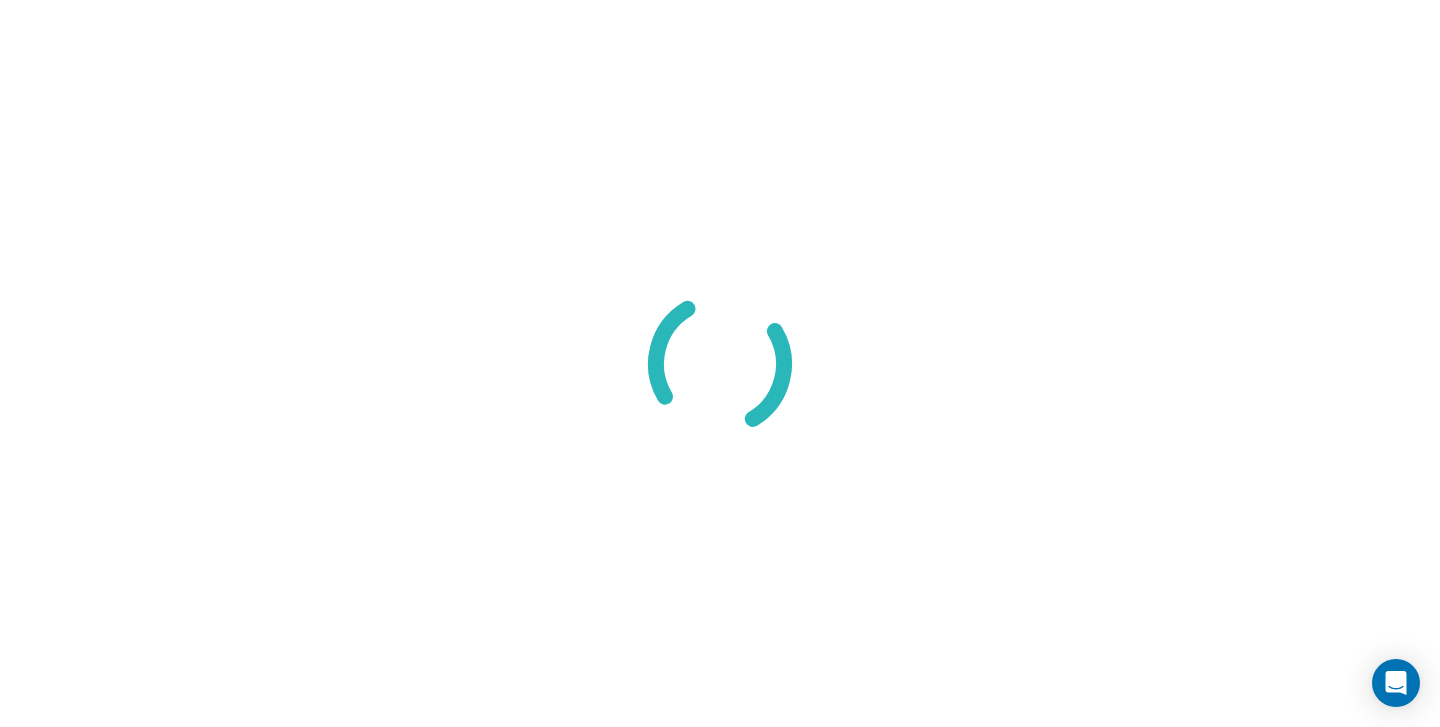 scroll, scrollTop: 0, scrollLeft: 0, axis: both 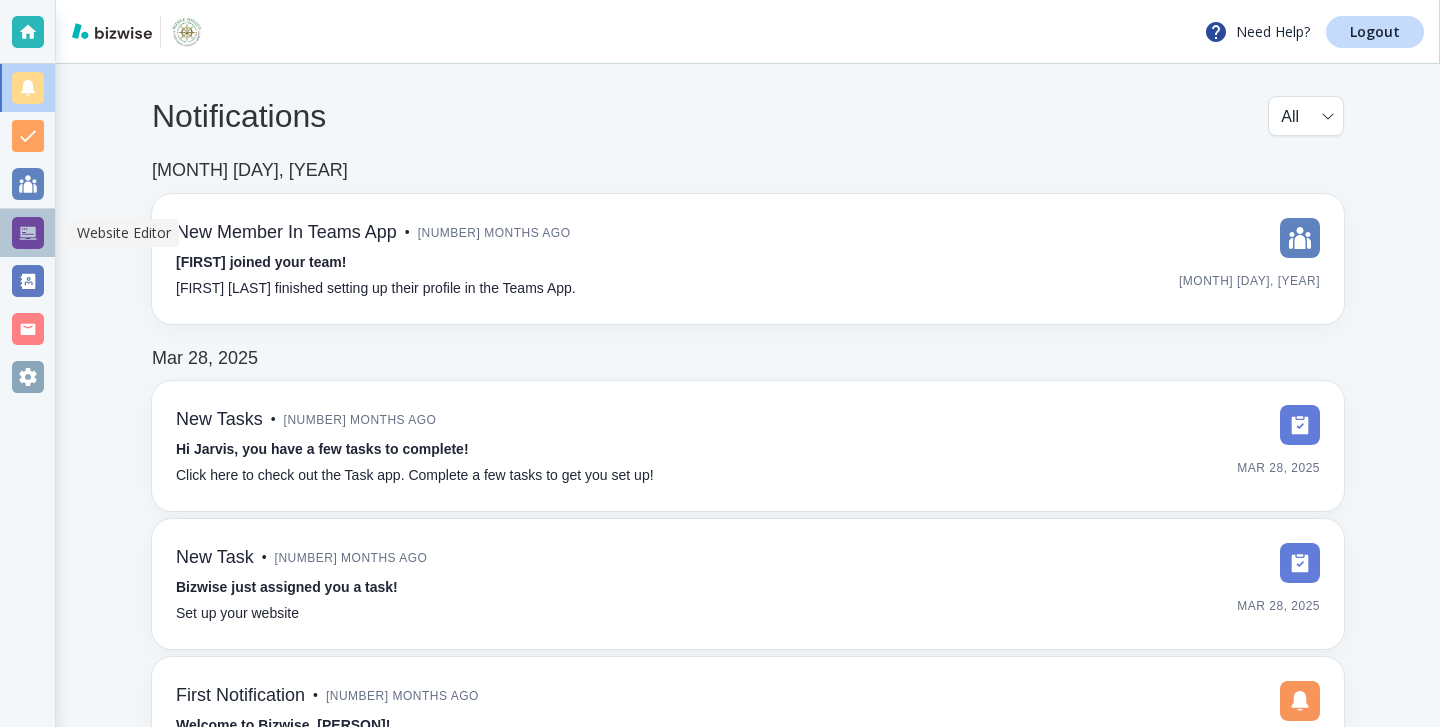 click at bounding box center [28, 233] 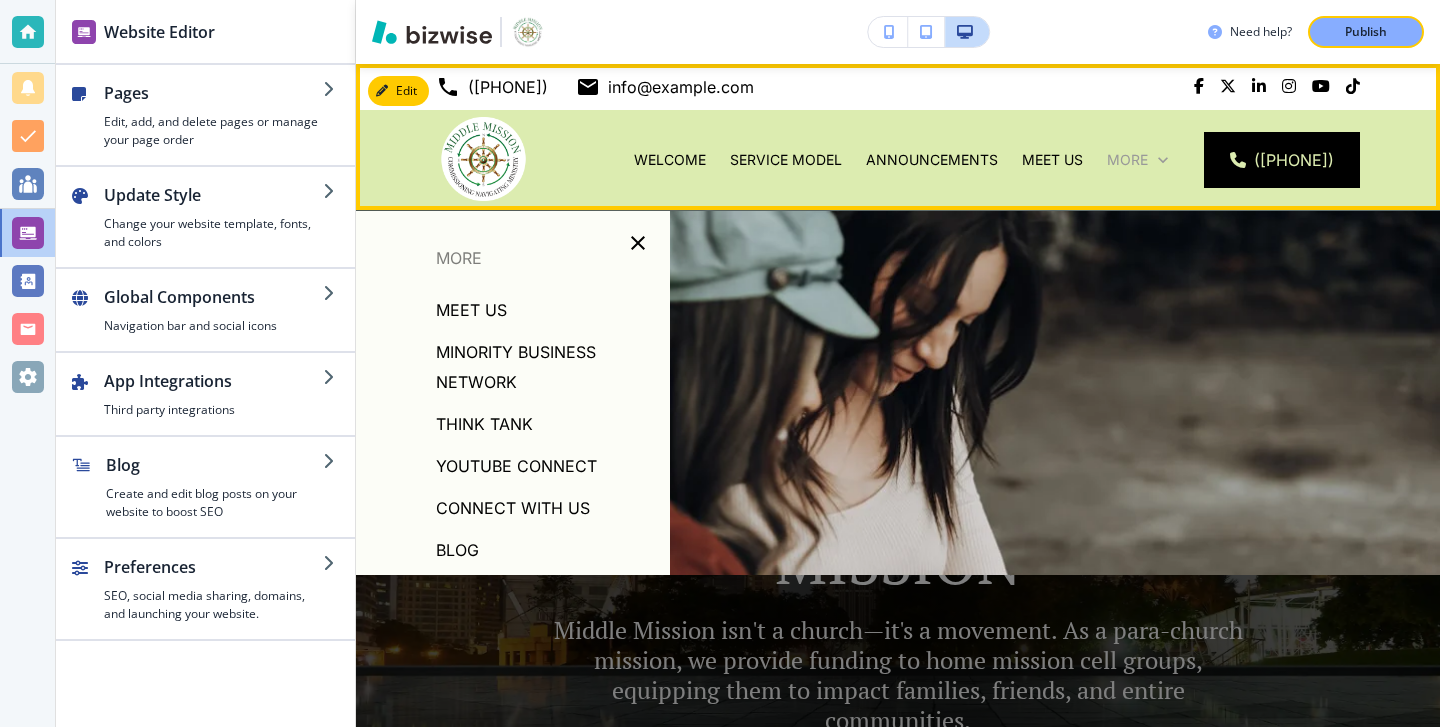 click on "More" at bounding box center (1127, 160) 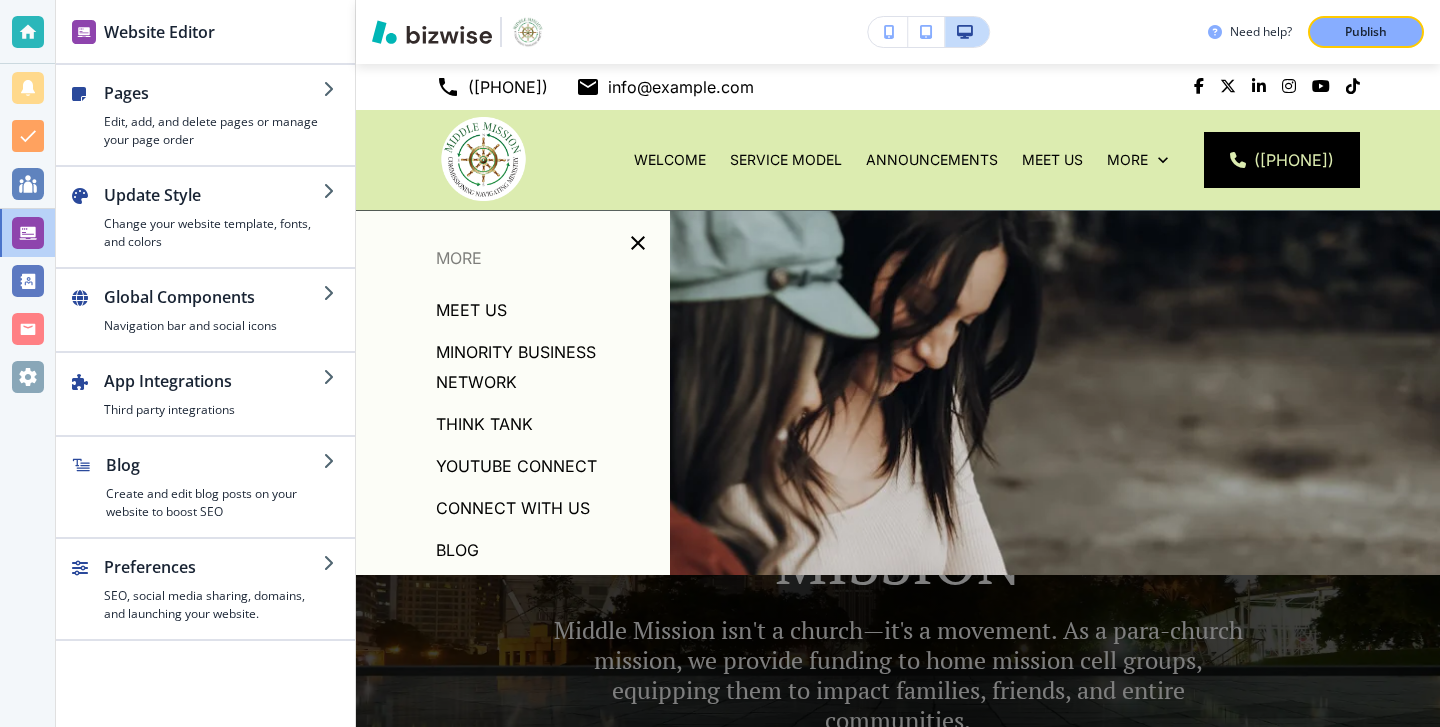 click on "Blog" at bounding box center [457, 550] 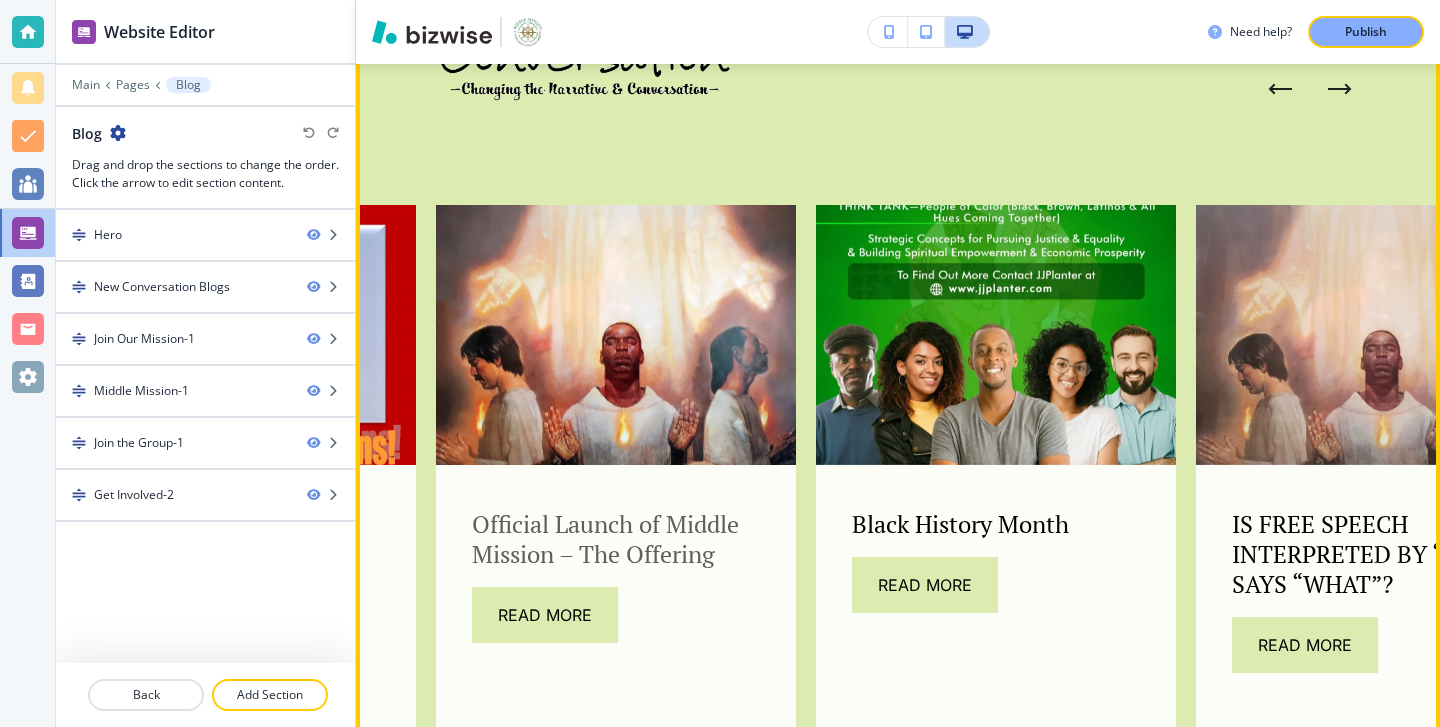 scroll, scrollTop: 1370, scrollLeft: 0, axis: vertical 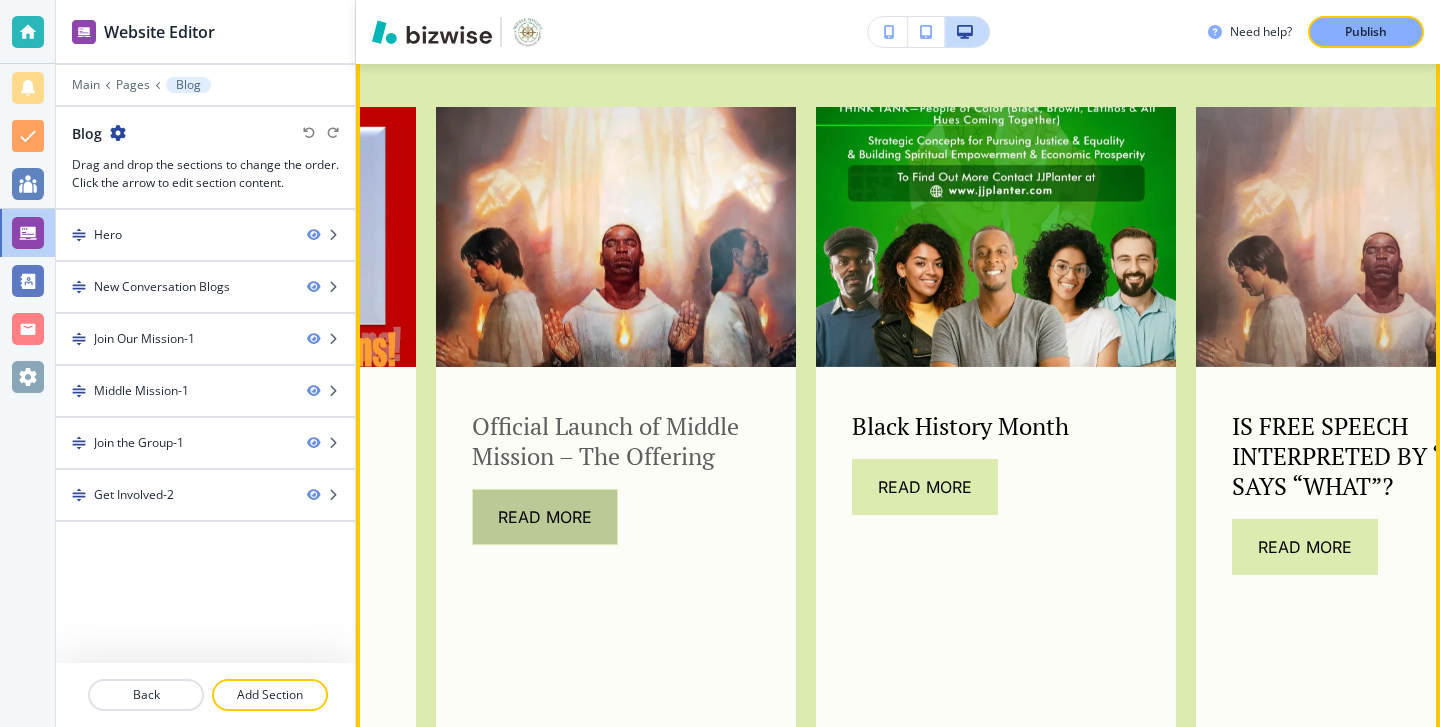 click on "Read More" 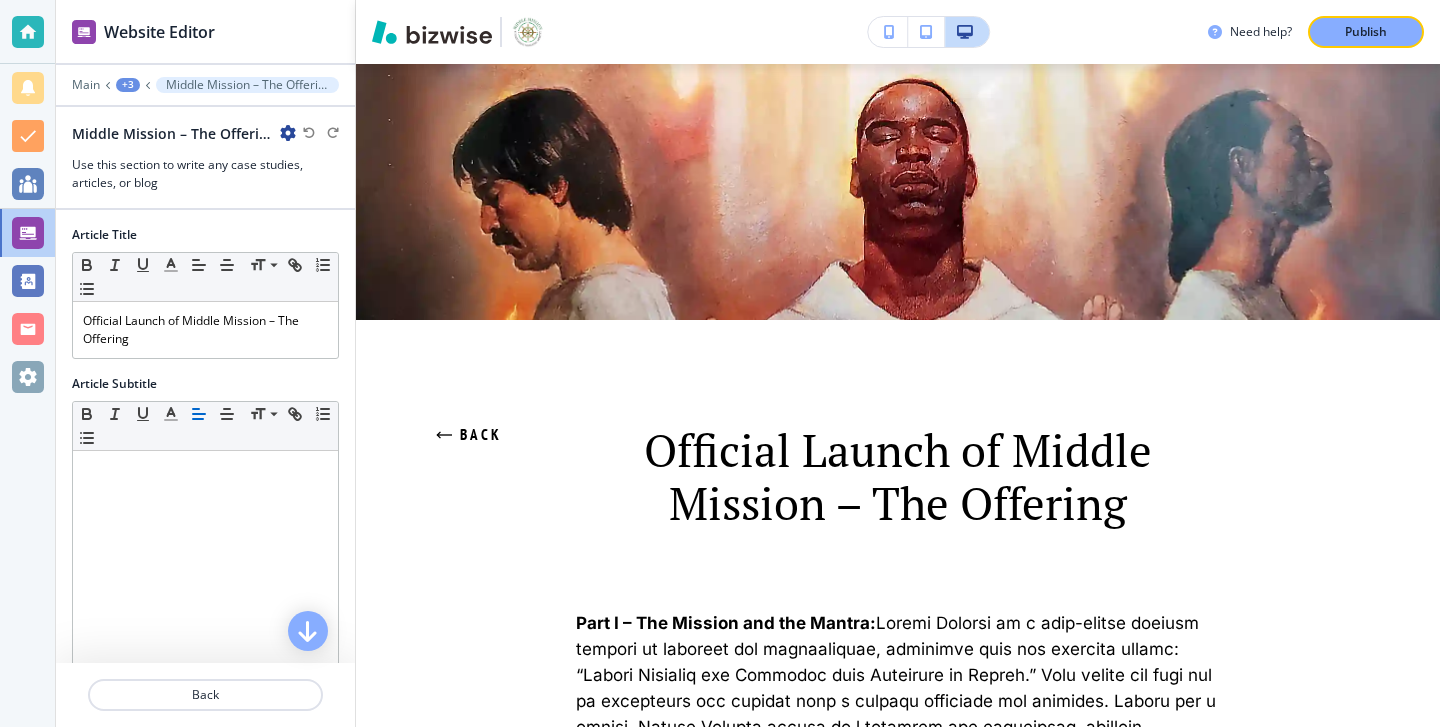 scroll, scrollTop: 182, scrollLeft: 0, axis: vertical 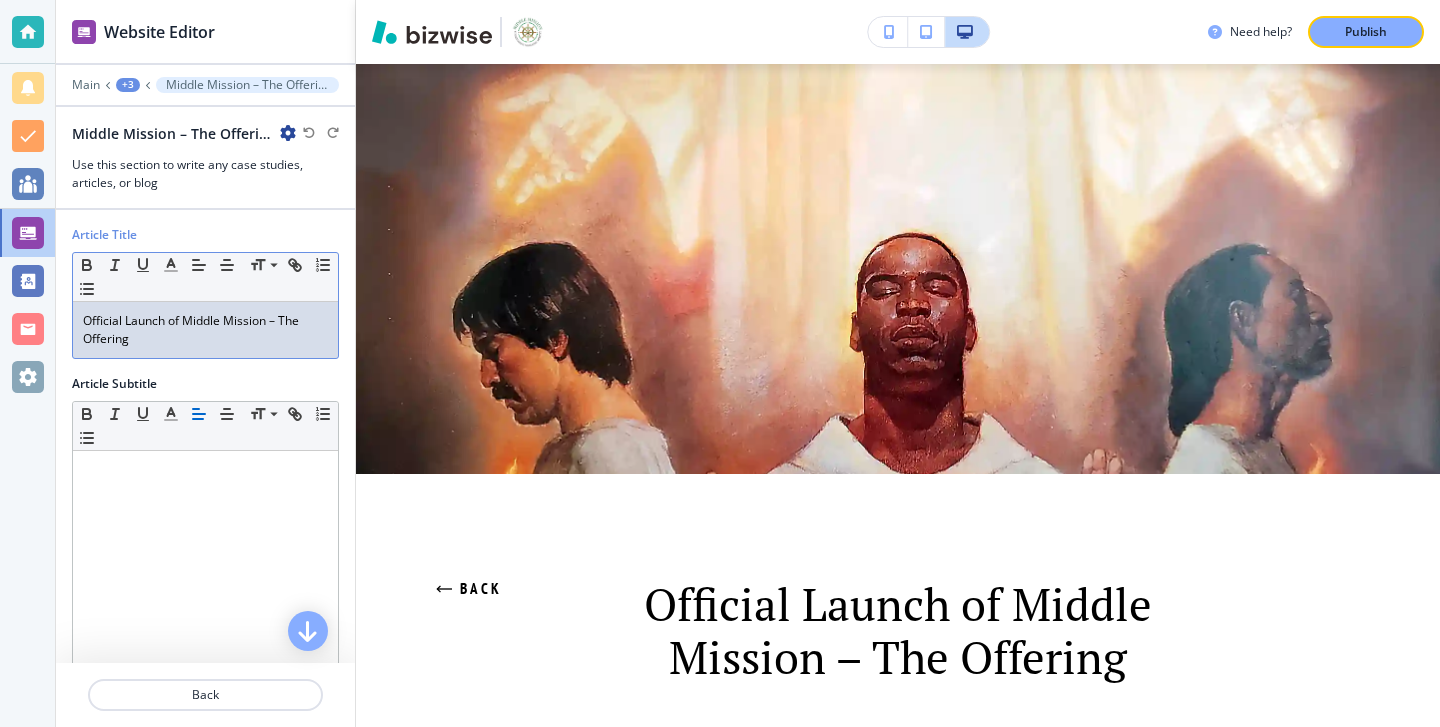 click on "Official Launch of Middle Mission – The Offering" at bounding box center (205, 330) 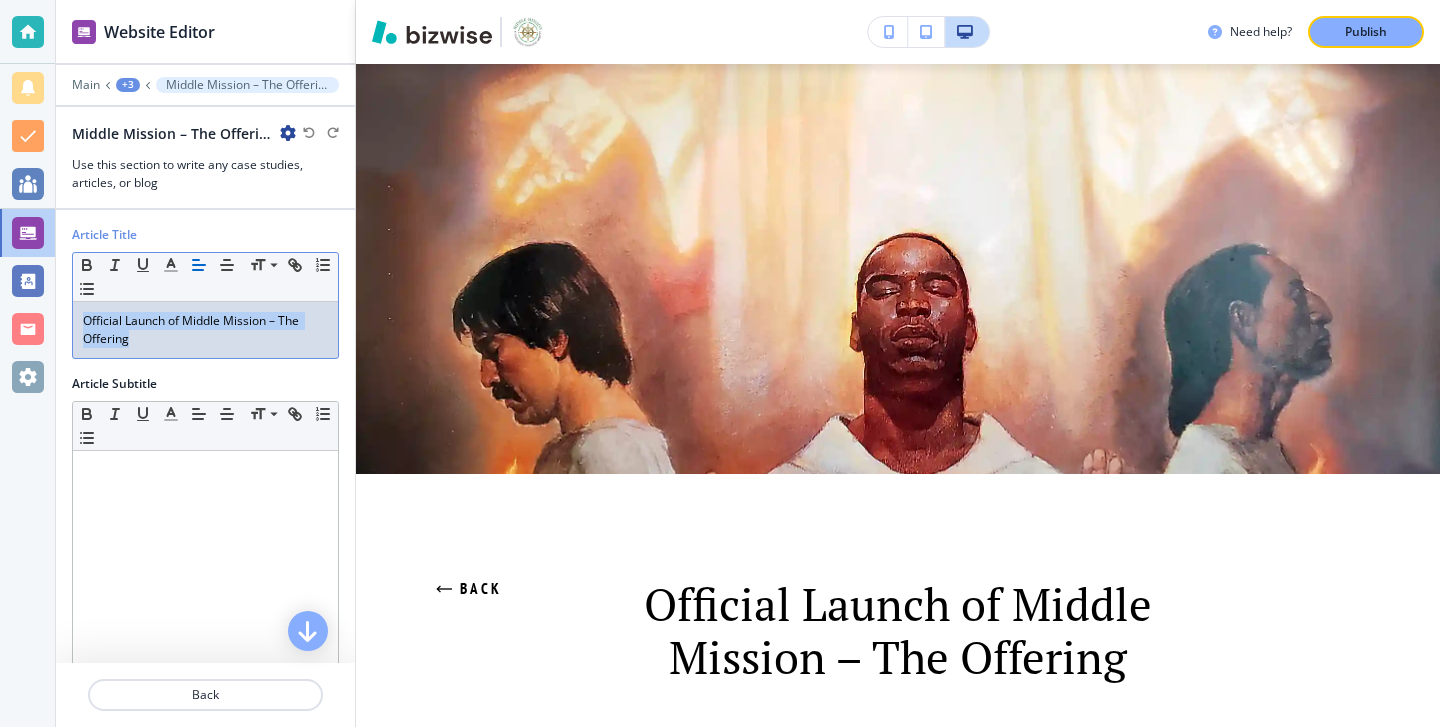 drag, startPoint x: 246, startPoint y: 350, endPoint x: 172, endPoint y: 306, distance: 86.09297 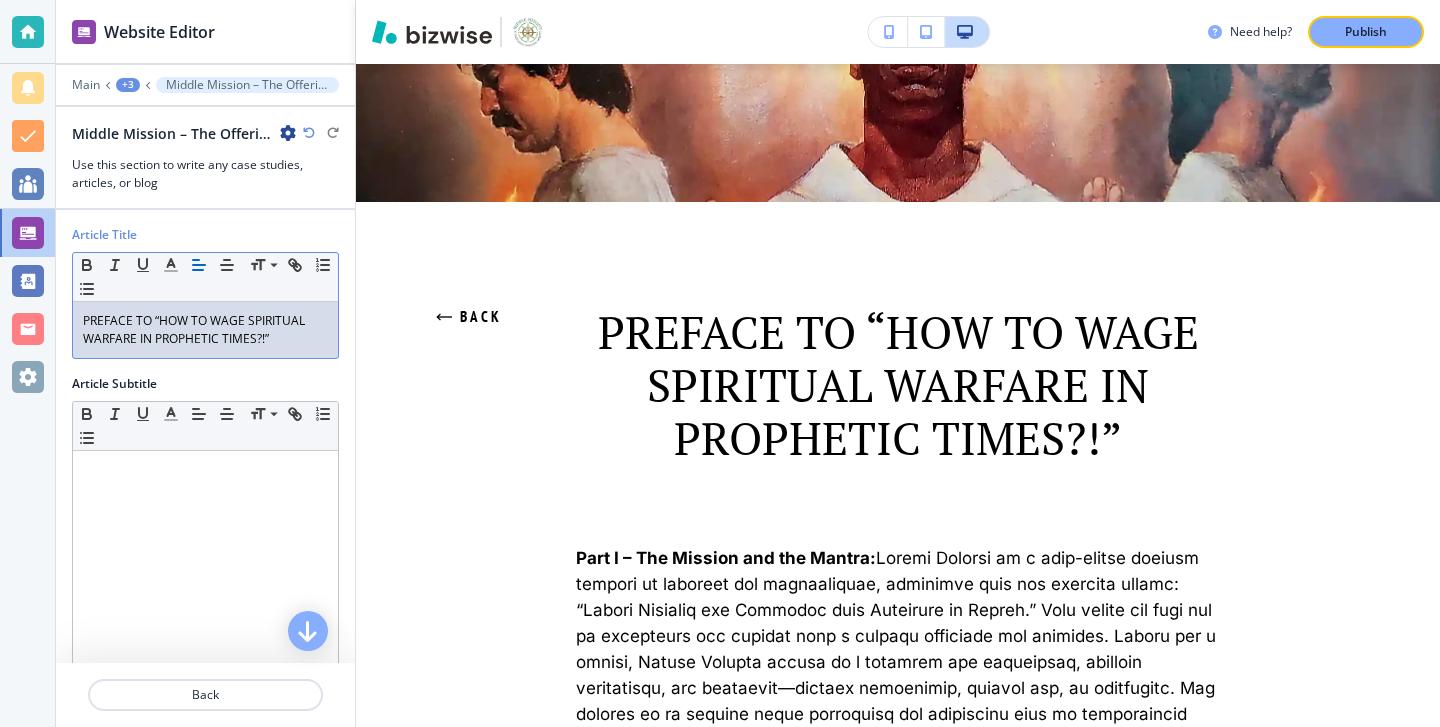scroll, scrollTop: 259, scrollLeft: 0, axis: vertical 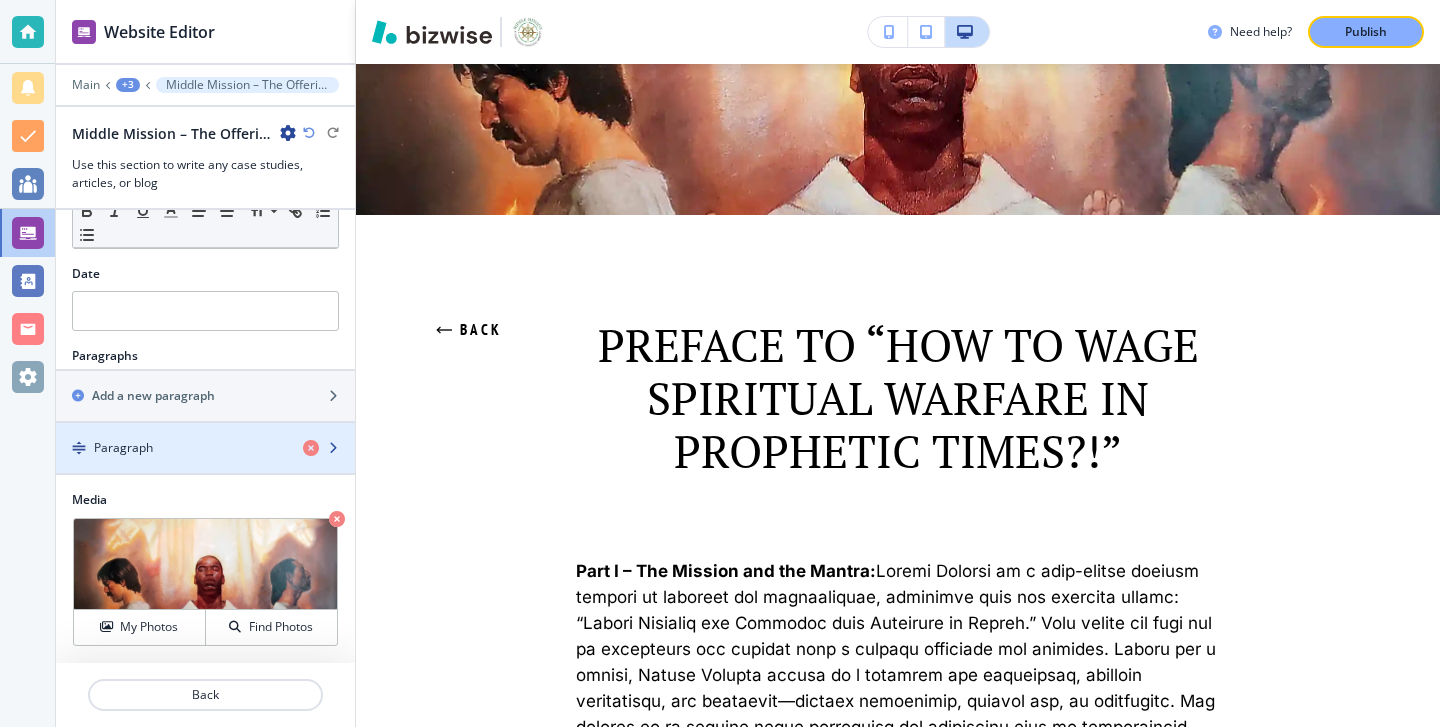 click on "Paragraph" at bounding box center [171, 448] 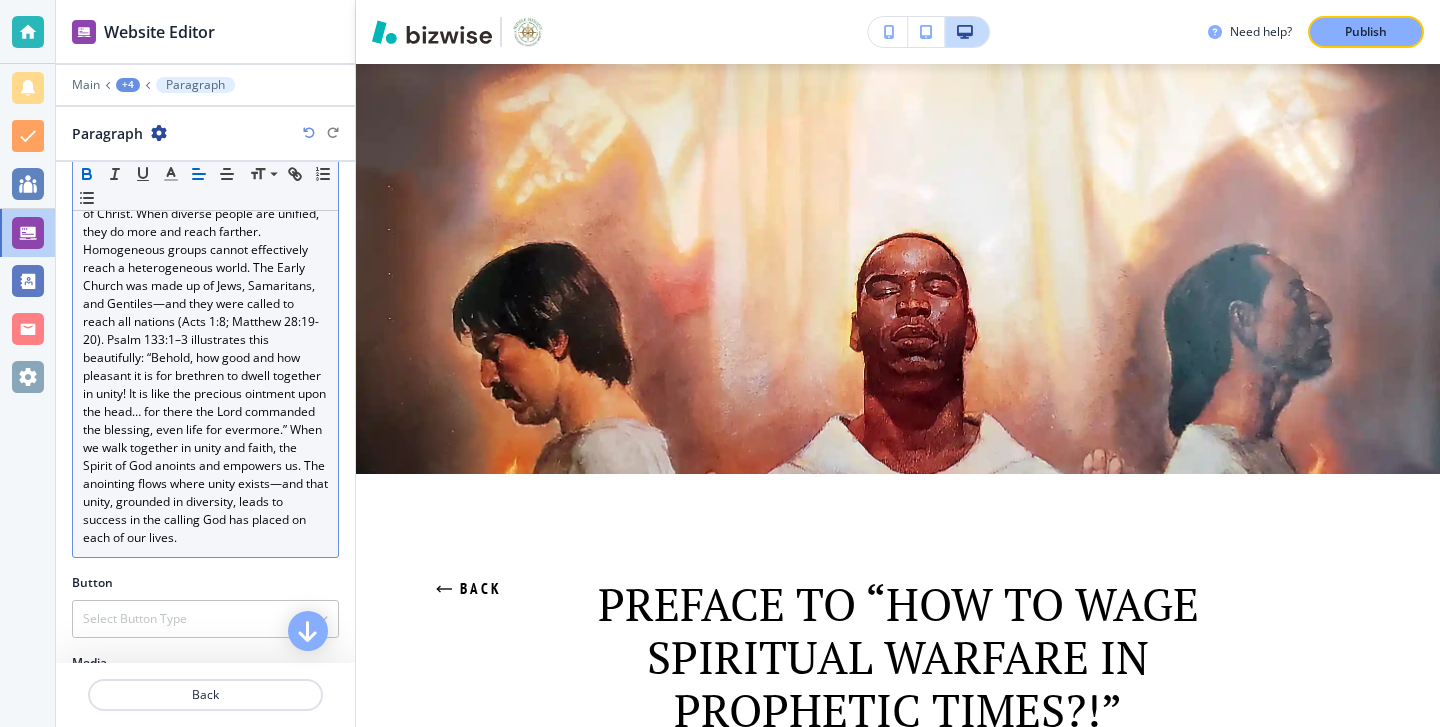 scroll, scrollTop: 1703, scrollLeft: 0, axis: vertical 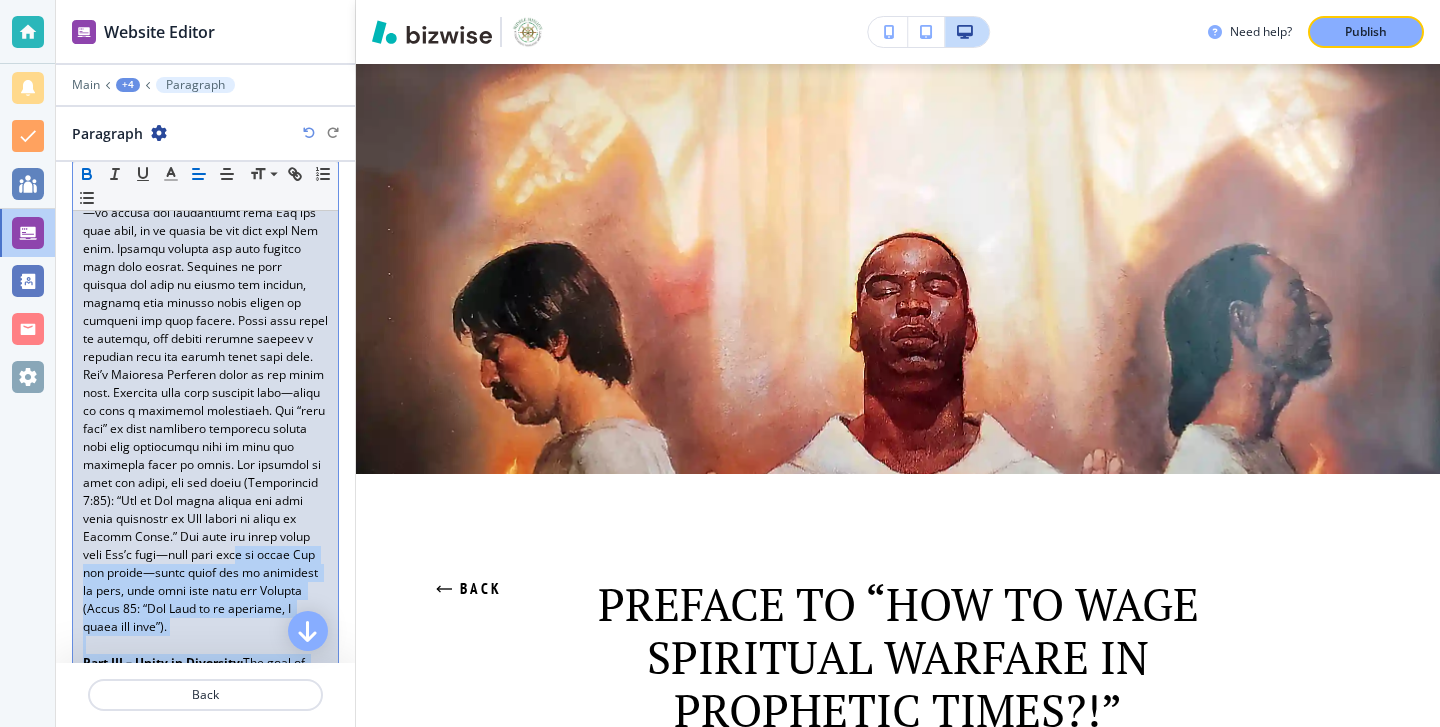drag, startPoint x: 268, startPoint y: 390, endPoint x: 191, endPoint y: 556, distance: 182.98907 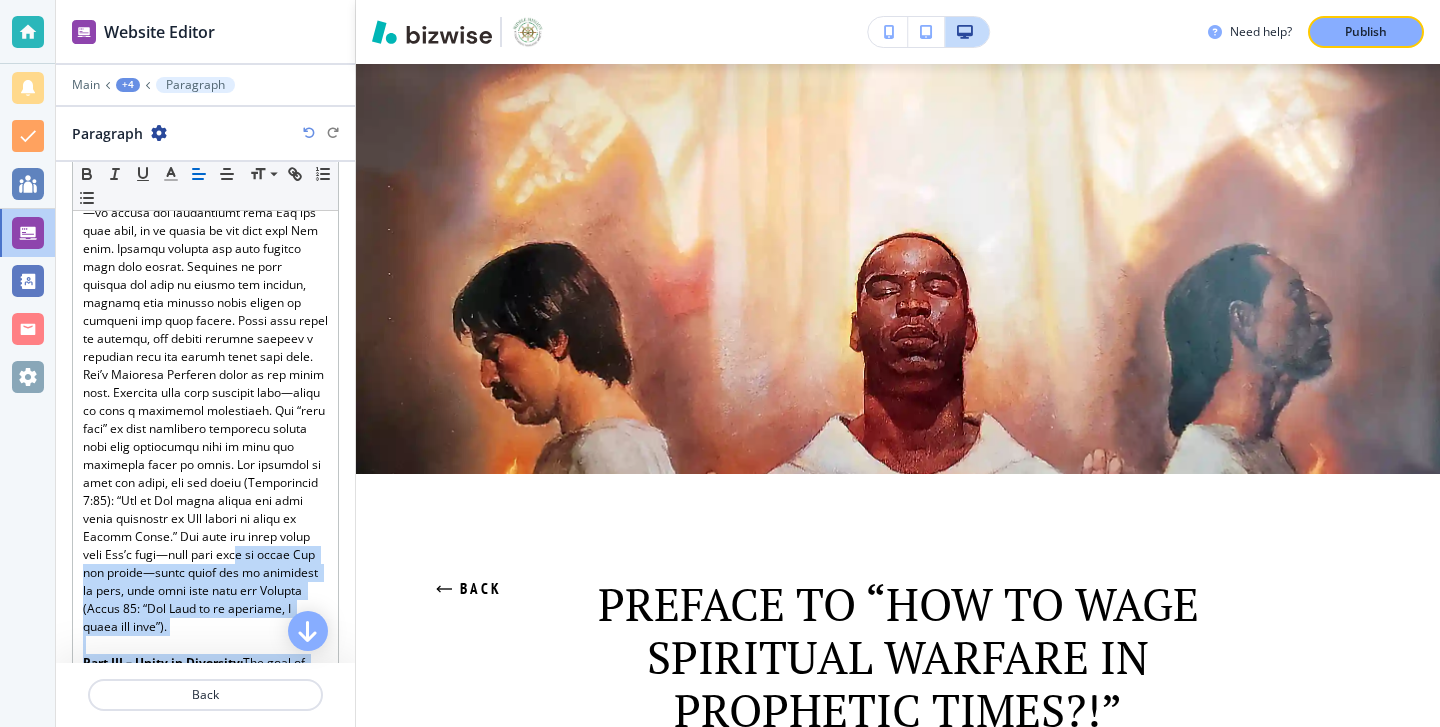 click at bounding box center [898, 269] 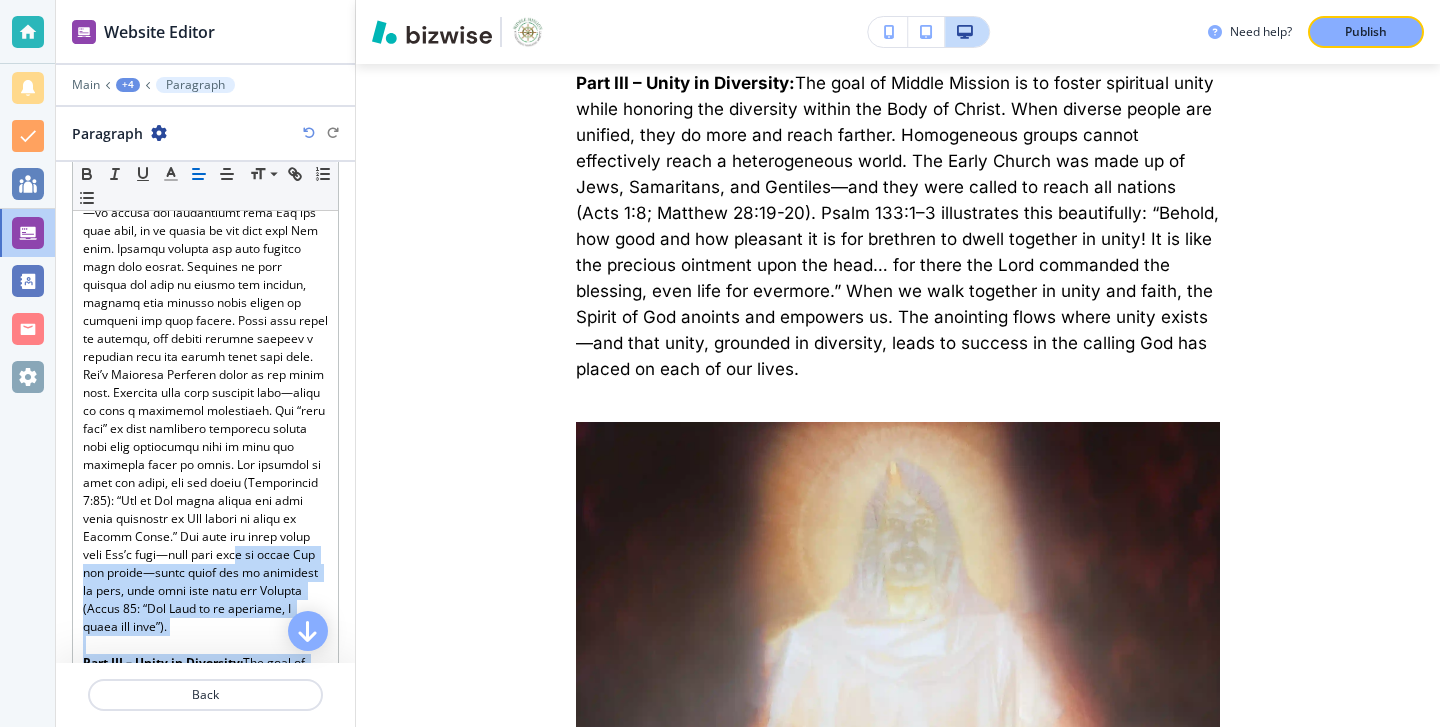 scroll, scrollTop: 1777, scrollLeft: 0, axis: vertical 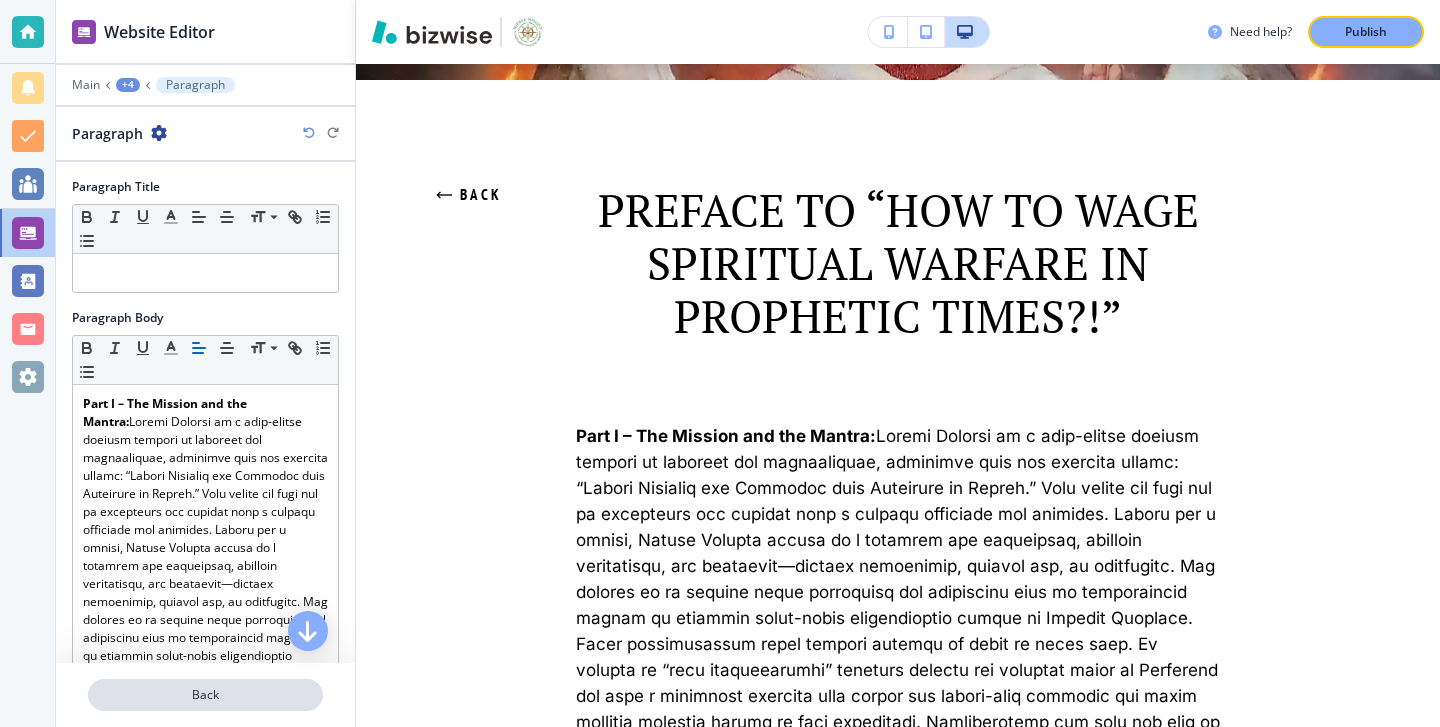 click on "Back" at bounding box center [205, 695] 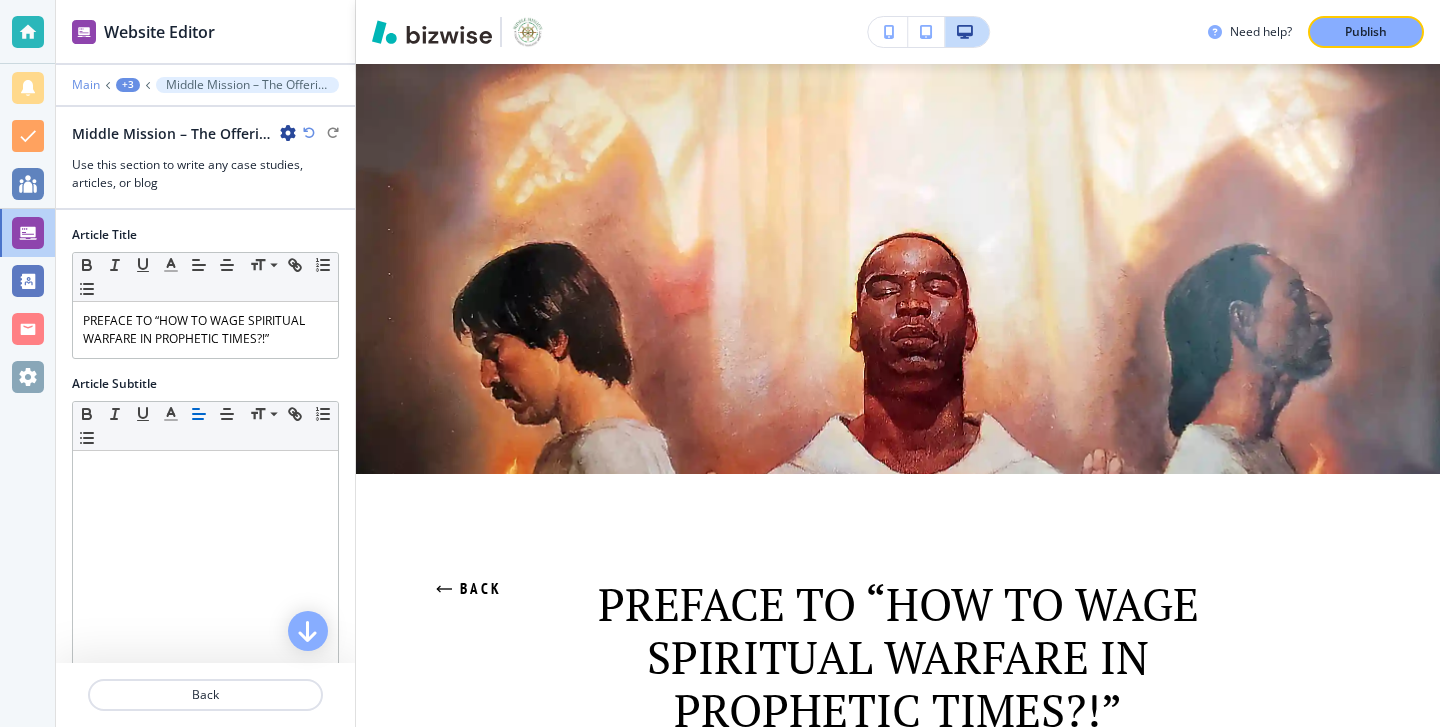 click on "Main" at bounding box center [86, 85] 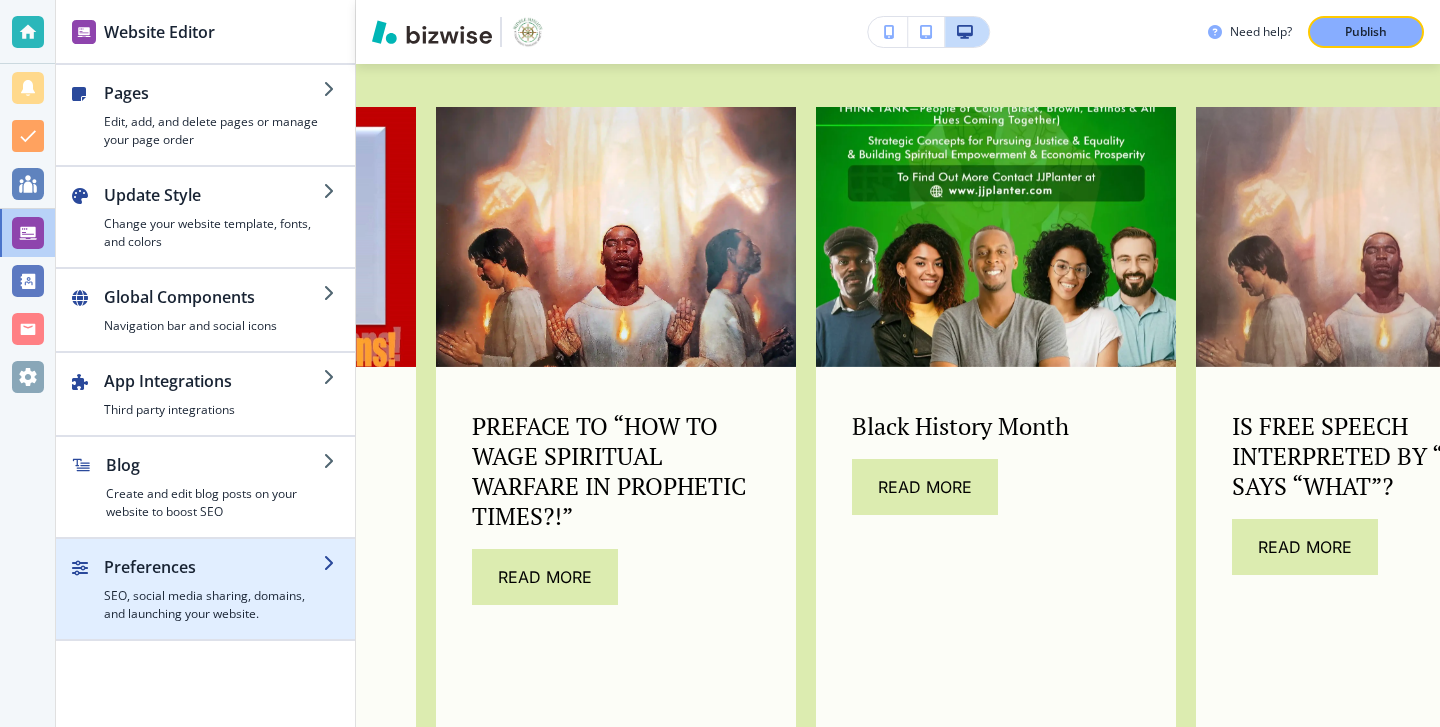 click at bounding box center (205, 547) 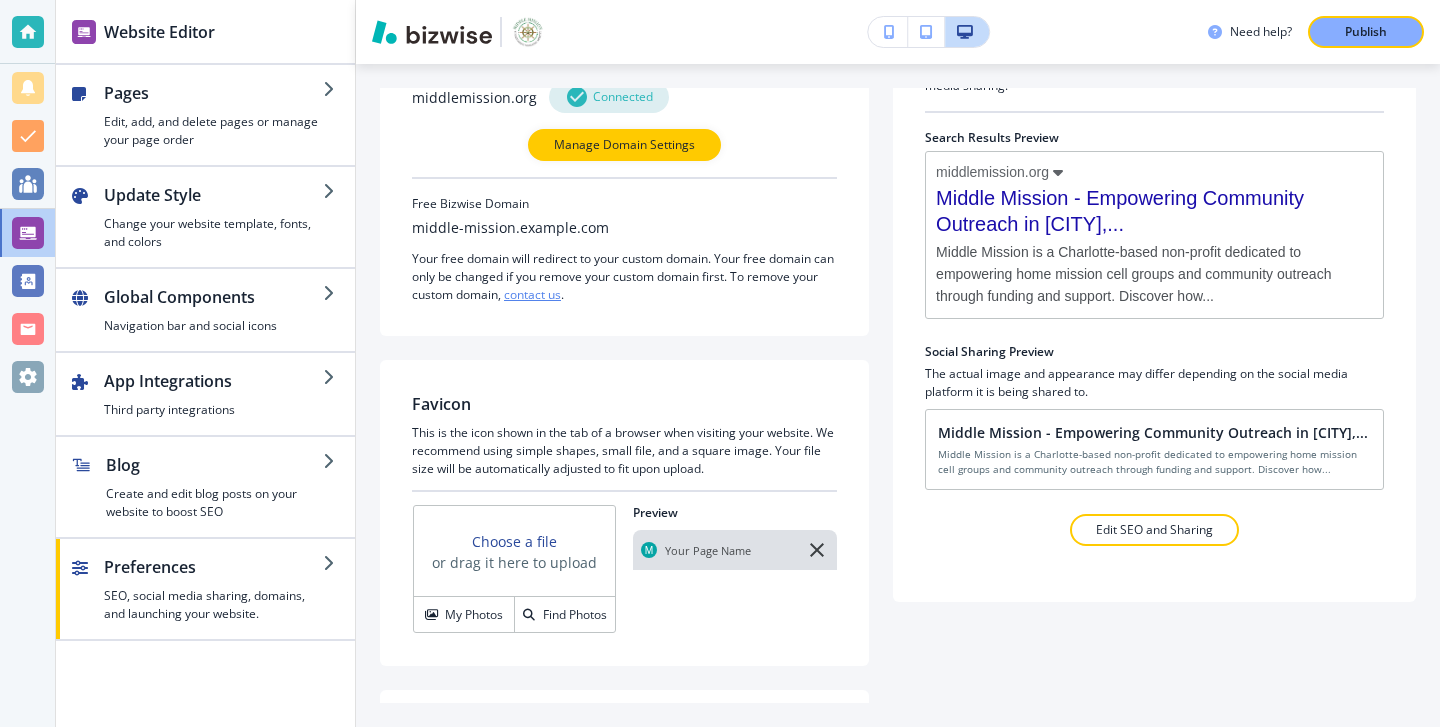 scroll, scrollTop: 228, scrollLeft: 0, axis: vertical 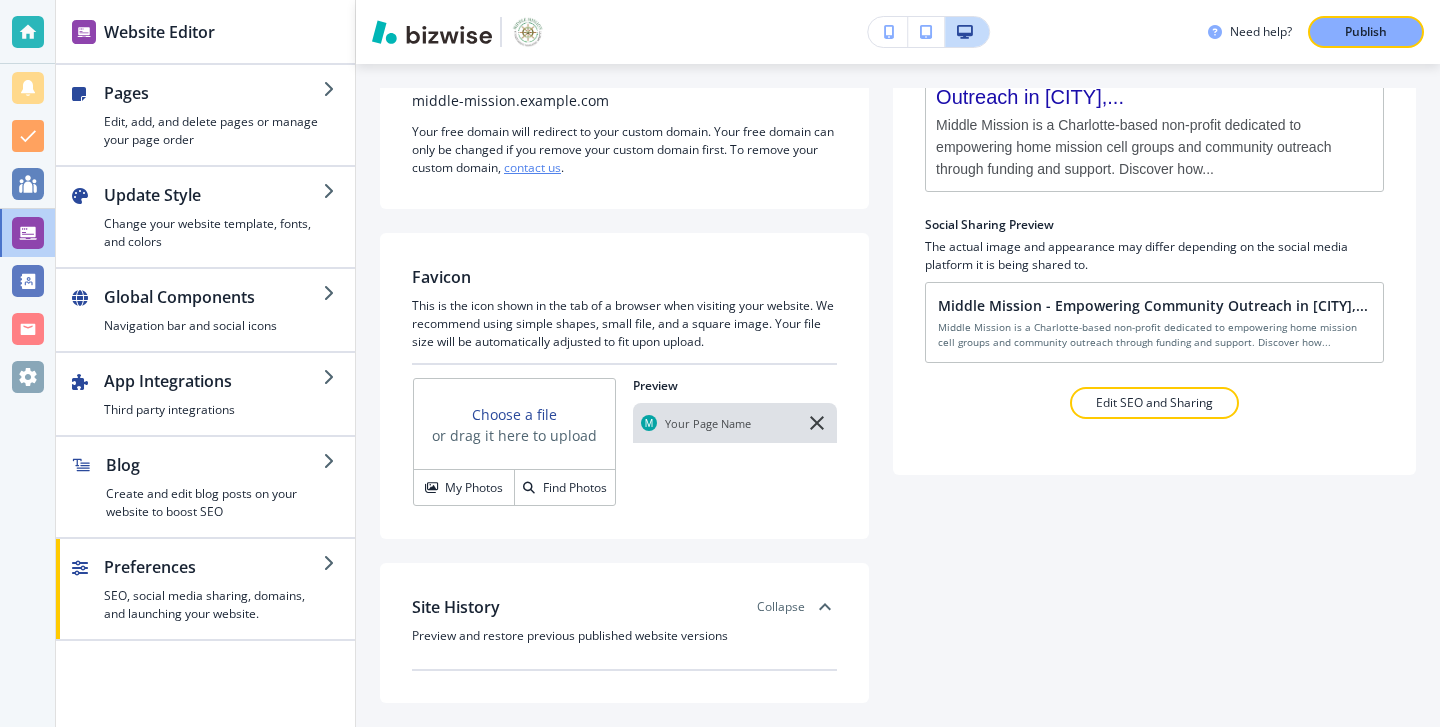 click on "Site History Collapse" at bounding box center [624, 607] 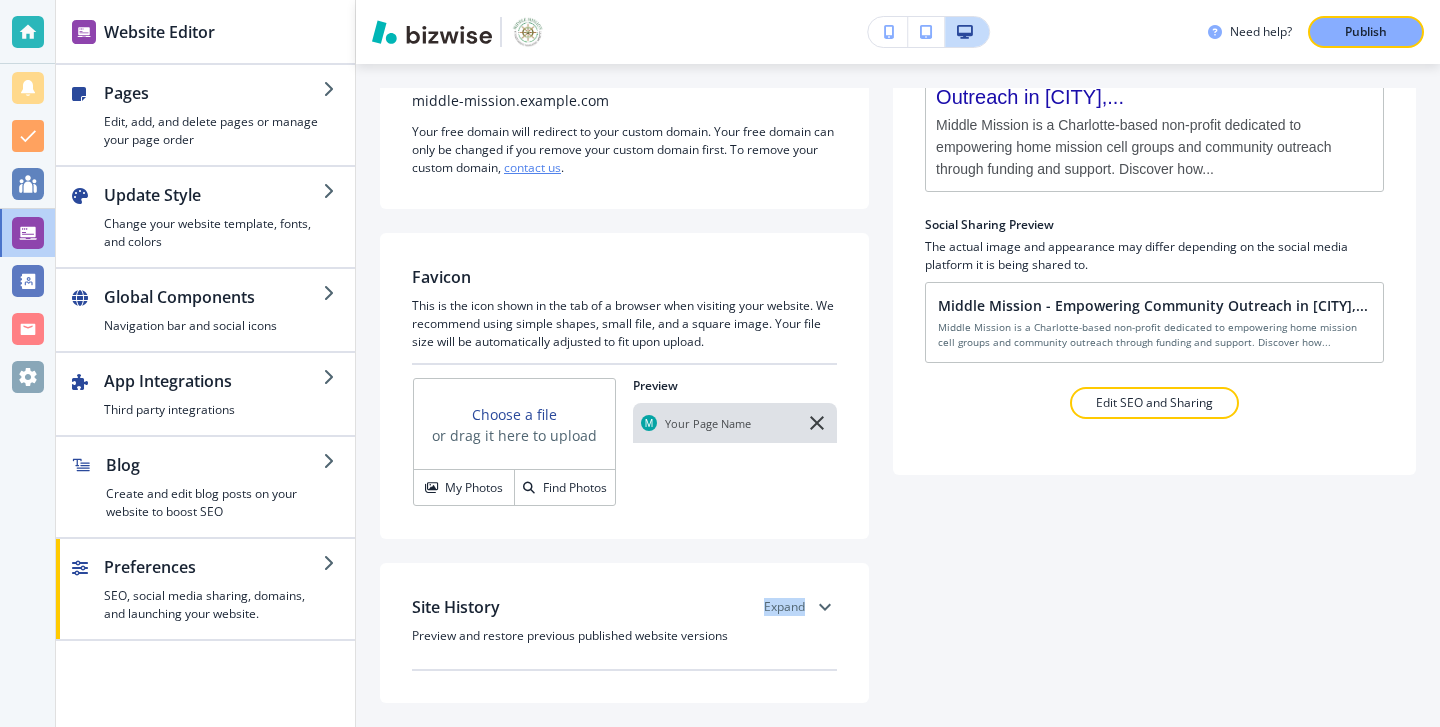click on "Expand" at bounding box center (784, 607) 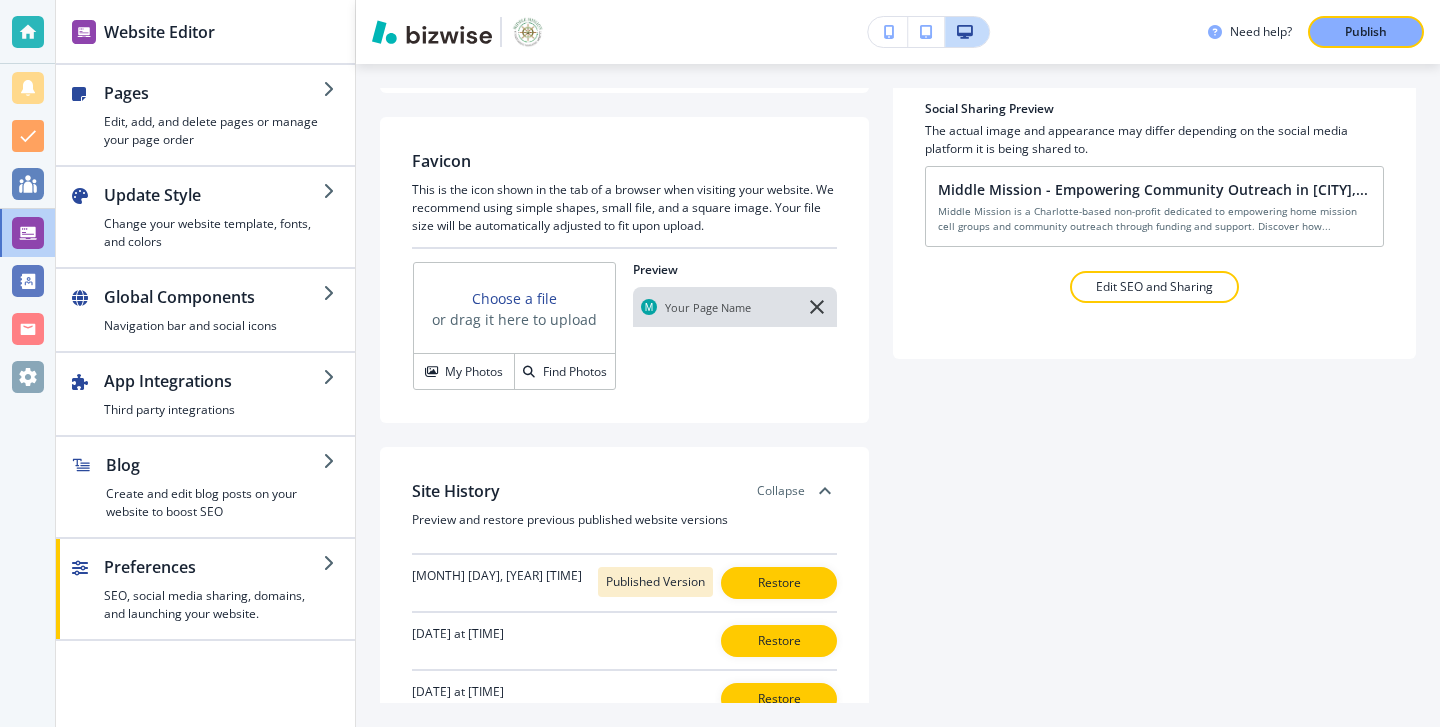 scroll, scrollTop: 345, scrollLeft: 0, axis: vertical 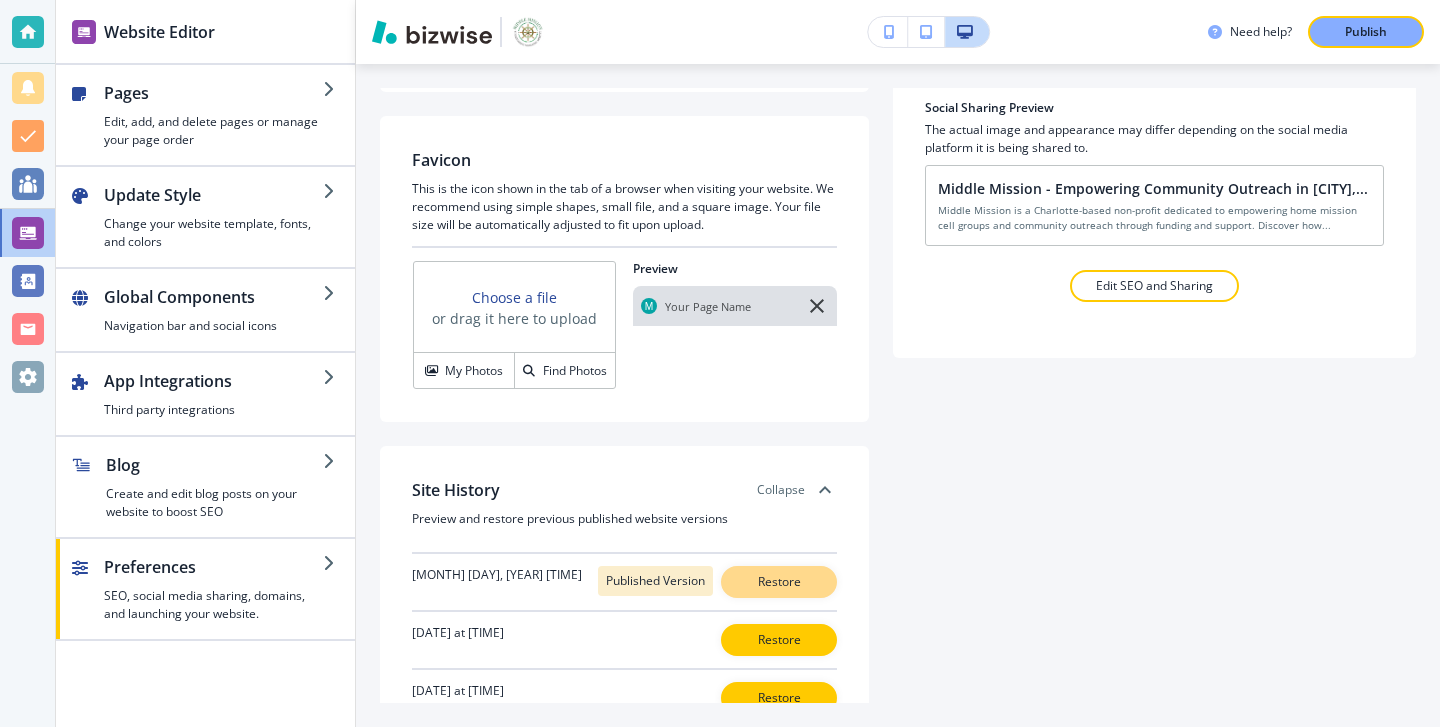 click on "Restore" at bounding box center (779, 582) 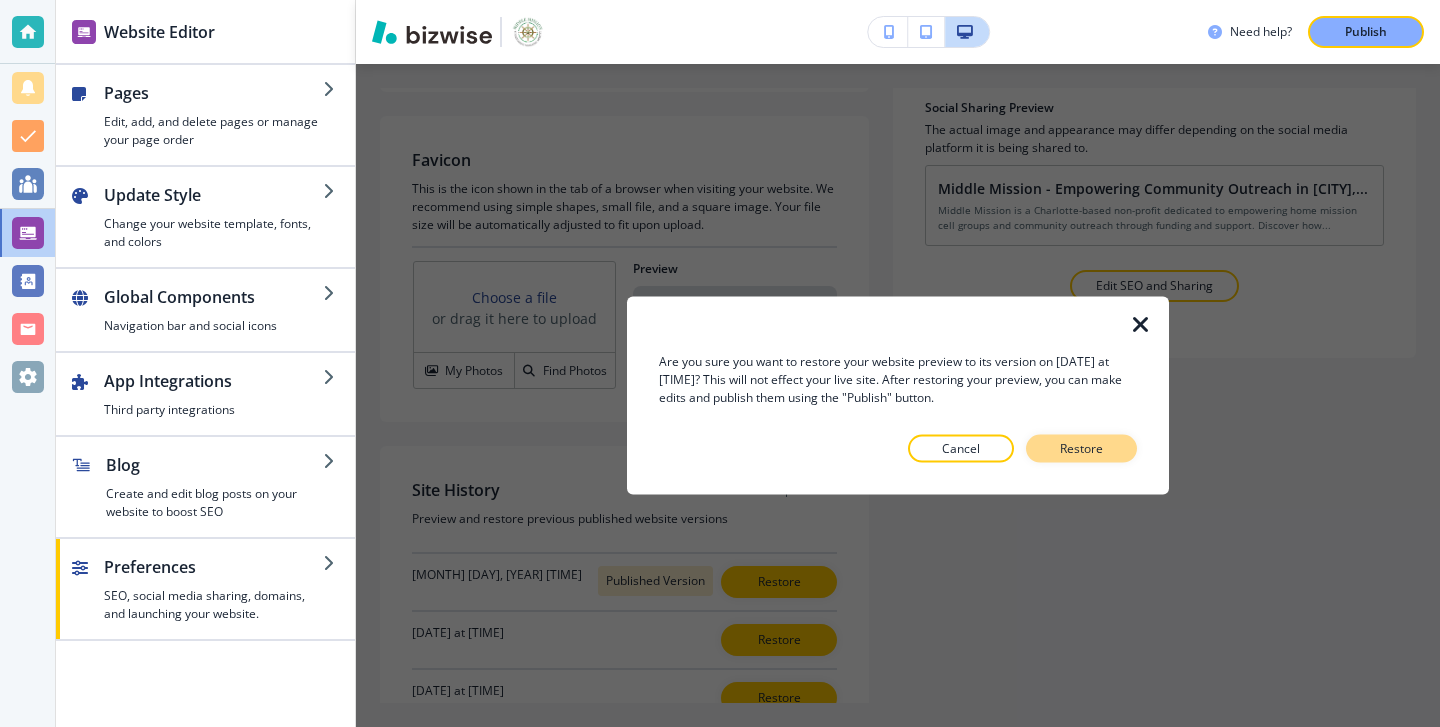 click on "Restore" at bounding box center [1081, 449] 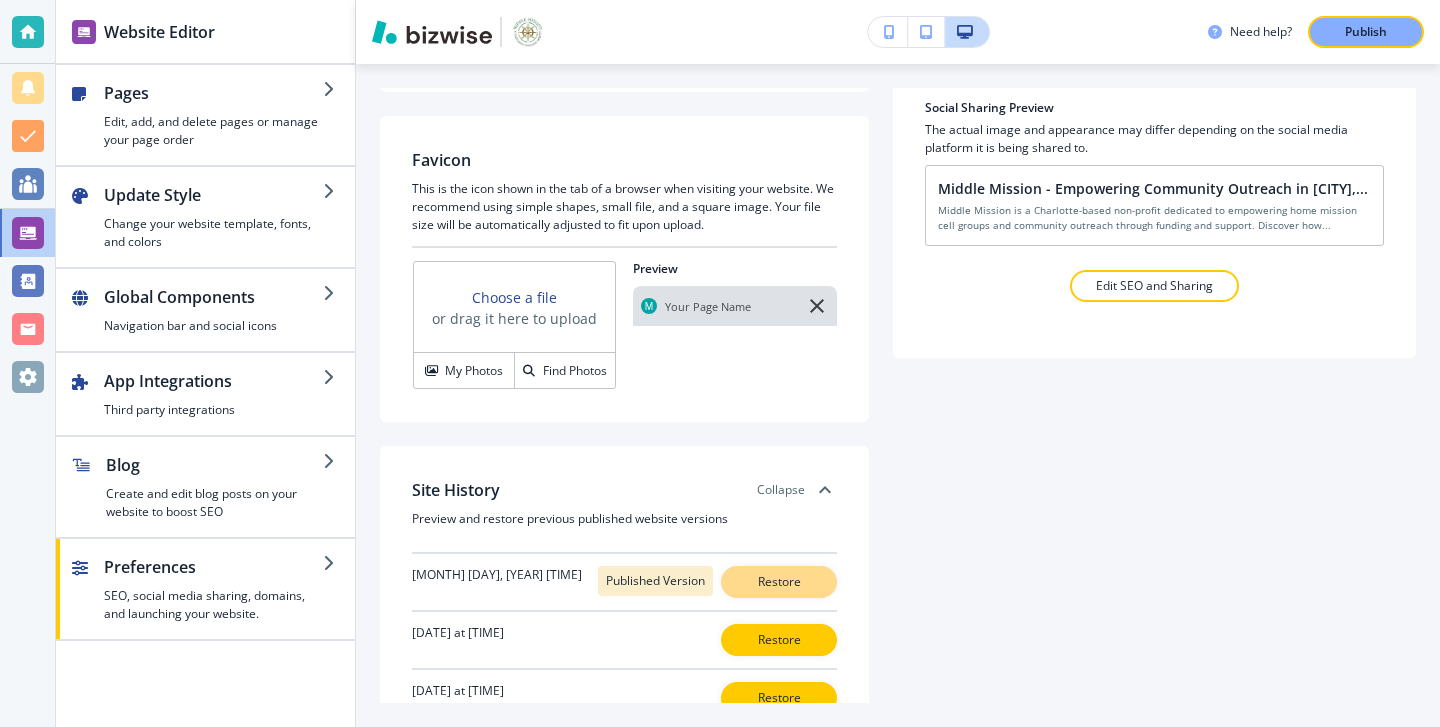 click on "Restore" at bounding box center (779, 582) 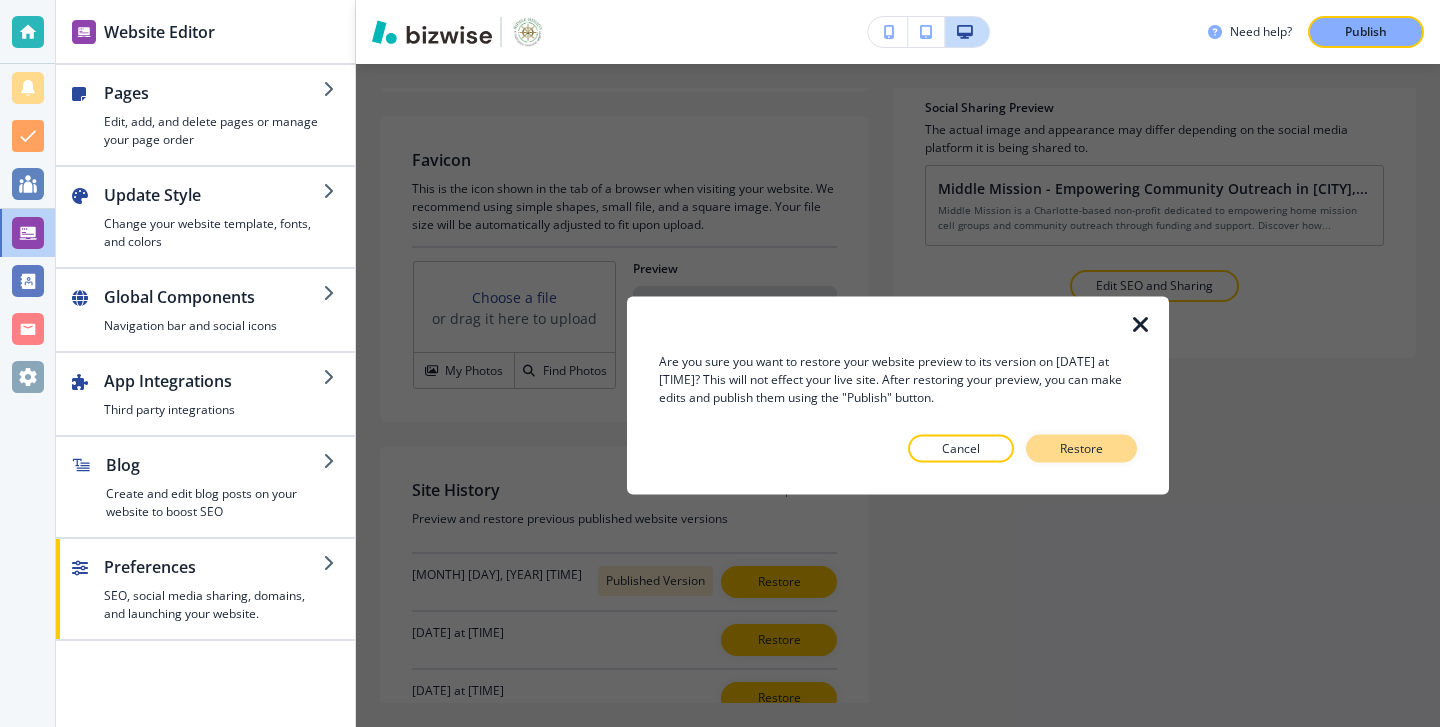 click on "Restore" at bounding box center (1081, 449) 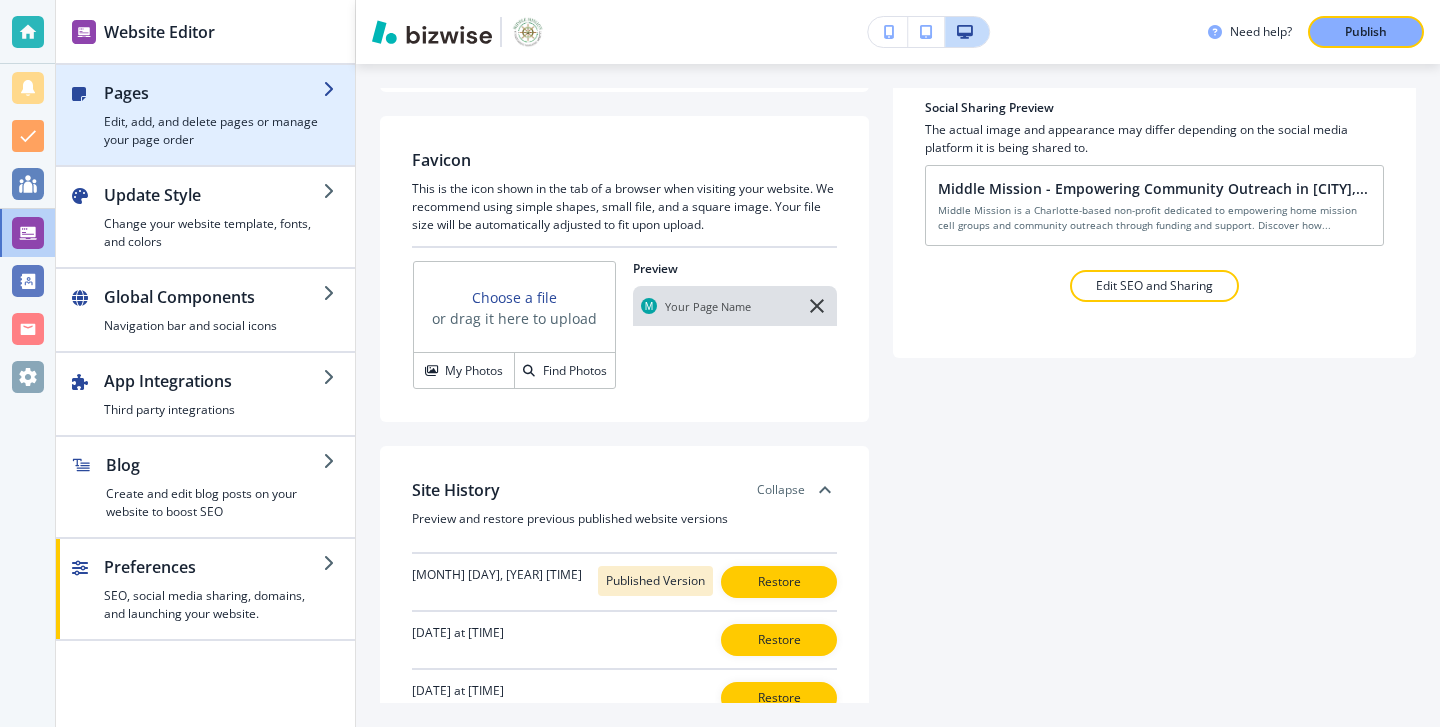 click on "Edit, add, and delete pages or manage your page order" at bounding box center (213, 131) 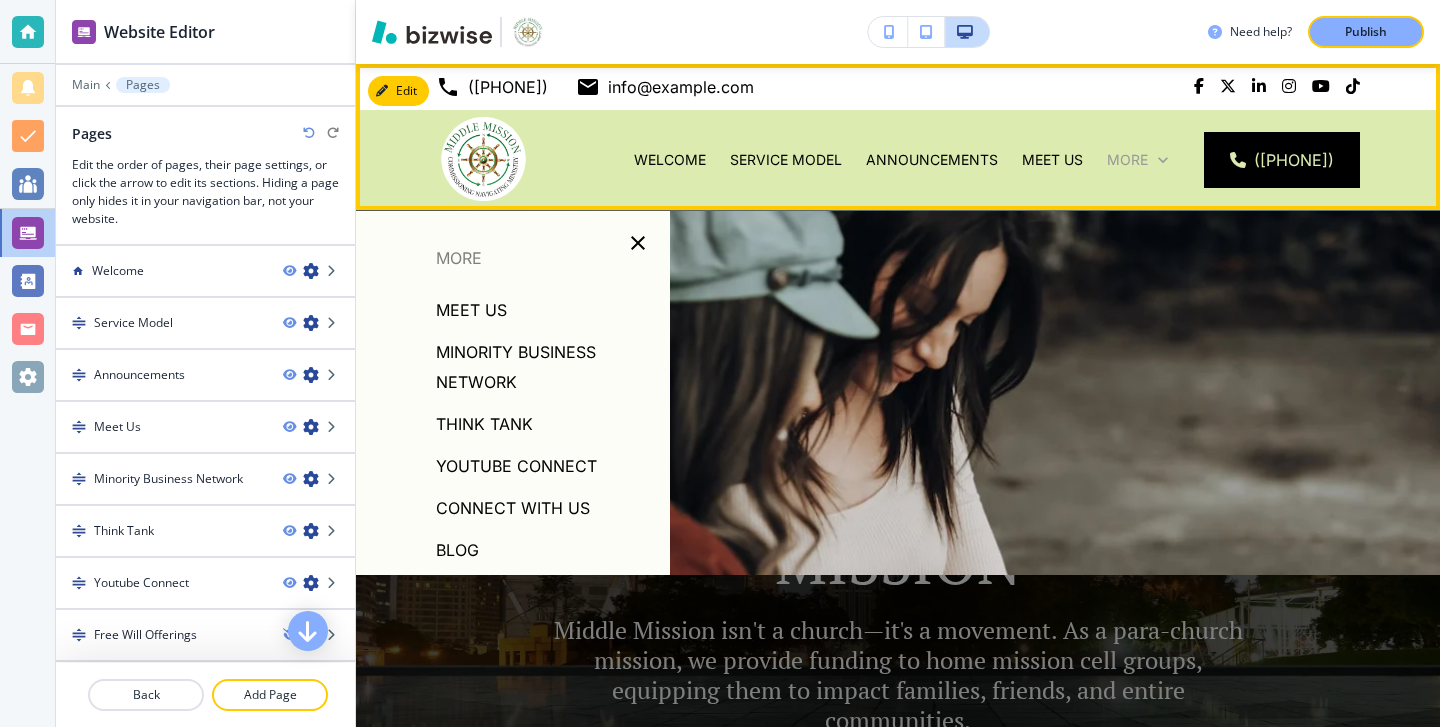 click on "More" at bounding box center (1127, 160) 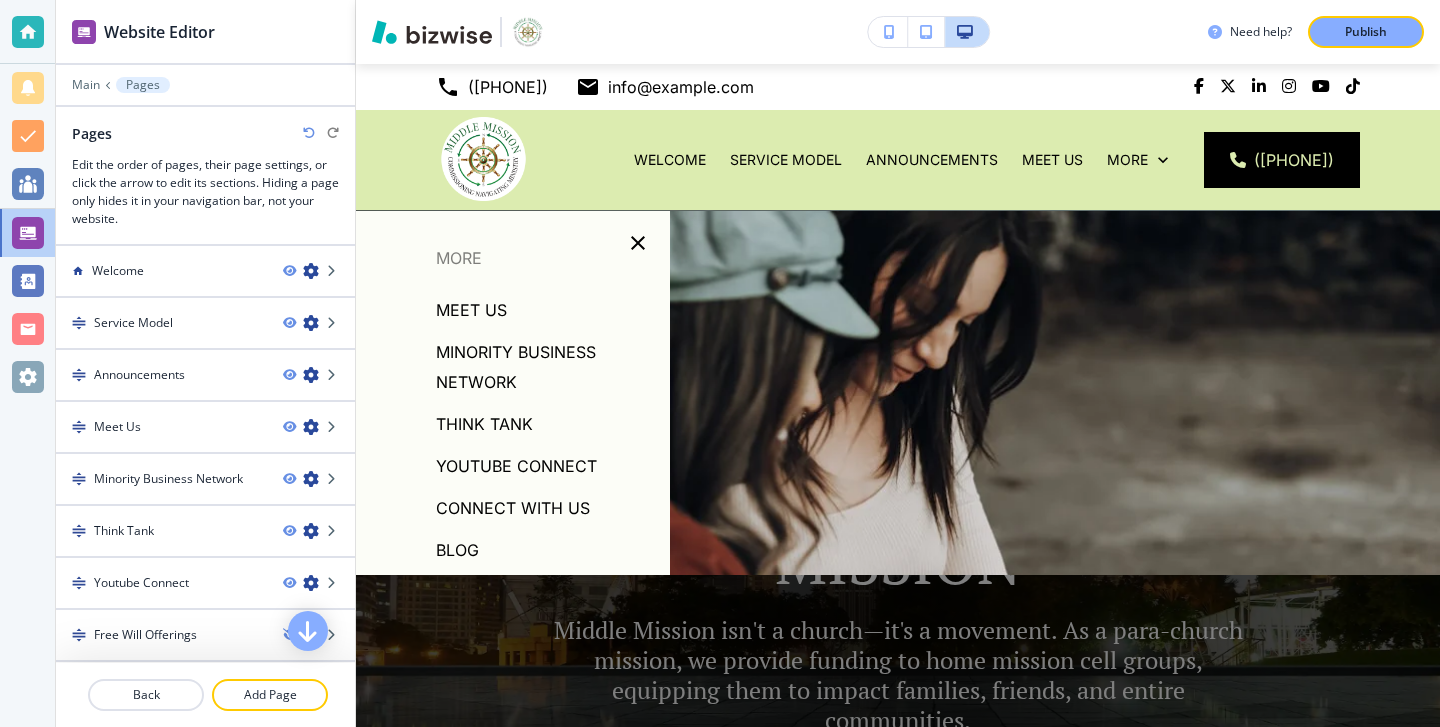 click on "Blog" at bounding box center [457, 550] 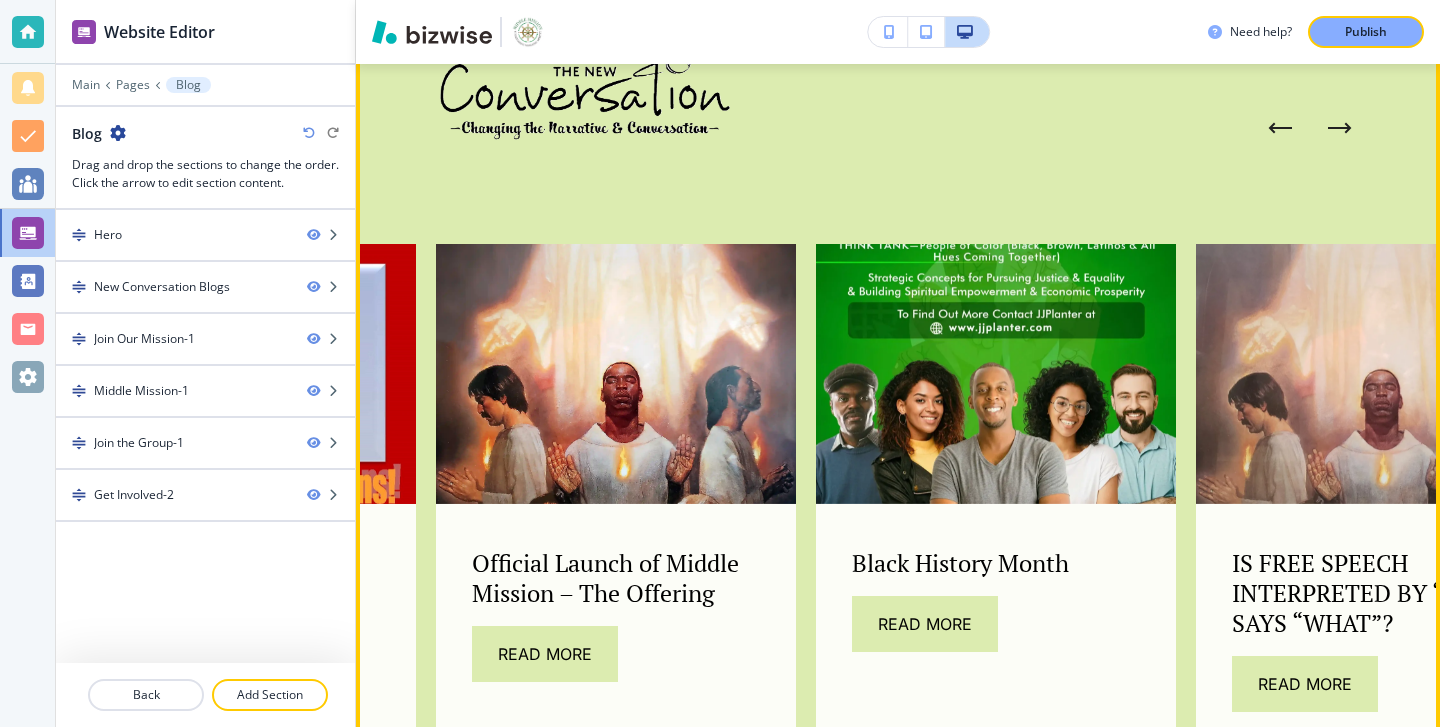 scroll, scrollTop: 1529, scrollLeft: 0, axis: vertical 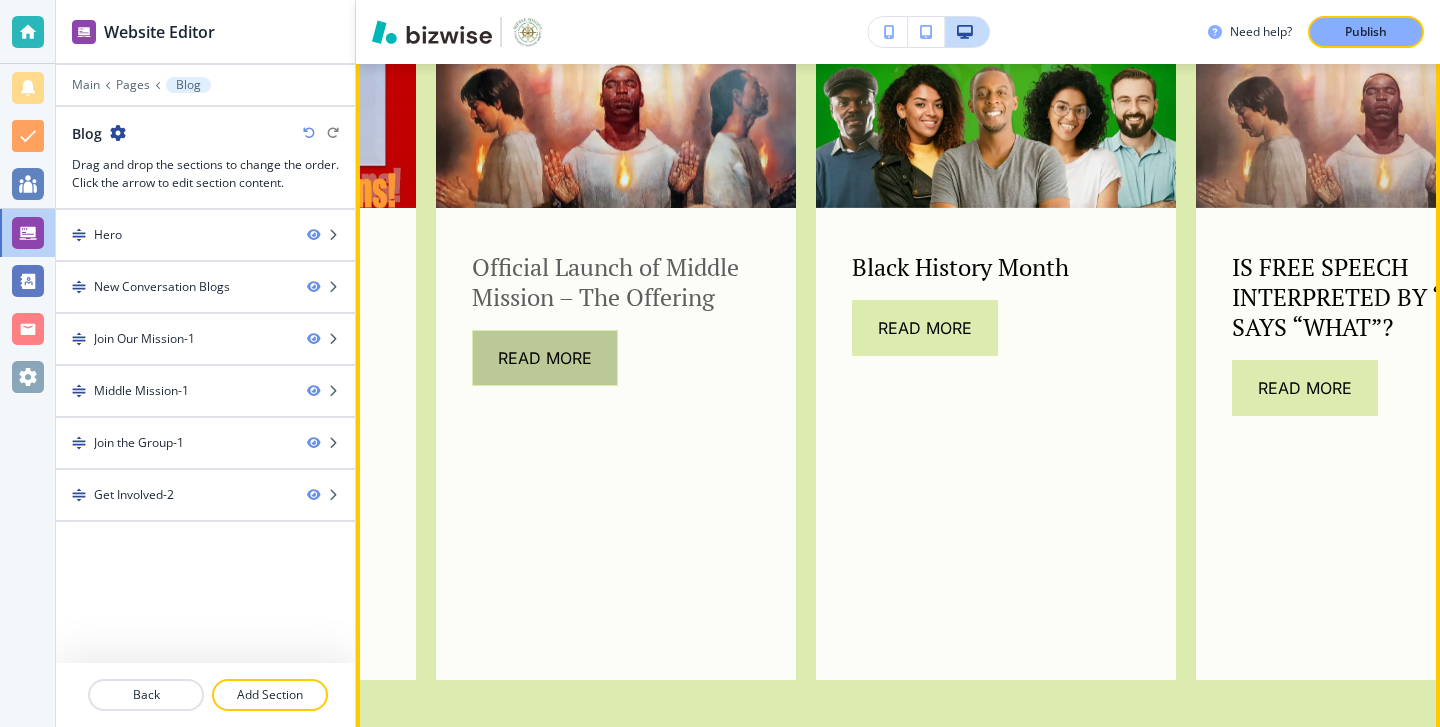 click on "Read More" 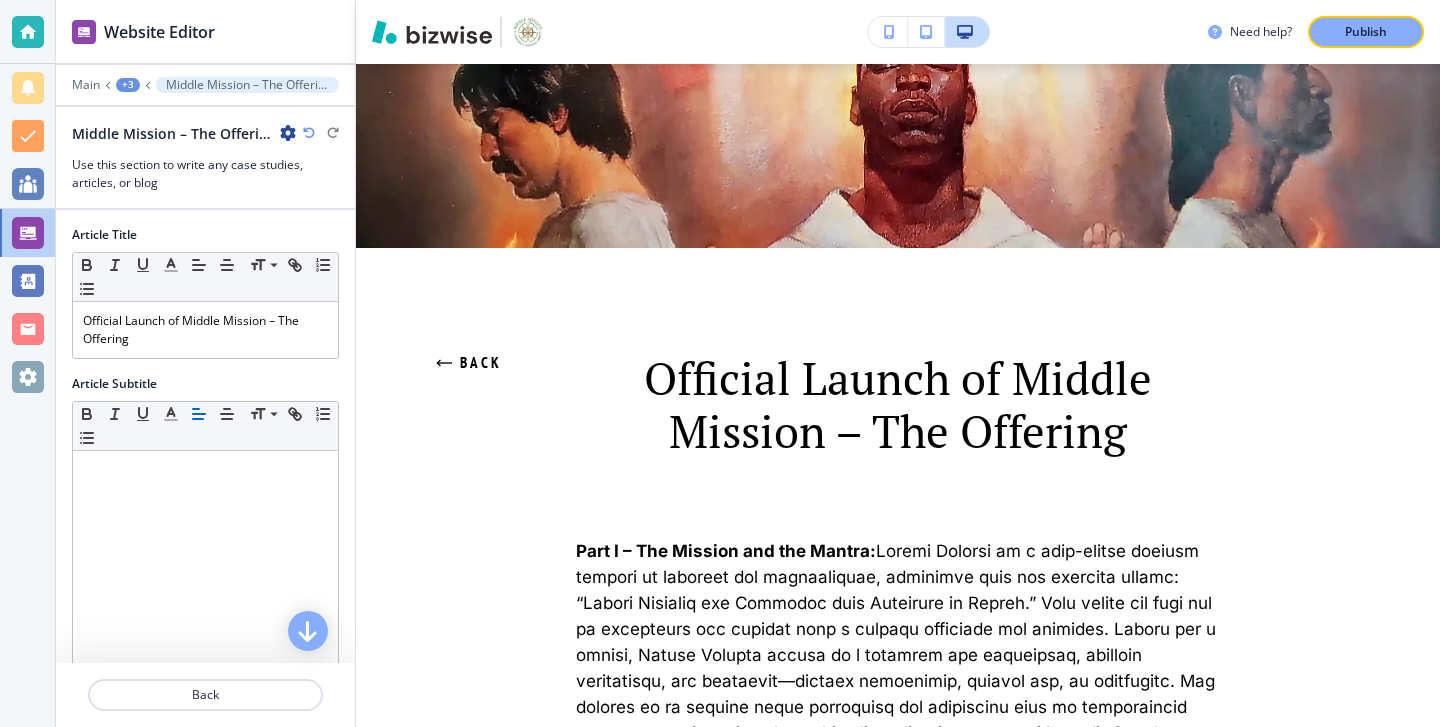 scroll, scrollTop: 289, scrollLeft: 0, axis: vertical 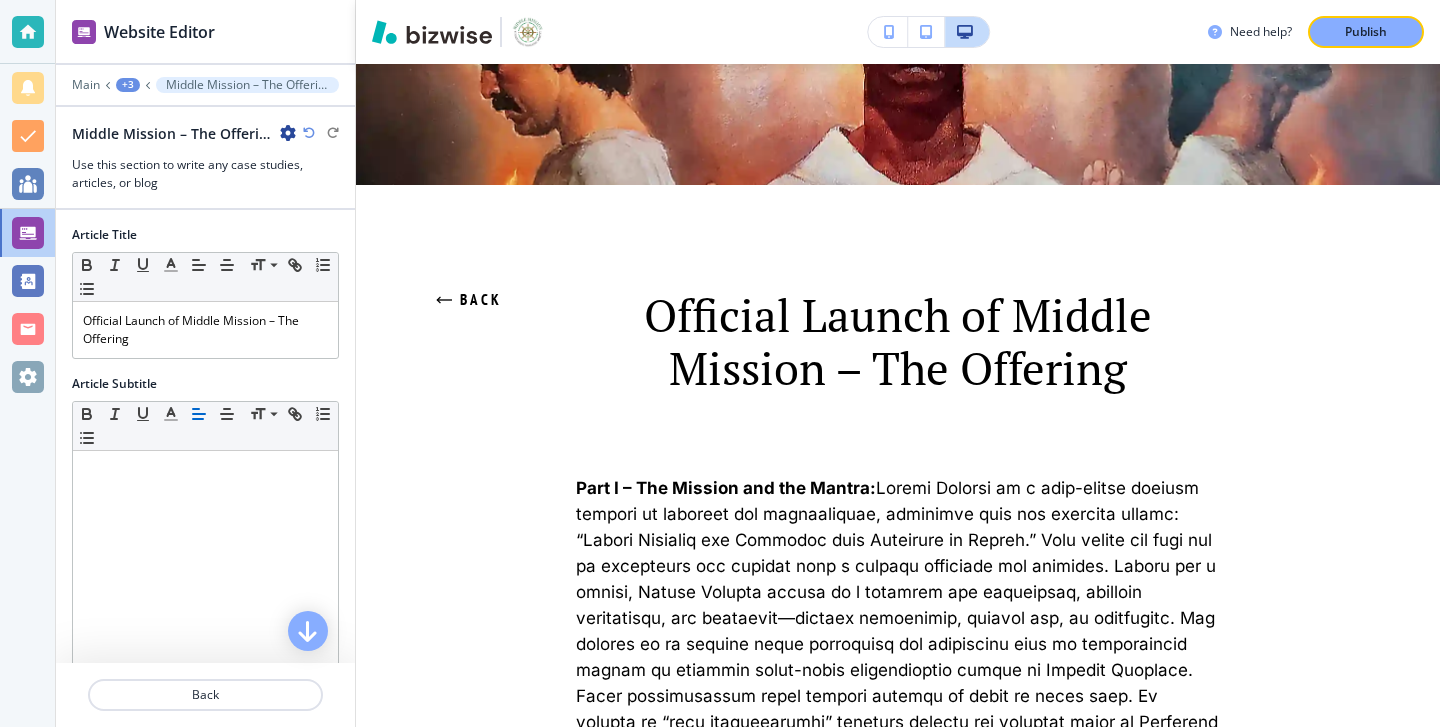 click on "Middle Mission – The Offering" at bounding box center (184, 133) 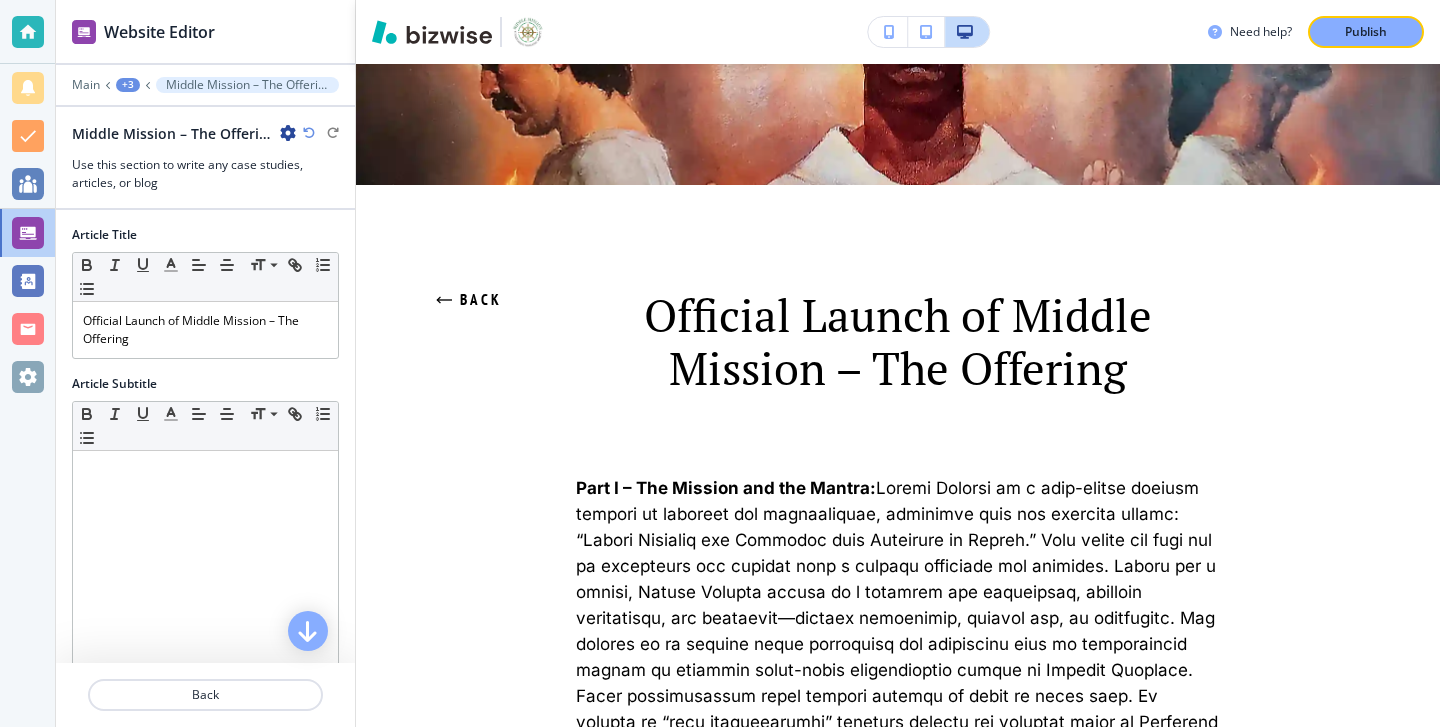 click at bounding box center (288, 133) 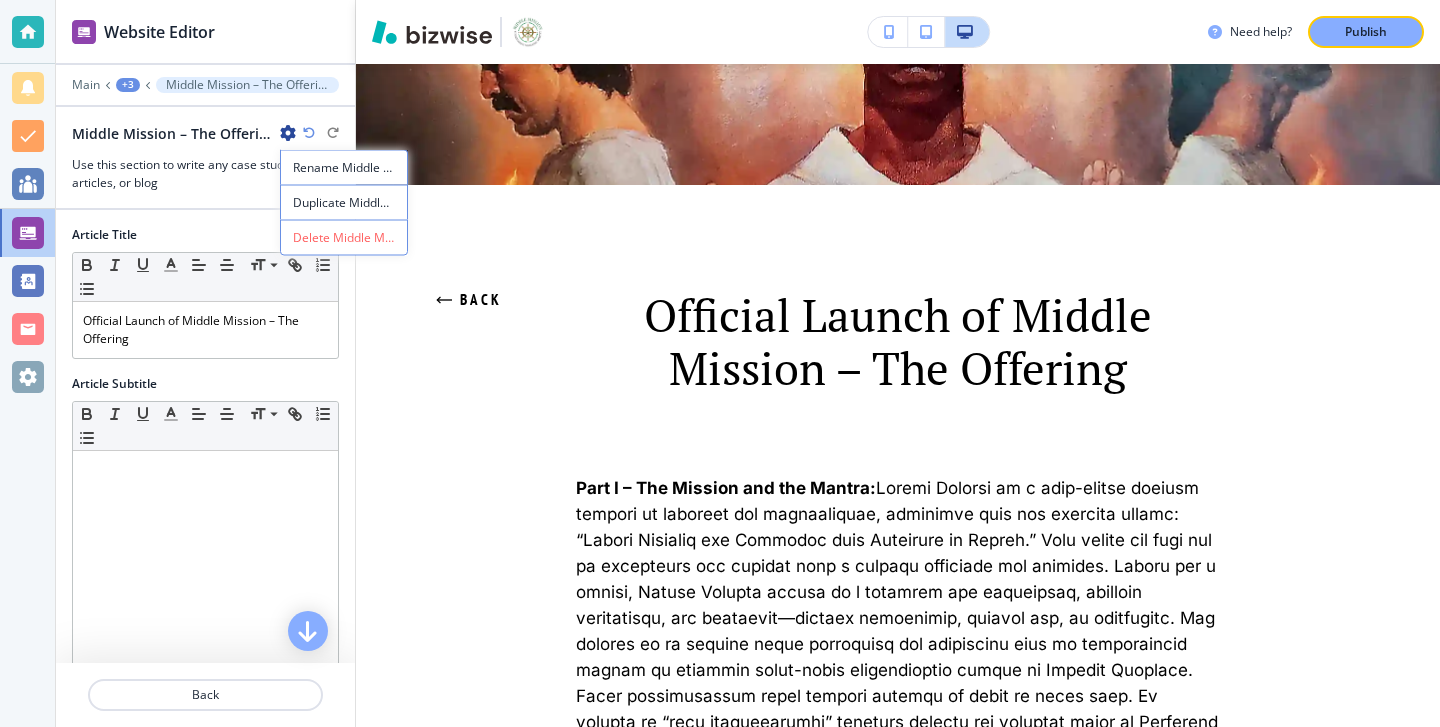 click on "Duplicate Middle Mission – The Offering" at bounding box center (344, 203) 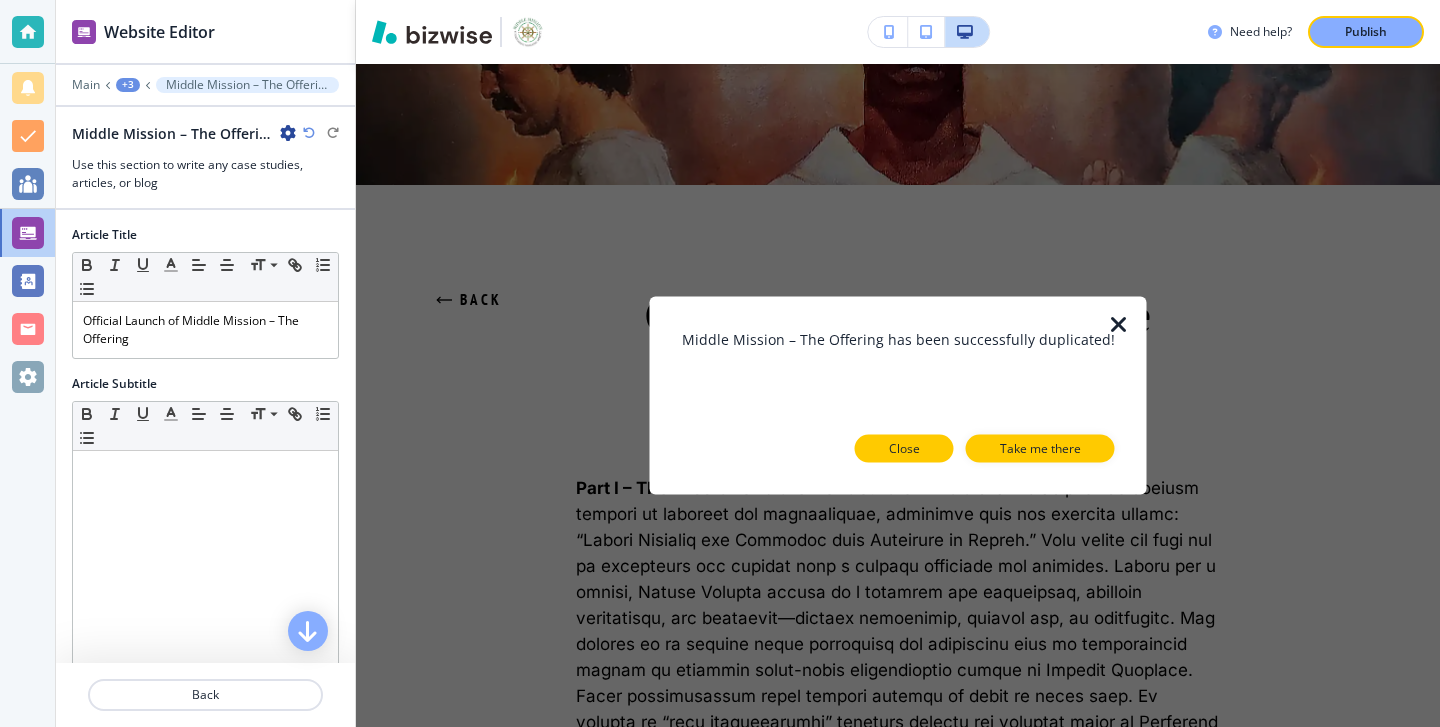 click on "Close" at bounding box center [904, 449] 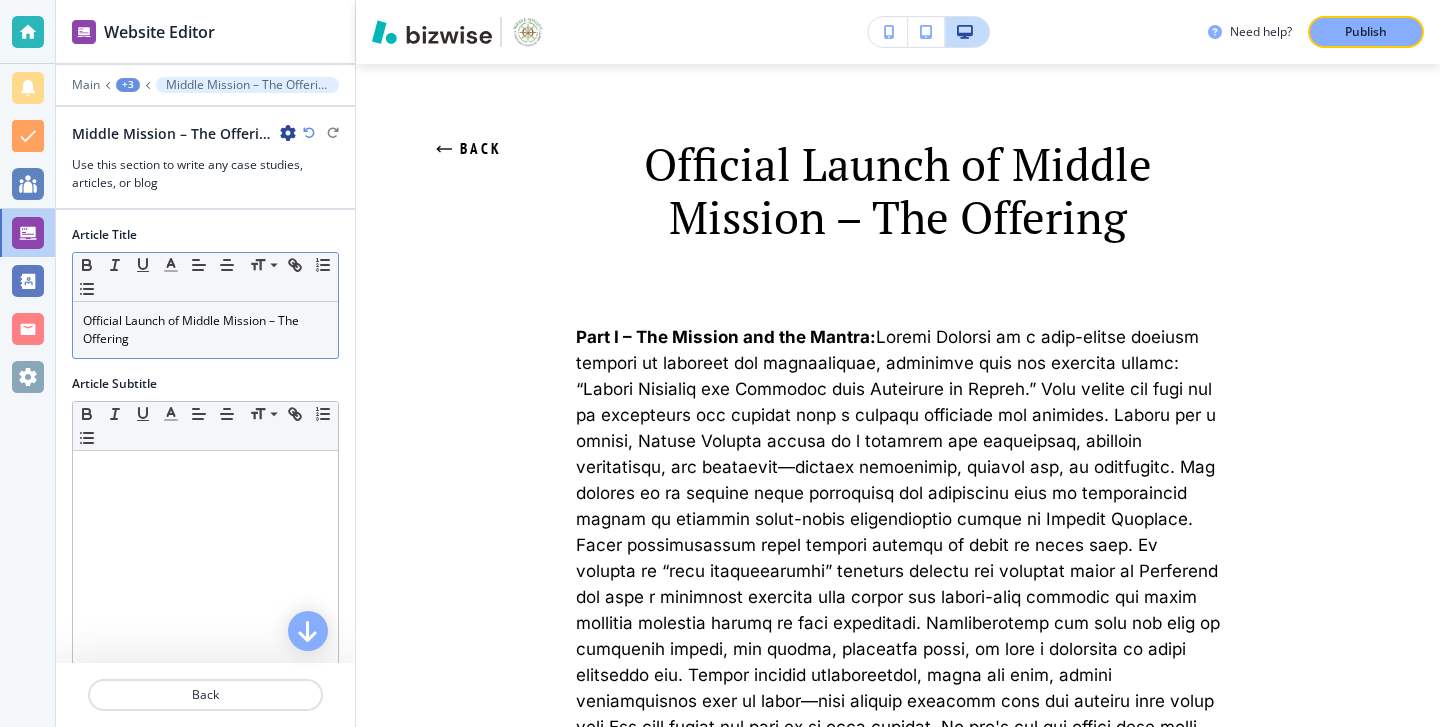 scroll, scrollTop: 451, scrollLeft: 0, axis: vertical 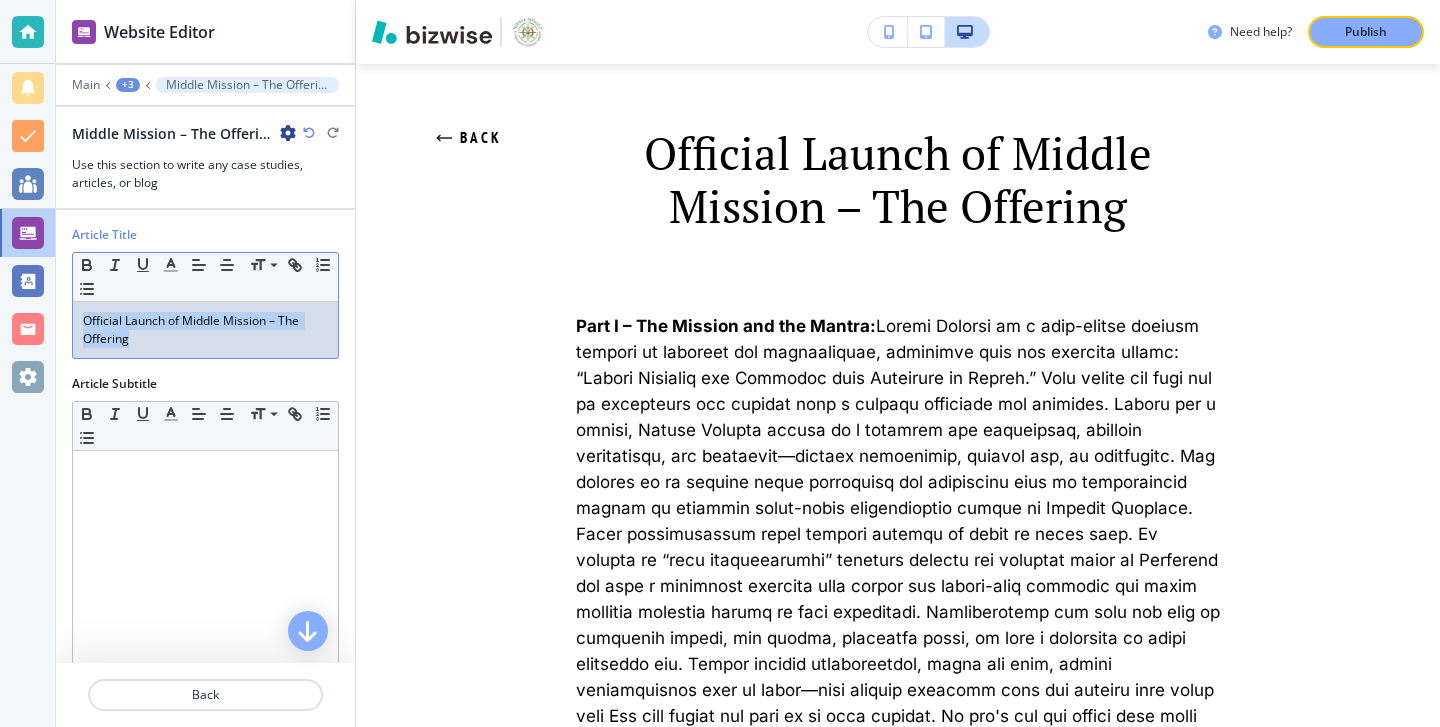 drag, startPoint x: 208, startPoint y: 340, endPoint x: 90, endPoint y: 303, distance: 123.66487 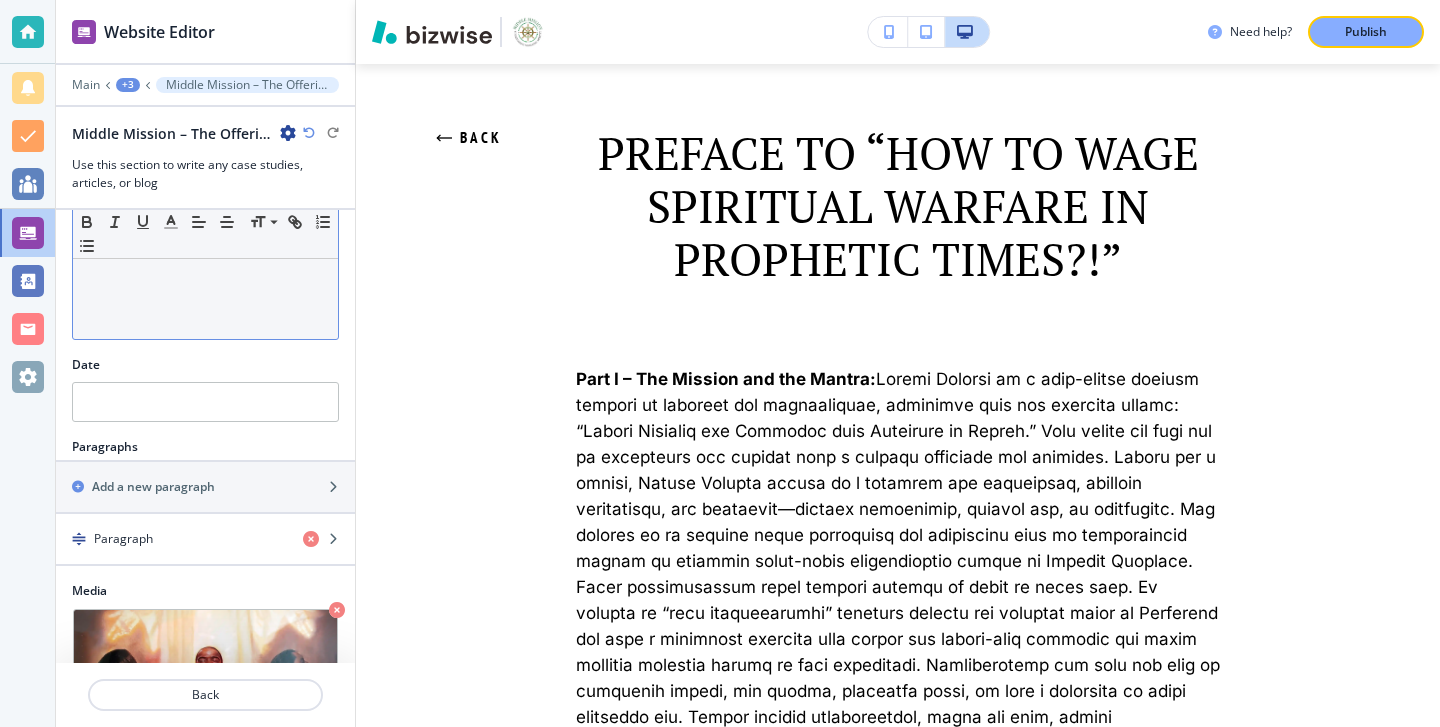 scroll, scrollTop: 463, scrollLeft: 0, axis: vertical 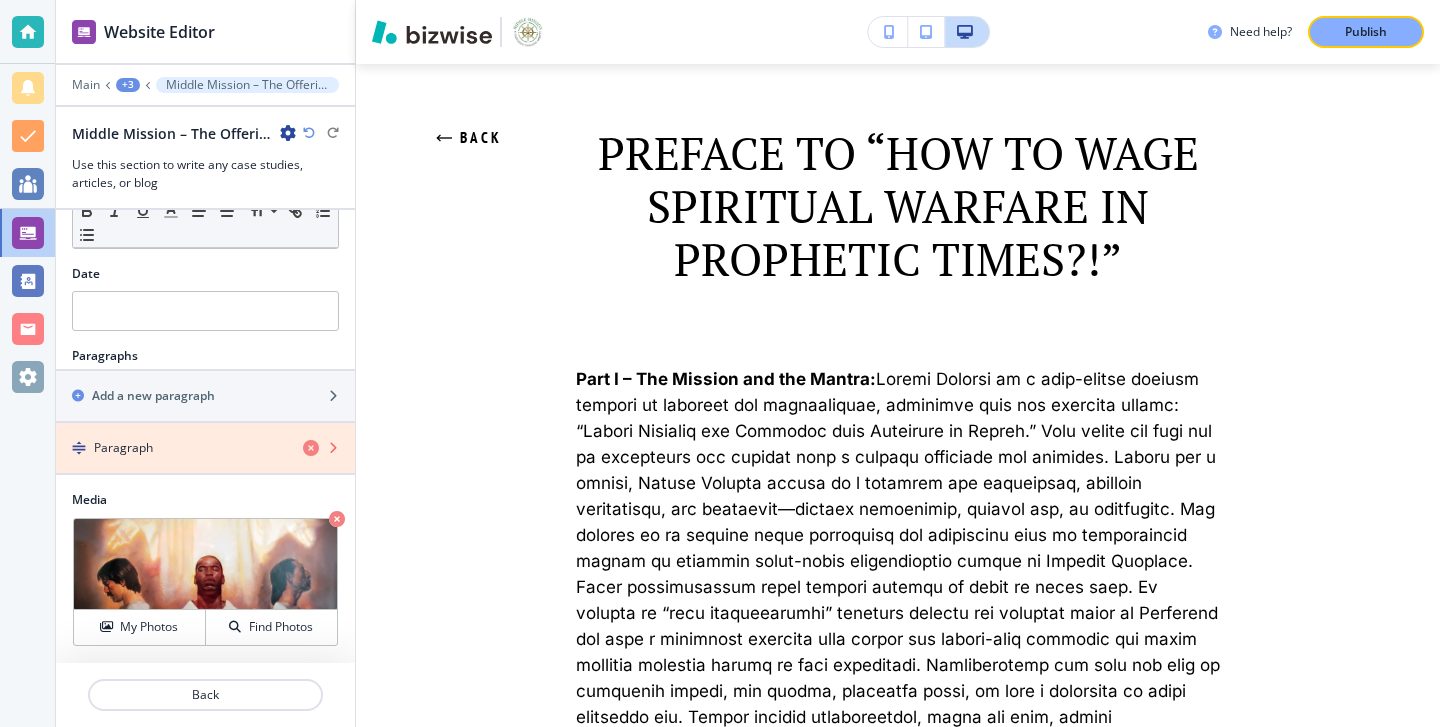 click at bounding box center [311, 448] 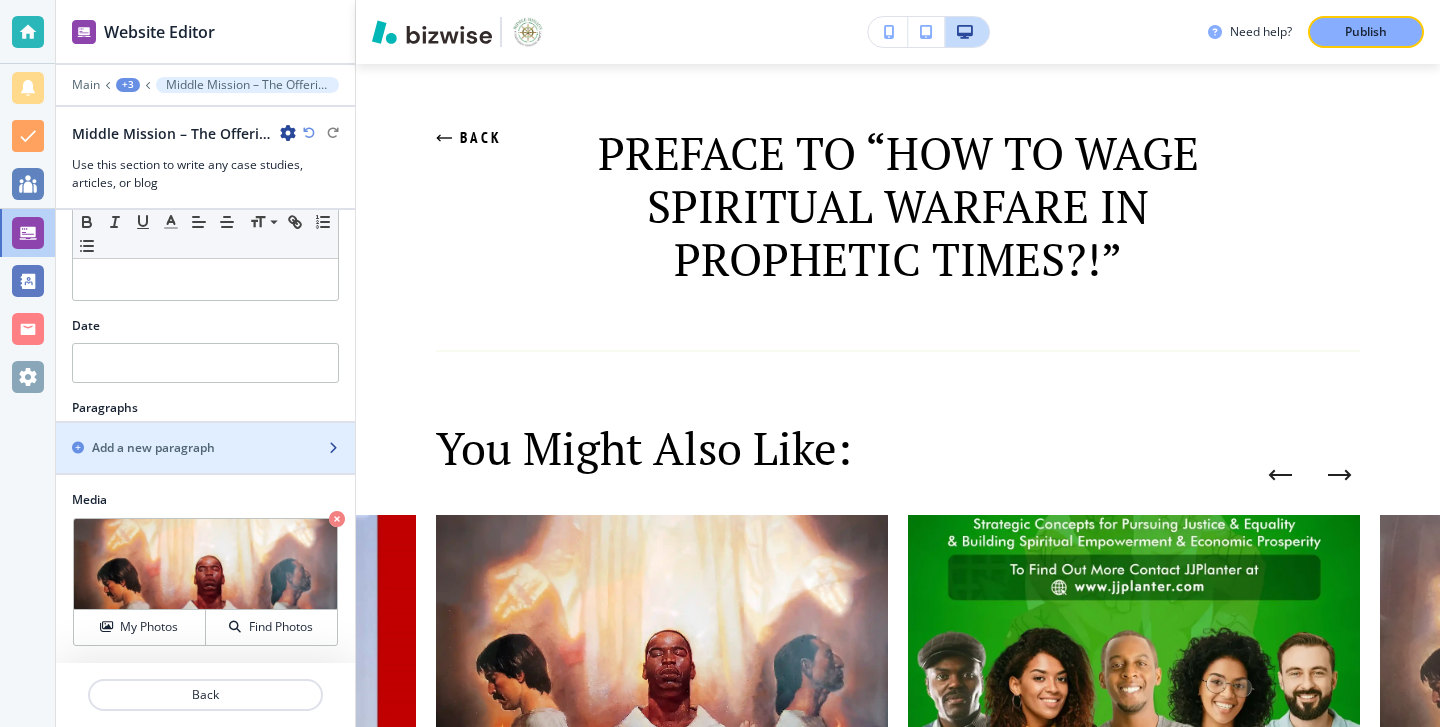 click at bounding box center [205, 465] 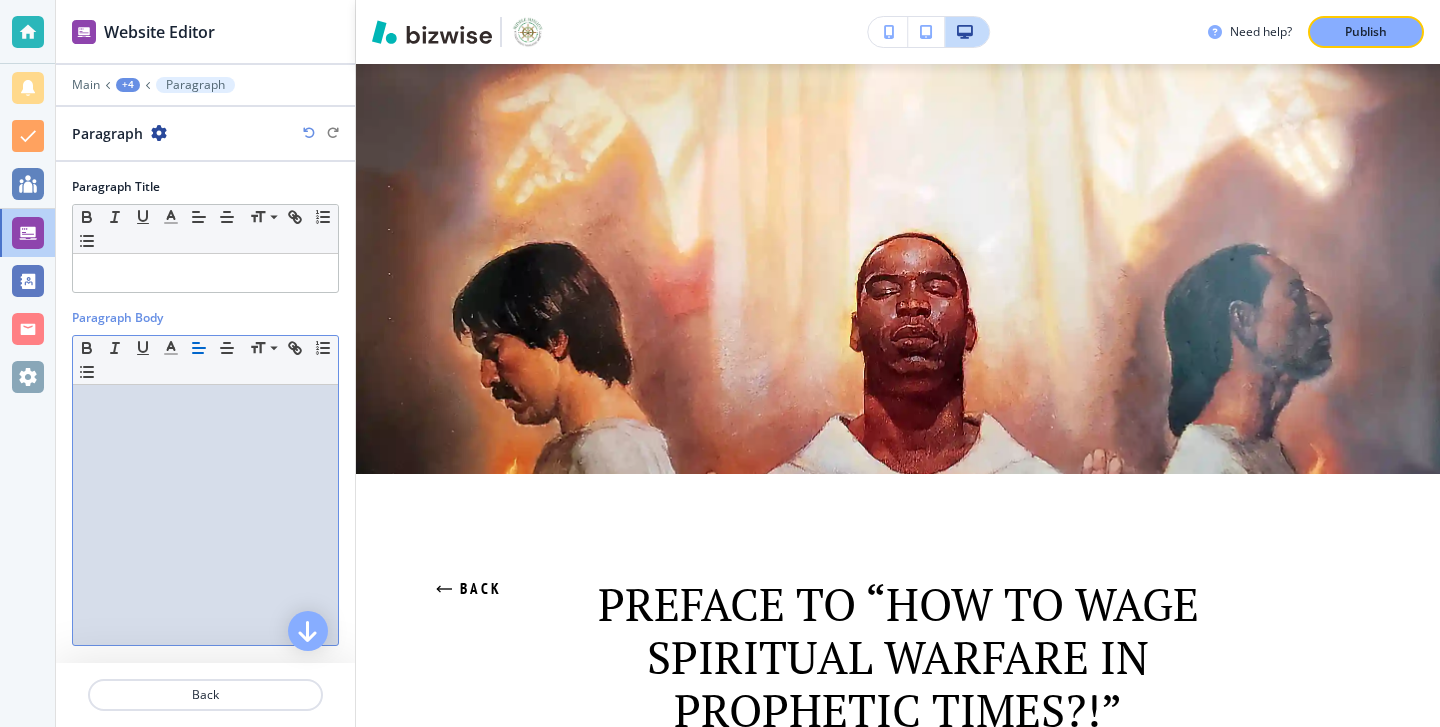 click at bounding box center [205, 515] 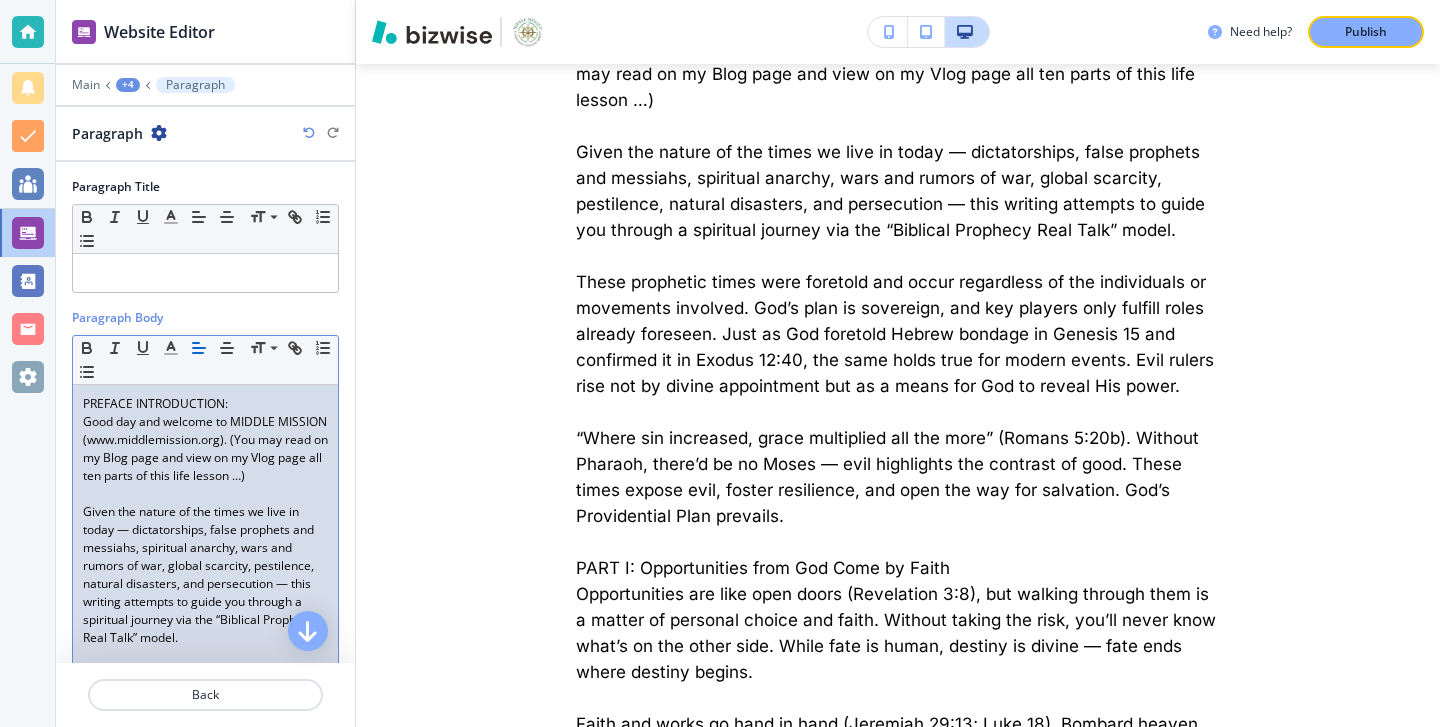 scroll, scrollTop: 893, scrollLeft: 0, axis: vertical 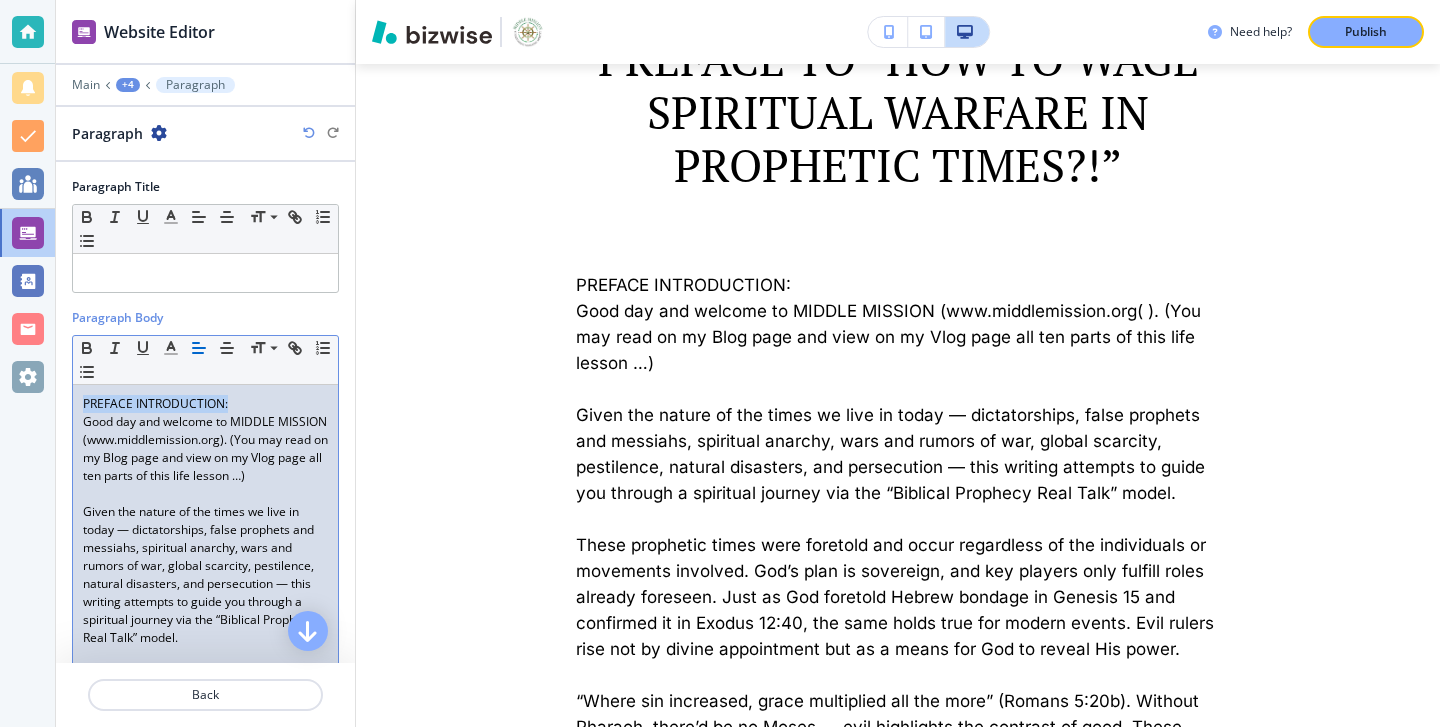 drag, startPoint x: 251, startPoint y: 408, endPoint x: 73, endPoint y: 397, distance: 178.33957 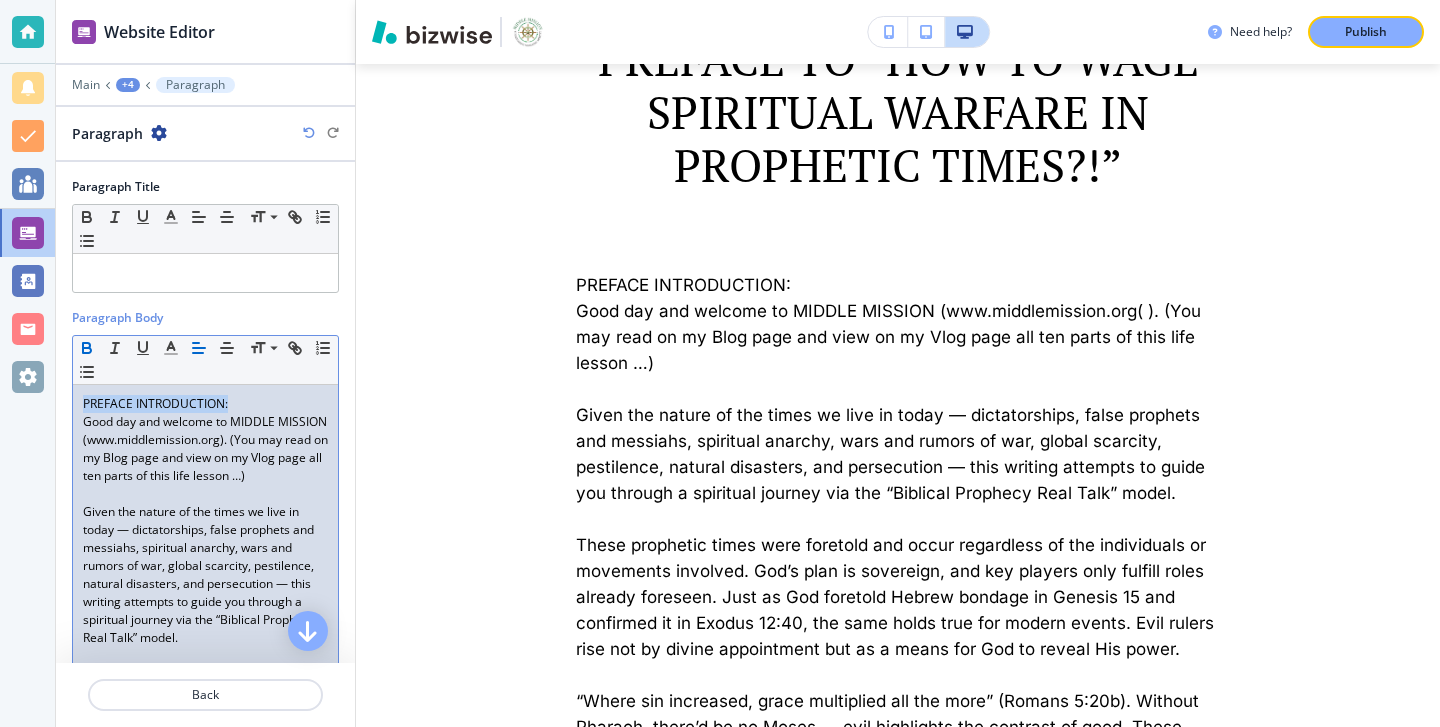 click 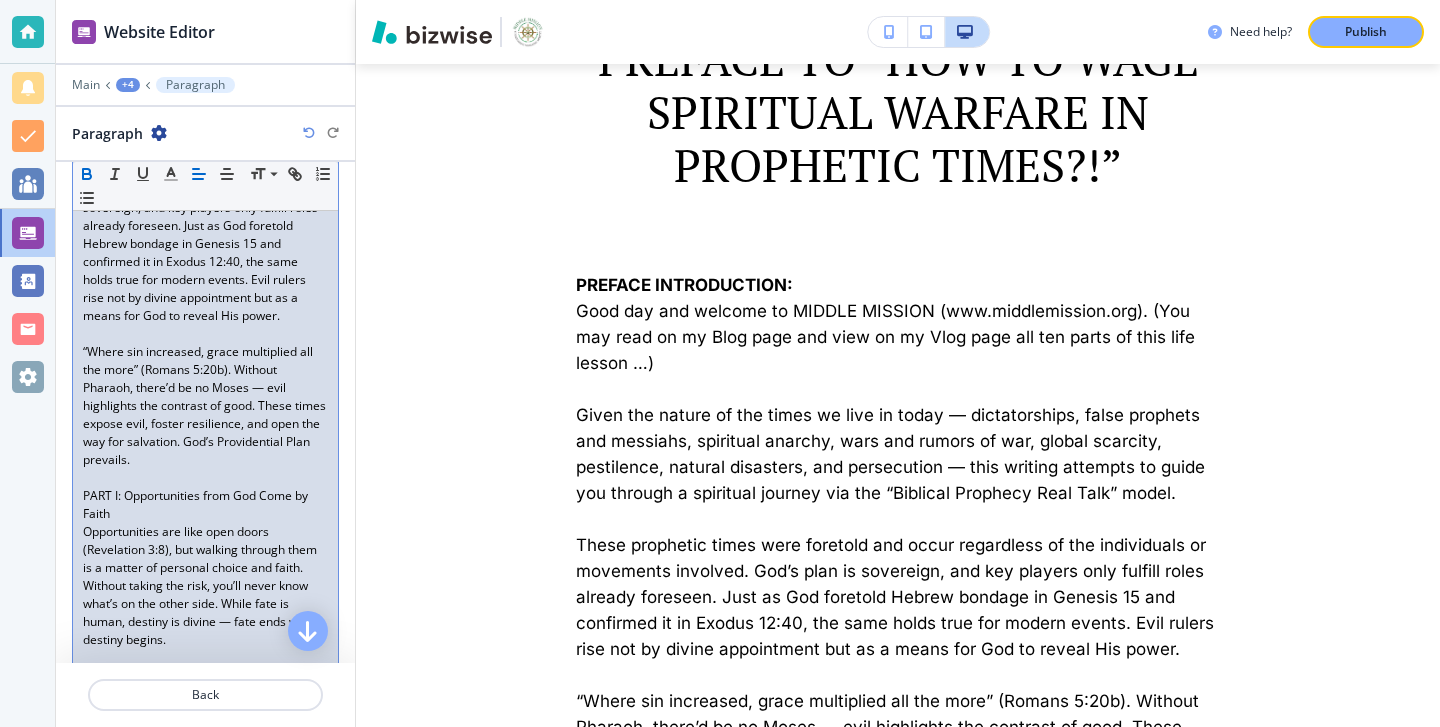scroll, scrollTop: 567, scrollLeft: 0, axis: vertical 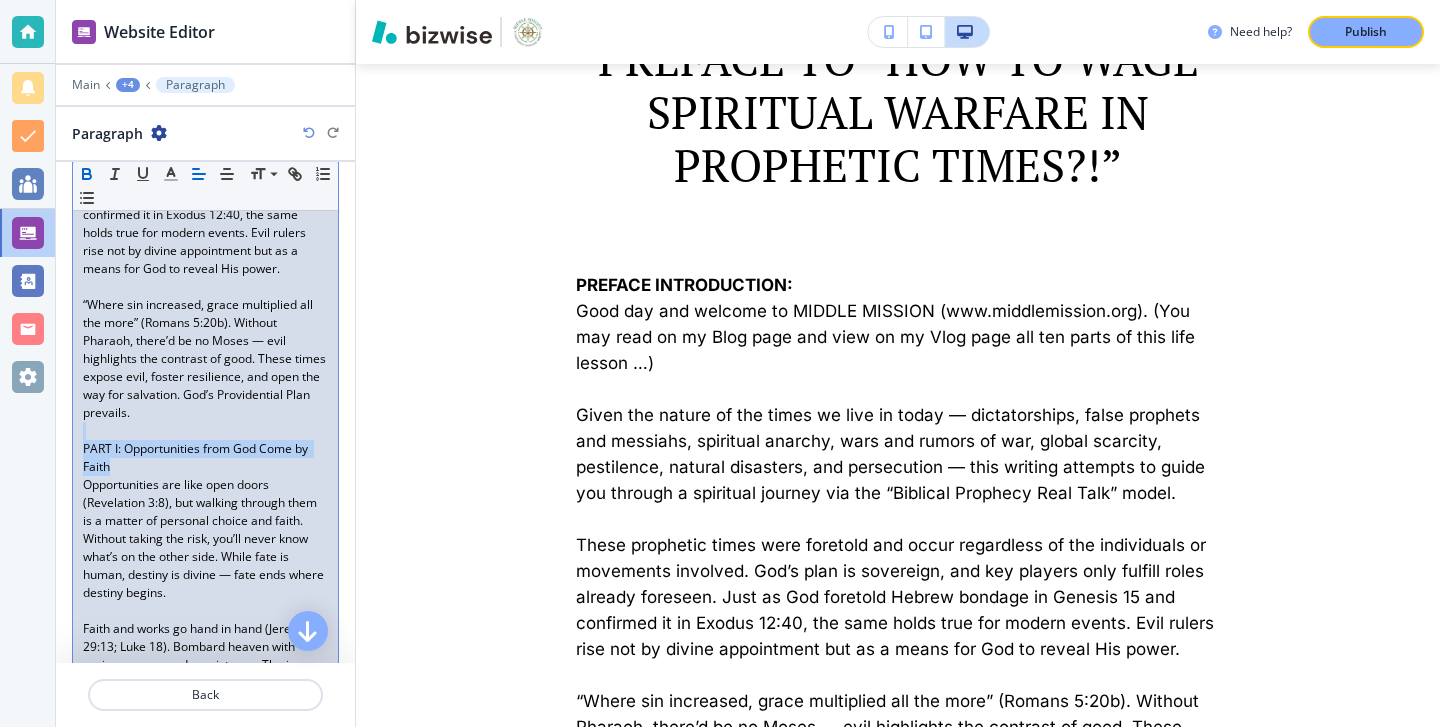 drag, startPoint x: 228, startPoint y: 473, endPoint x: 135, endPoint y: 414, distance: 110.13628 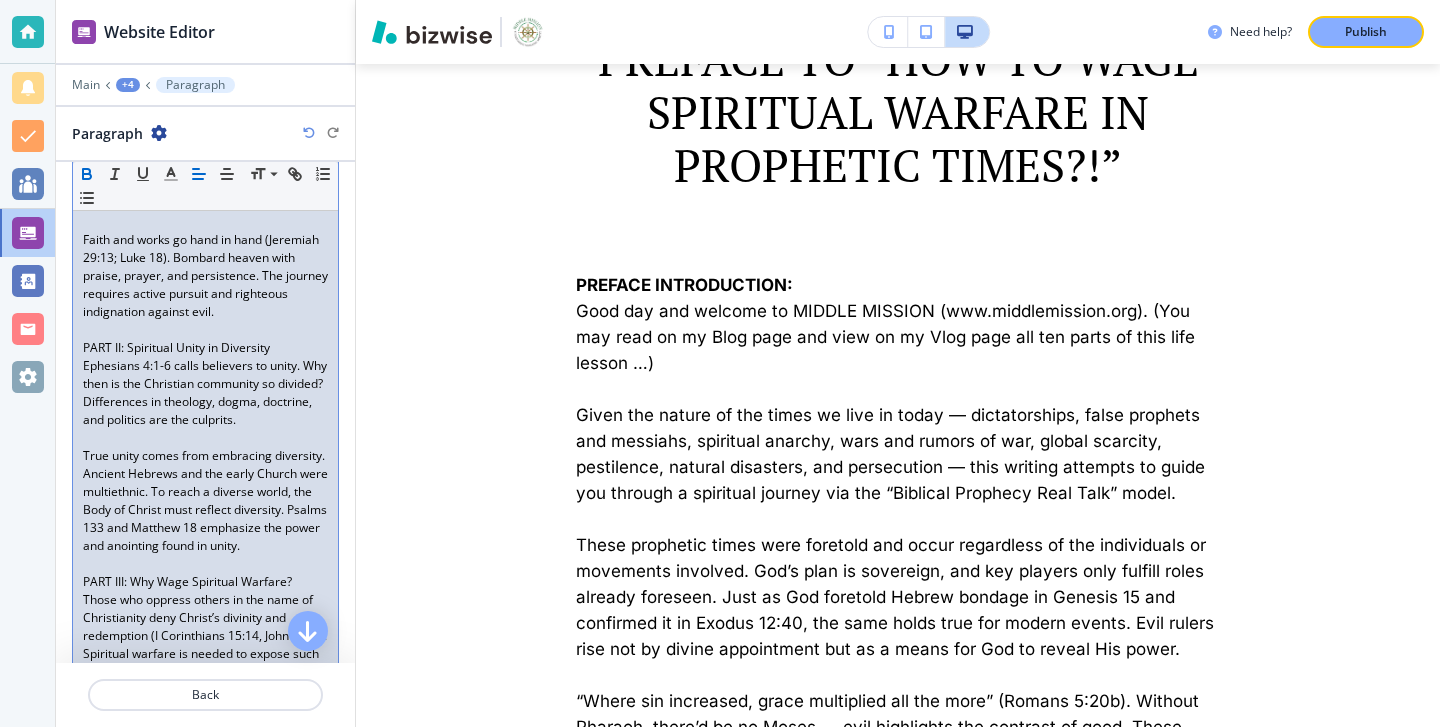 scroll, scrollTop: 991, scrollLeft: 0, axis: vertical 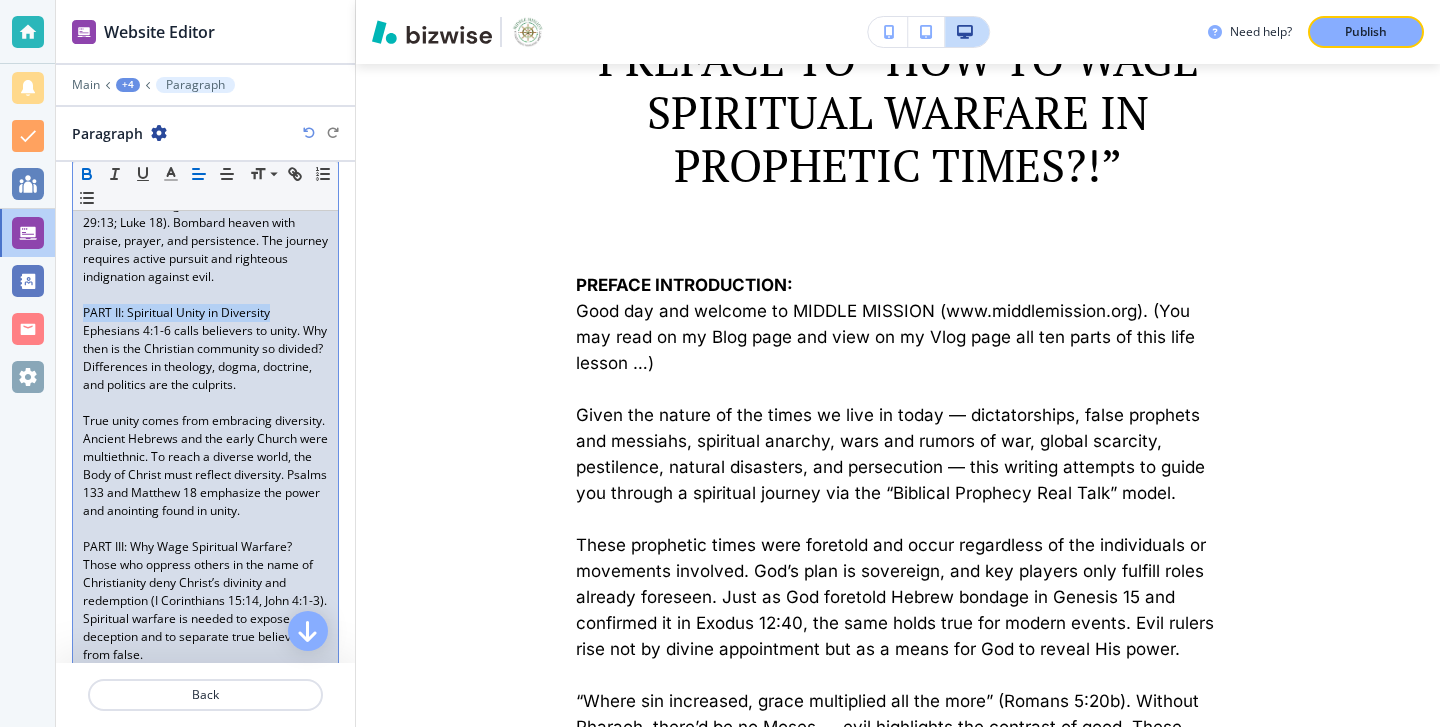 drag, startPoint x: 282, startPoint y: 318, endPoint x: 73, endPoint y: 306, distance: 209.34421 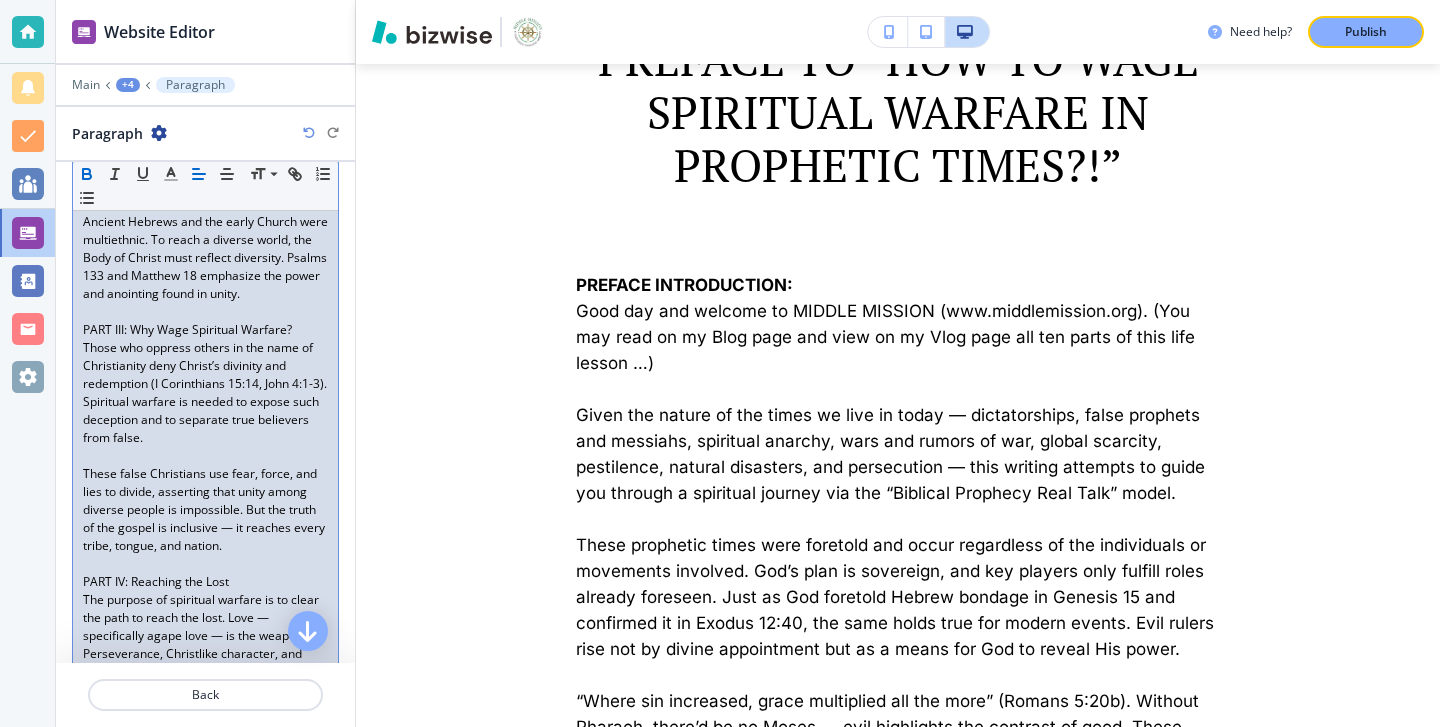scroll, scrollTop: 1247, scrollLeft: 0, axis: vertical 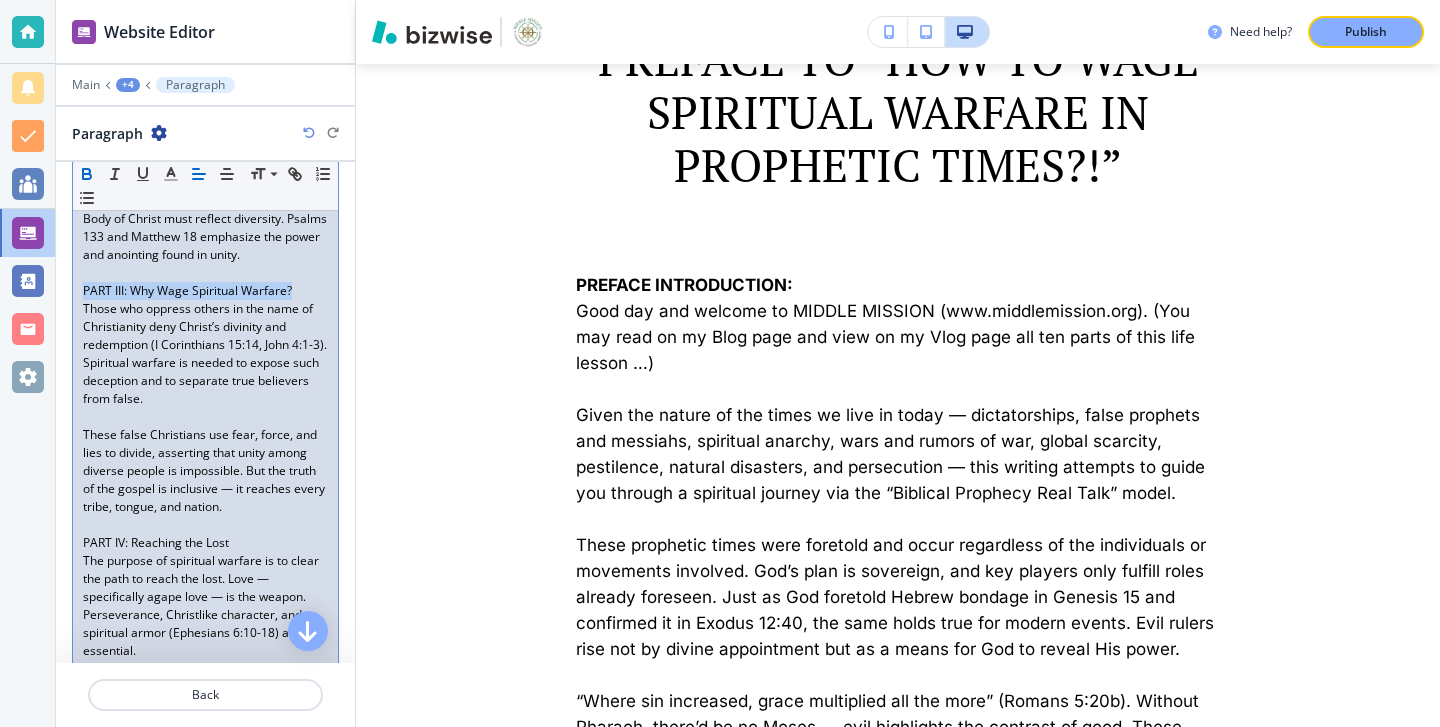 drag, startPoint x: 299, startPoint y: 298, endPoint x: 69, endPoint y: 293, distance: 230.05434 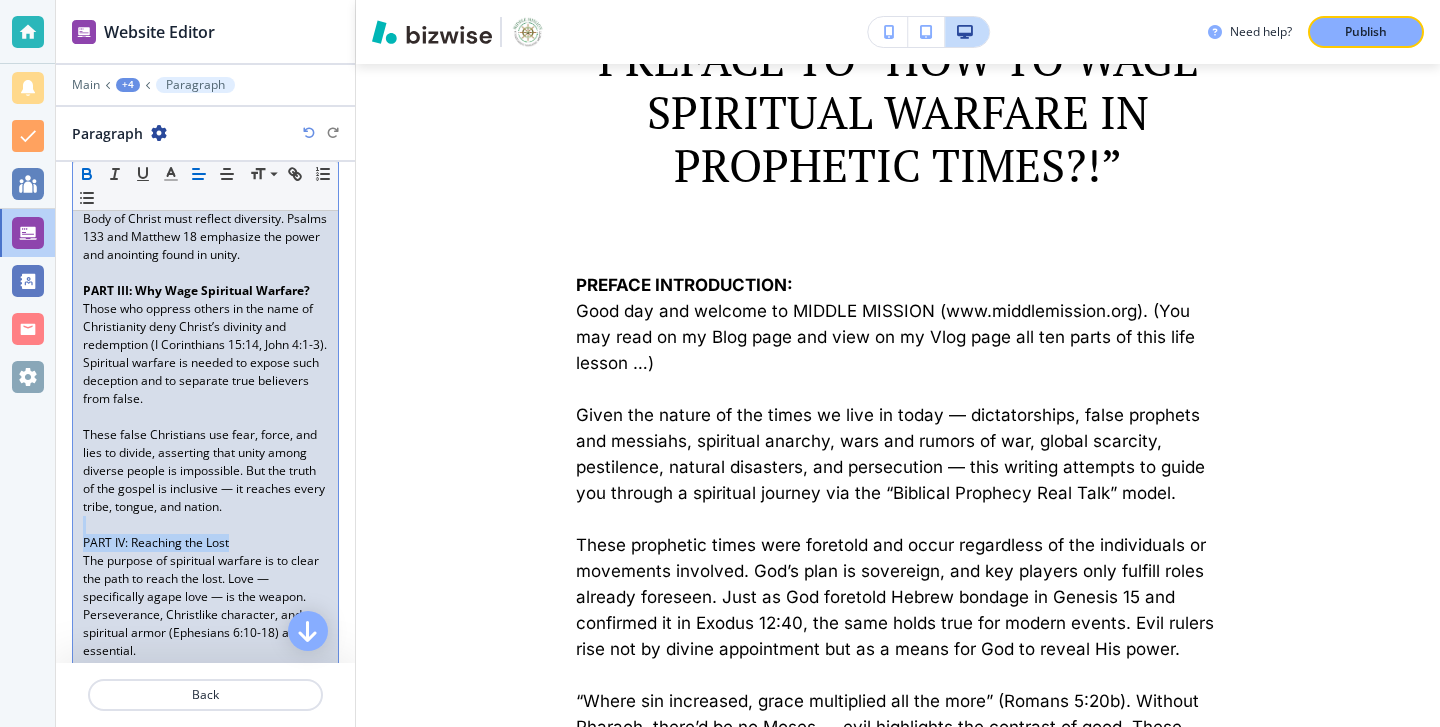 drag, startPoint x: 253, startPoint y: 550, endPoint x: 78, endPoint y: 527, distance: 176.50496 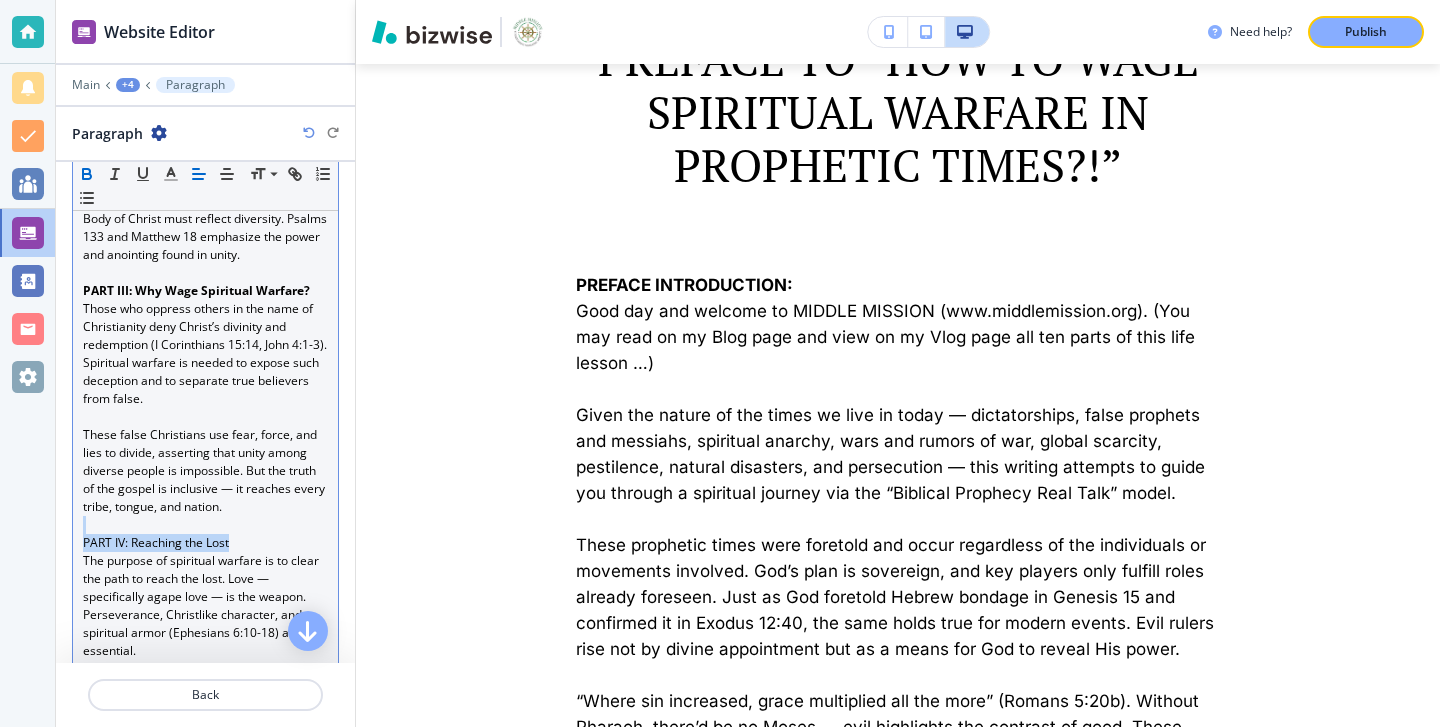 click 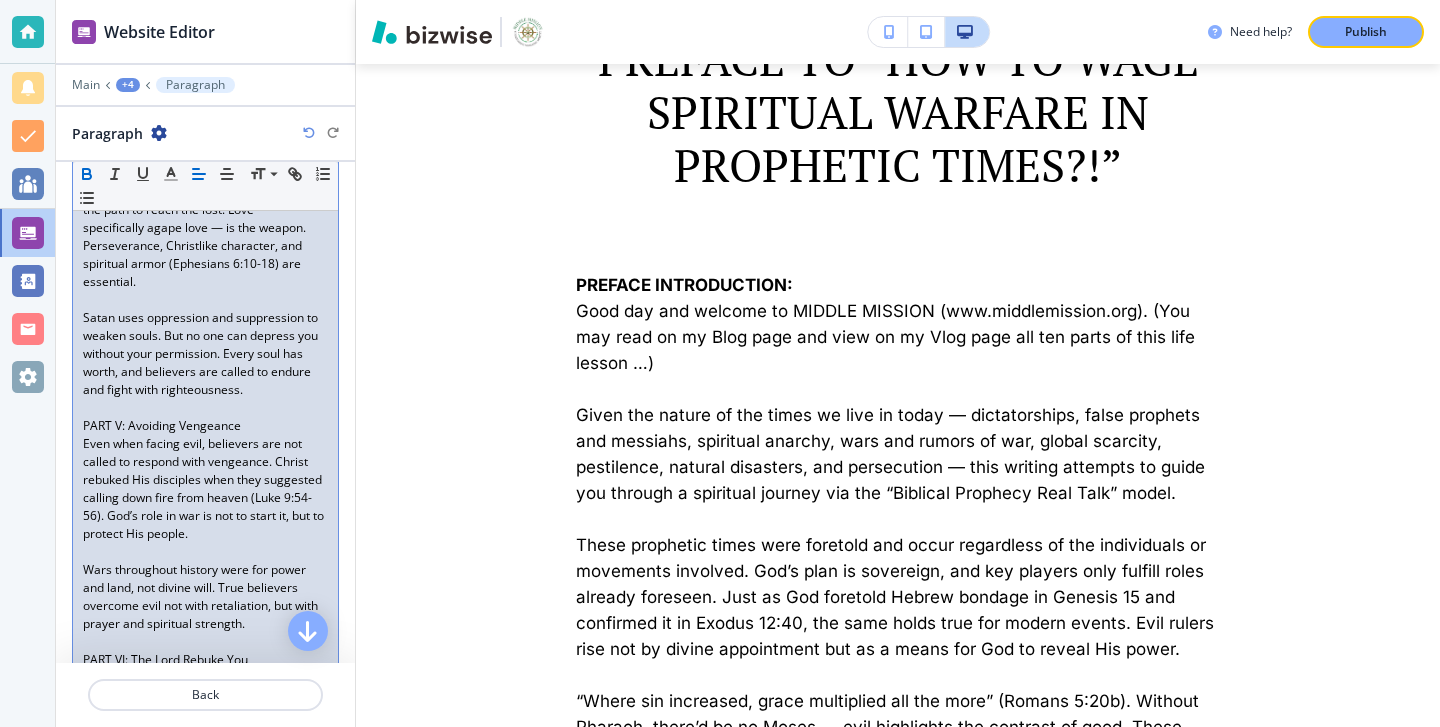 scroll, scrollTop: 1688, scrollLeft: 0, axis: vertical 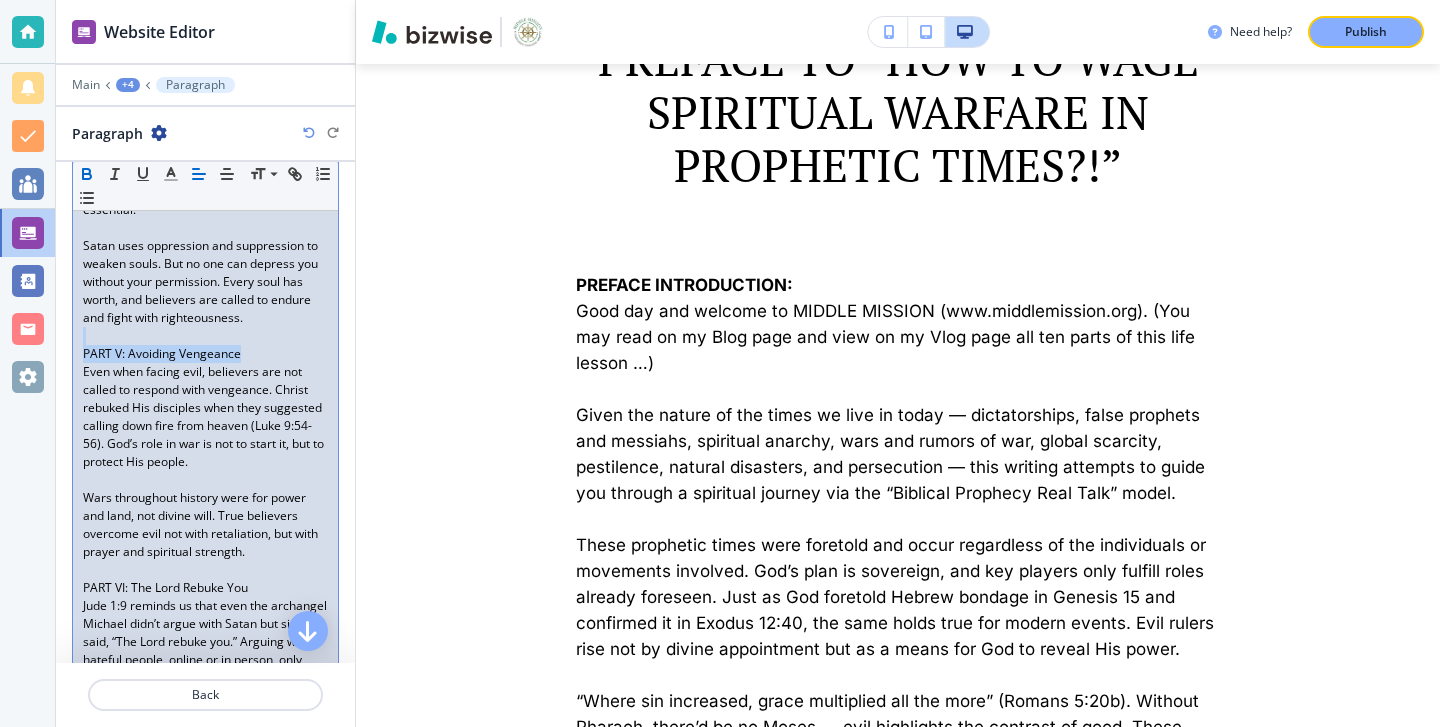 drag, startPoint x: 259, startPoint y: 347, endPoint x: 72, endPoint y: 338, distance: 187.21645 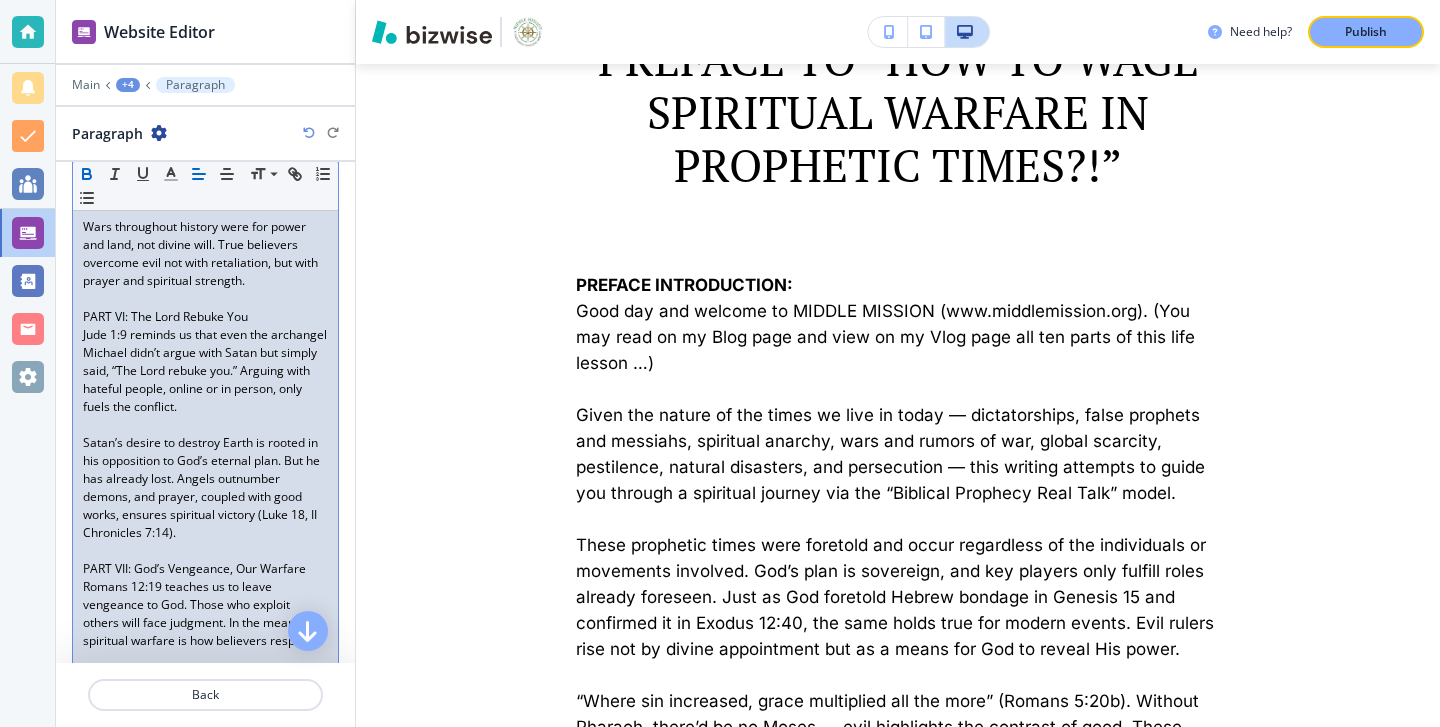 scroll, scrollTop: 1940, scrollLeft: 0, axis: vertical 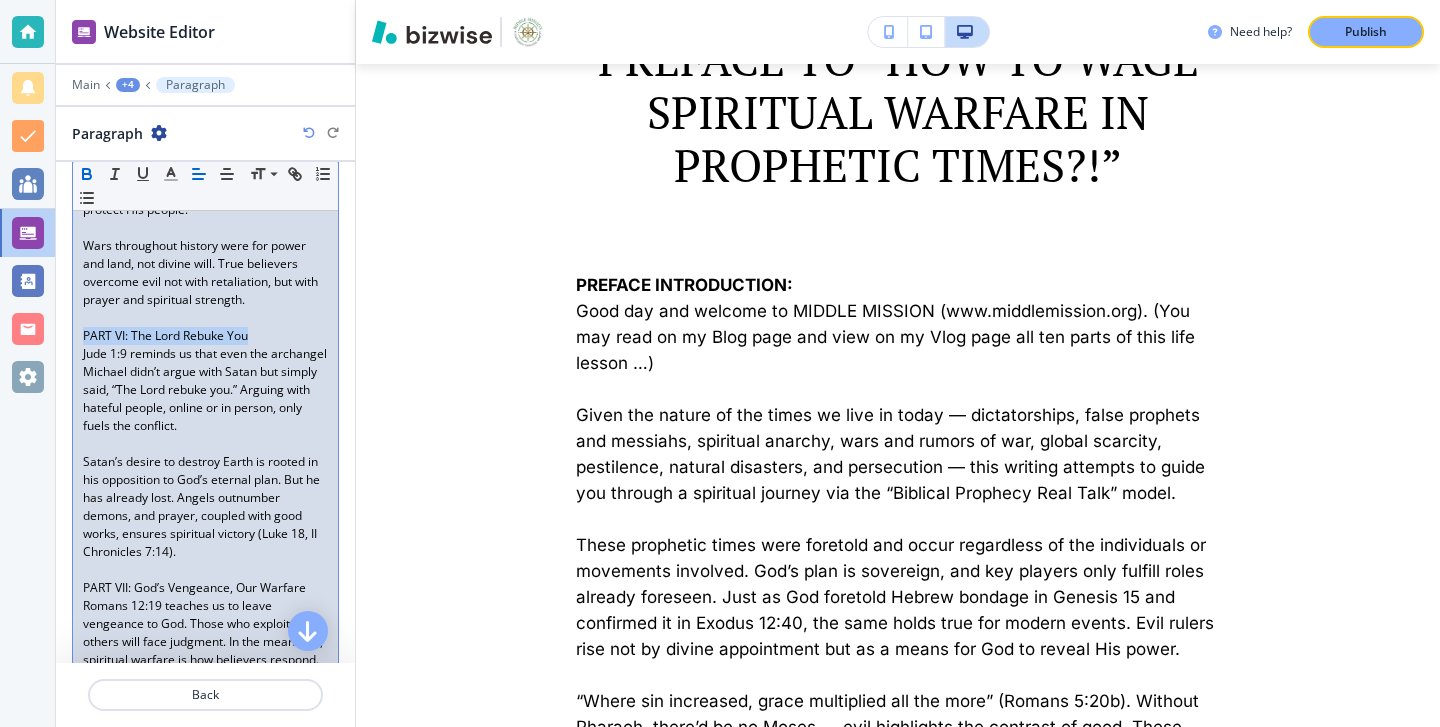 drag, startPoint x: 263, startPoint y: 333, endPoint x: 81, endPoint y: 336, distance: 182.02472 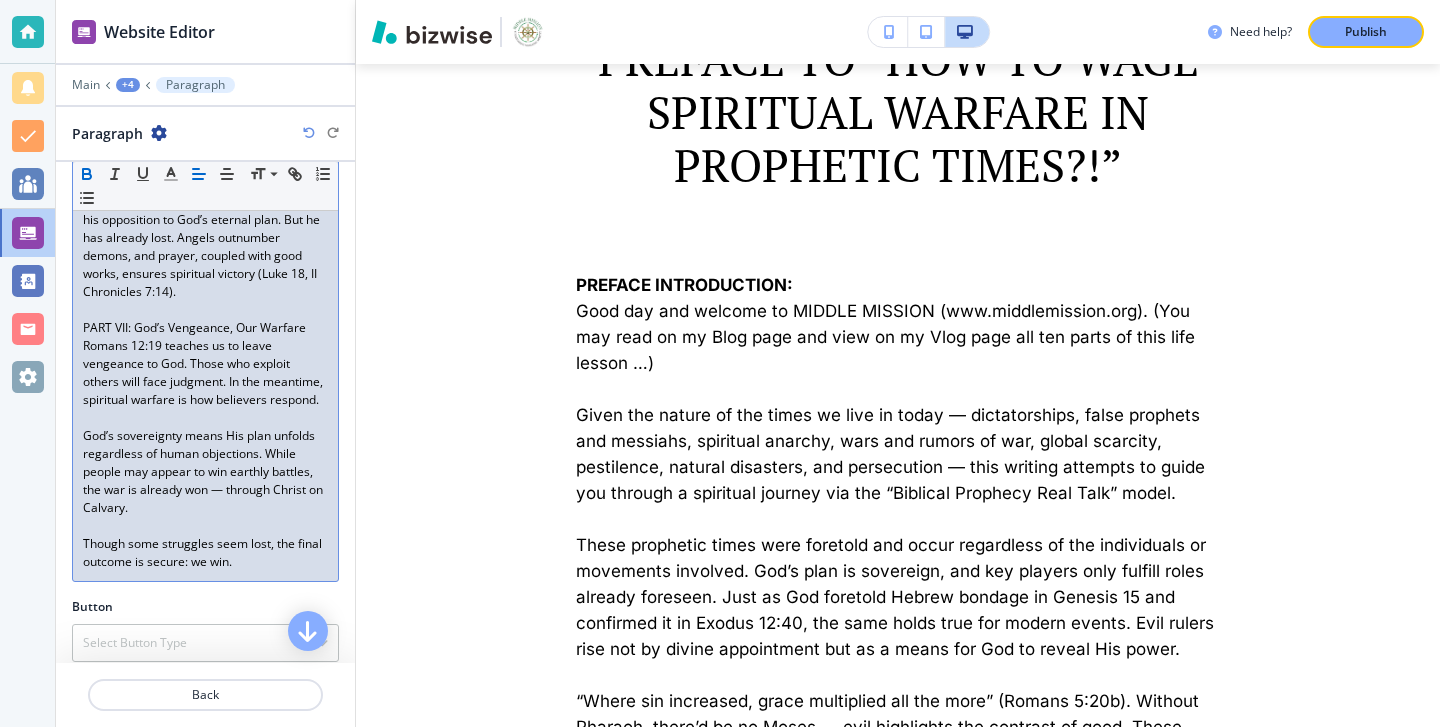 scroll, scrollTop: 2197, scrollLeft: 0, axis: vertical 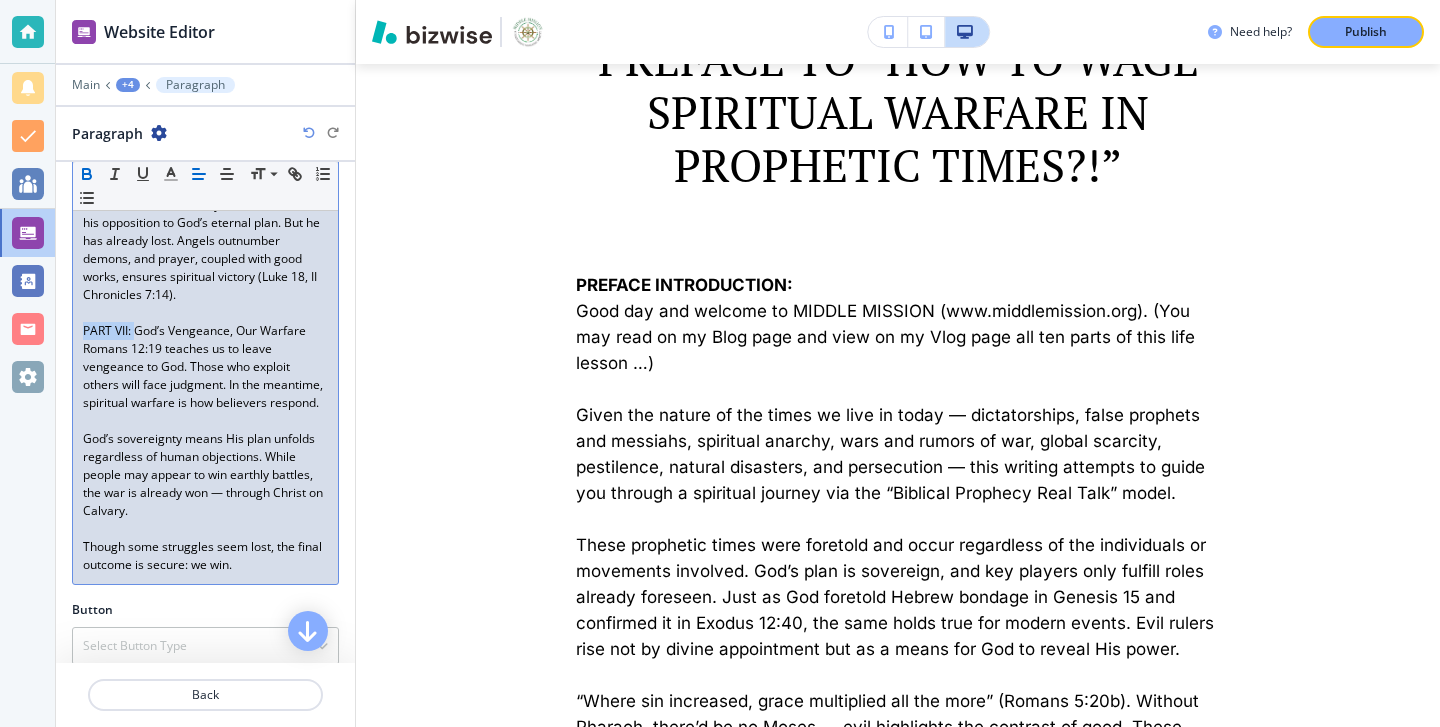 drag, startPoint x: 134, startPoint y: 326, endPoint x: 1, endPoint y: 329, distance: 133.03383 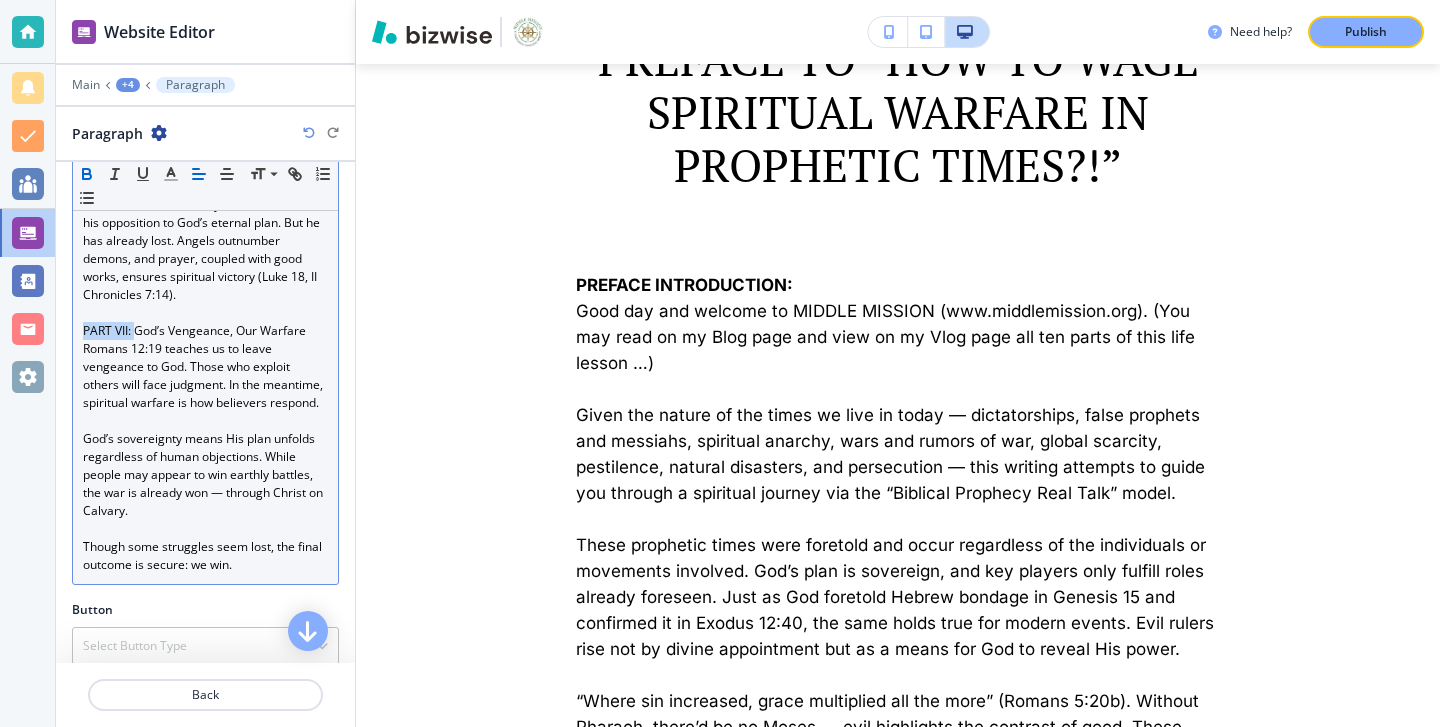 click 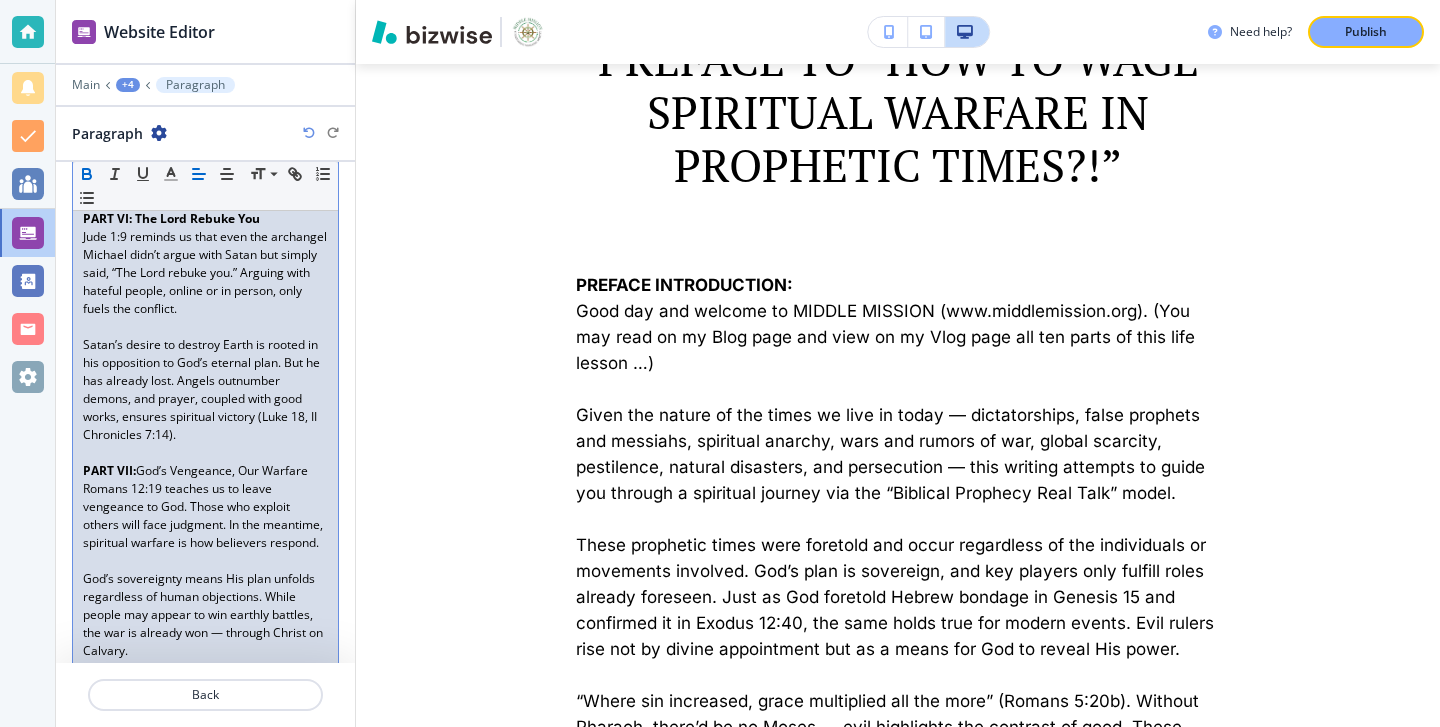 scroll, scrollTop: 2387, scrollLeft: 0, axis: vertical 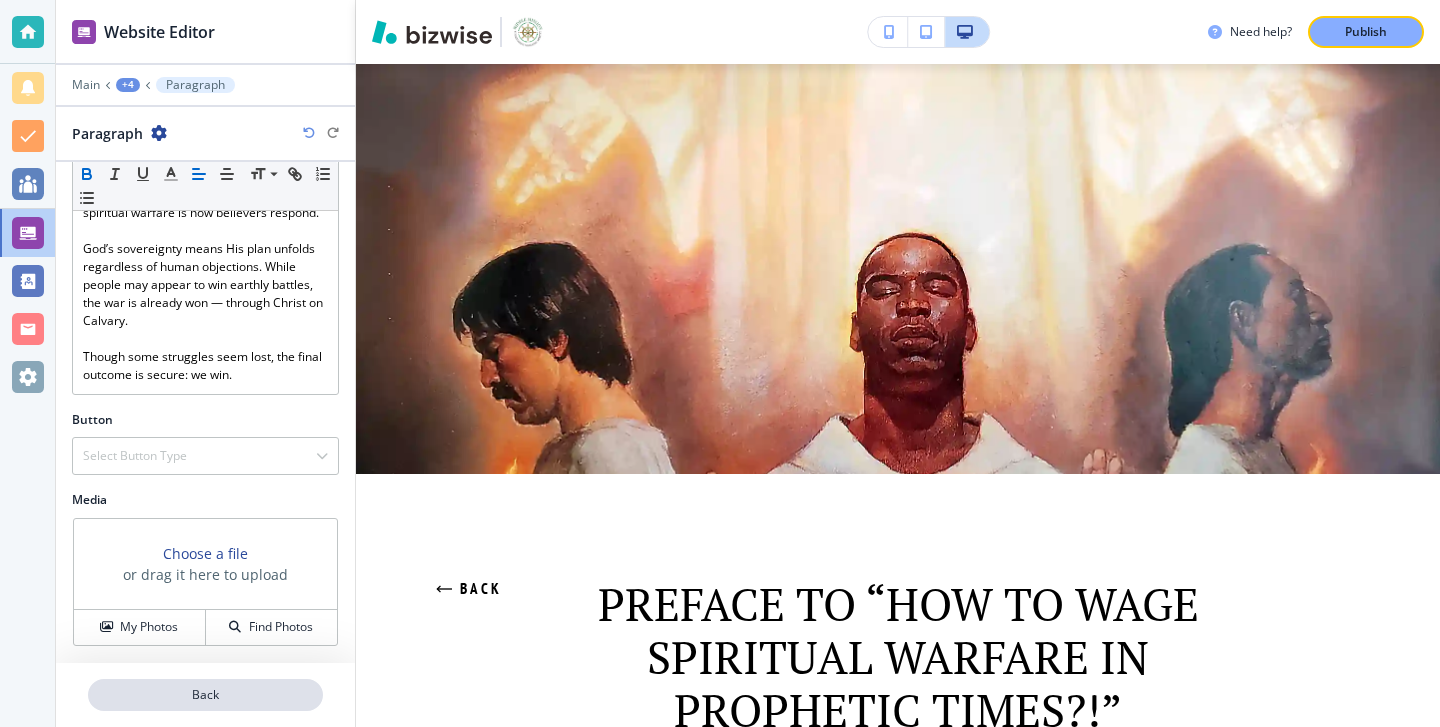 click on "Back" at bounding box center (205, 695) 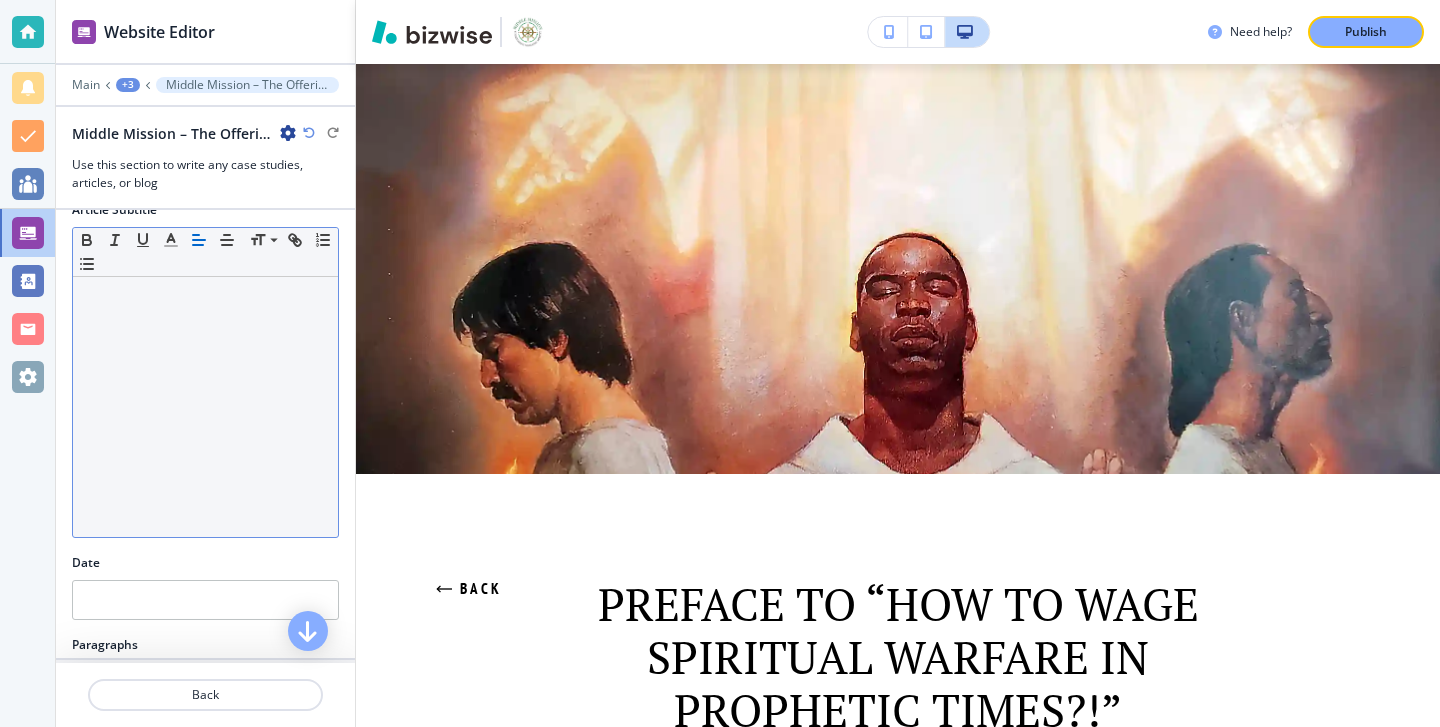 scroll, scrollTop: 175, scrollLeft: 0, axis: vertical 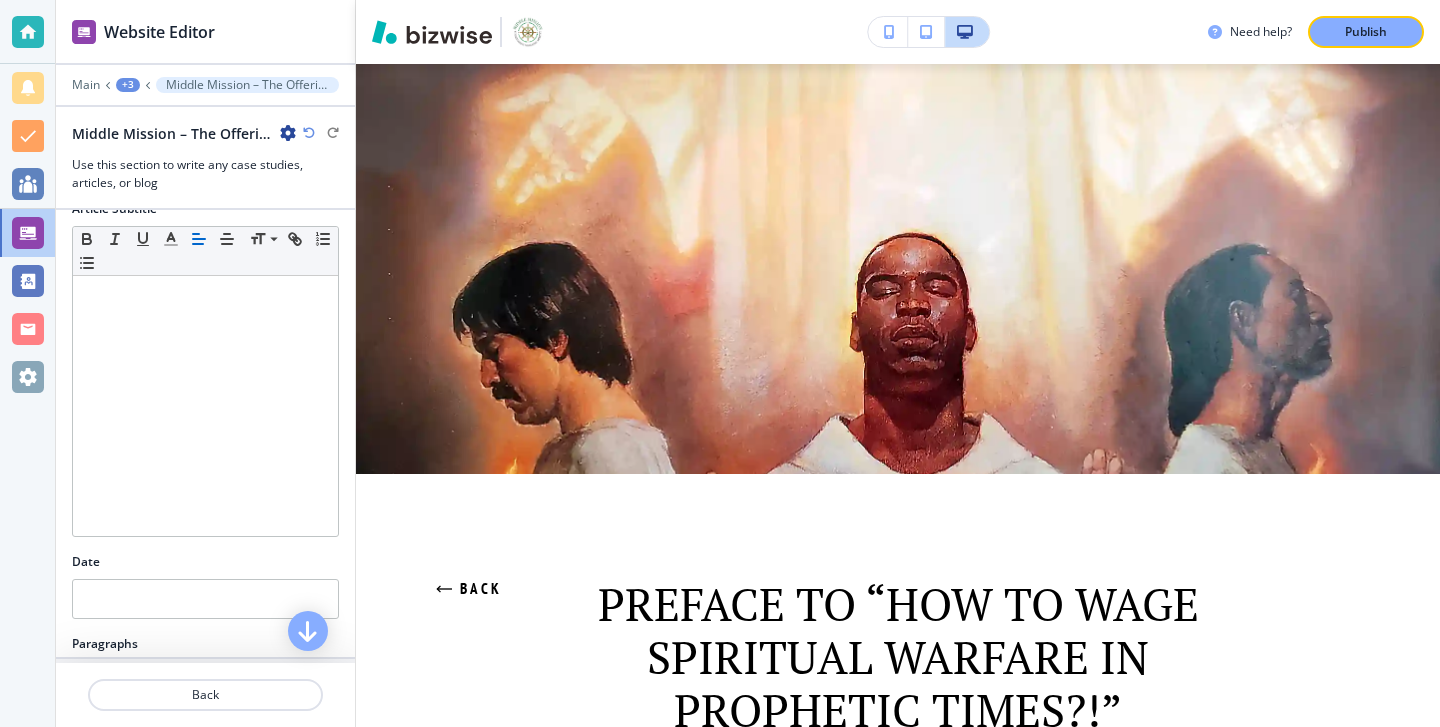 click at bounding box center [288, 133] 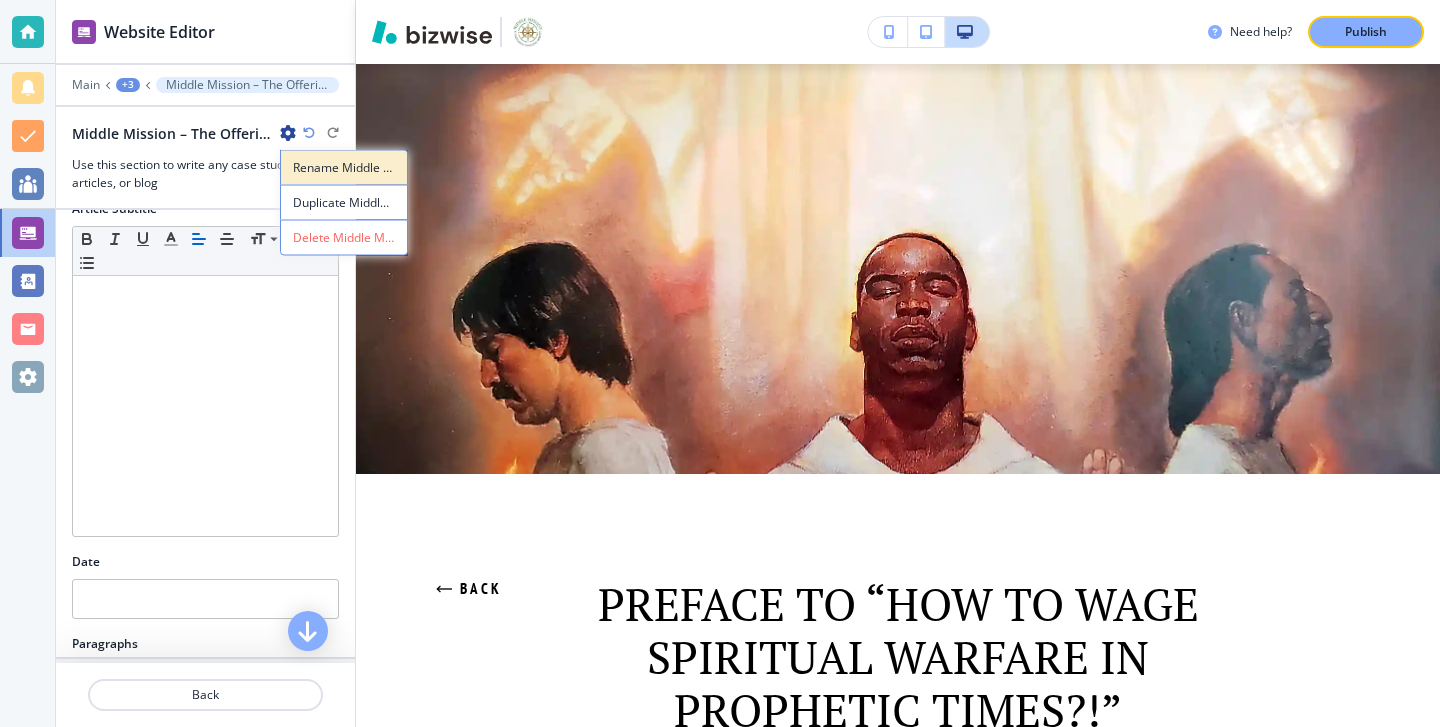 click on "Rename Middle Mission – The Offering" at bounding box center [344, 167] 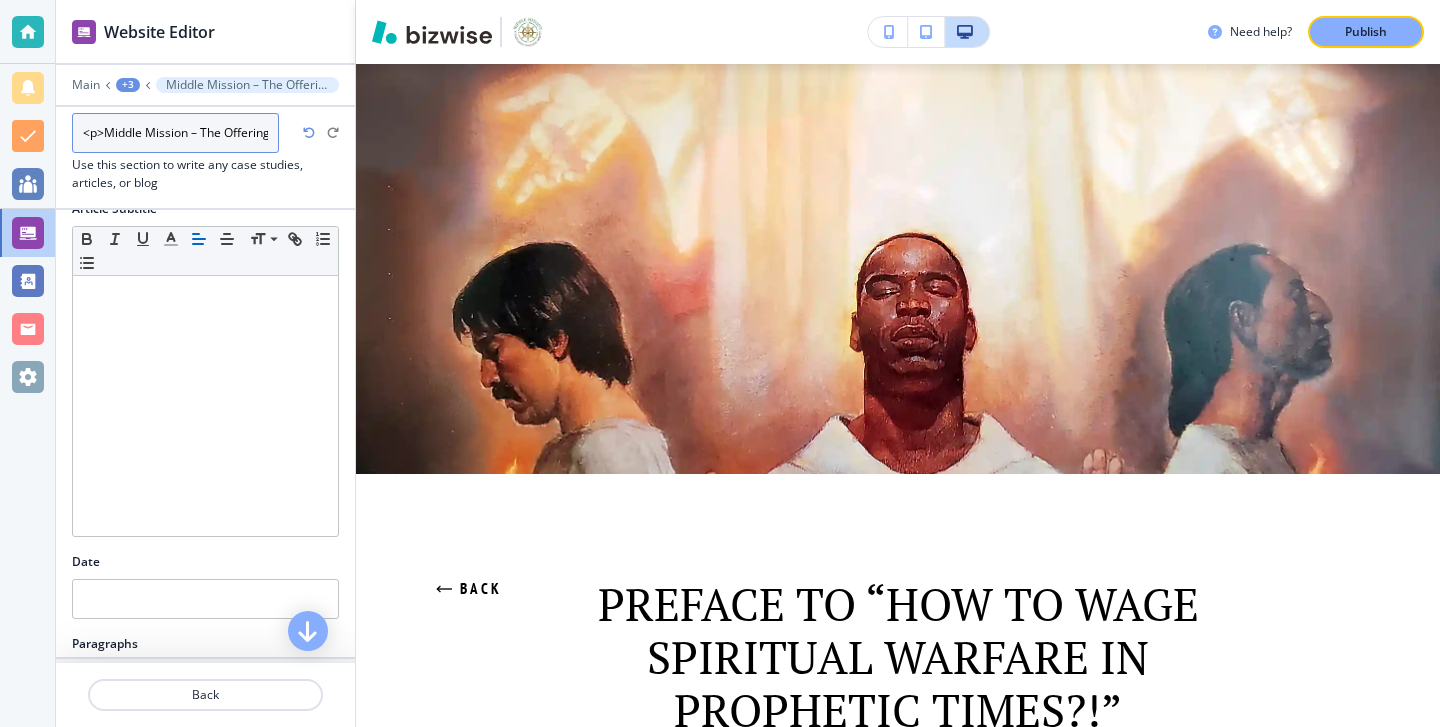 scroll, scrollTop: 0, scrollLeft: 28, axis: horizontal 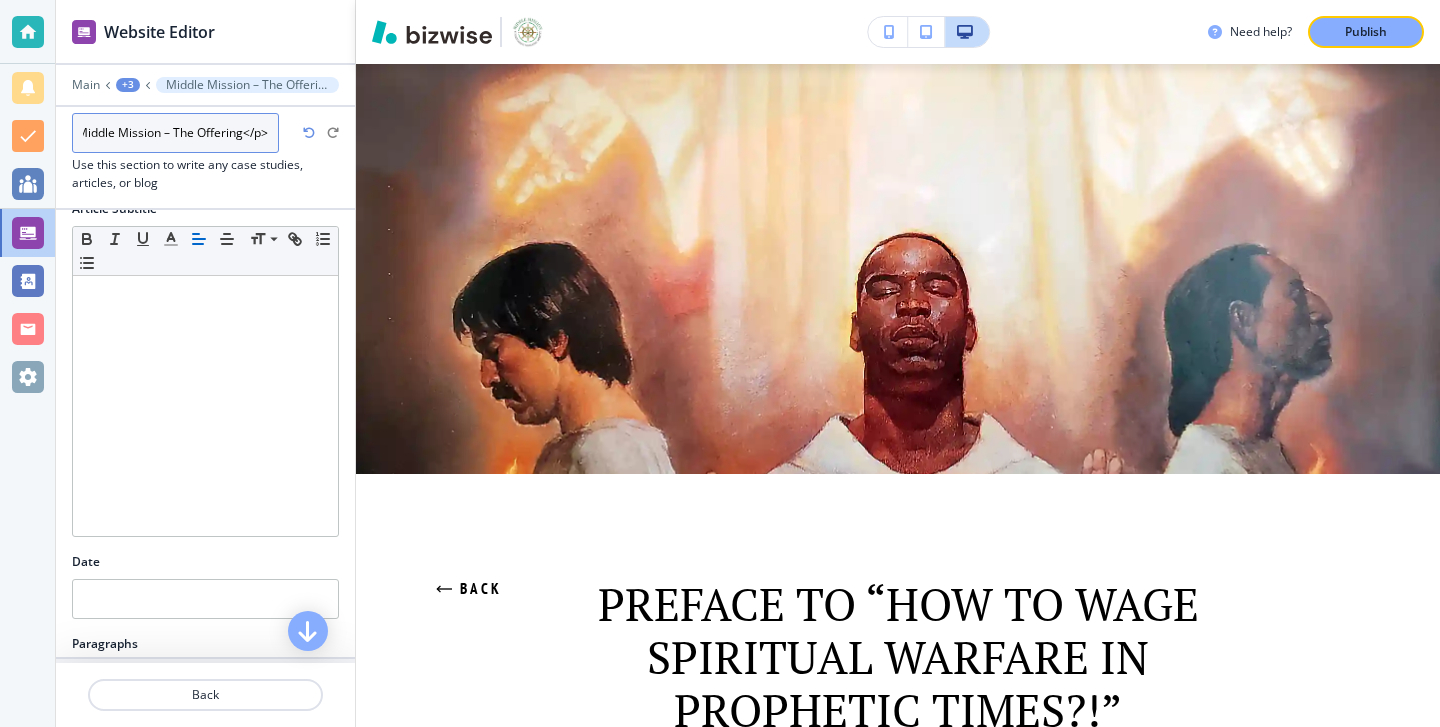drag, startPoint x: 78, startPoint y: 133, endPoint x: 327, endPoint y: 144, distance: 249.24286 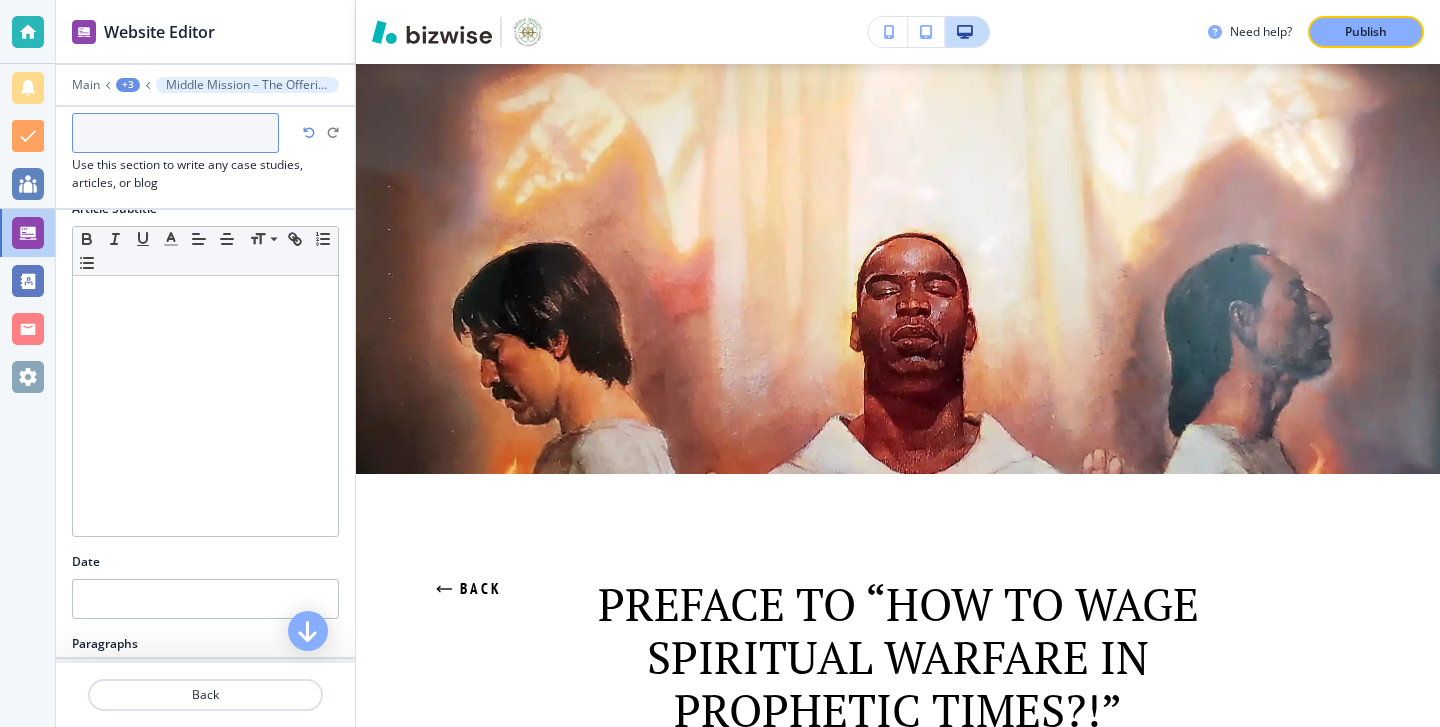 scroll, scrollTop: 0, scrollLeft: 0, axis: both 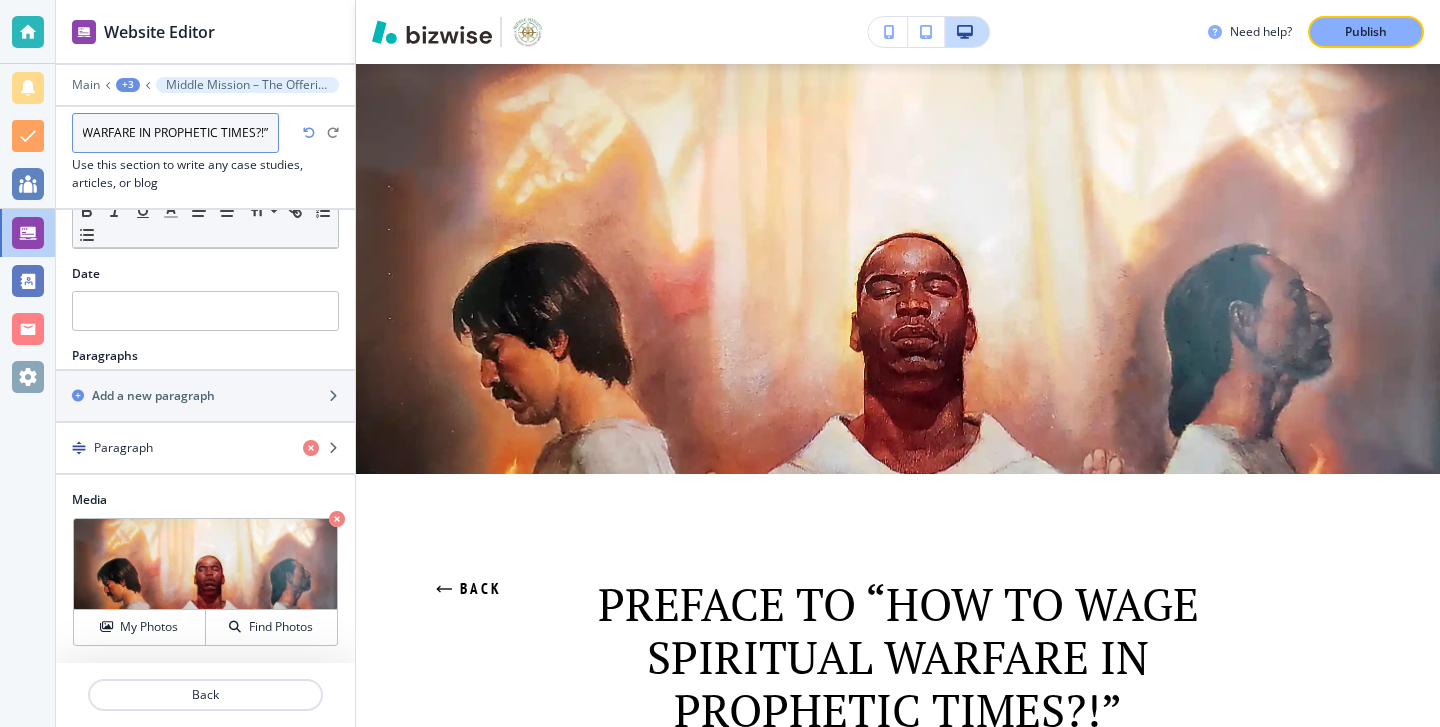 drag, startPoint x: 88, startPoint y: 132, endPoint x: 363, endPoint y: 149, distance: 275.52496 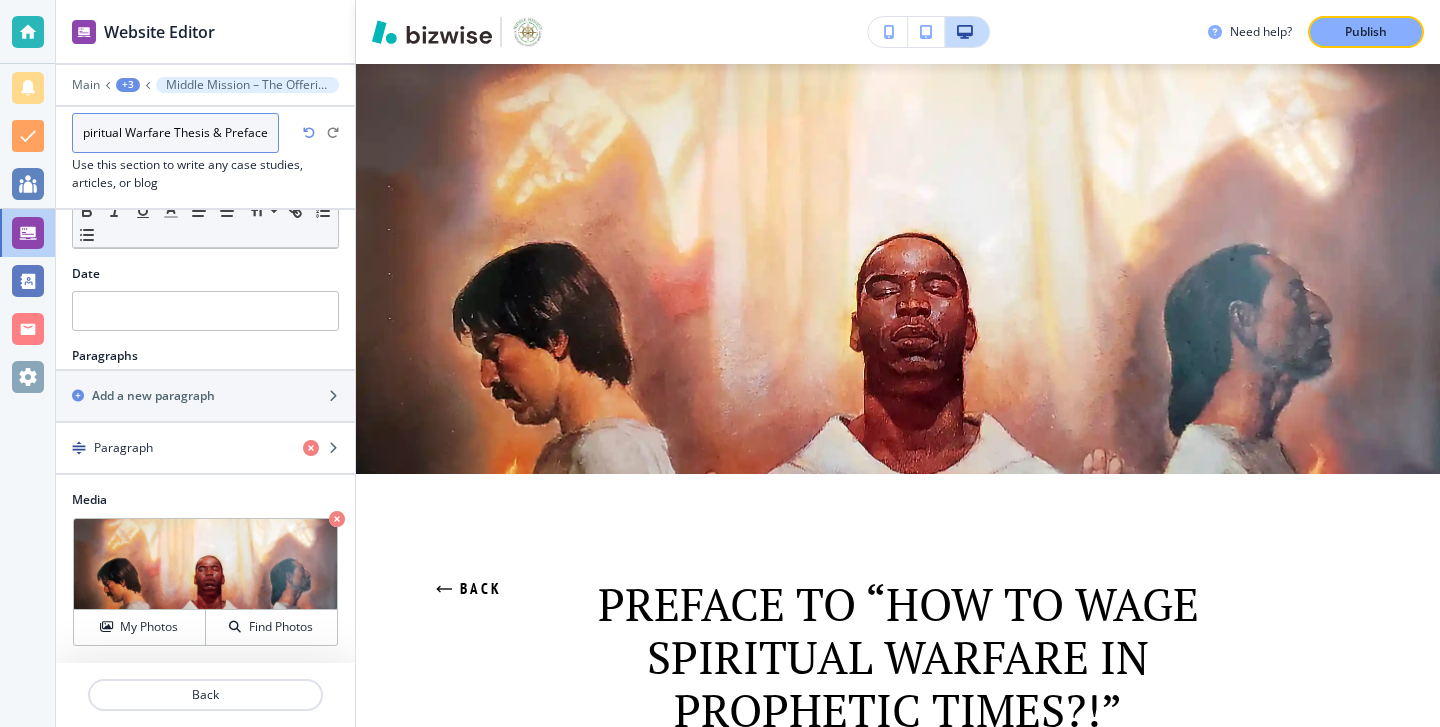 scroll, scrollTop: 0, scrollLeft: 8, axis: horizontal 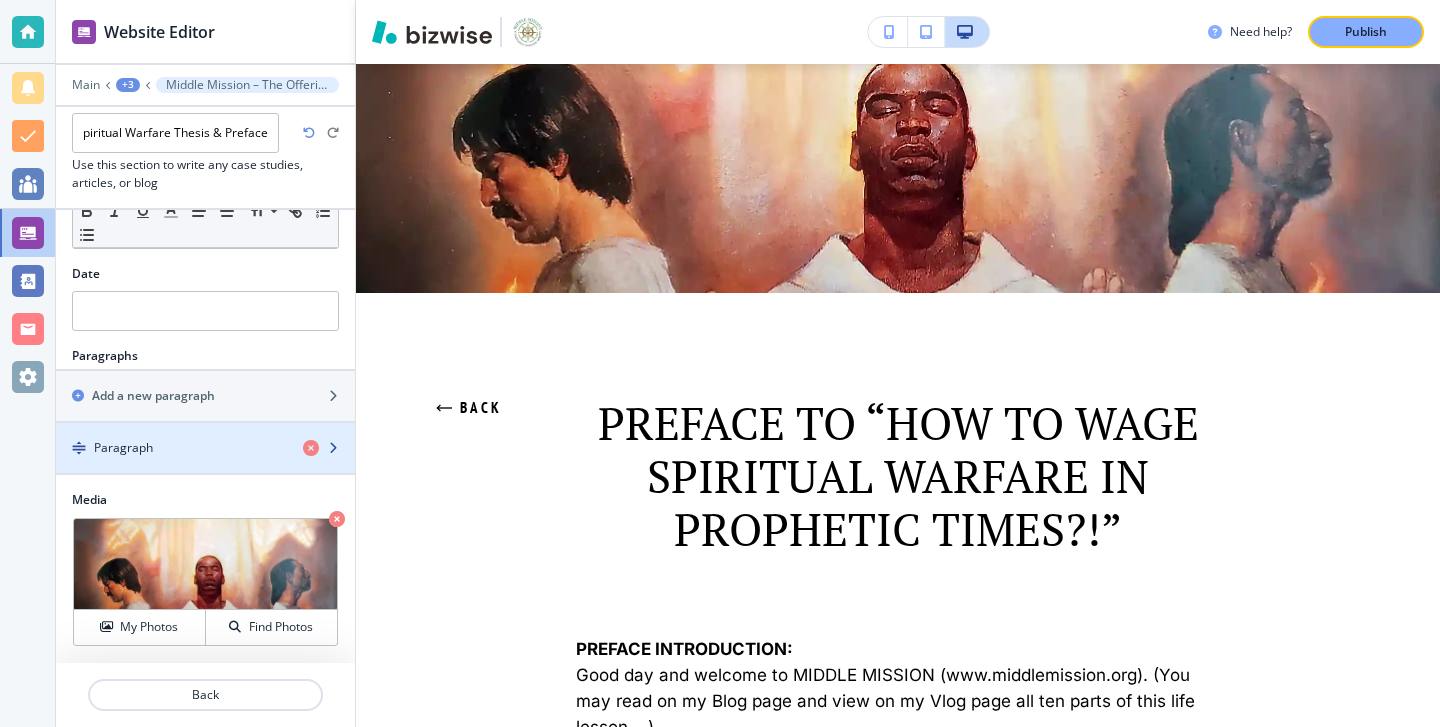 click on "Paragraph" at bounding box center [171, 448] 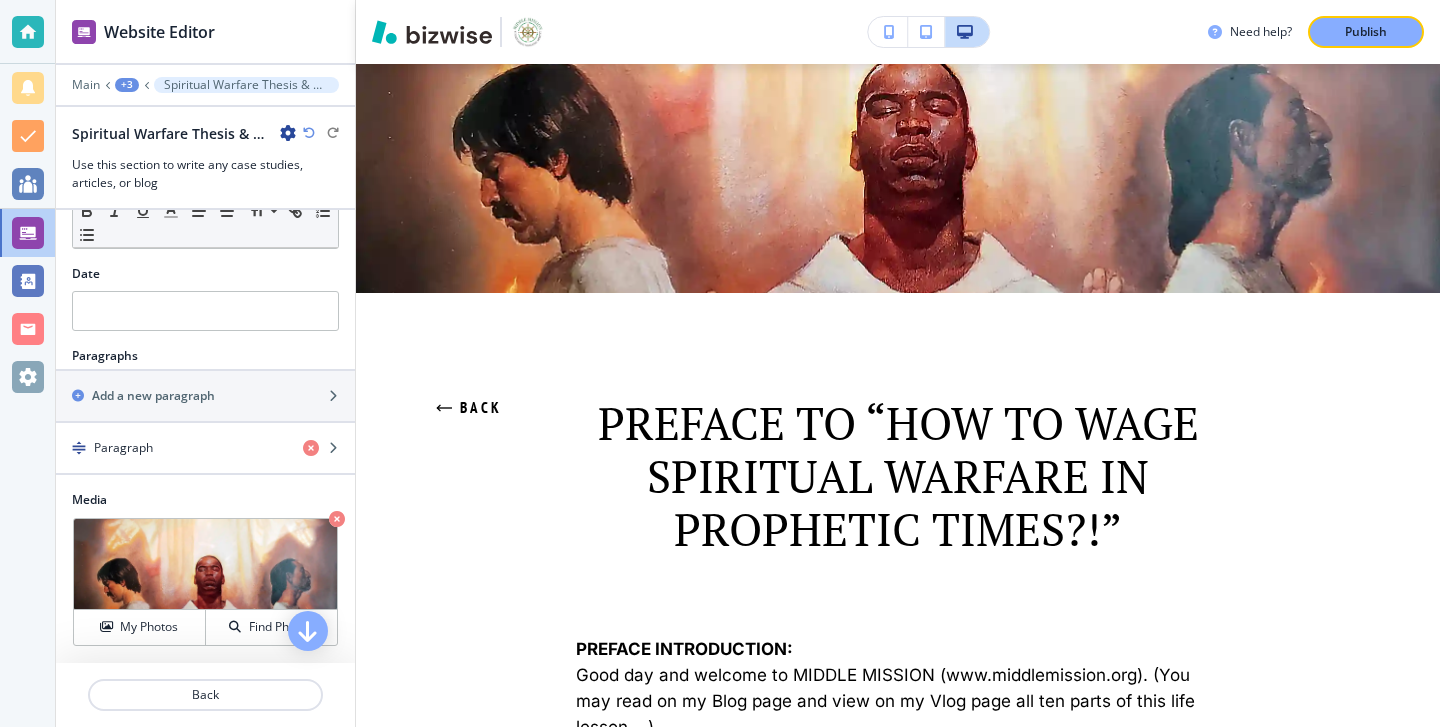 scroll, scrollTop: 0, scrollLeft: 0, axis: both 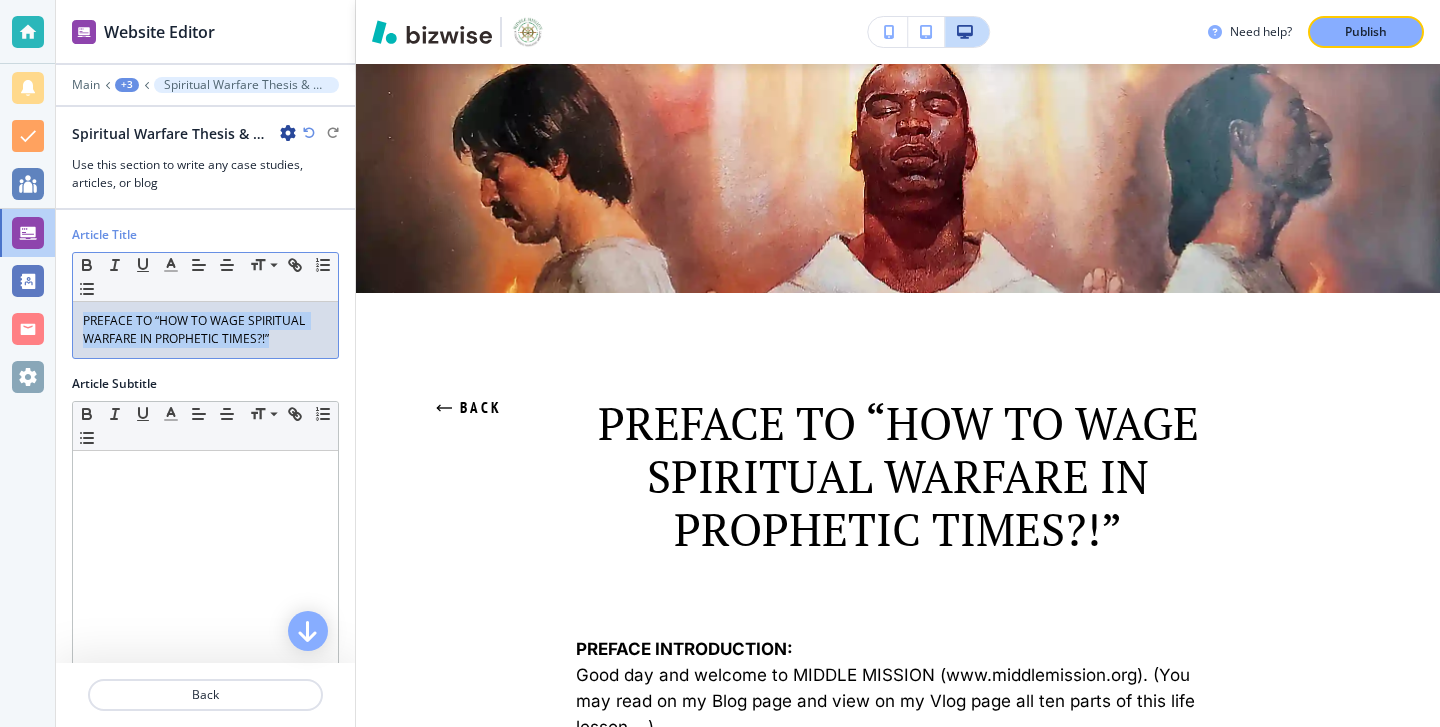drag, startPoint x: 279, startPoint y: 342, endPoint x: 75, endPoint y: 308, distance: 206.81392 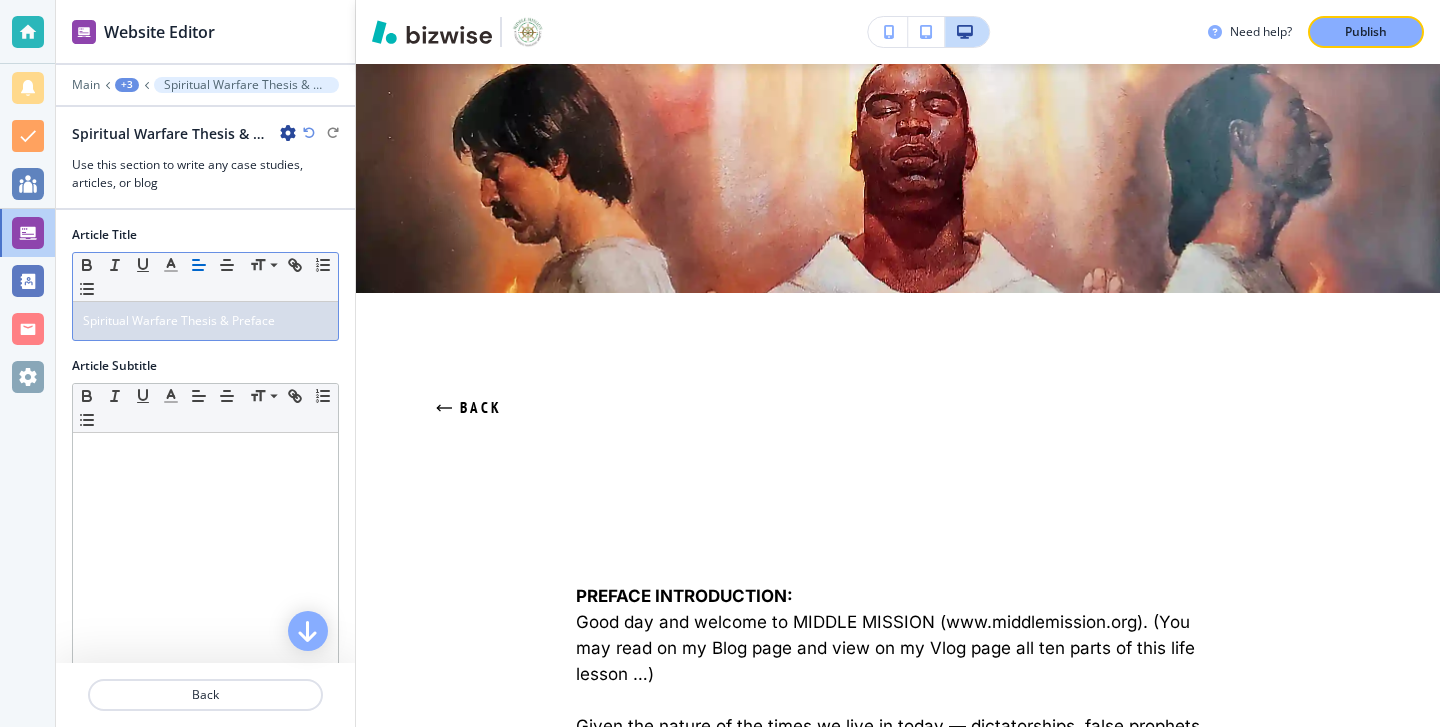 drag, startPoint x: 339, startPoint y: 325, endPoint x: 323, endPoint y: 325, distance: 16 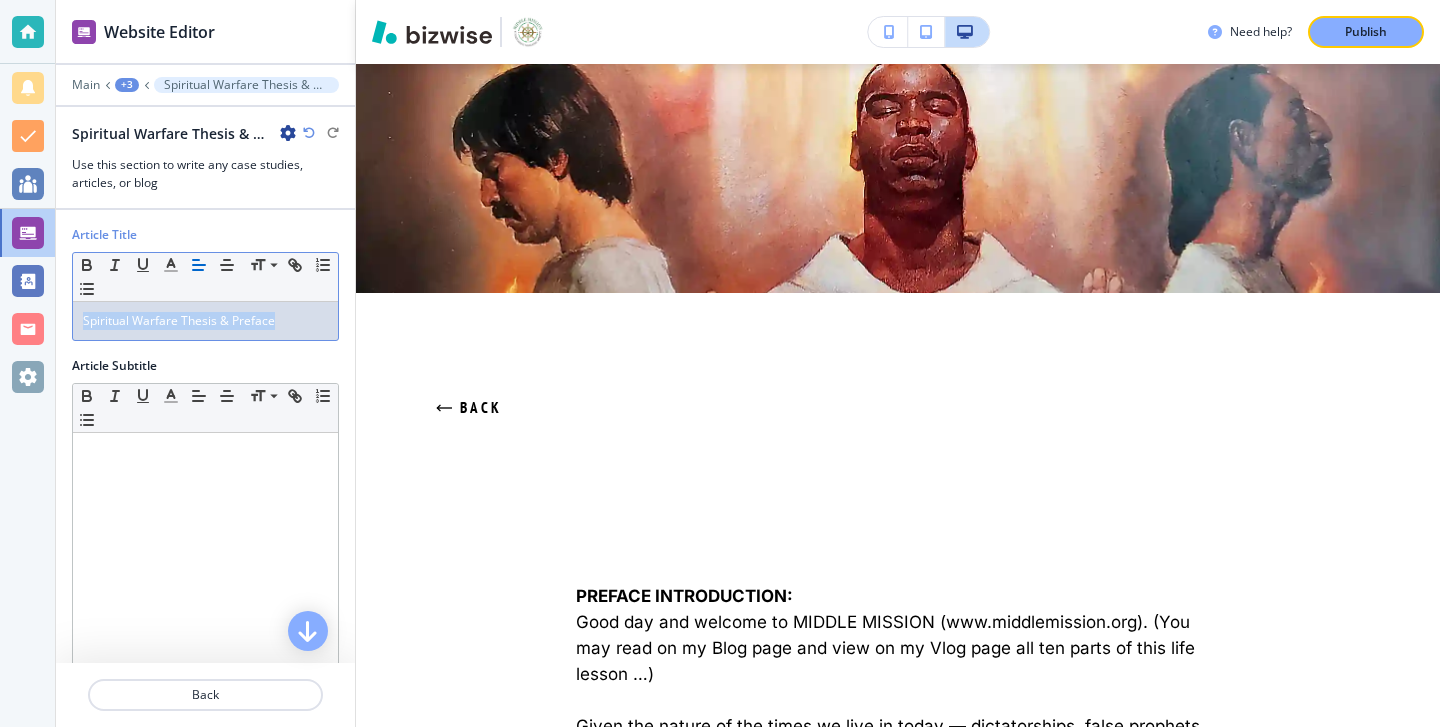 drag, startPoint x: 323, startPoint y: 325, endPoint x: 66, endPoint y: 325, distance: 257 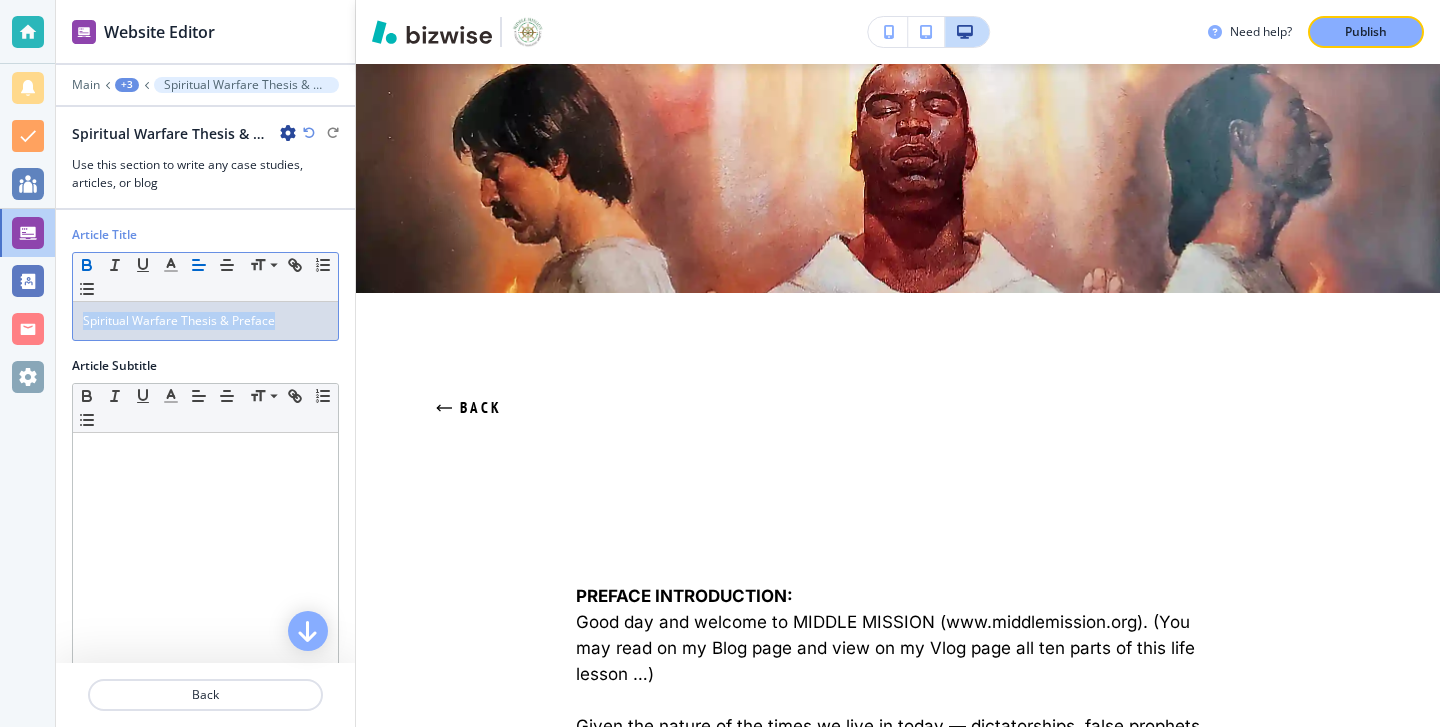 click 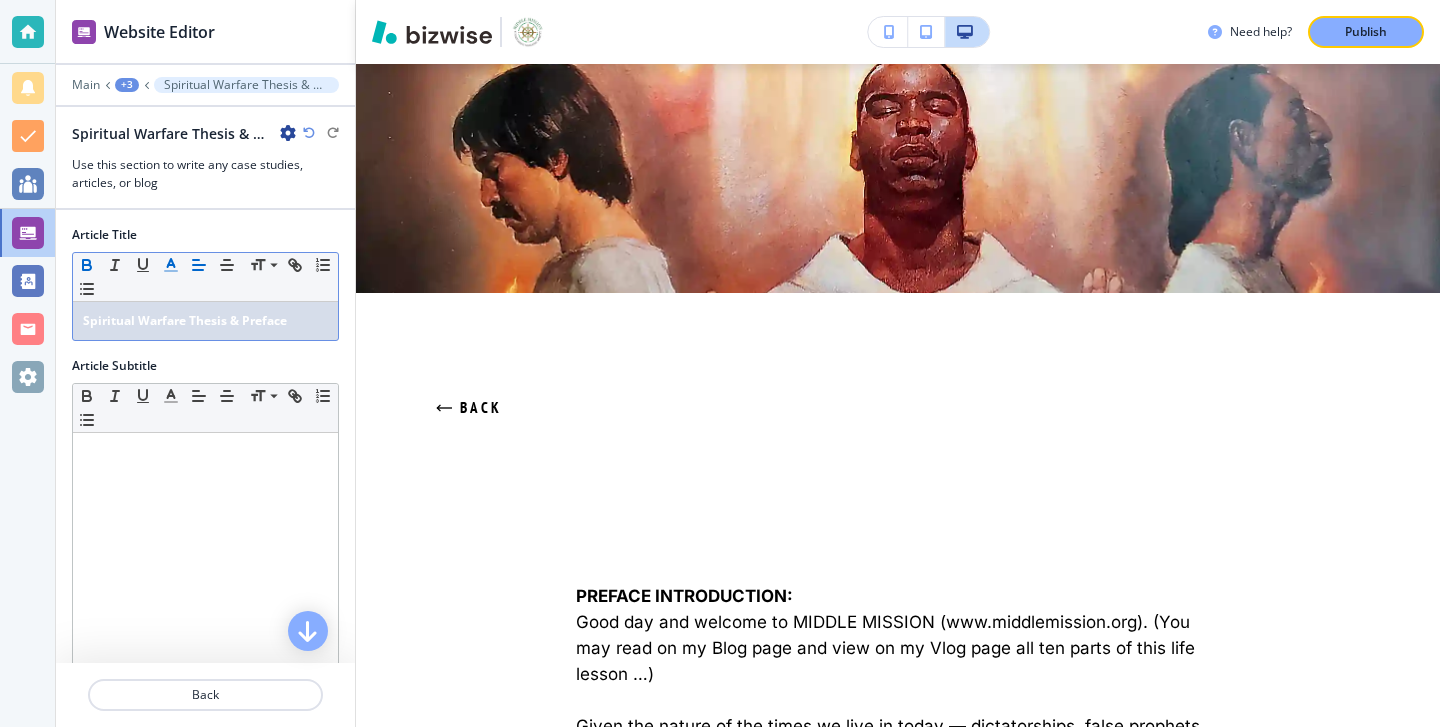click 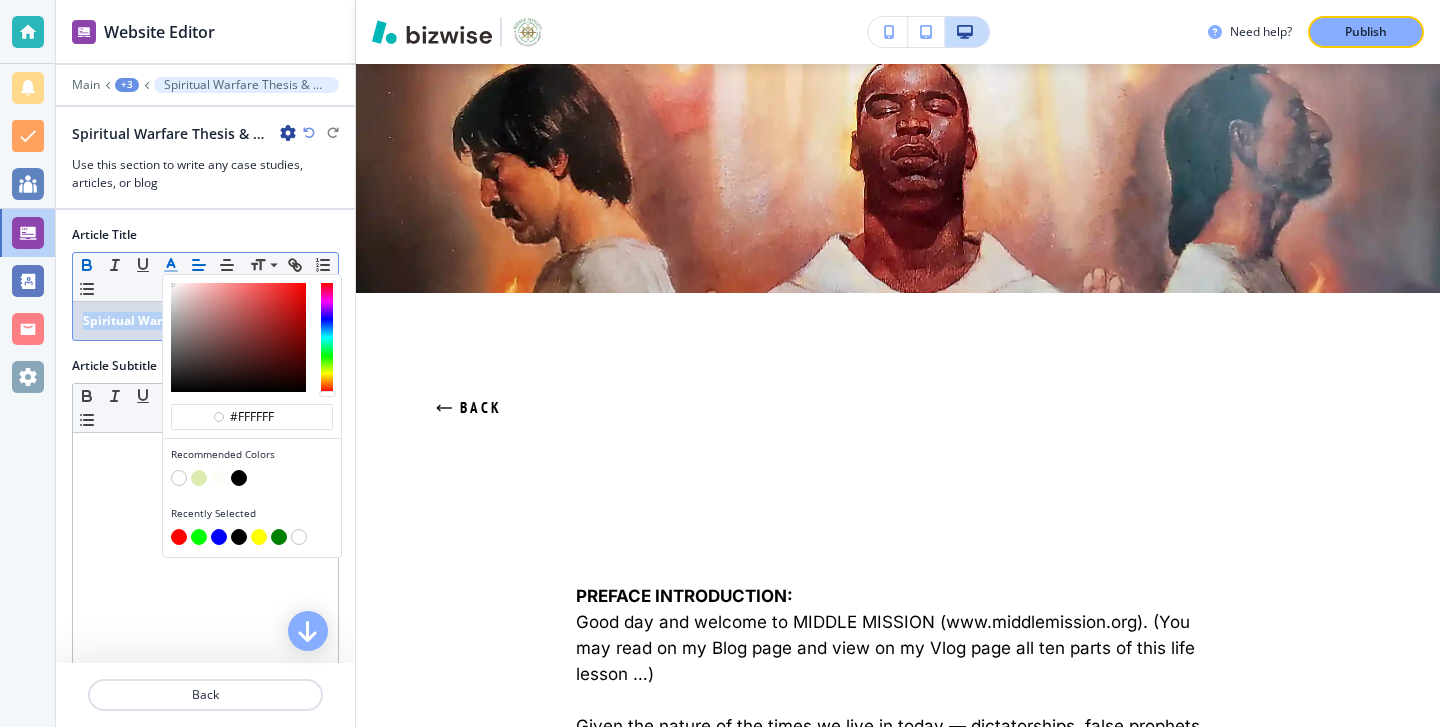 click at bounding box center (239, 478) 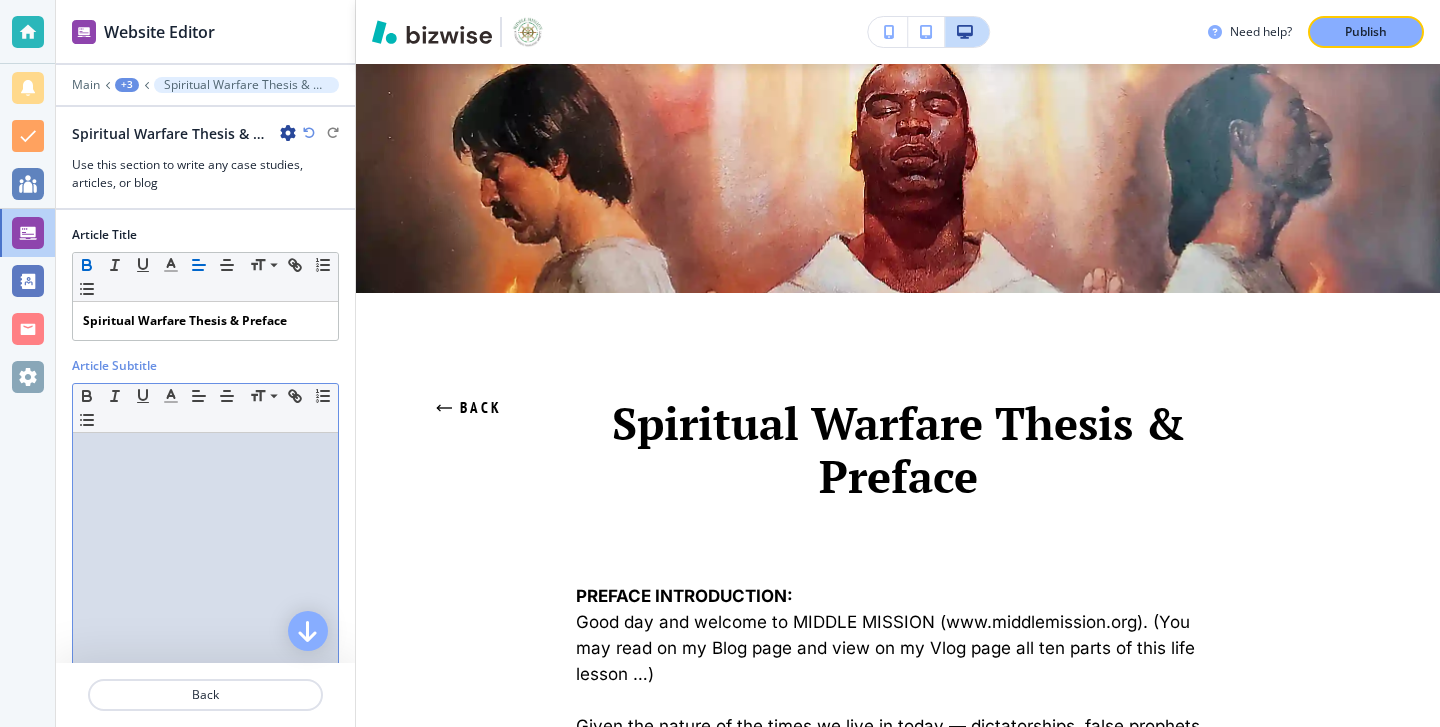 click at bounding box center [205, 563] 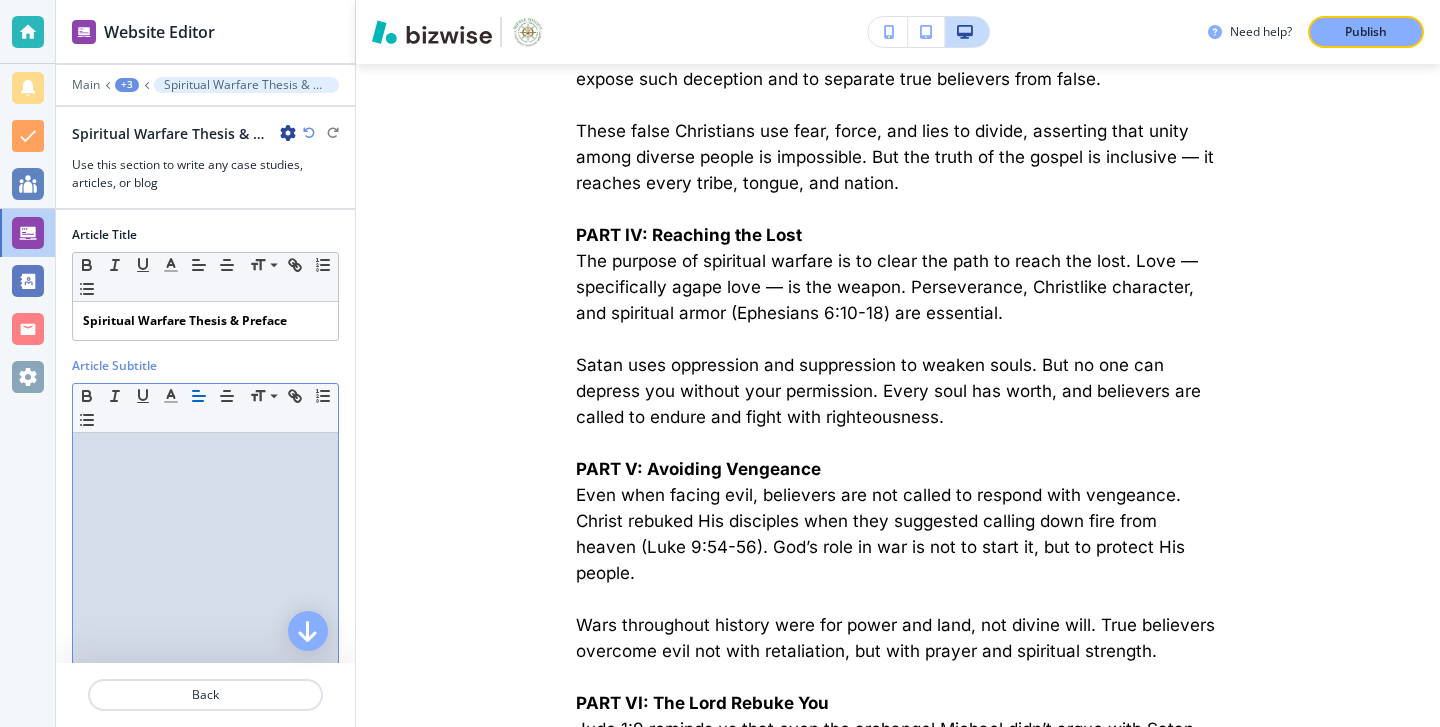 scroll, scrollTop: 1861, scrollLeft: 0, axis: vertical 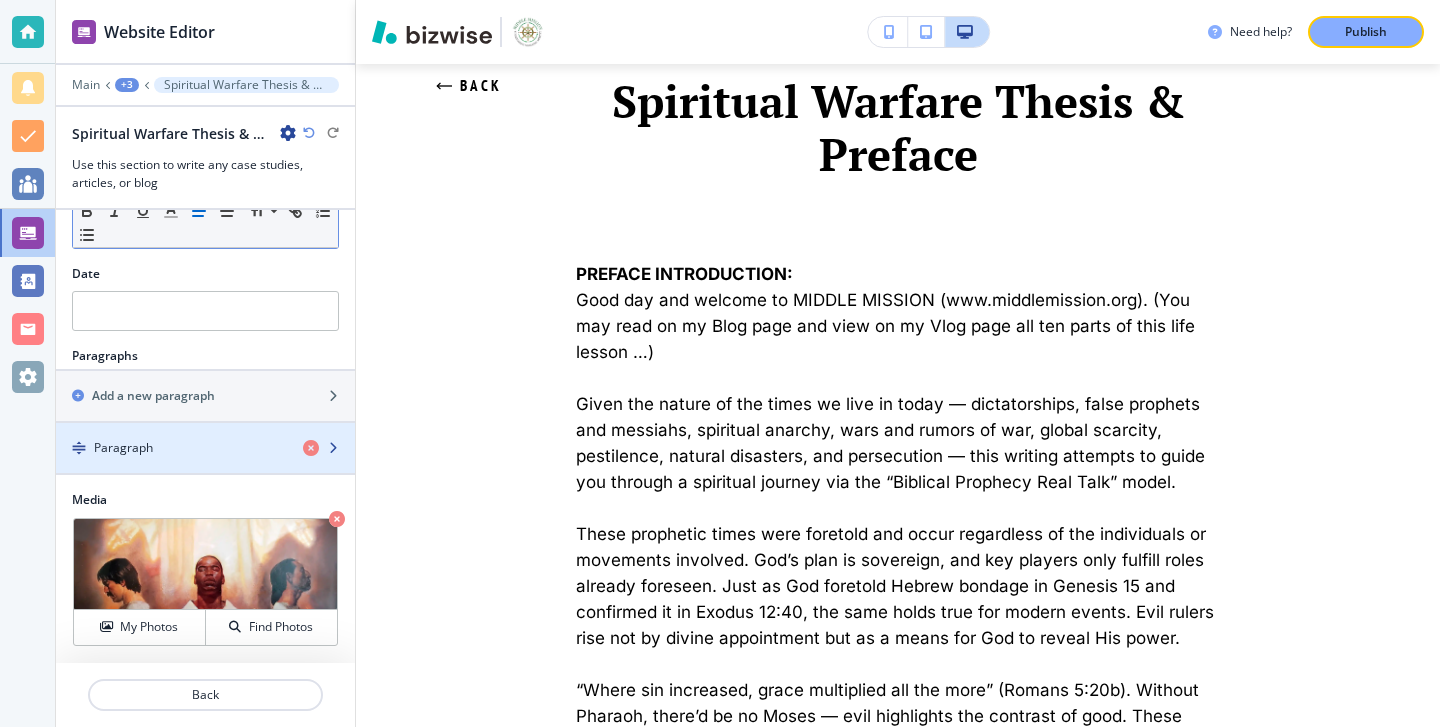 click on "Paragraph" at bounding box center [171, 448] 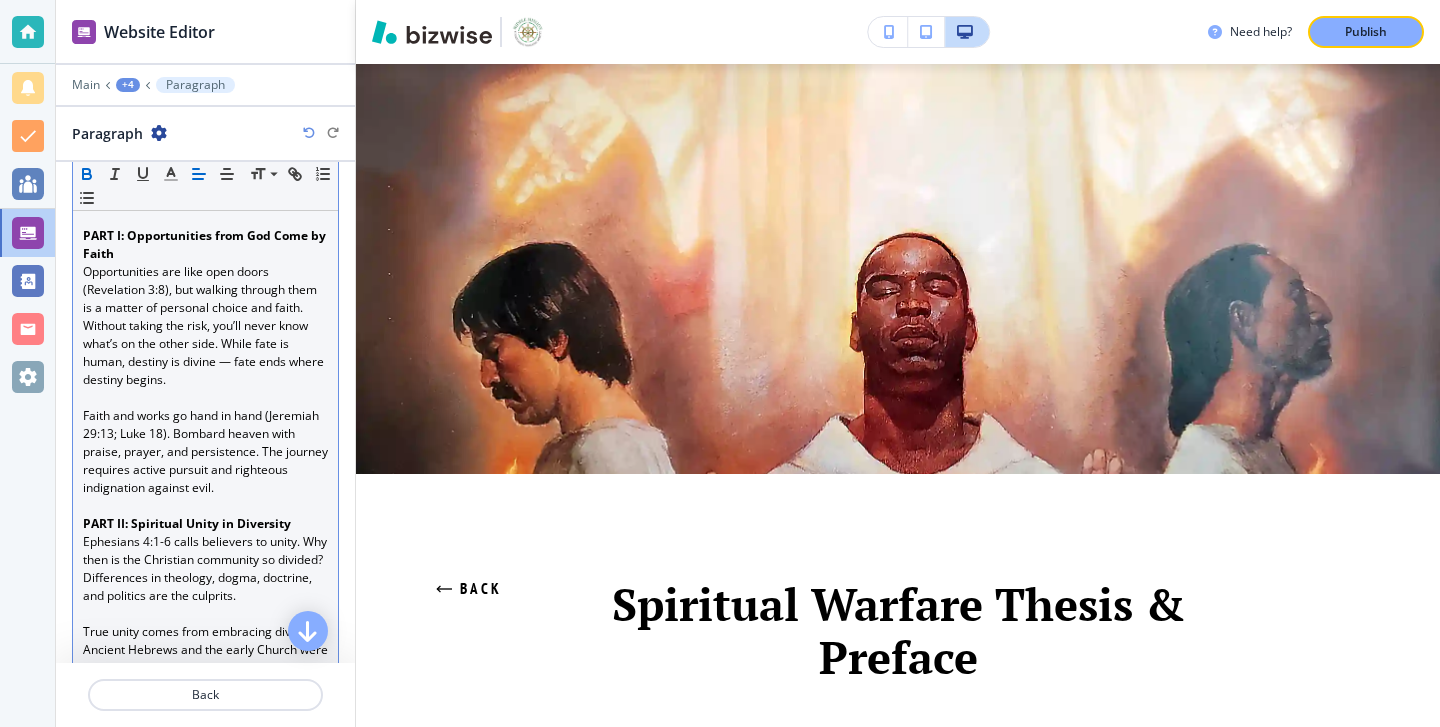 scroll, scrollTop: 773, scrollLeft: 0, axis: vertical 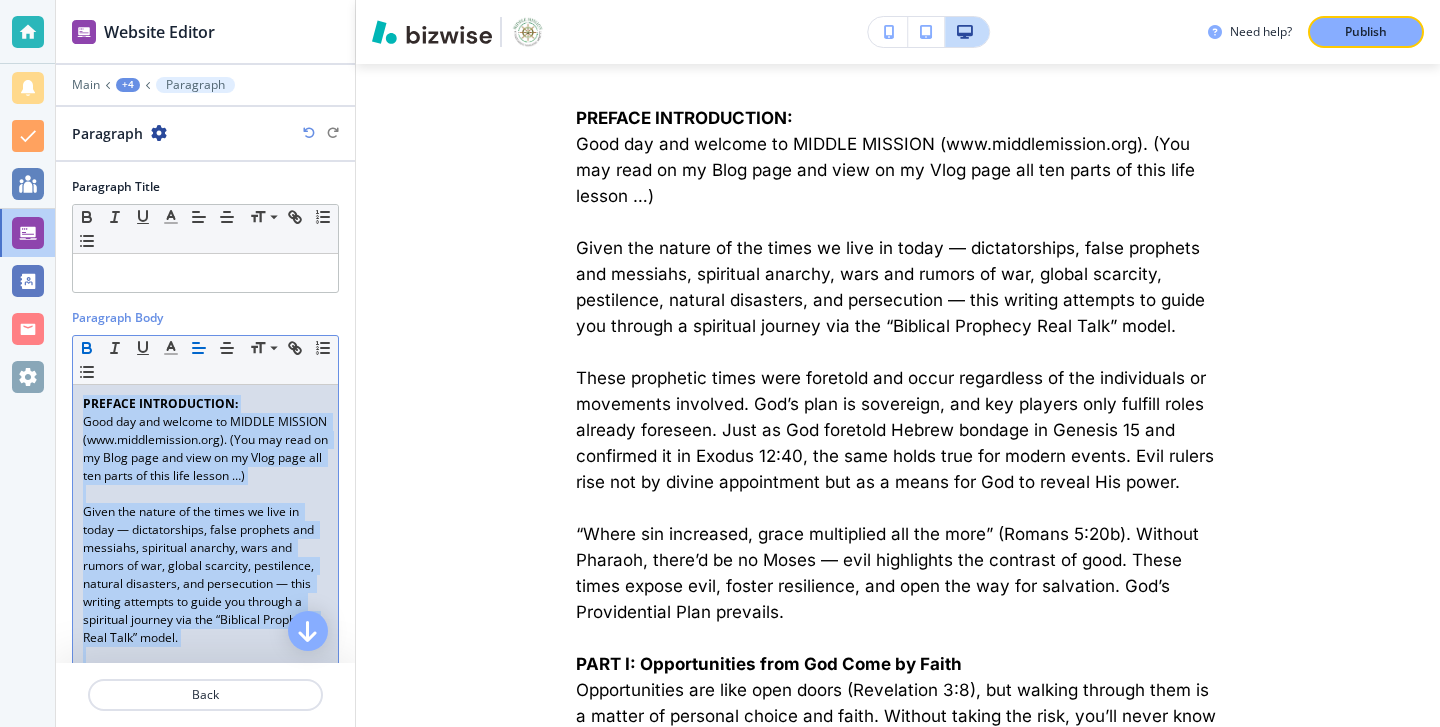 drag, startPoint x: 268, startPoint y: 387, endPoint x: 73, endPoint y: 396, distance: 195.20758 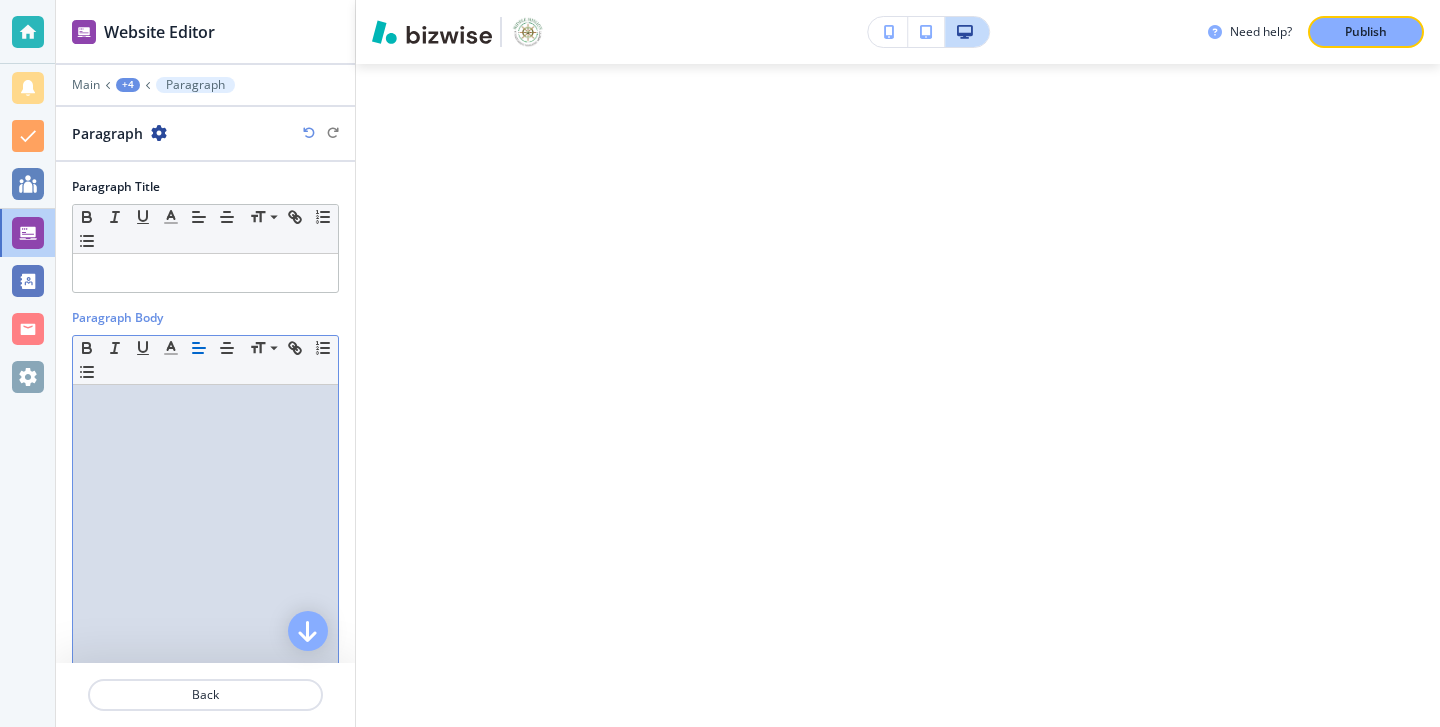 scroll, scrollTop: 1170, scrollLeft: 0, axis: vertical 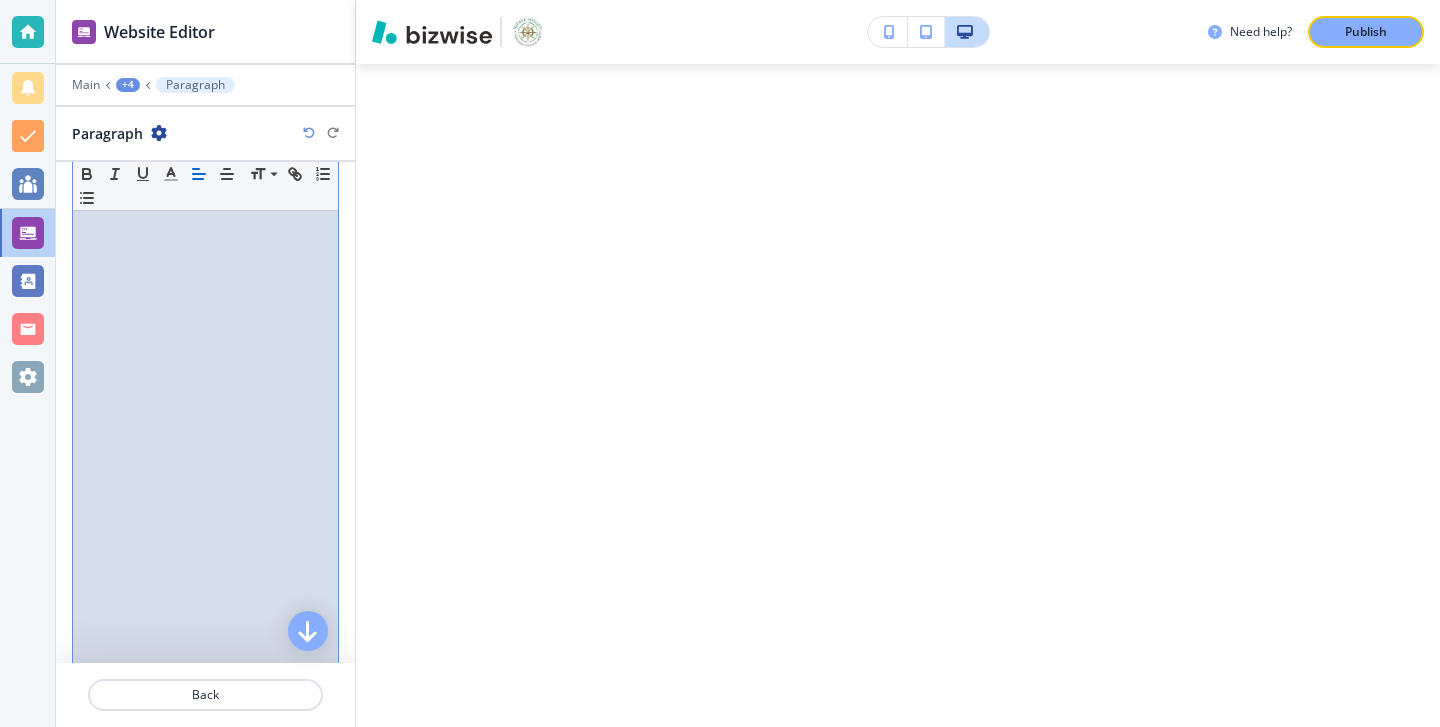 click at bounding box center [205, 401] 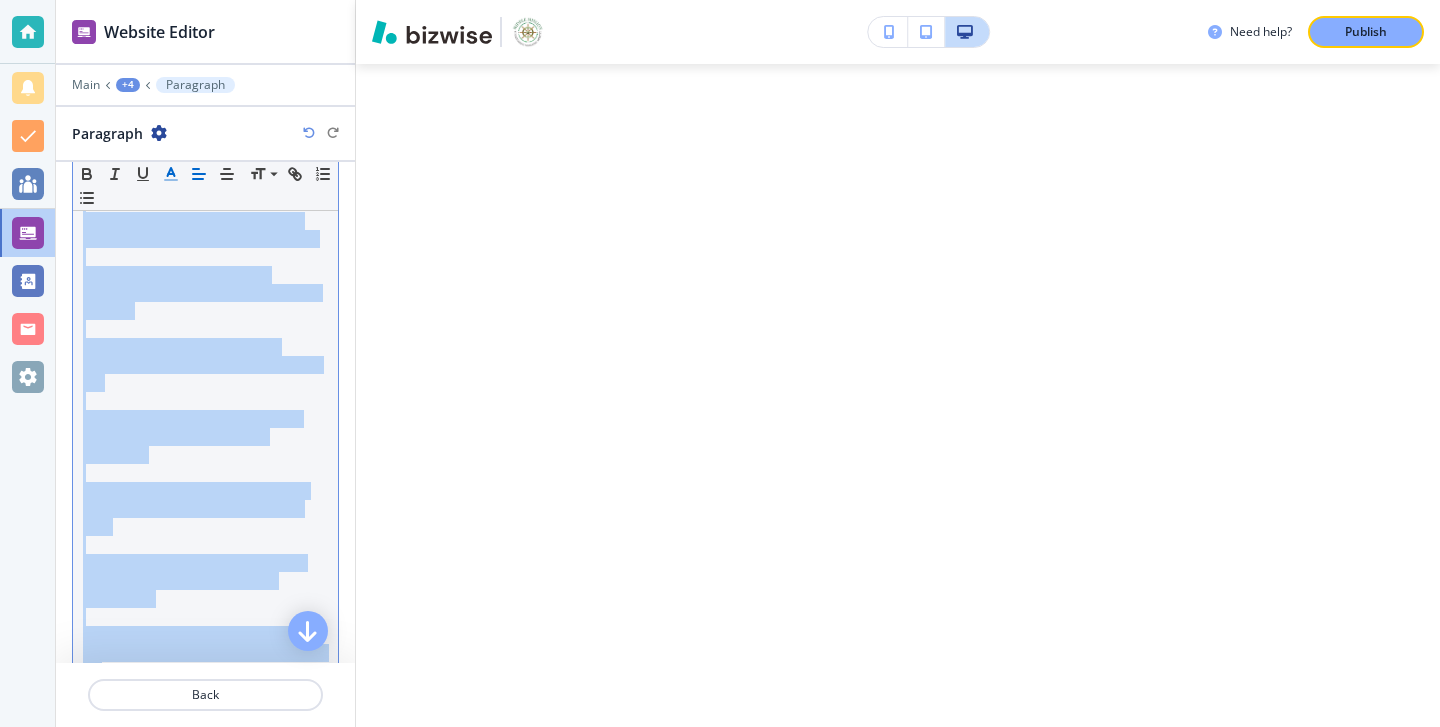 click 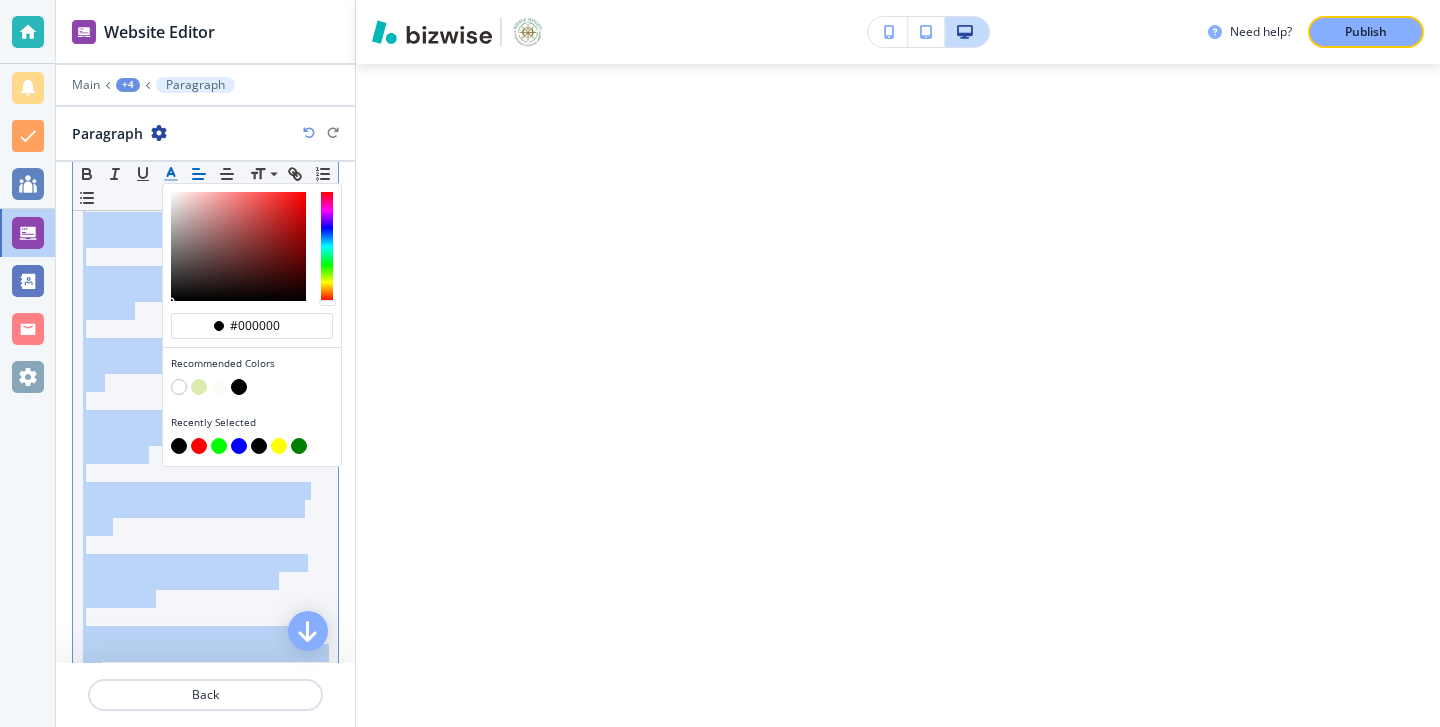 click at bounding box center (239, 387) 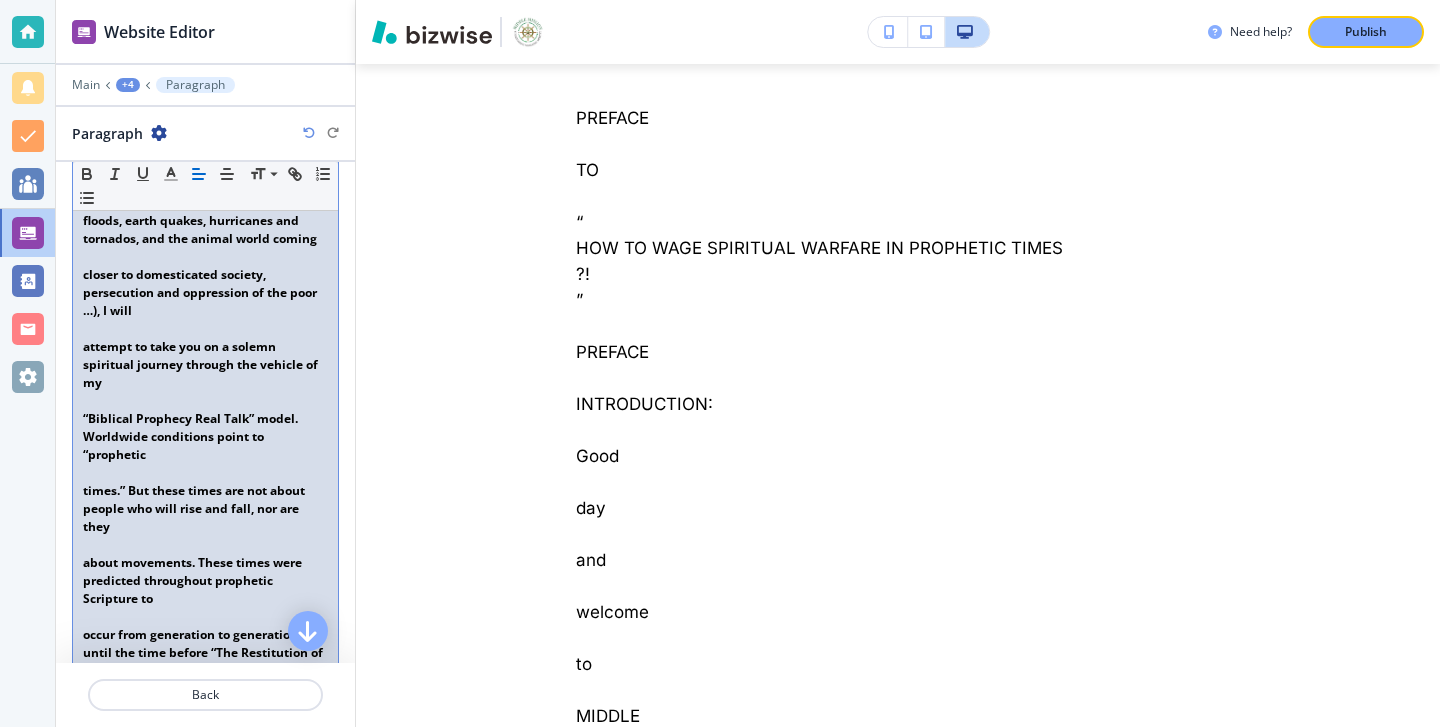 click on "“Biblical Prophecy Real Talk” model. Worldwide conditions point to “prophetic" at bounding box center (205, 437) 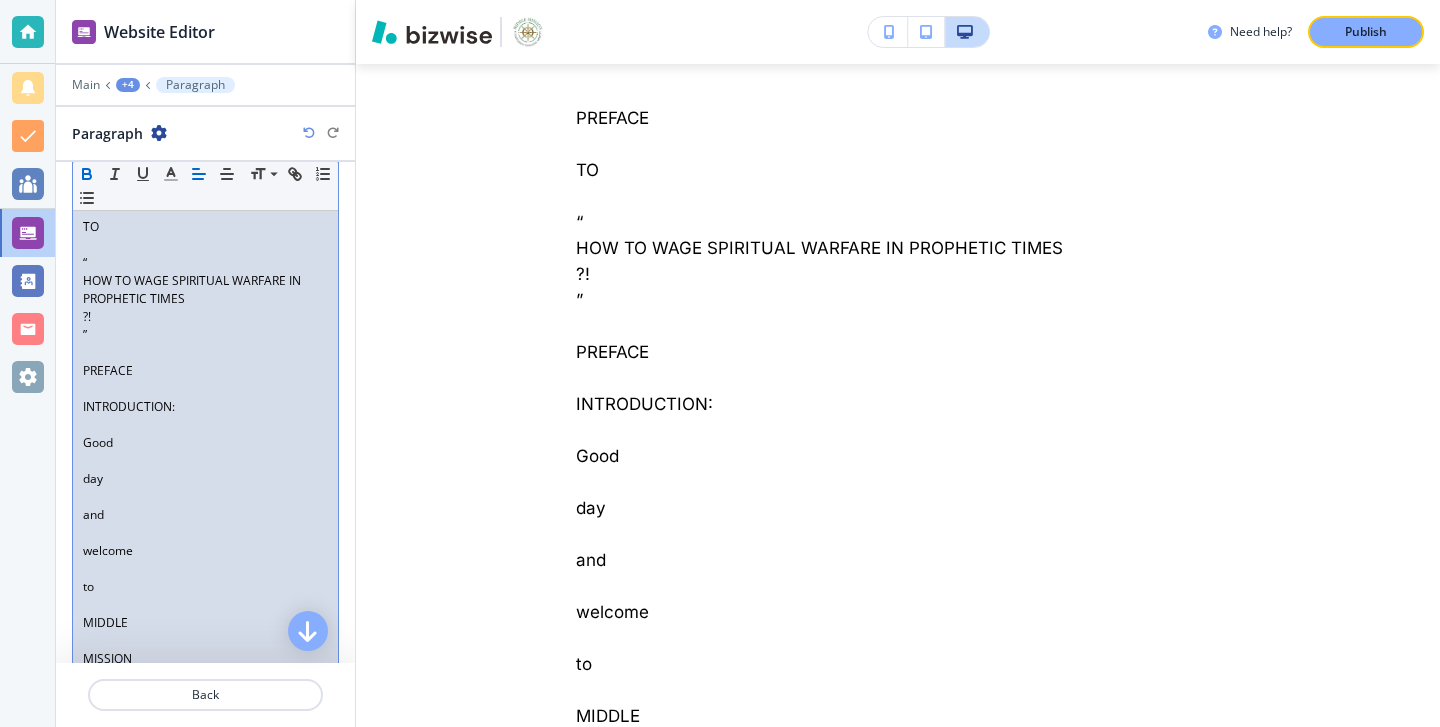 scroll, scrollTop: 0, scrollLeft: 0, axis: both 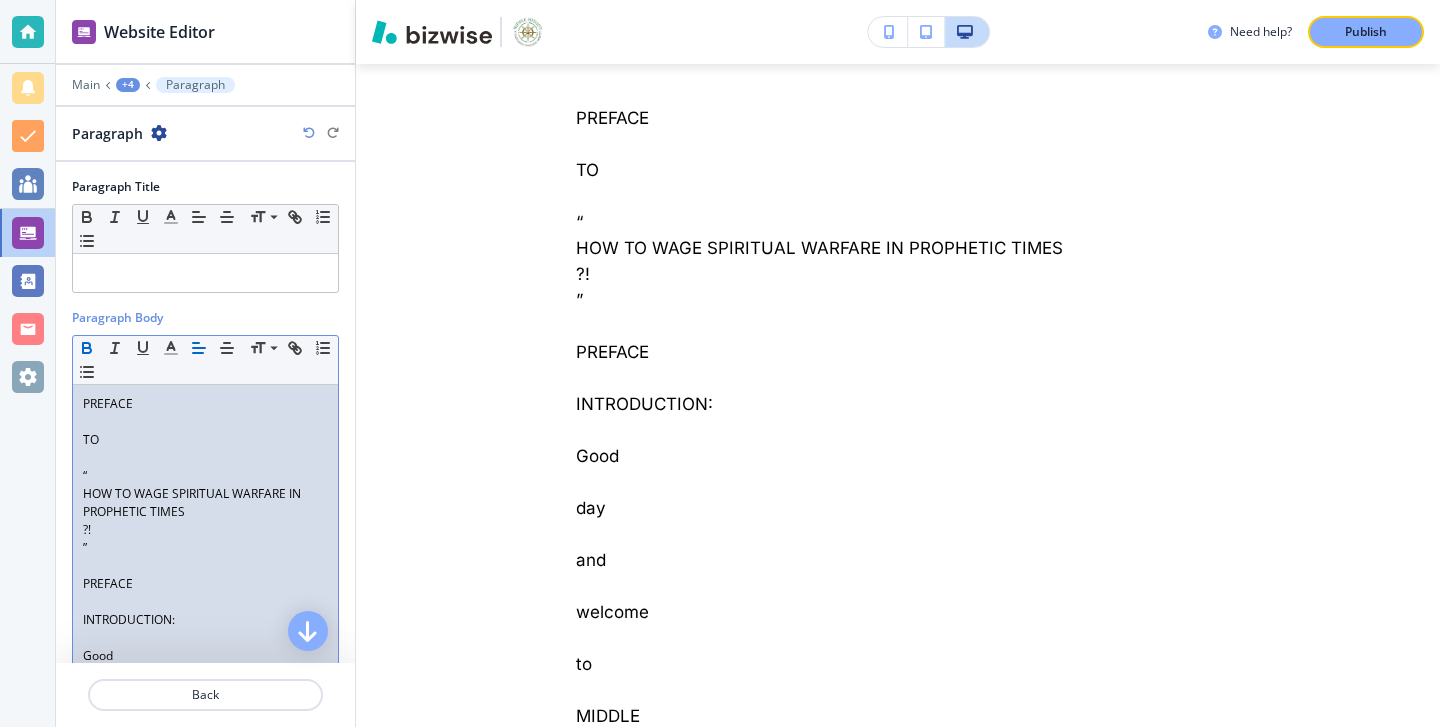 click at bounding box center [205, 458] 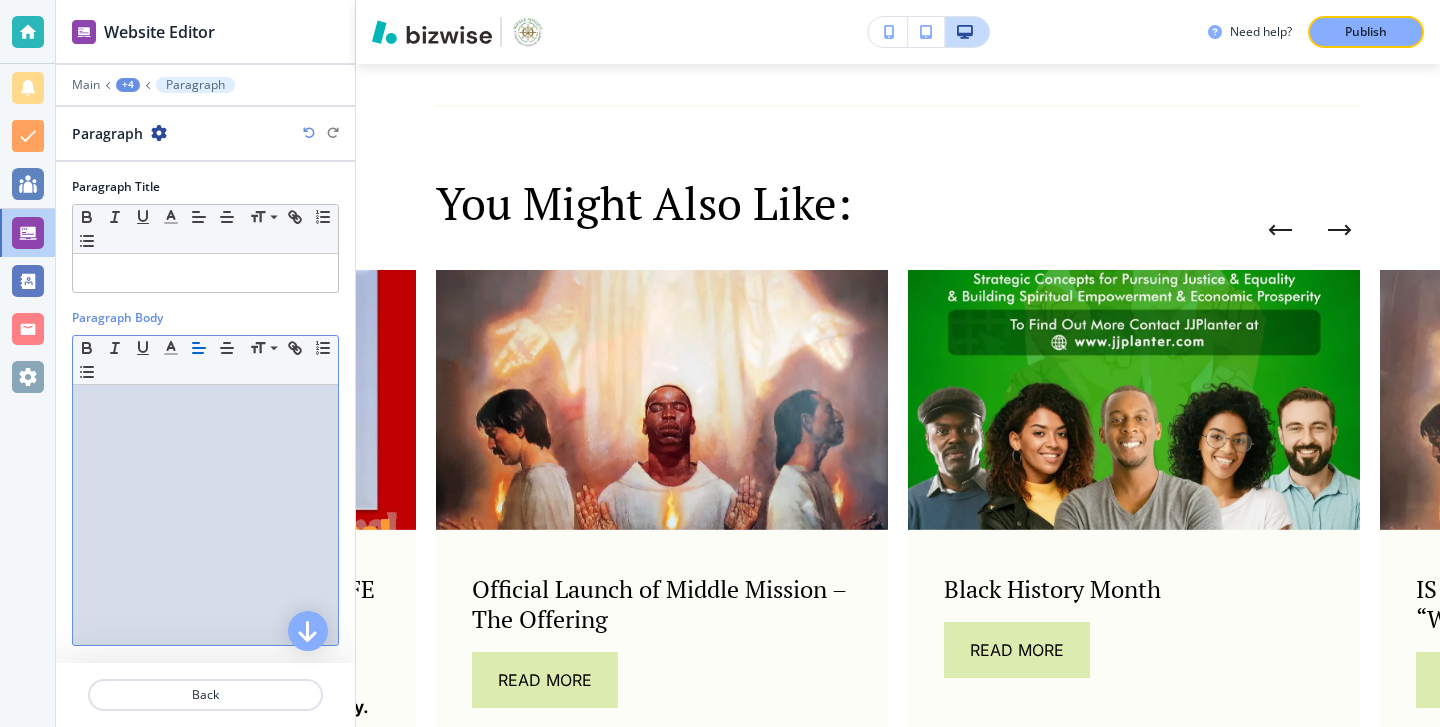 scroll, scrollTop: 0, scrollLeft: 0, axis: both 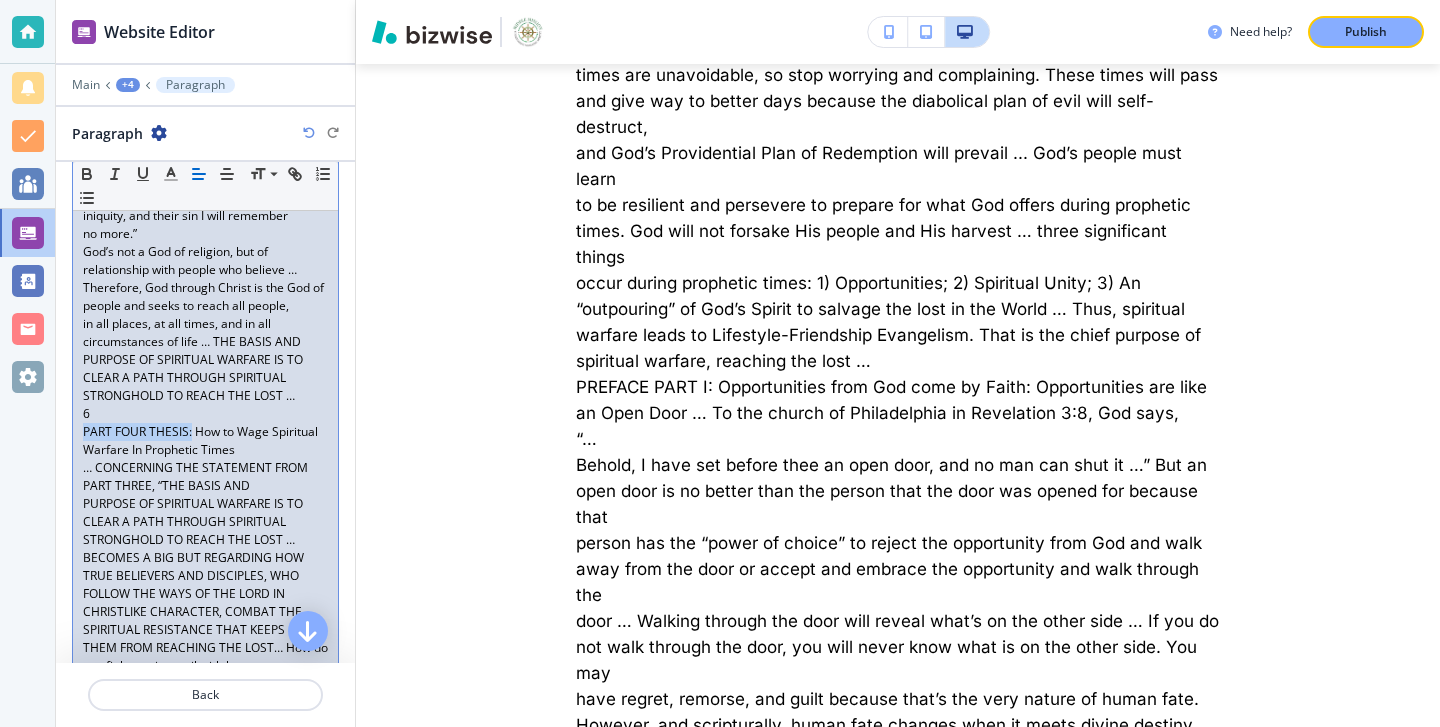 drag, startPoint x: 190, startPoint y: 468, endPoint x: 53, endPoint y: 472, distance: 137.05838 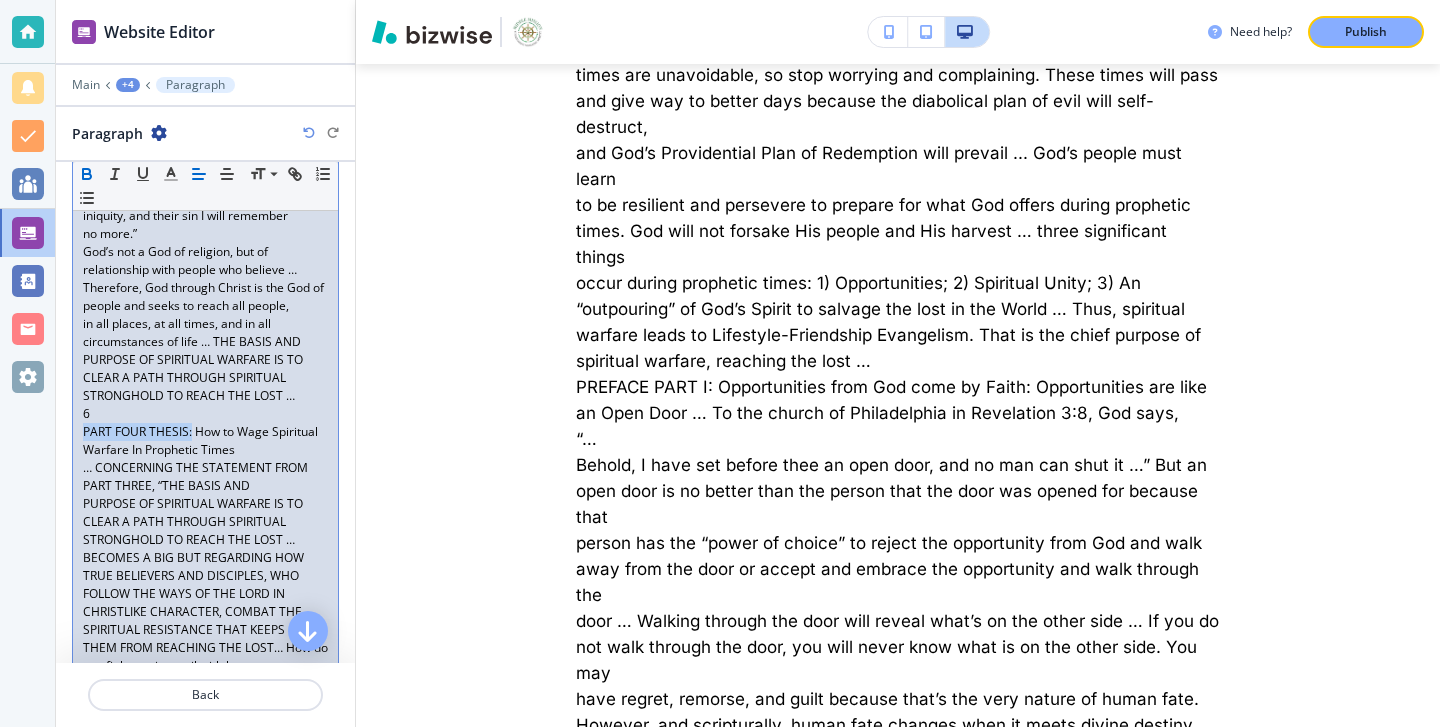 click 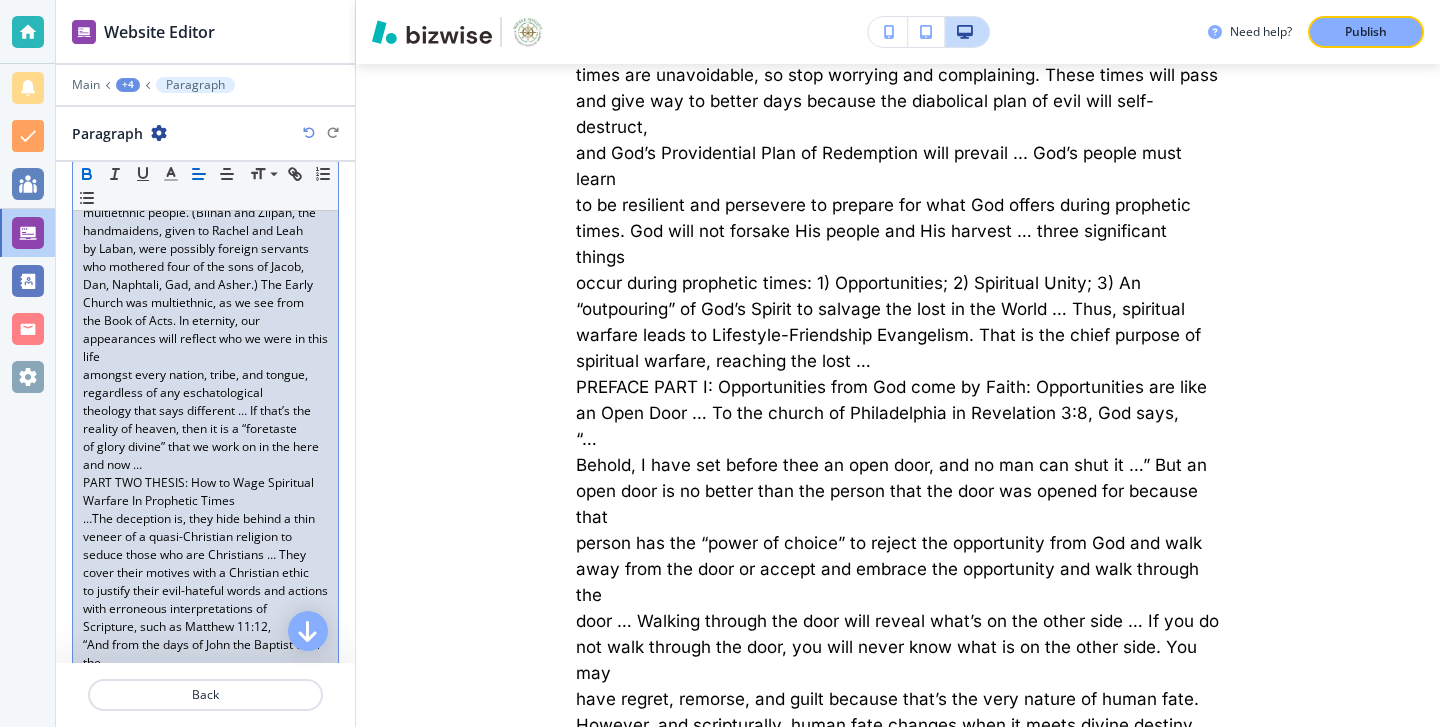 scroll, scrollTop: 4877, scrollLeft: 0, axis: vertical 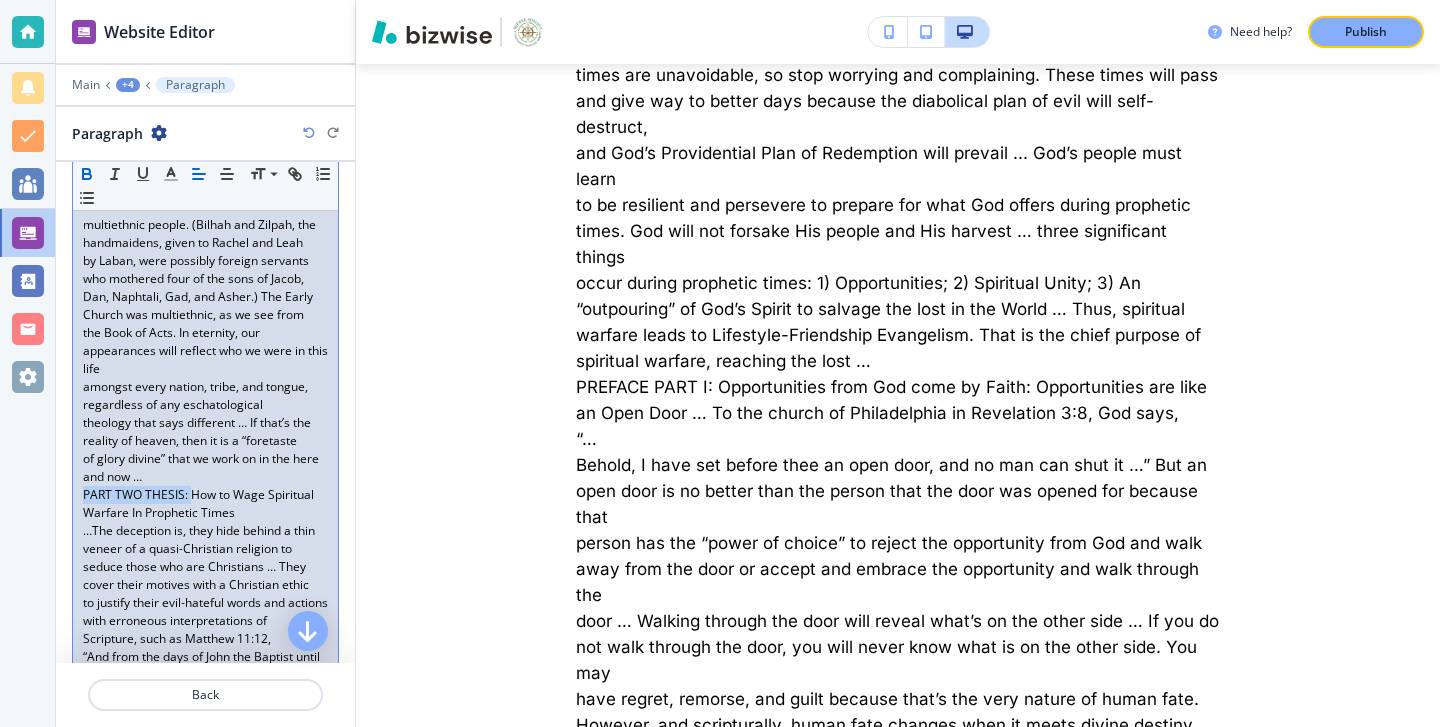drag, startPoint x: 191, startPoint y: 524, endPoint x: 67, endPoint y: 525, distance: 124.004036 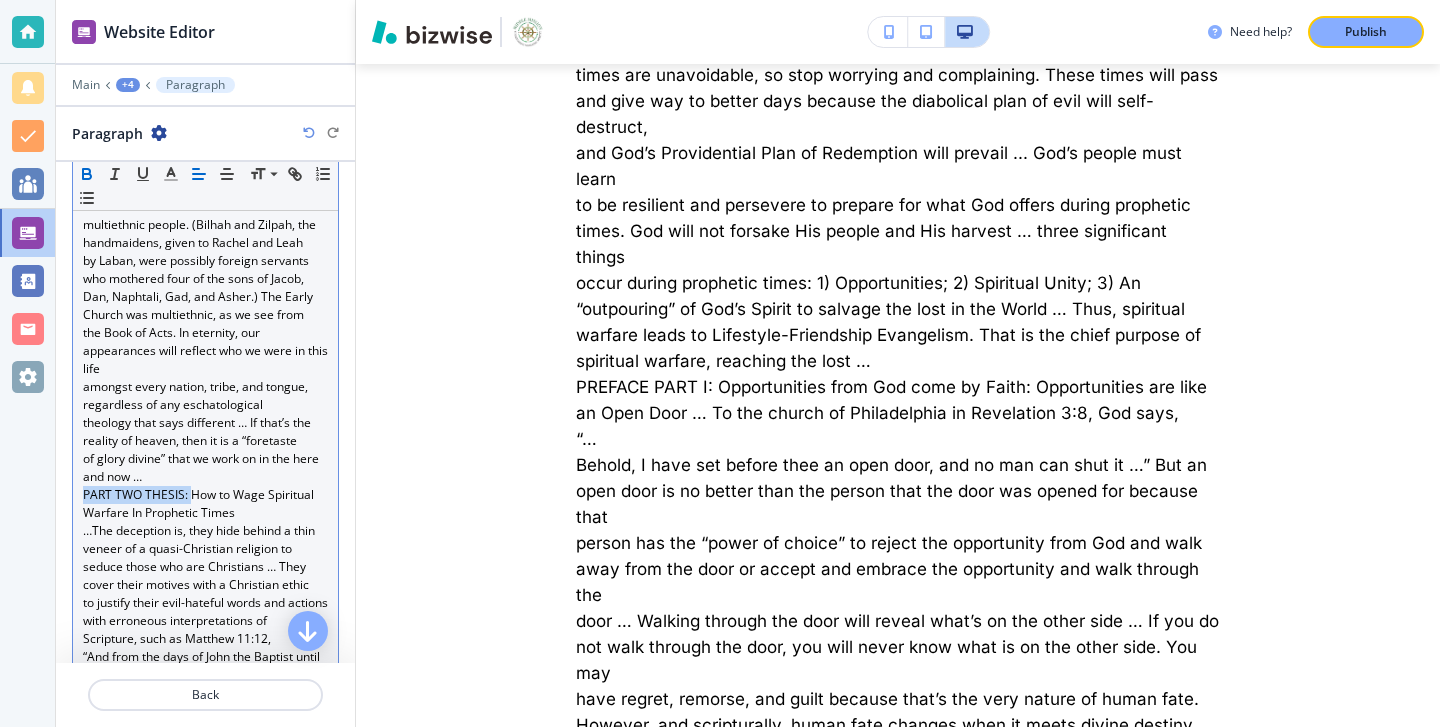 click 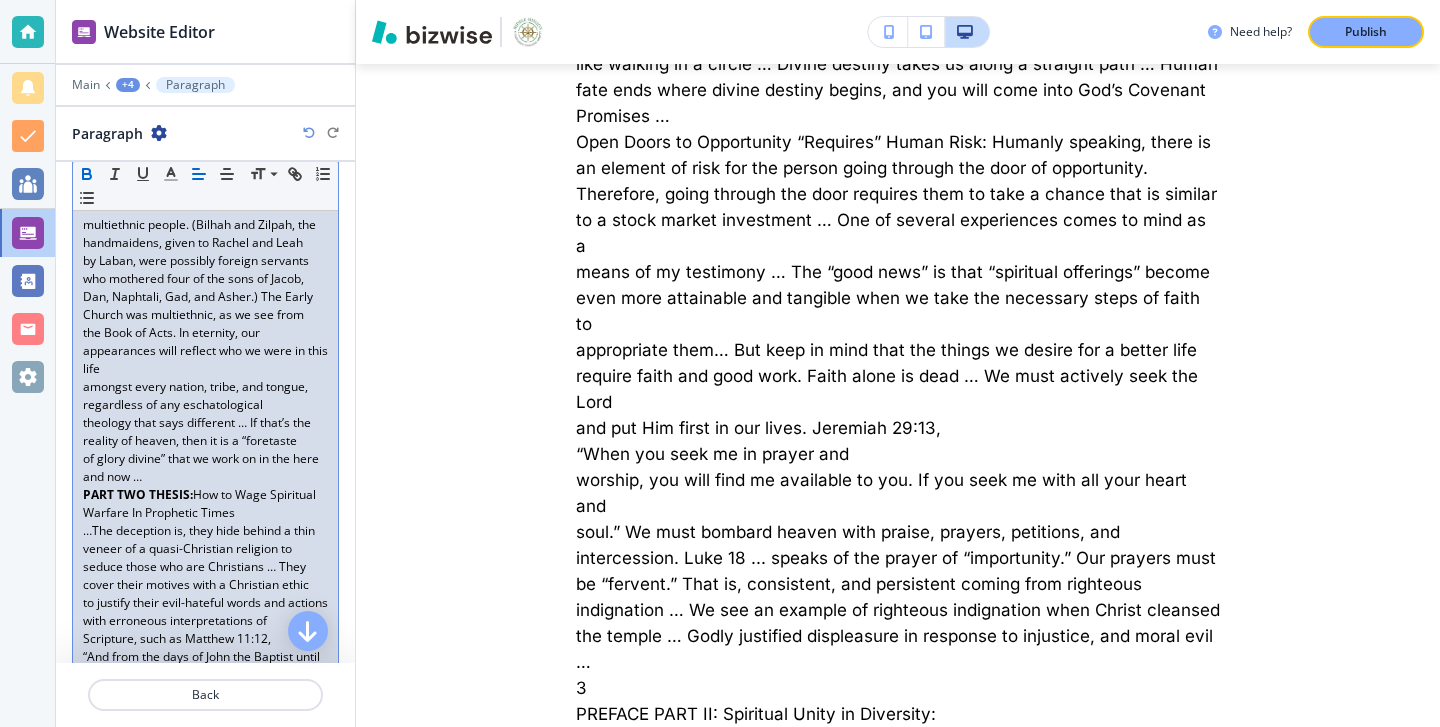 scroll, scrollTop: 2550, scrollLeft: 0, axis: vertical 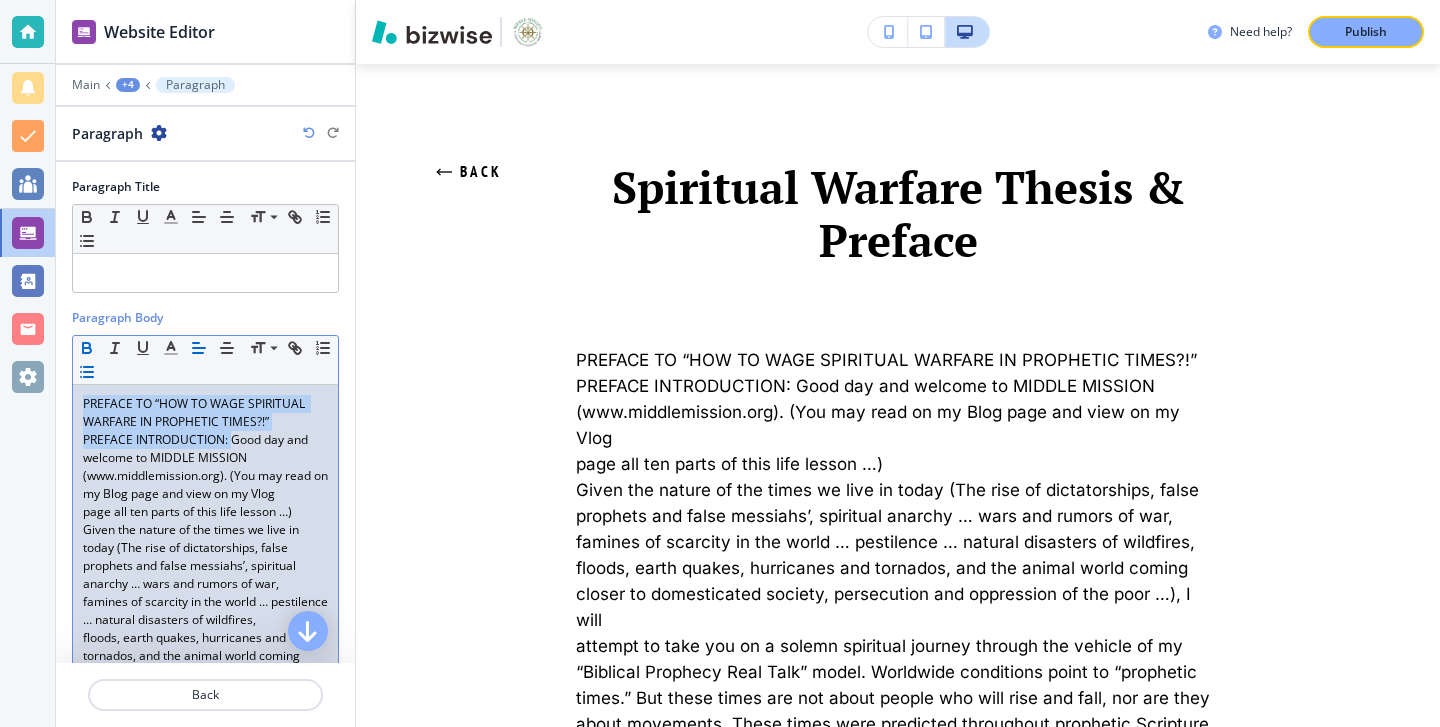 drag, startPoint x: 229, startPoint y: 437, endPoint x: 89, endPoint y: 382, distance: 150.41609 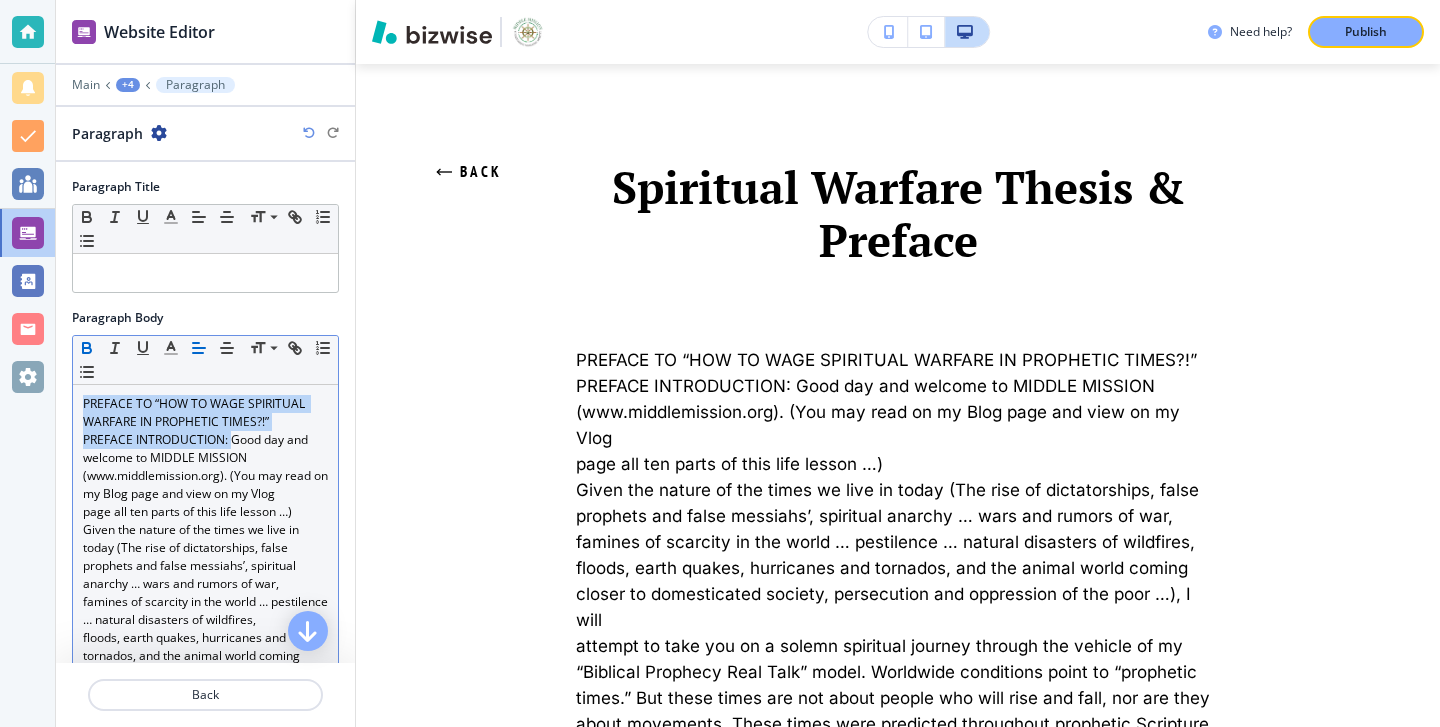 click 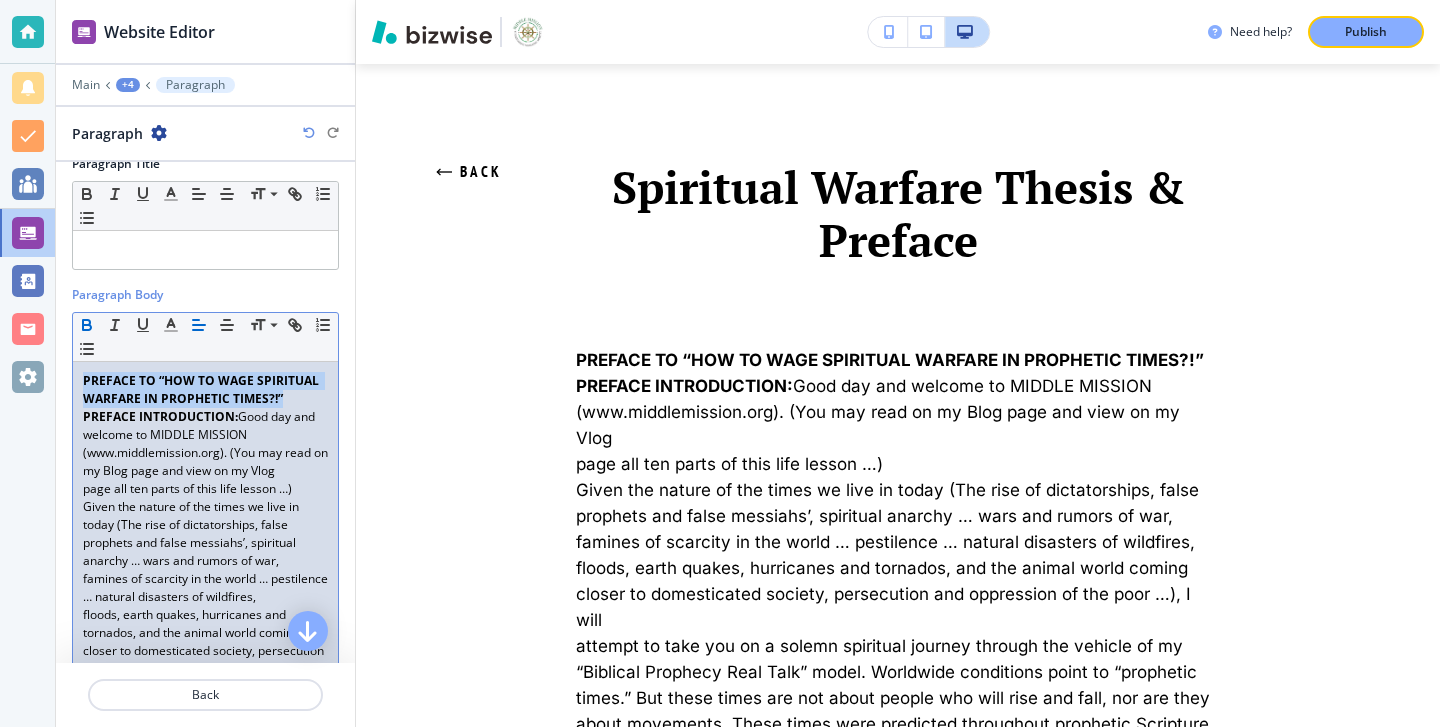scroll, scrollTop: 25, scrollLeft: 0, axis: vertical 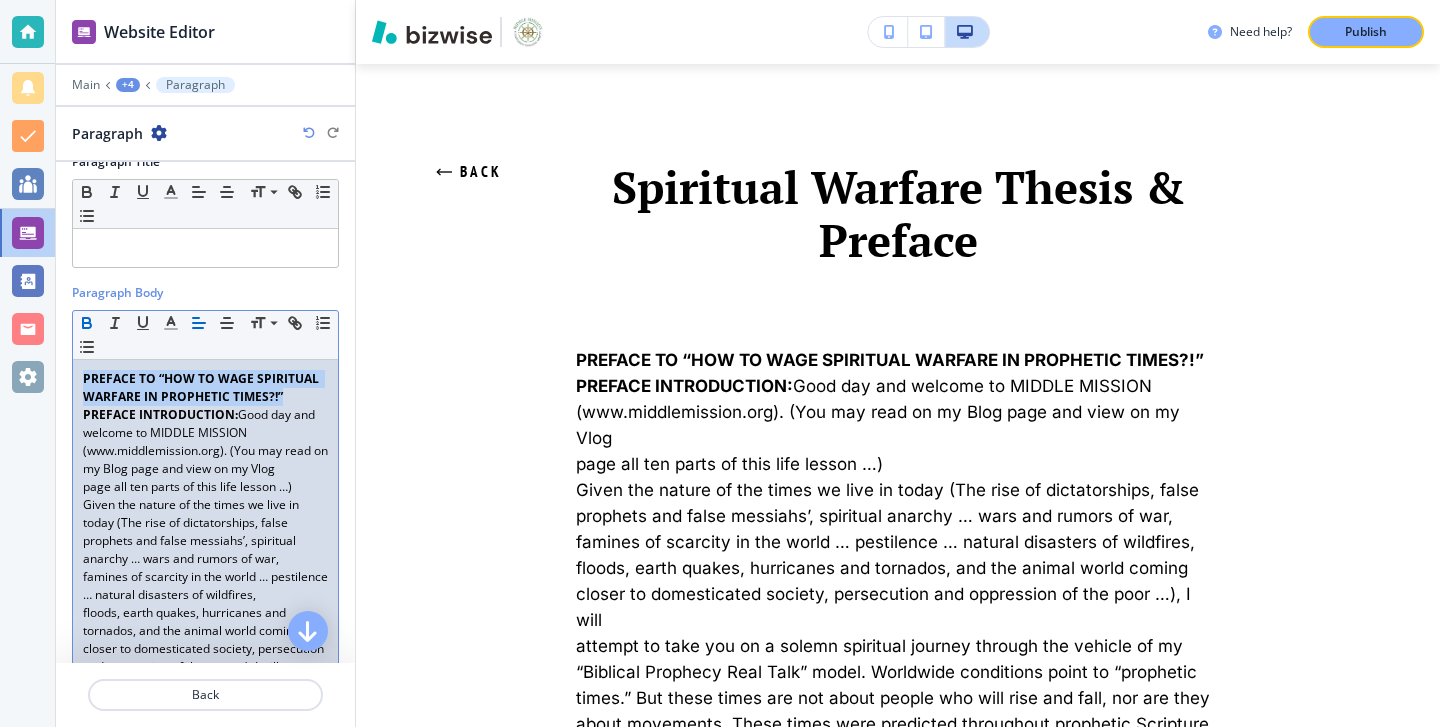 click on "PREFACE INTRODUCTION:" at bounding box center (160, 414) 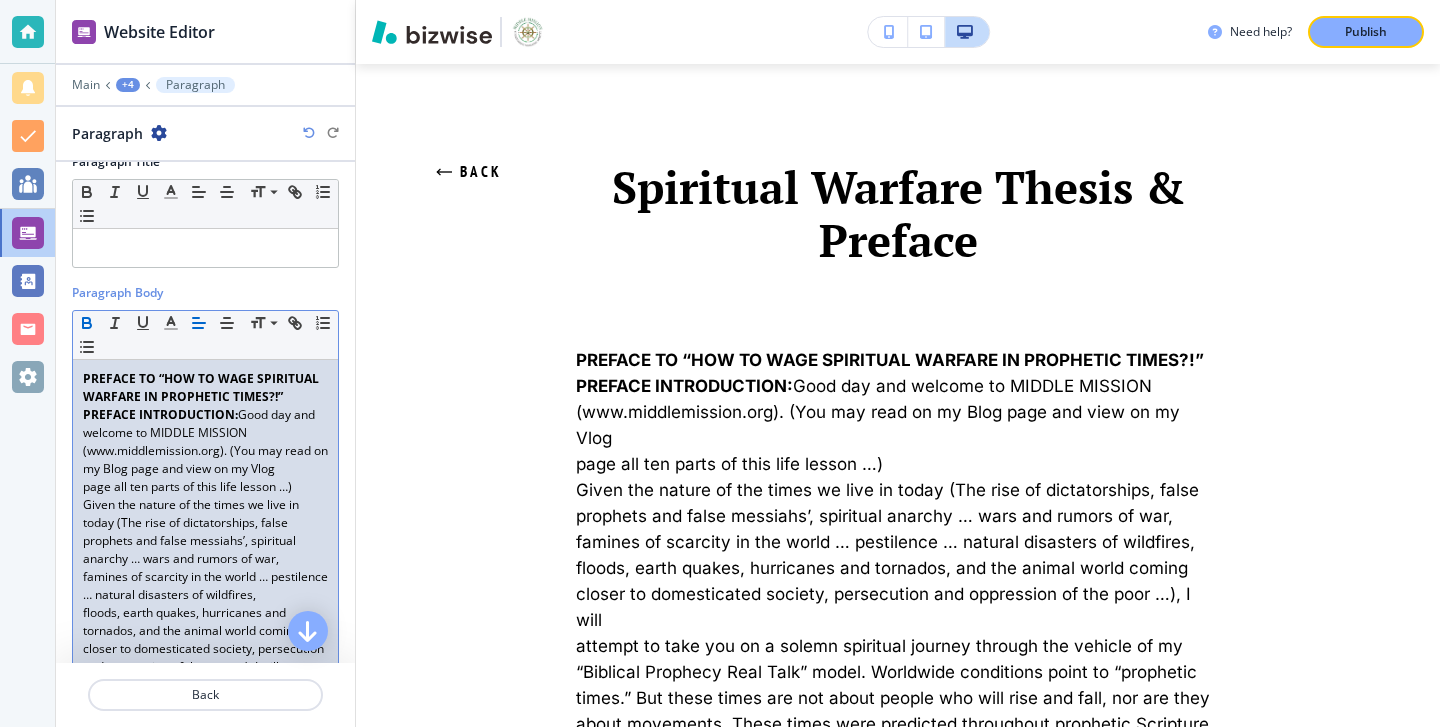 click on "page all ten parts of this life lesson …)" at bounding box center [205, 487] 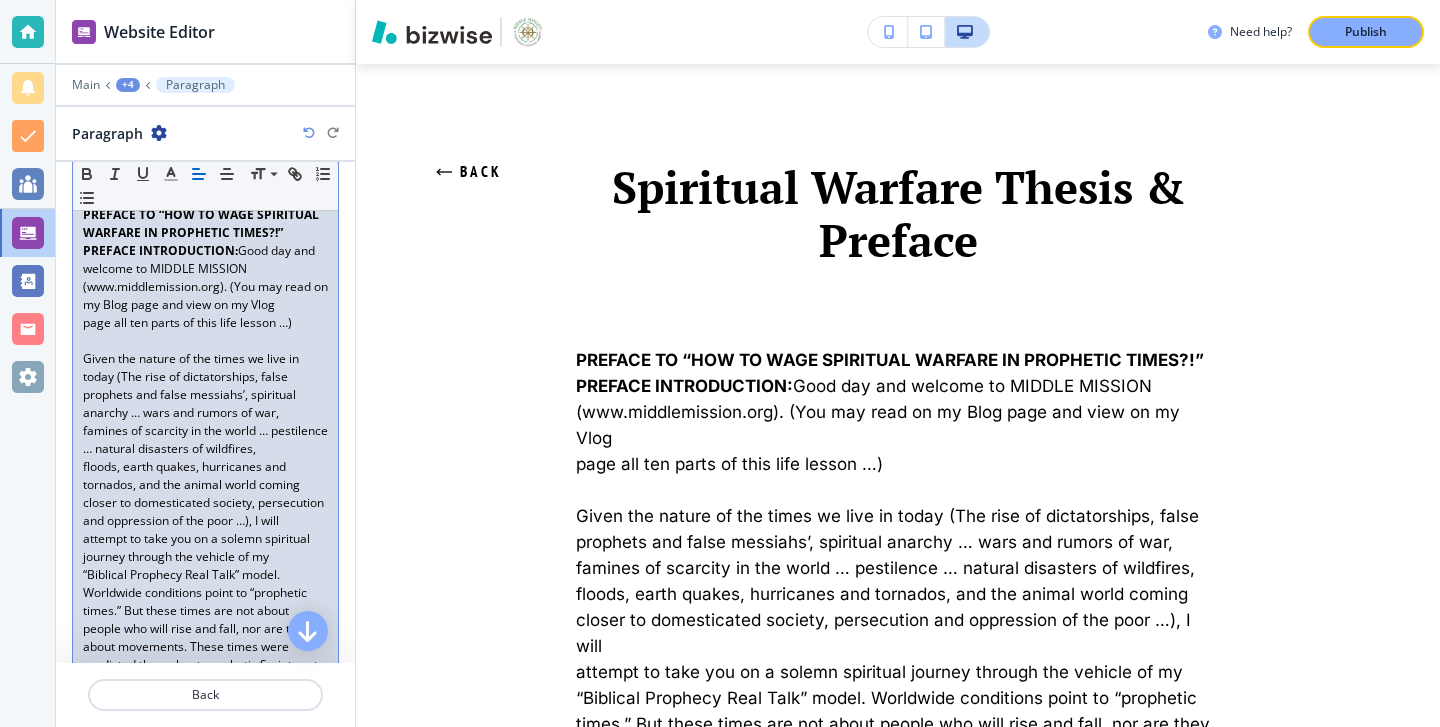 scroll, scrollTop: 191, scrollLeft: 0, axis: vertical 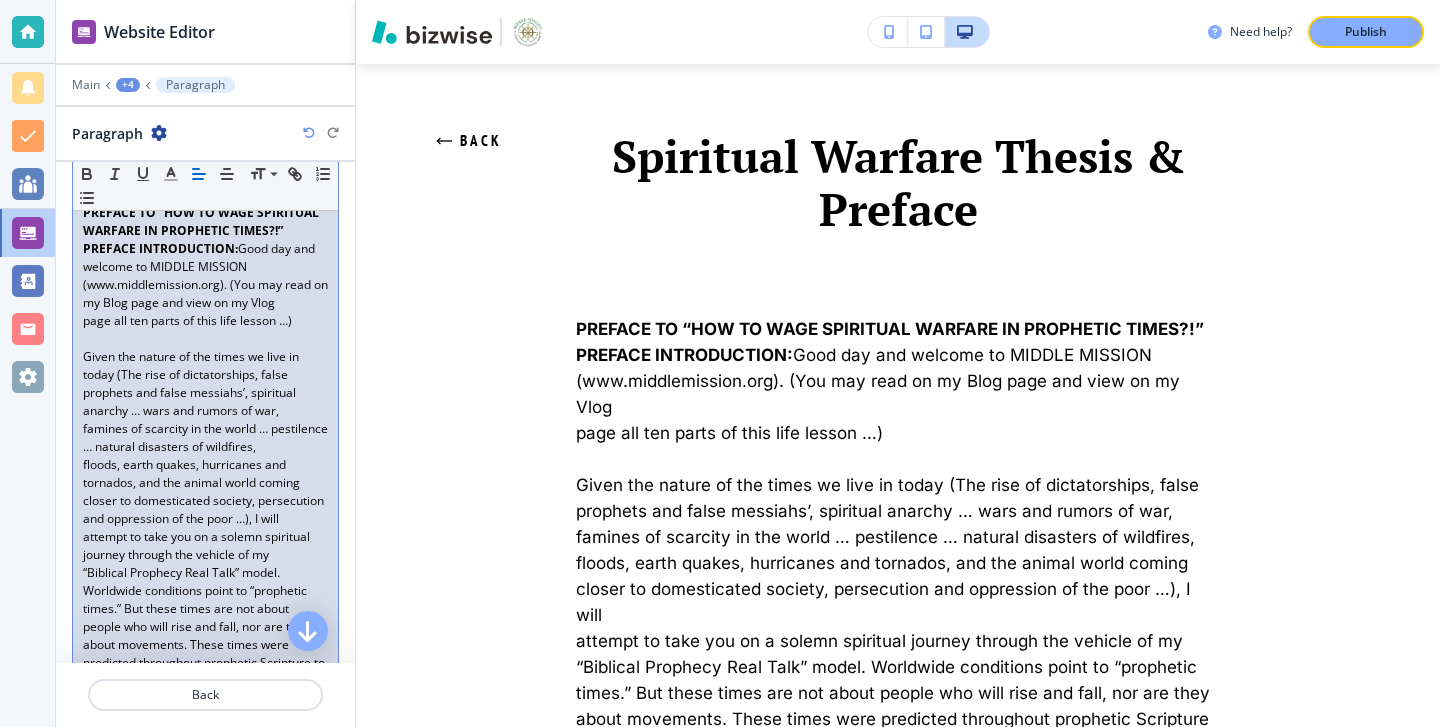 click on "closer to domesticated society, persecution and oppression of the poor …), I will" at bounding box center (205, 510) 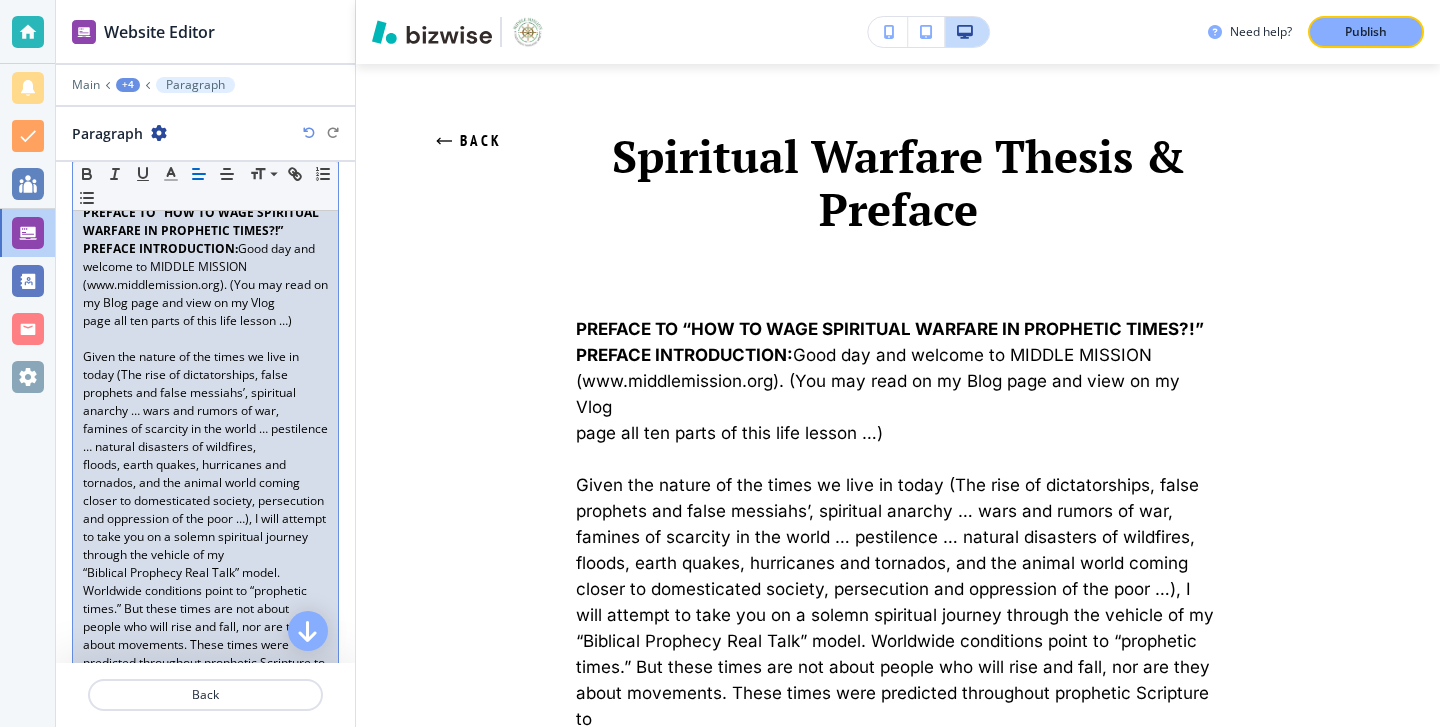 scroll, scrollTop: 204, scrollLeft: 0, axis: vertical 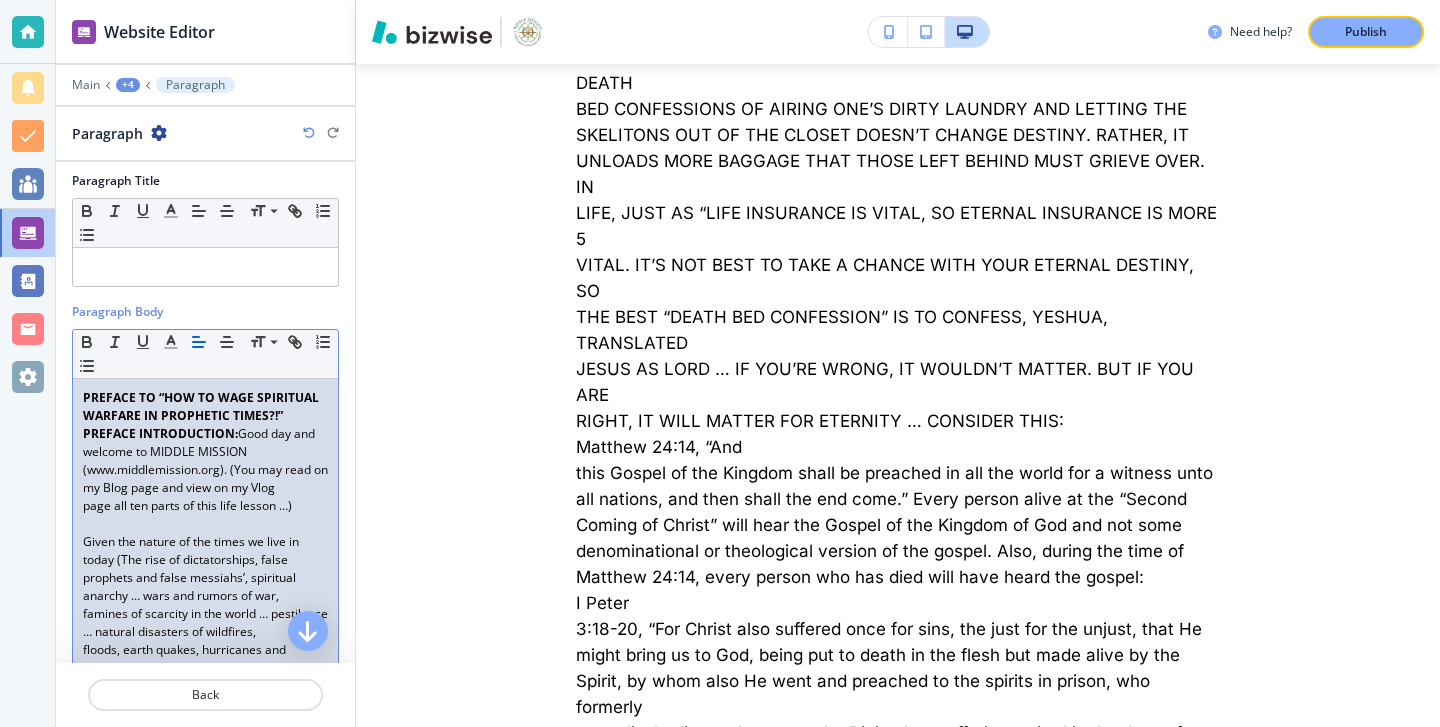 click on "Given the nature of the times we live in today (The rise of dictatorships, false" at bounding box center (205, 551) 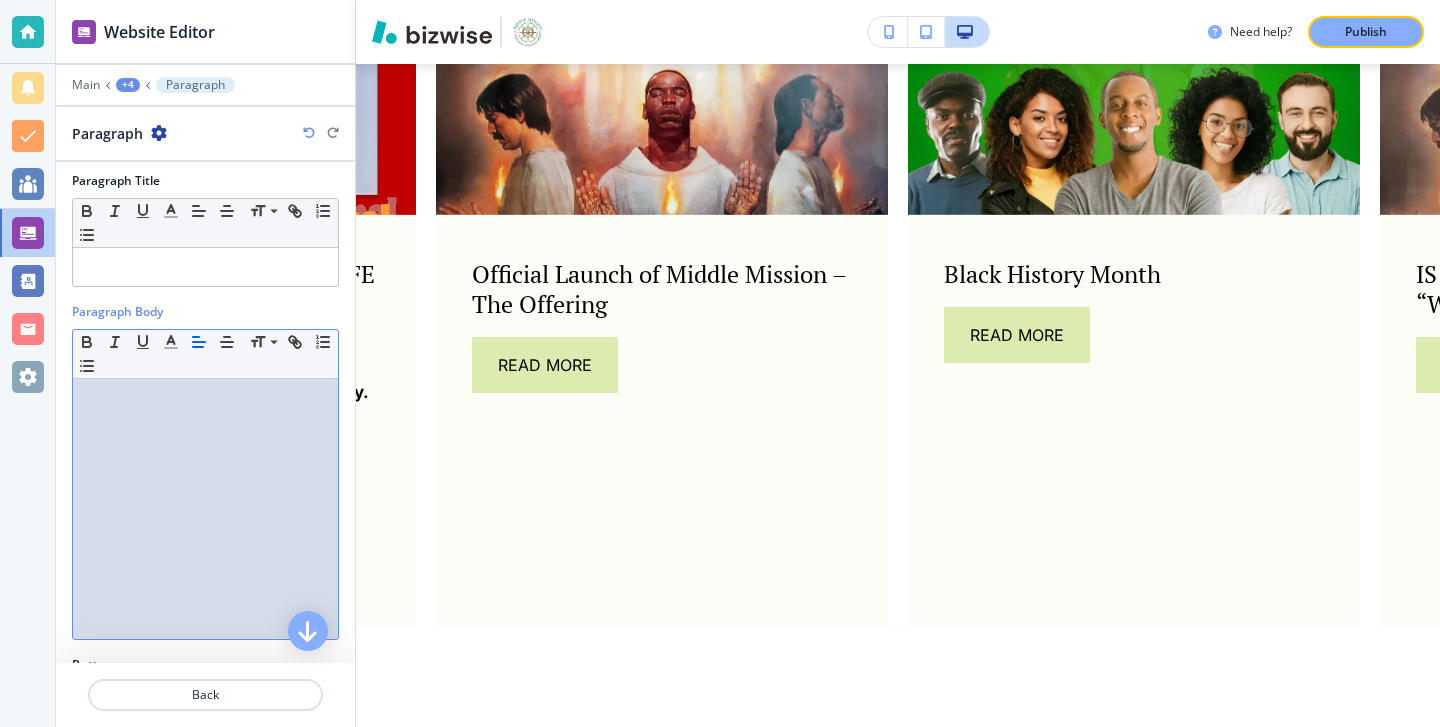 scroll, scrollTop: 974, scrollLeft: 0, axis: vertical 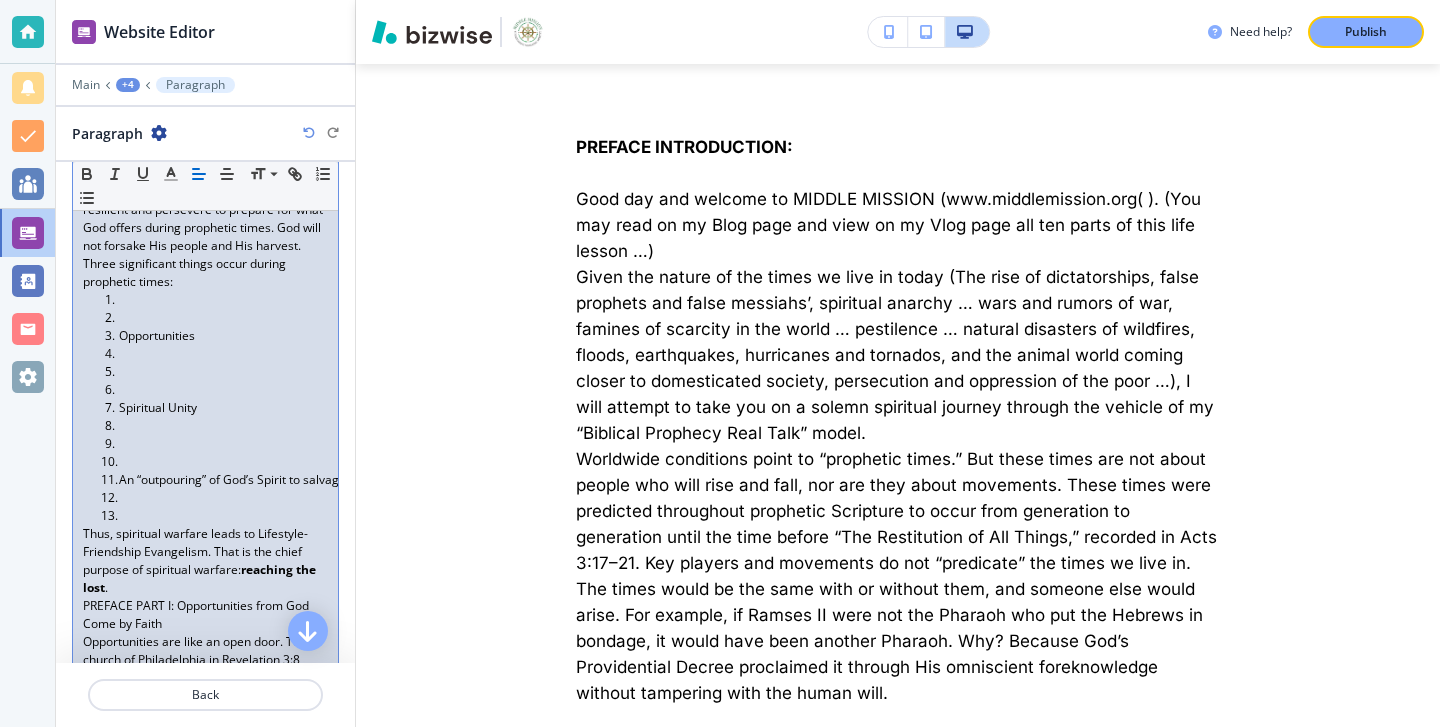 click at bounding box center [214, 390] 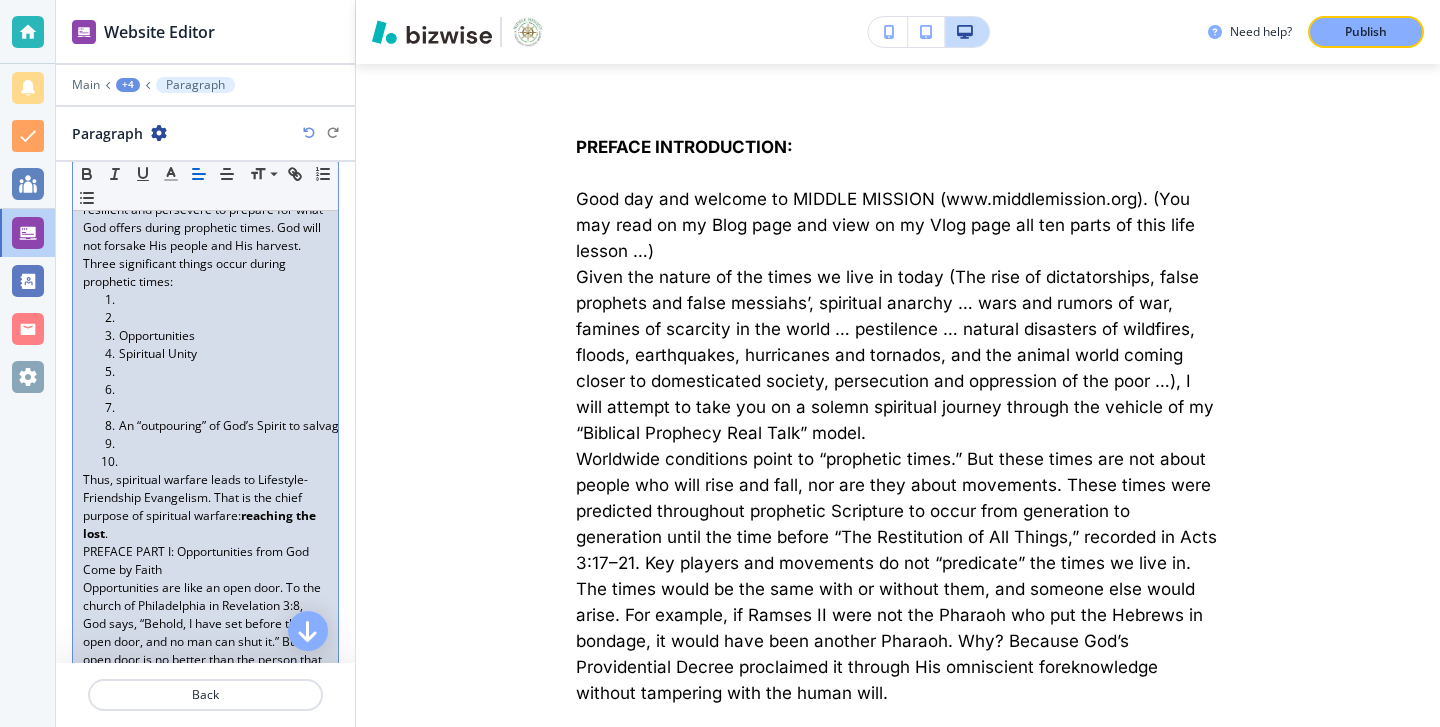 click at bounding box center [214, 408] 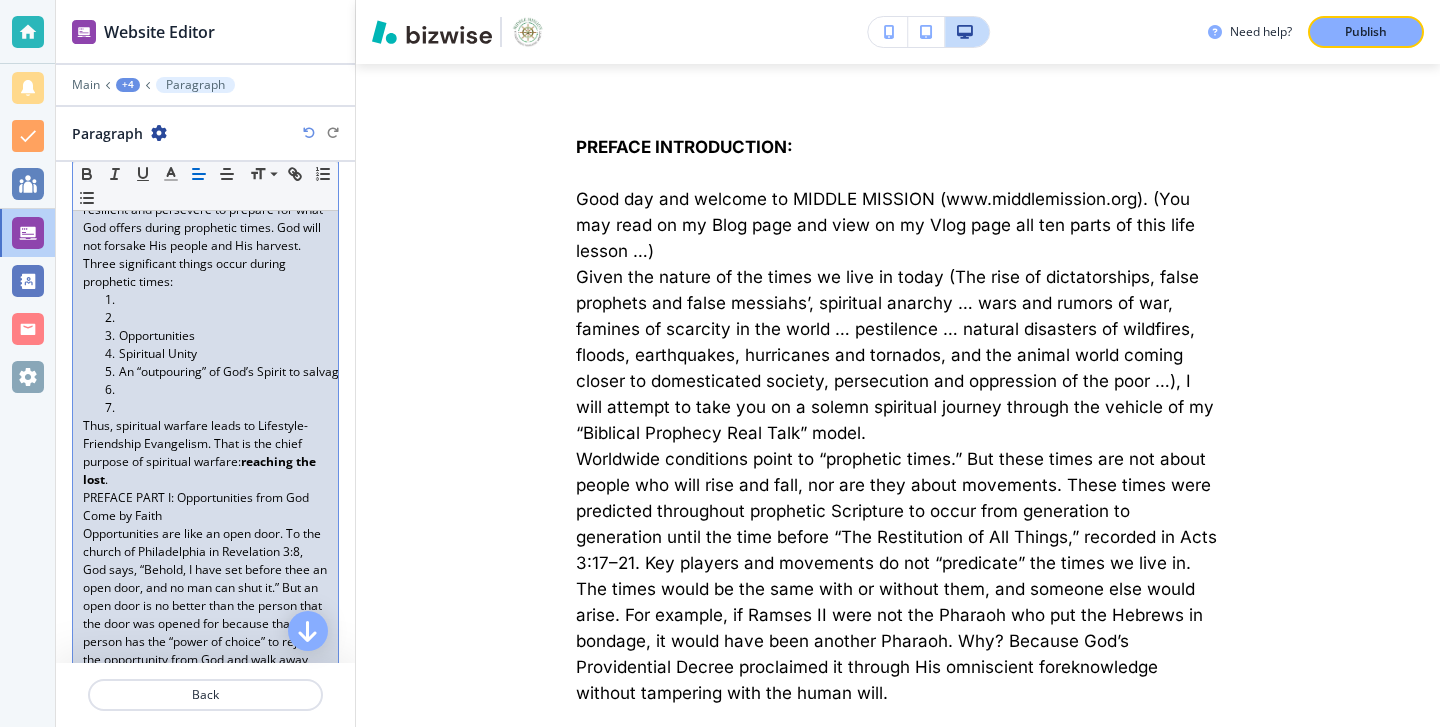 click at bounding box center [214, 408] 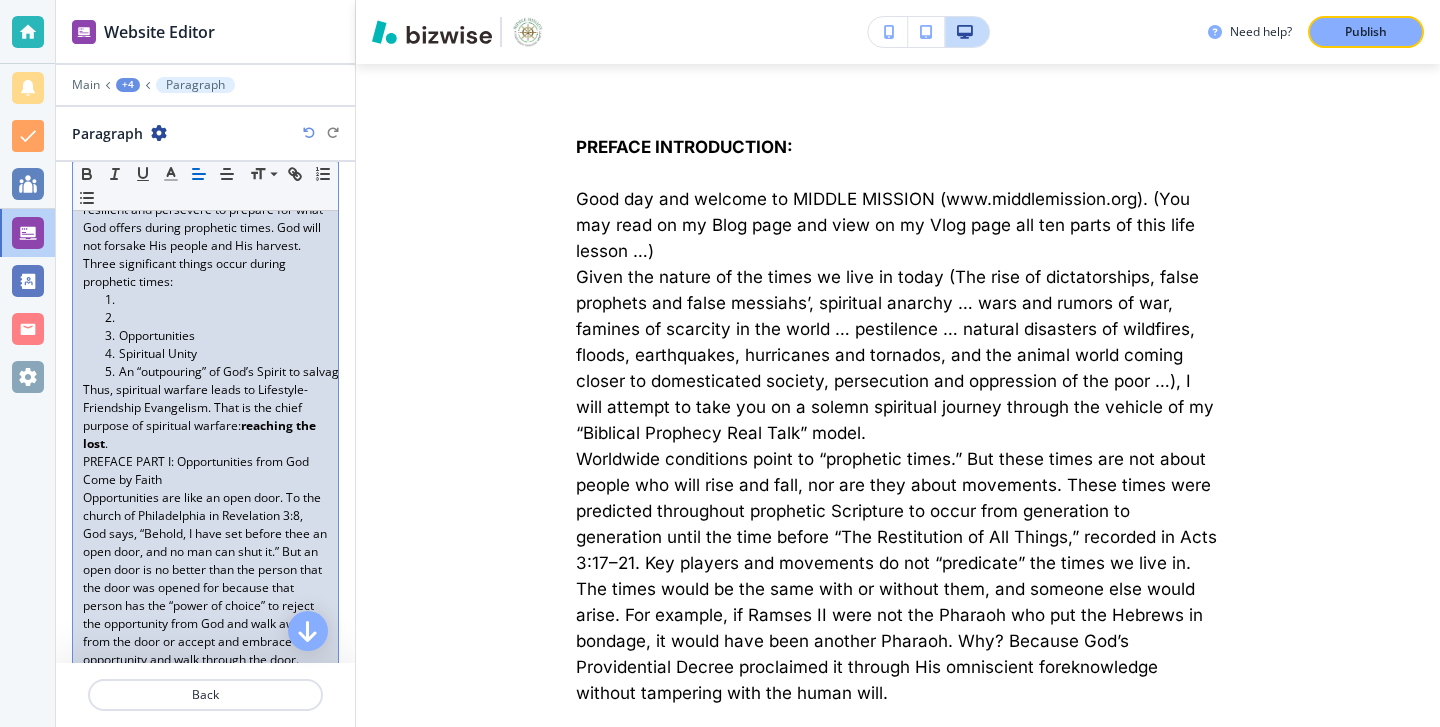 click at bounding box center (214, 300) 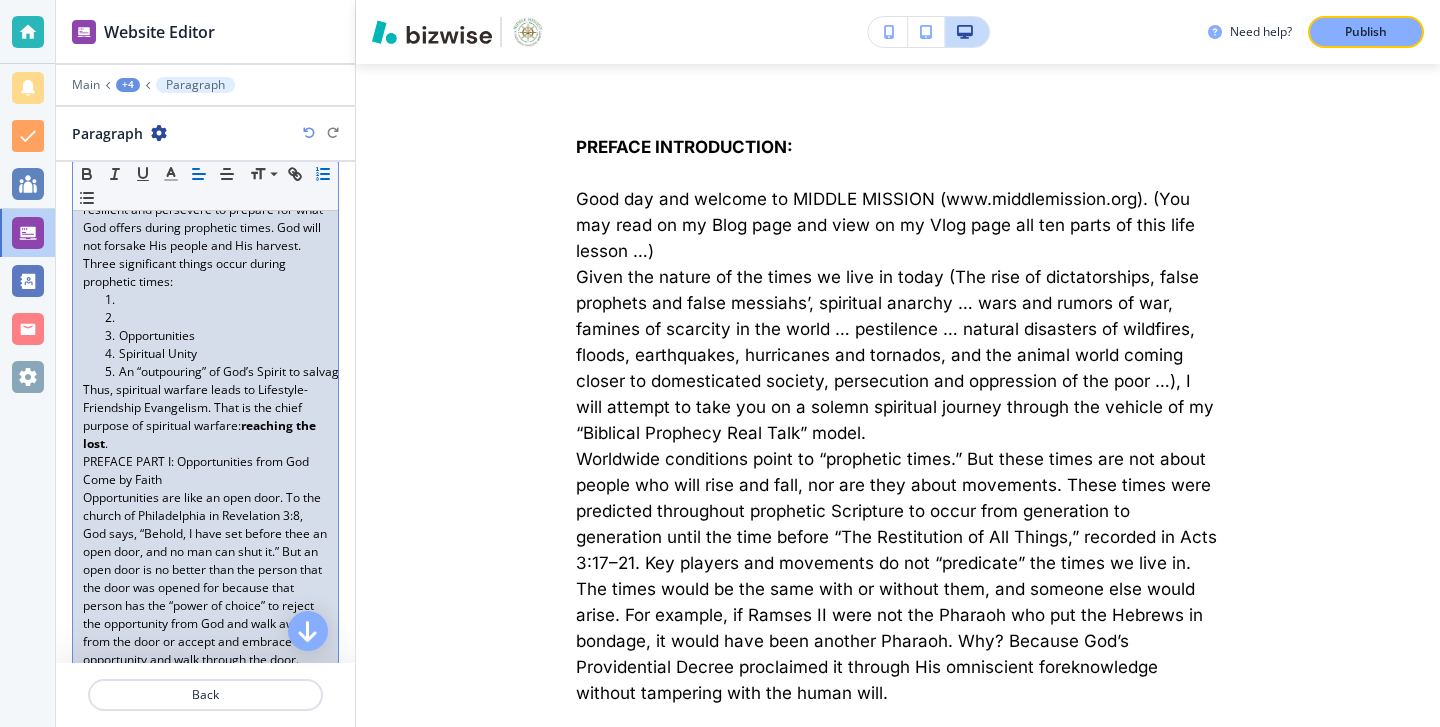 click at bounding box center (214, 318) 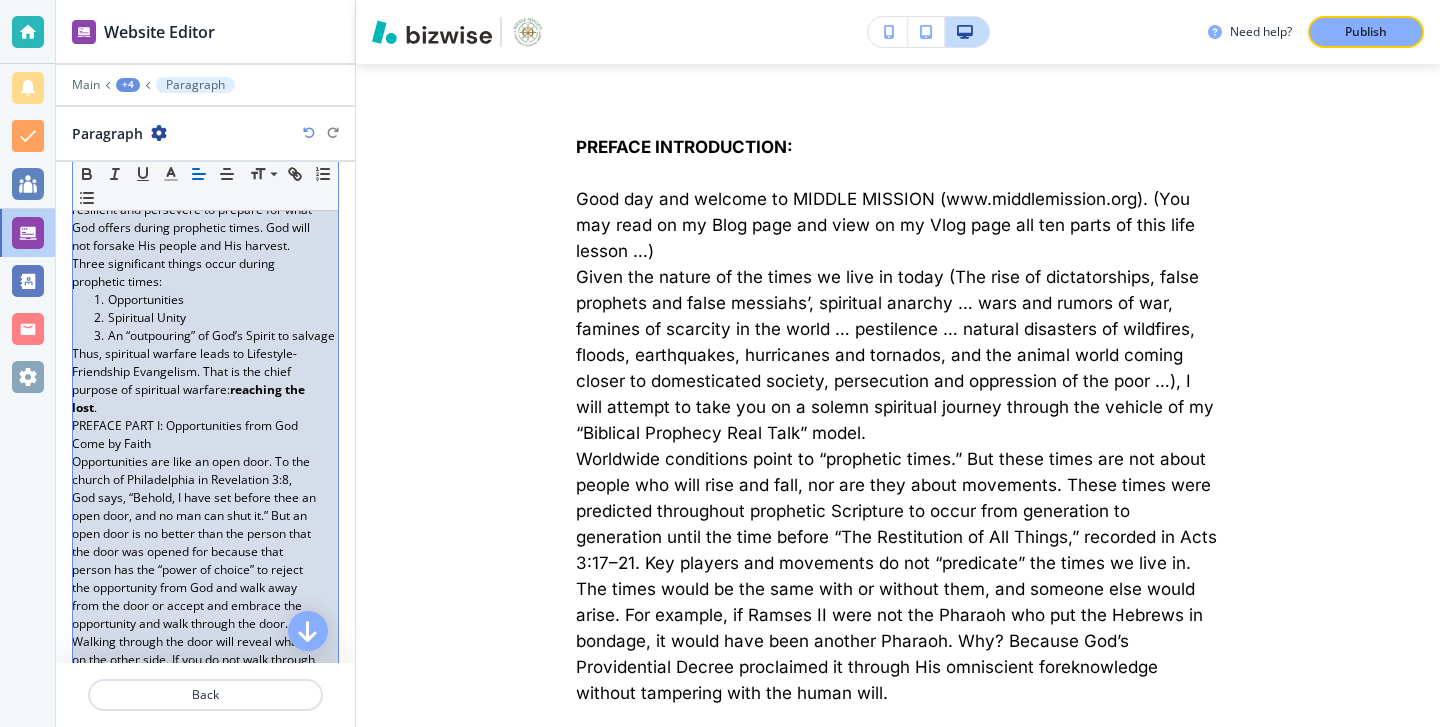 scroll, scrollTop: 0, scrollLeft: 15, axis: horizontal 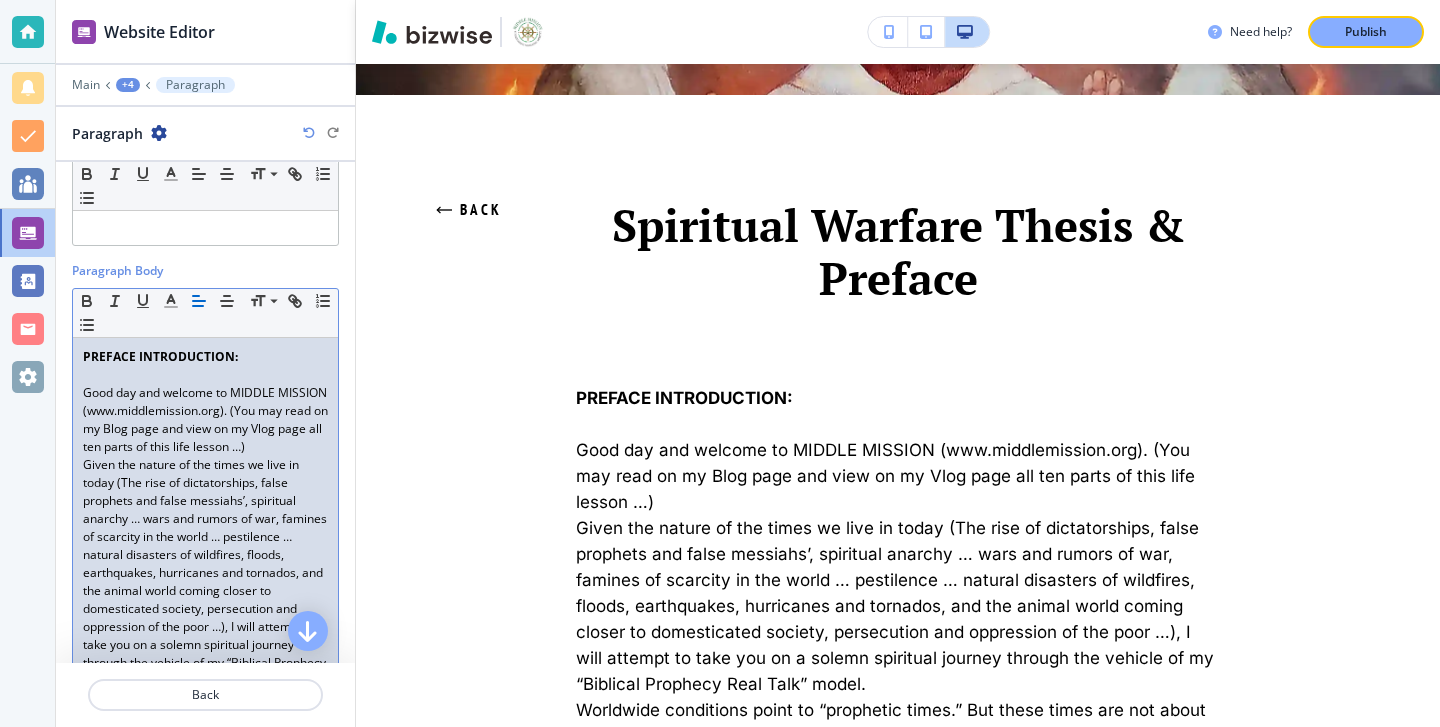 click on "Good day and welcome to MIDDLE MISSION ( www.middlemission.org). (You may read on my Blog page and view on my Vlog page all ten parts of this life lesson …)" at bounding box center [205, 420] 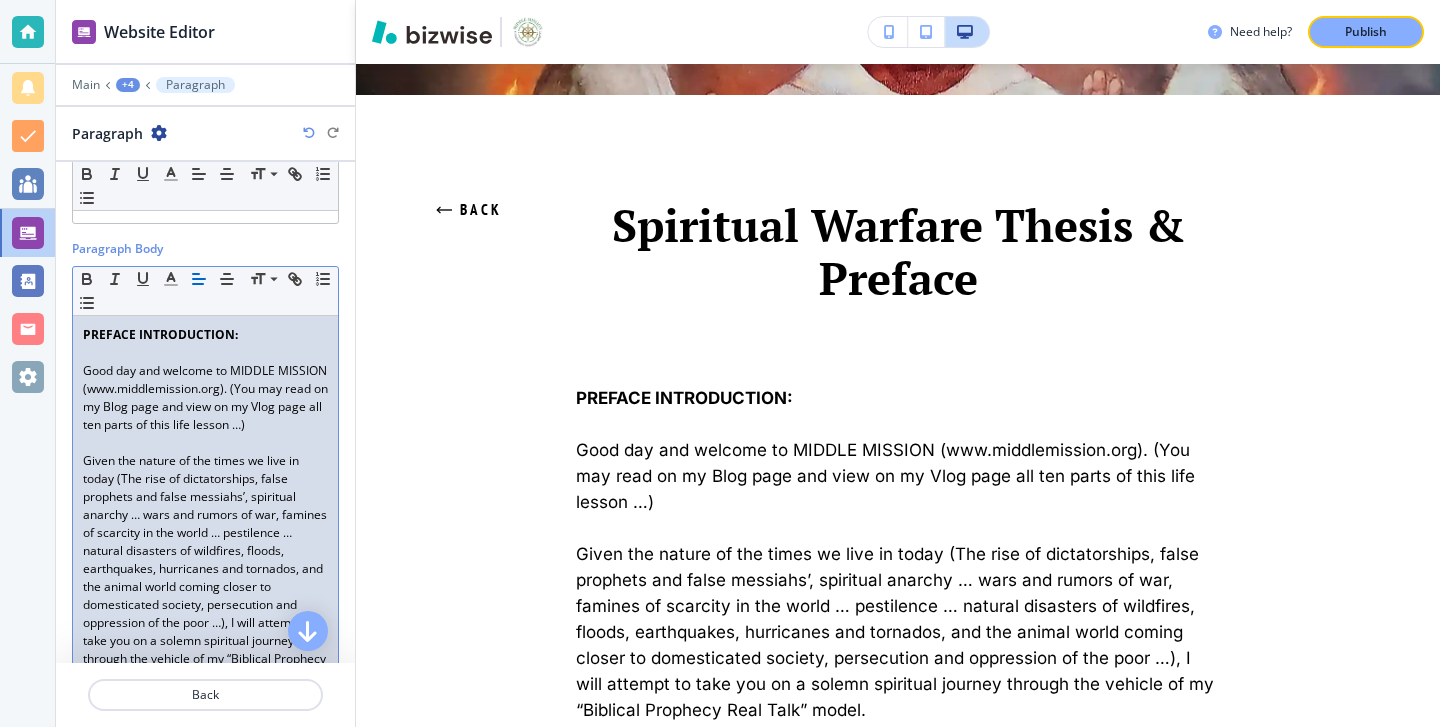 scroll, scrollTop: 78, scrollLeft: 0, axis: vertical 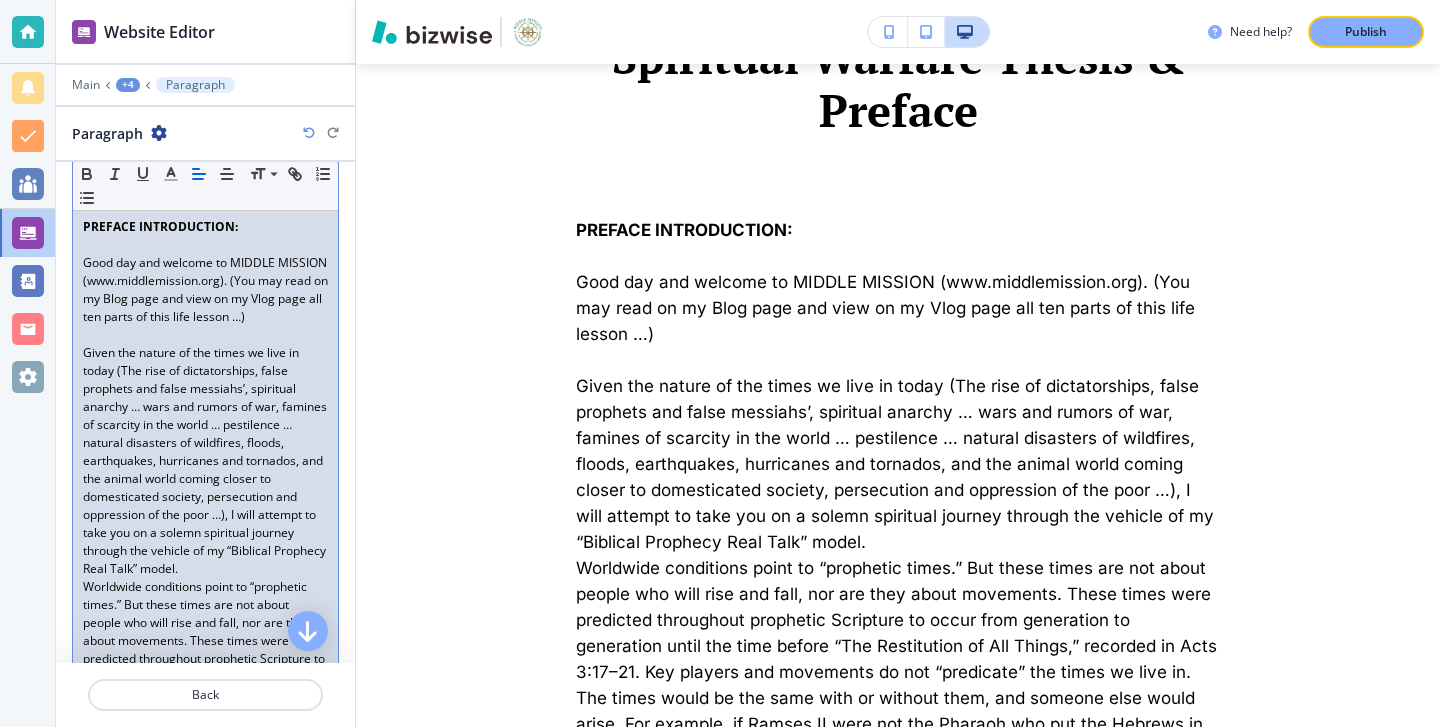click on "Given the nature of the times we live in today (The rise of dictatorships, false prophets and false messiahs’, spiritual anarchy … wars and rumors of war, famines of scarcity in the world … pestilence … natural disasters of wildfires, floods, earthquakes, hurricanes and tornados, and the animal world coming closer to domesticated society, persecution and oppression of the poor …), I will attempt to take you on a solemn spiritual journey through the vehicle of my “Biblical Prophecy Real Talk” model." at bounding box center [205, 461] 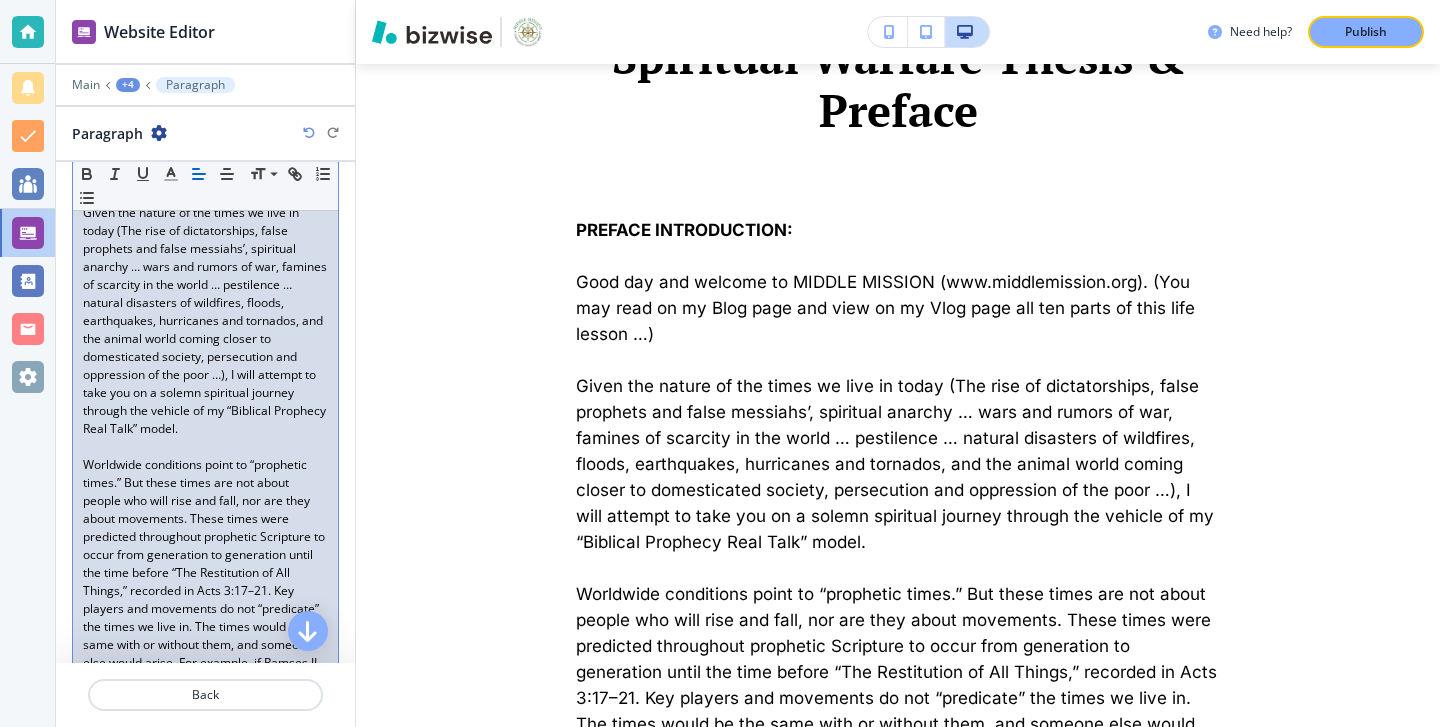 scroll, scrollTop: 332, scrollLeft: 0, axis: vertical 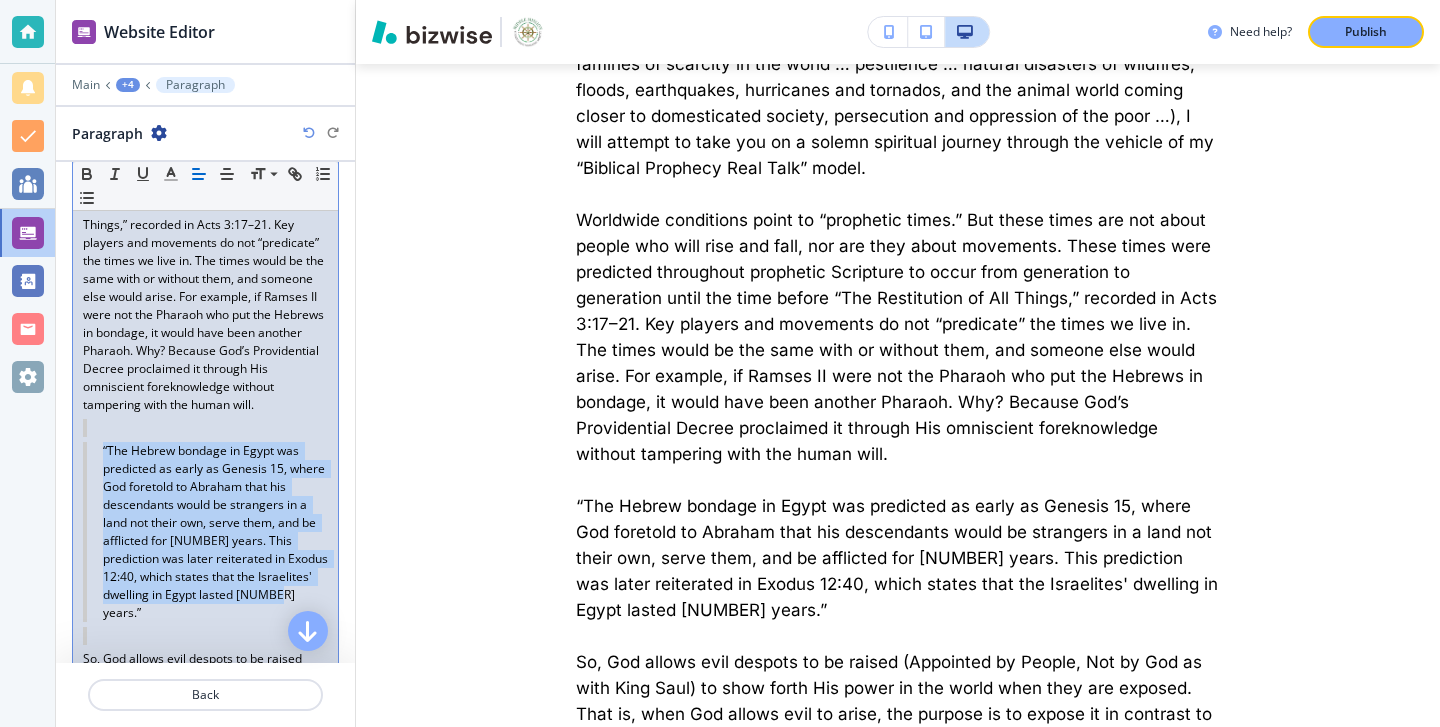 drag, startPoint x: 255, startPoint y: 603, endPoint x: 90, endPoint y: 450, distance: 225.02 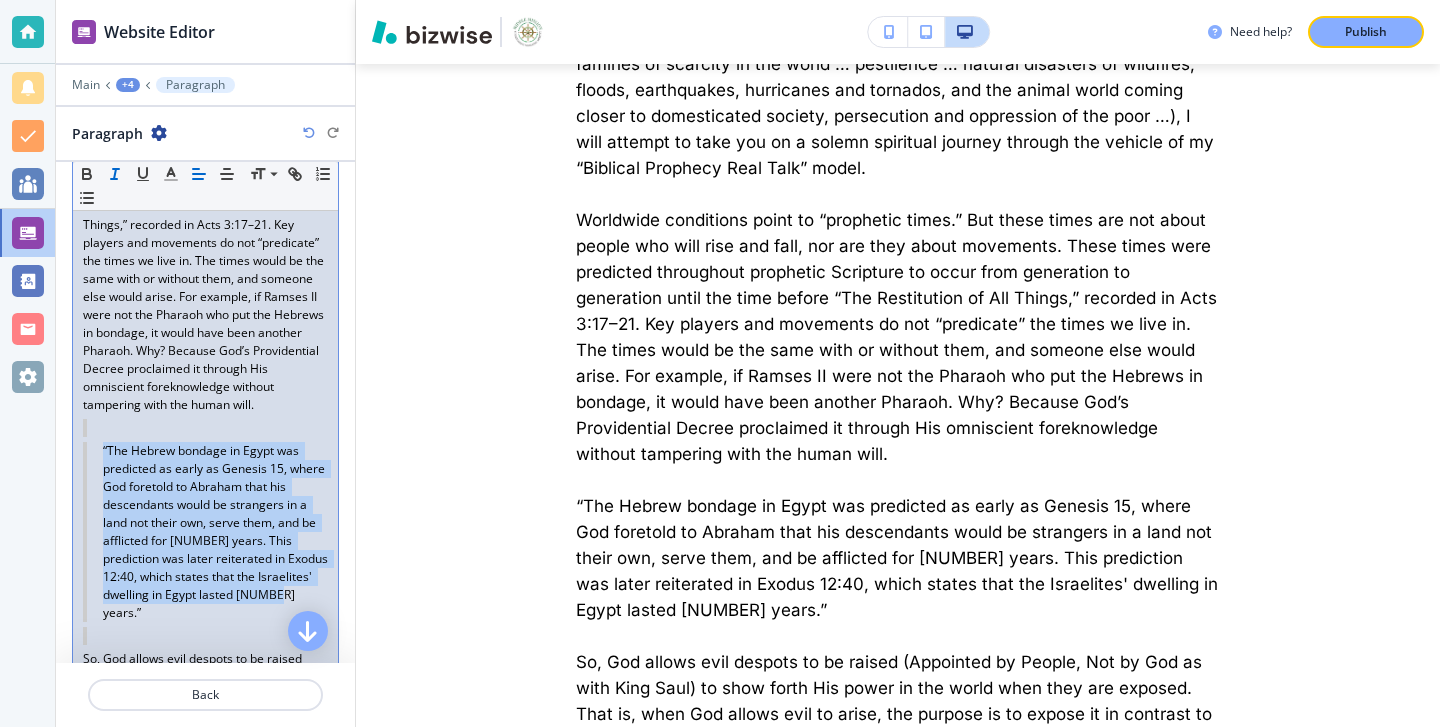 click 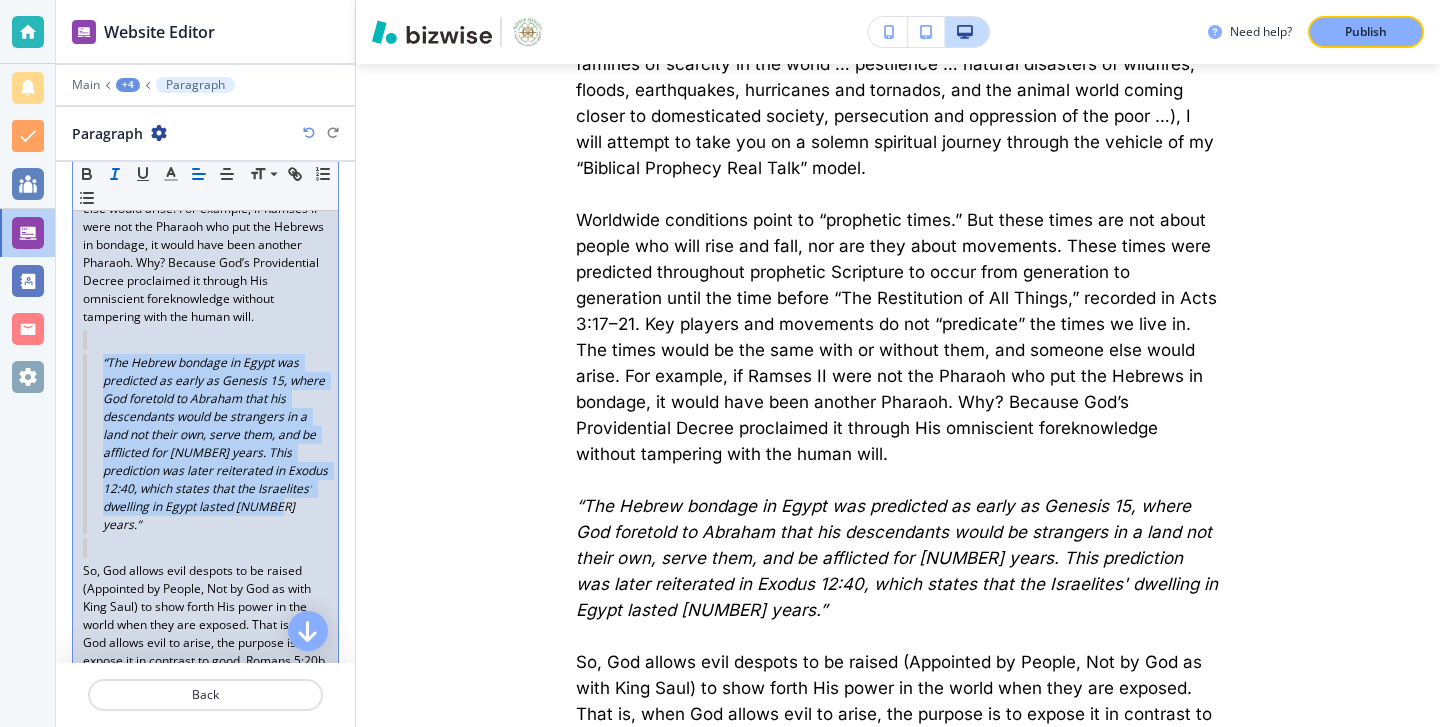 scroll, scrollTop: 801, scrollLeft: 0, axis: vertical 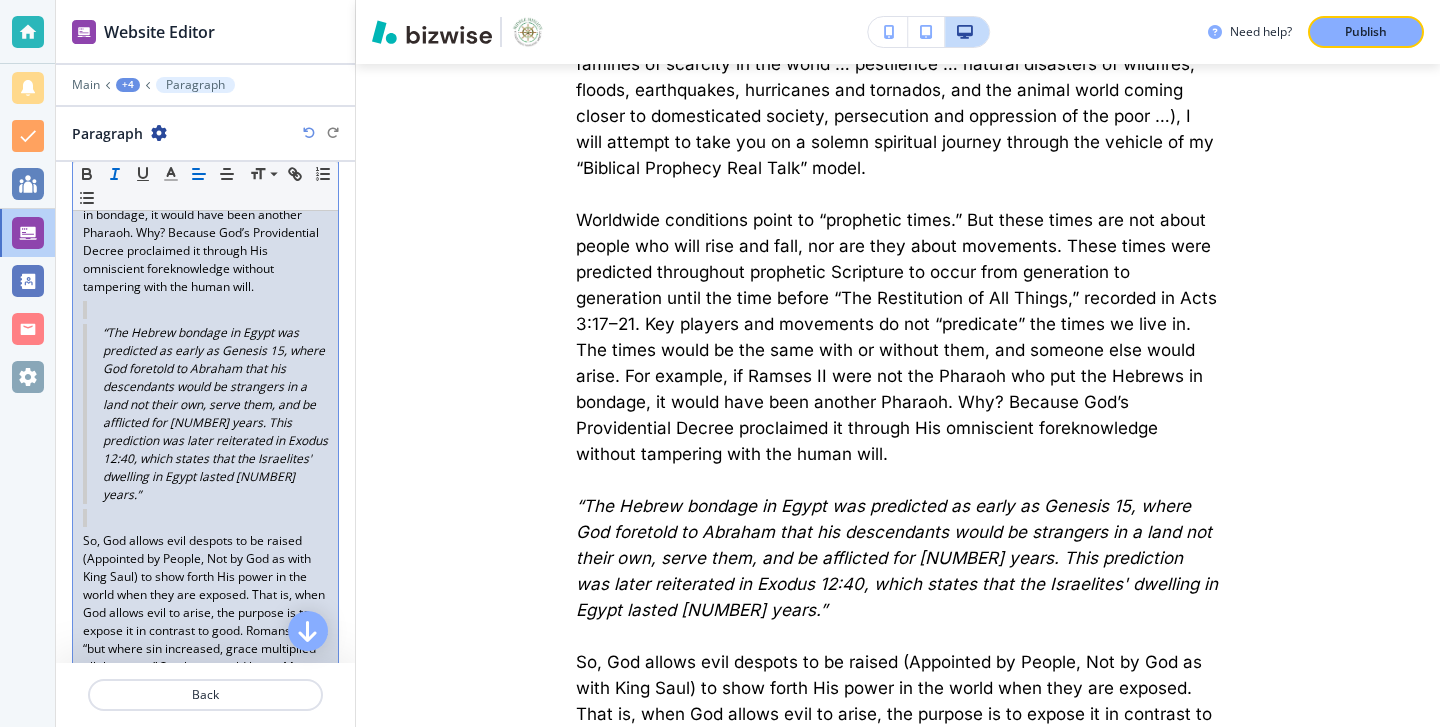 click on "So, God allows evil despots to be raised (Appointed by People, Not by God as with King Saul) to show forth His power in the world when they are exposed. That is, when God allows evil to arise, the purpose is to expose it in contrast to good. Romans 5:20b, “but where sin increased, grace multiplied all the more.” So, there would be no Moses without Pharaoh, or no Pharaoh without Moses. In our world of fallen humanity, good needs evil to stand in contrast to good to reveal the True and Living God. And so it is with every generation, and so it is today." at bounding box center [205, 649] 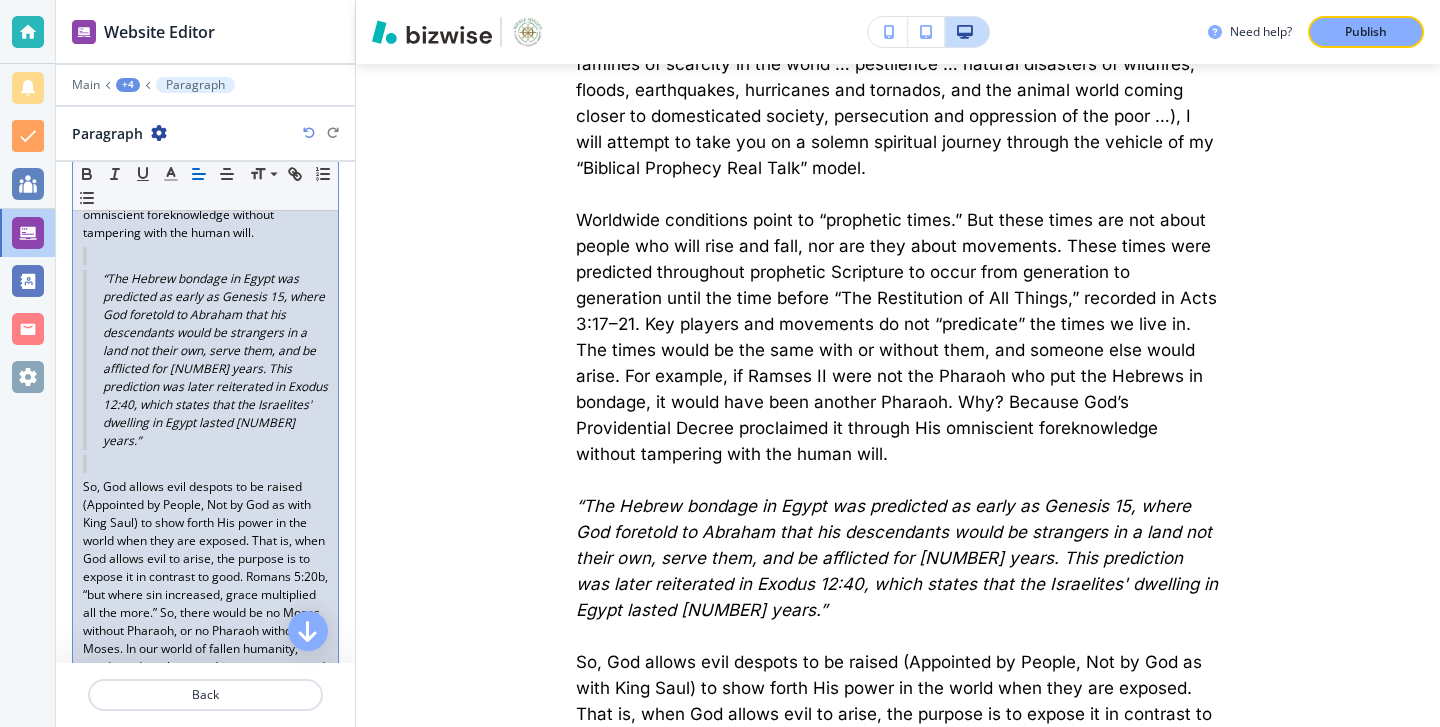 scroll, scrollTop: 875, scrollLeft: 0, axis: vertical 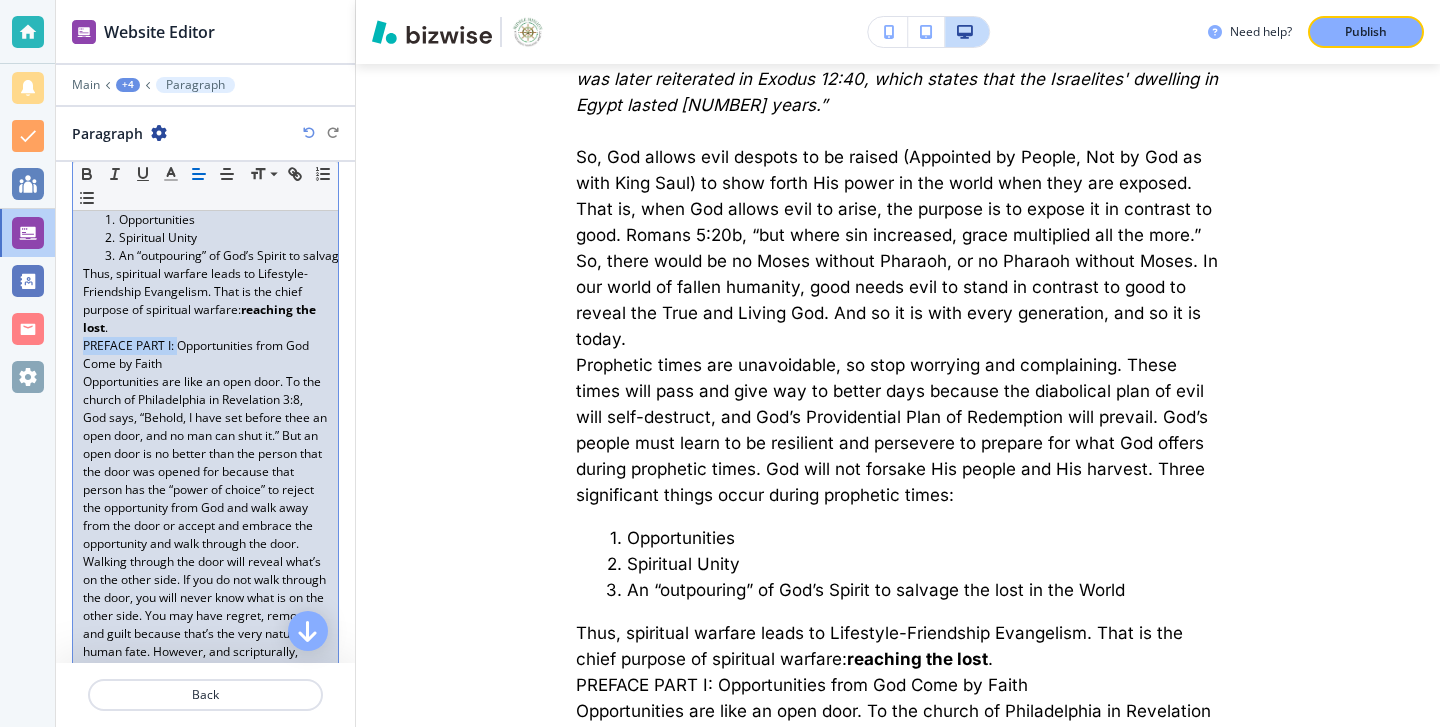 drag, startPoint x: 176, startPoint y: 350, endPoint x: 76, endPoint y: 346, distance: 100.07997 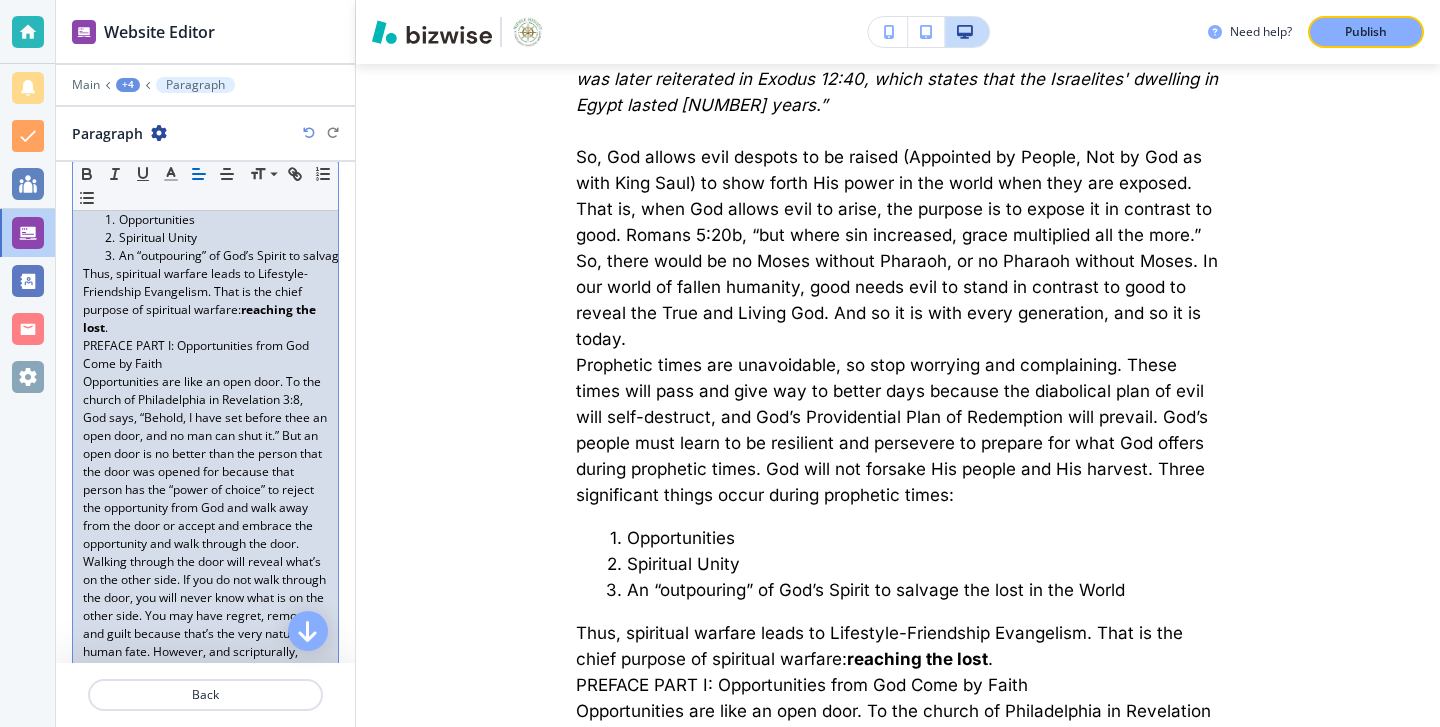 click on "PREFACE PART I: Opportunities from God Come by Faith" at bounding box center (205, 355) 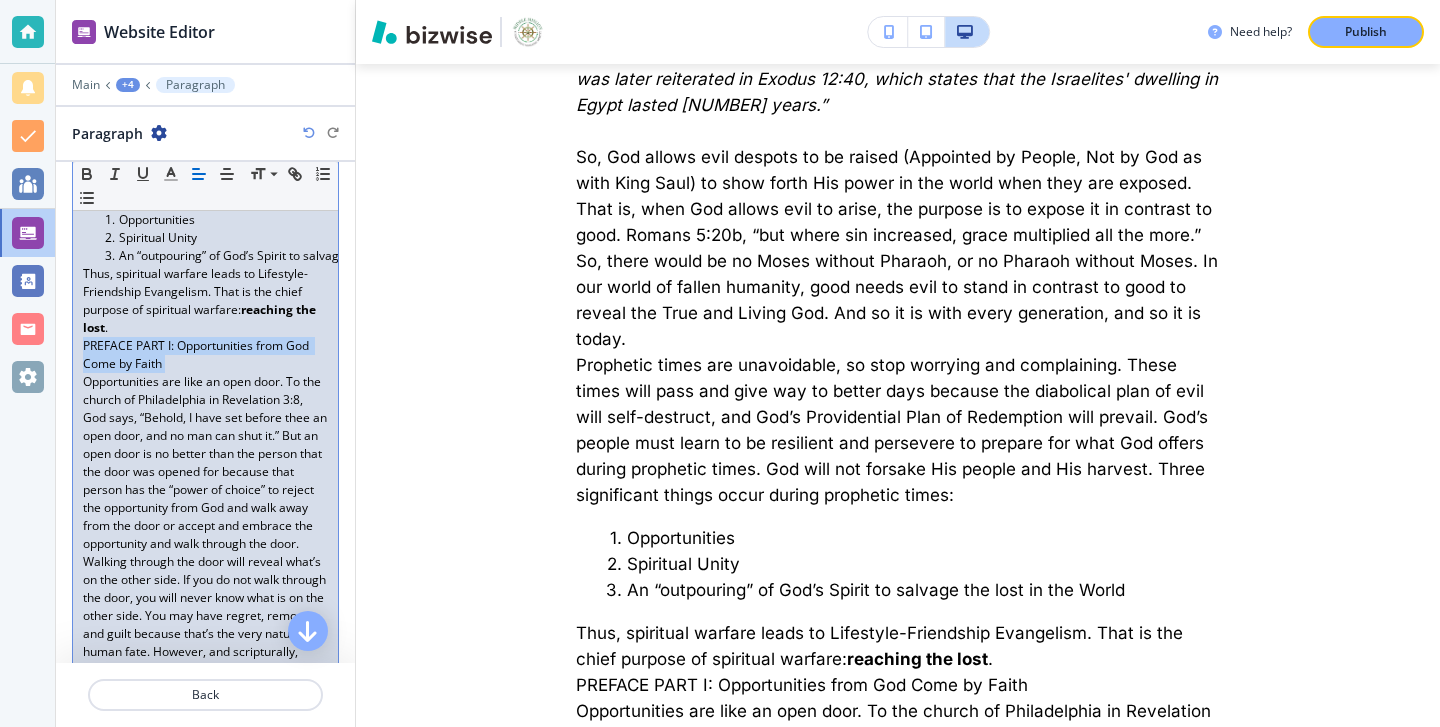 drag, startPoint x: 167, startPoint y: 361, endPoint x: 87, endPoint y: 346, distance: 81.394104 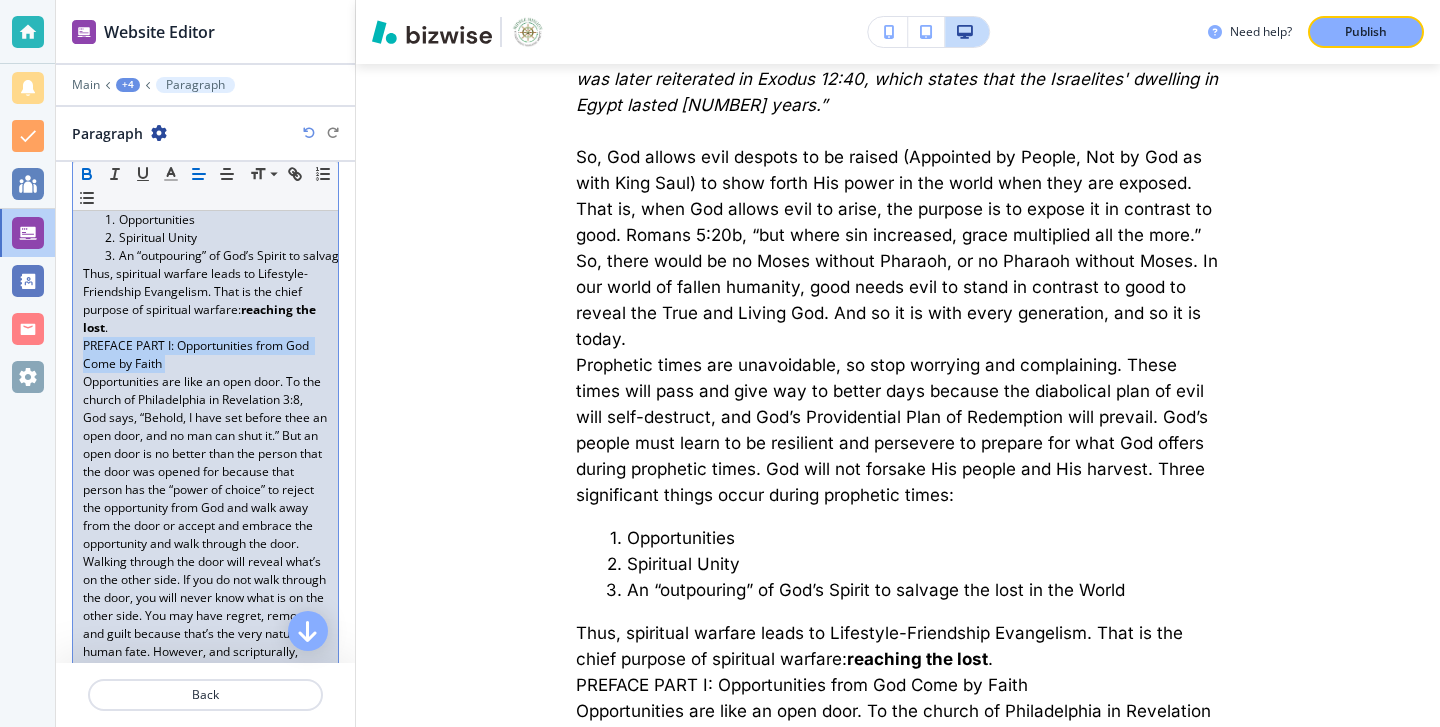 click 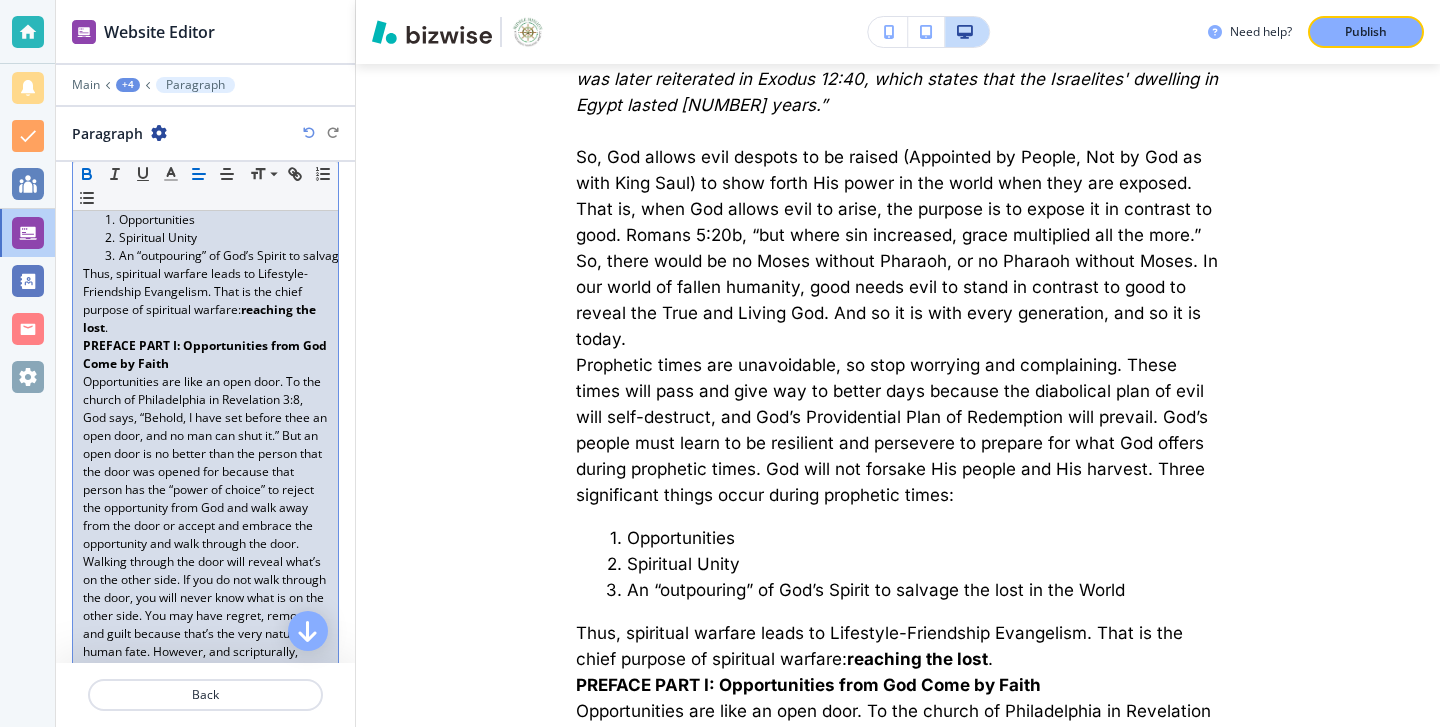 click on "Thus, spiritual warfare leads to Lifestyle-Friendship Evangelism. That is the chief purpose of spiritual warfare: reaching the lost." at bounding box center (205, 301) 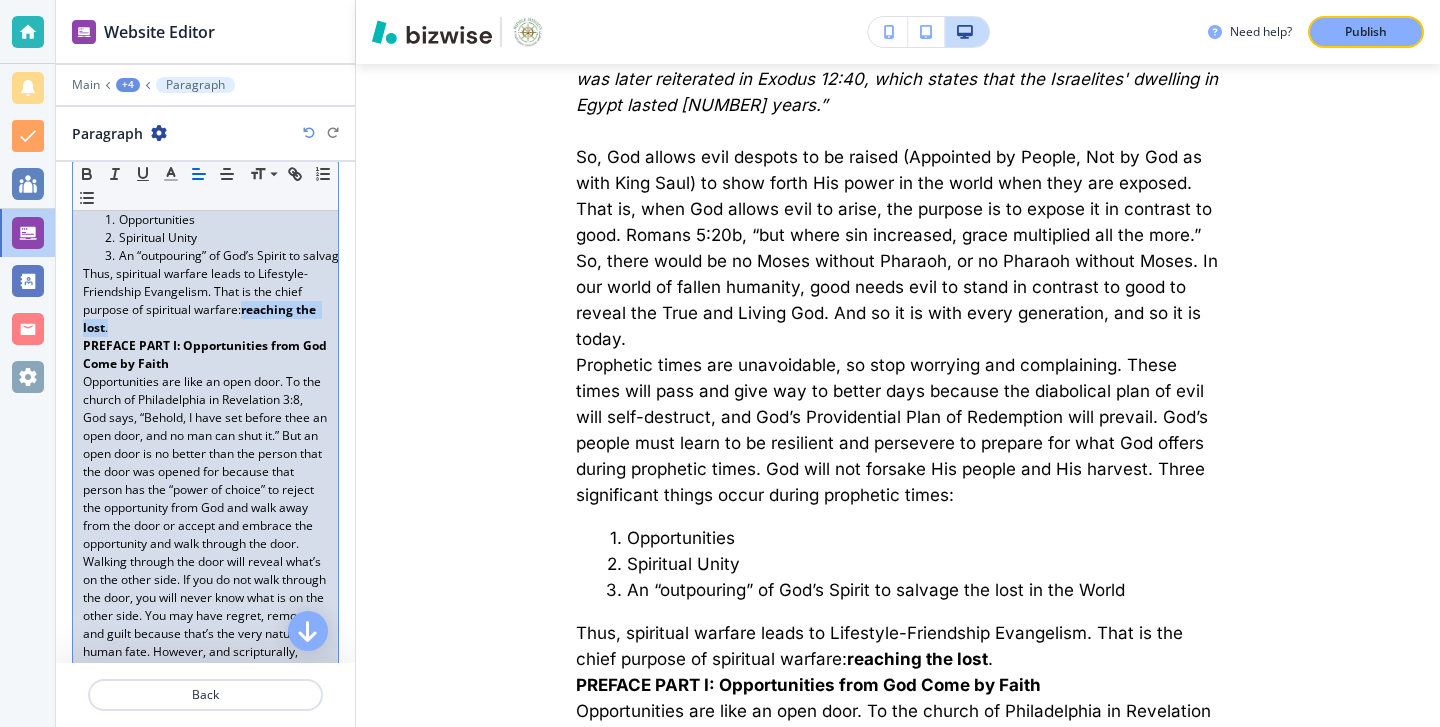 scroll, scrollTop: 0, scrollLeft: 126, axis: horizontal 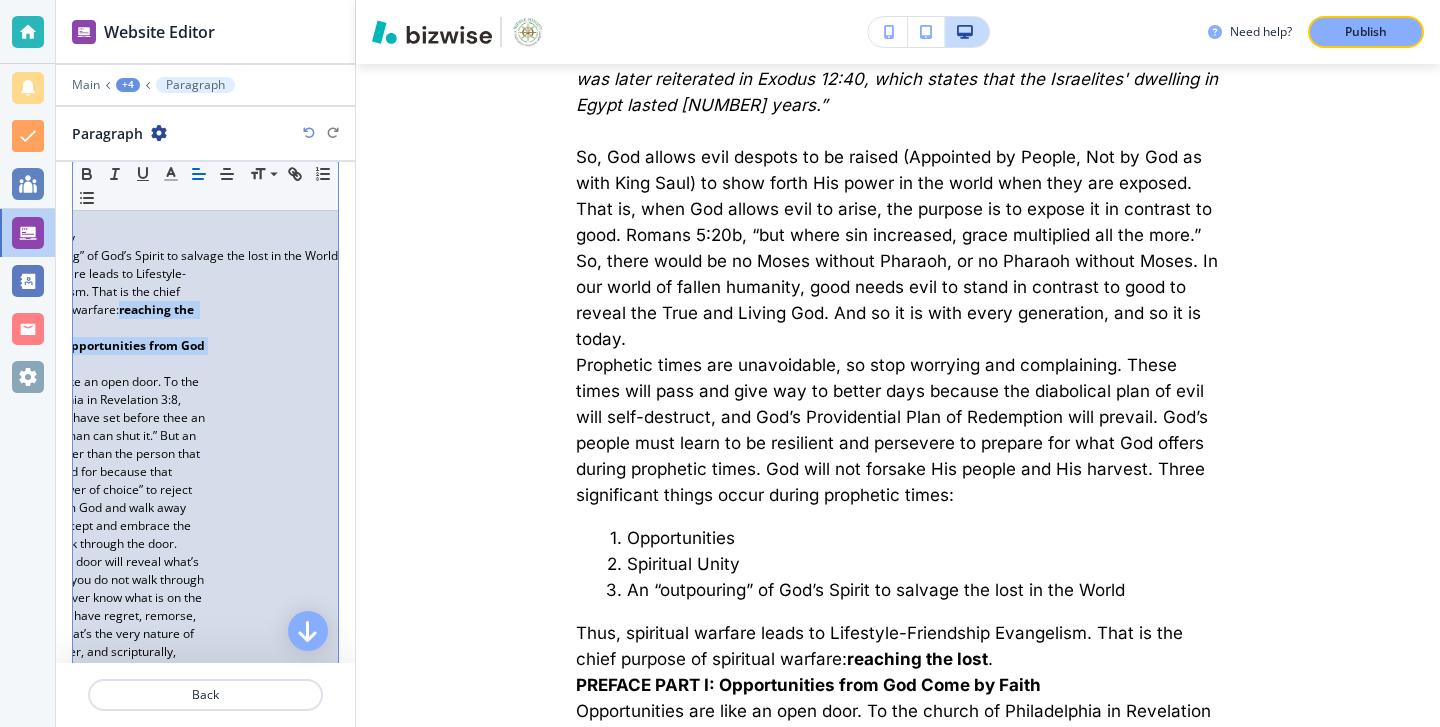 drag, startPoint x: 243, startPoint y: 311, endPoint x: 346, endPoint y: 334, distance: 105.53672 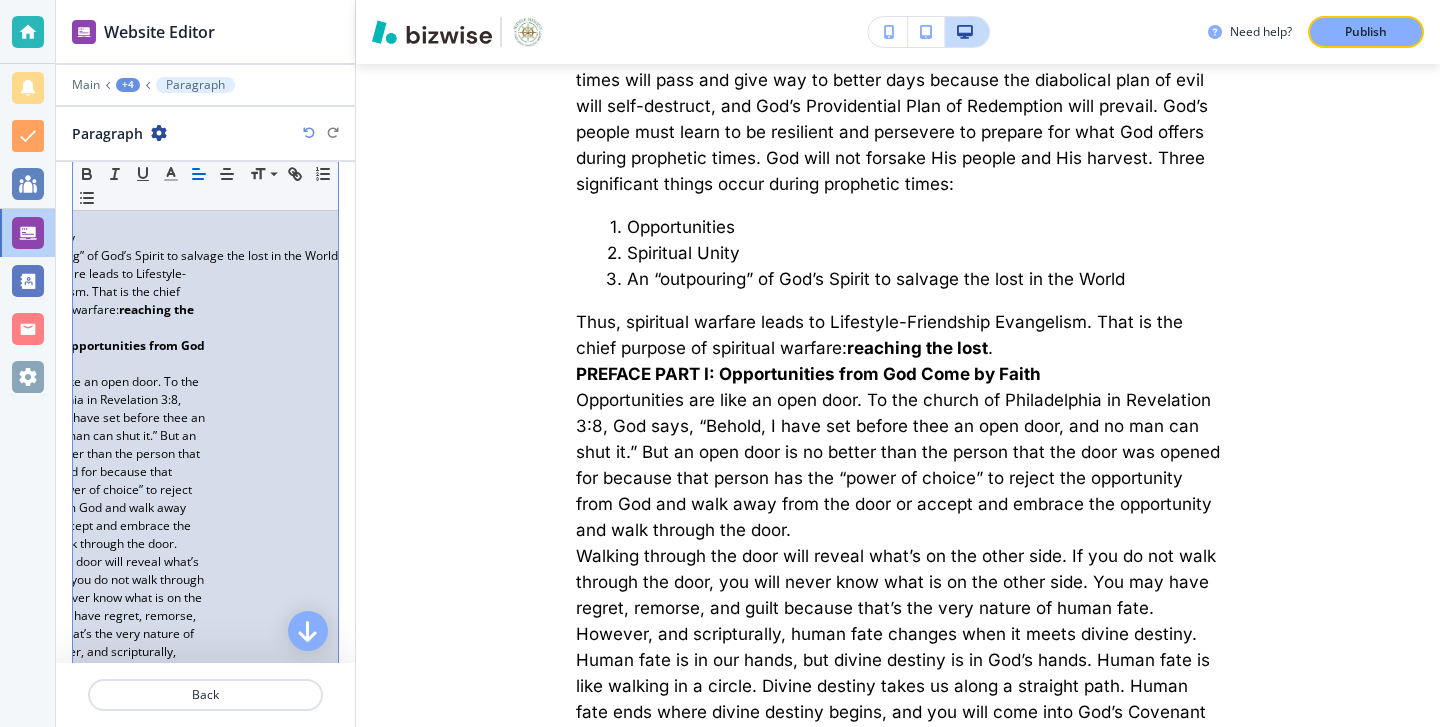 scroll, scrollTop: 1764, scrollLeft: 0, axis: vertical 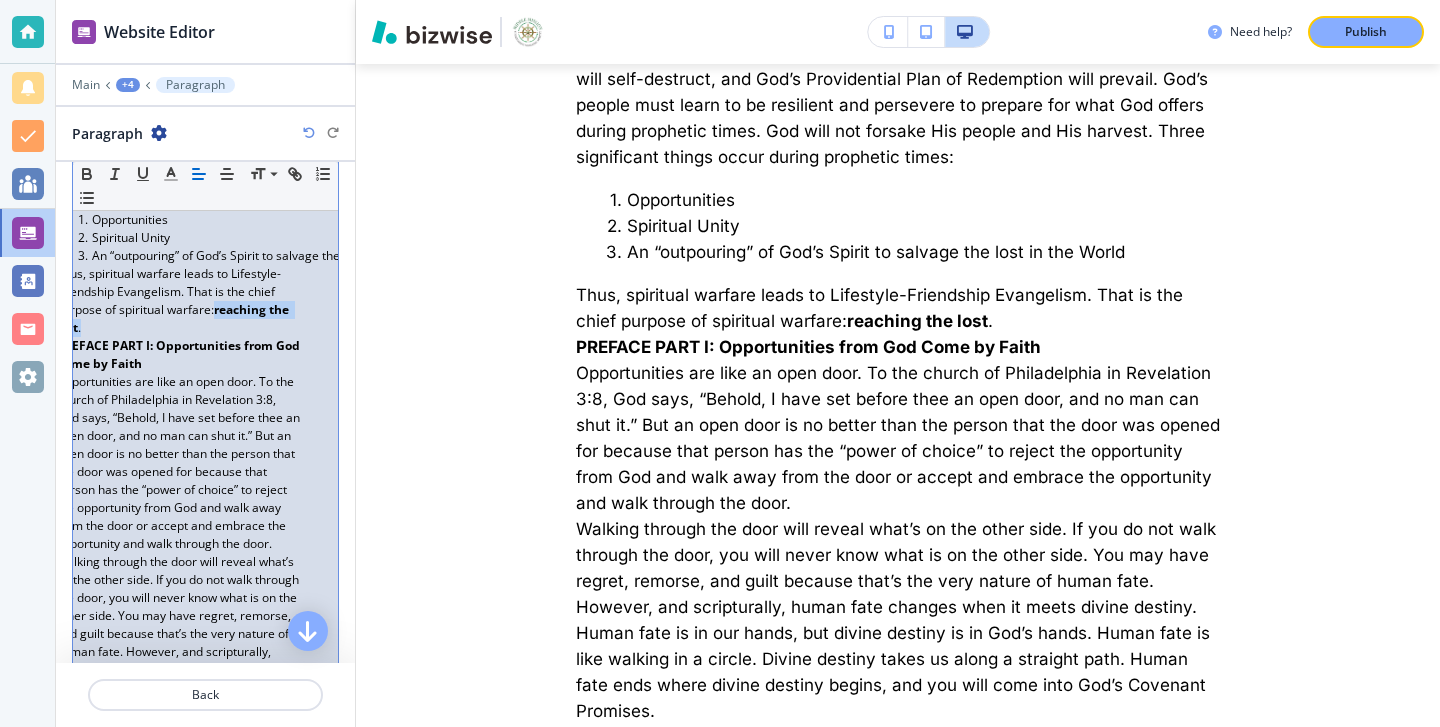 drag, startPoint x: 218, startPoint y: 309, endPoint x: 297, endPoint y: 328, distance: 81.25269 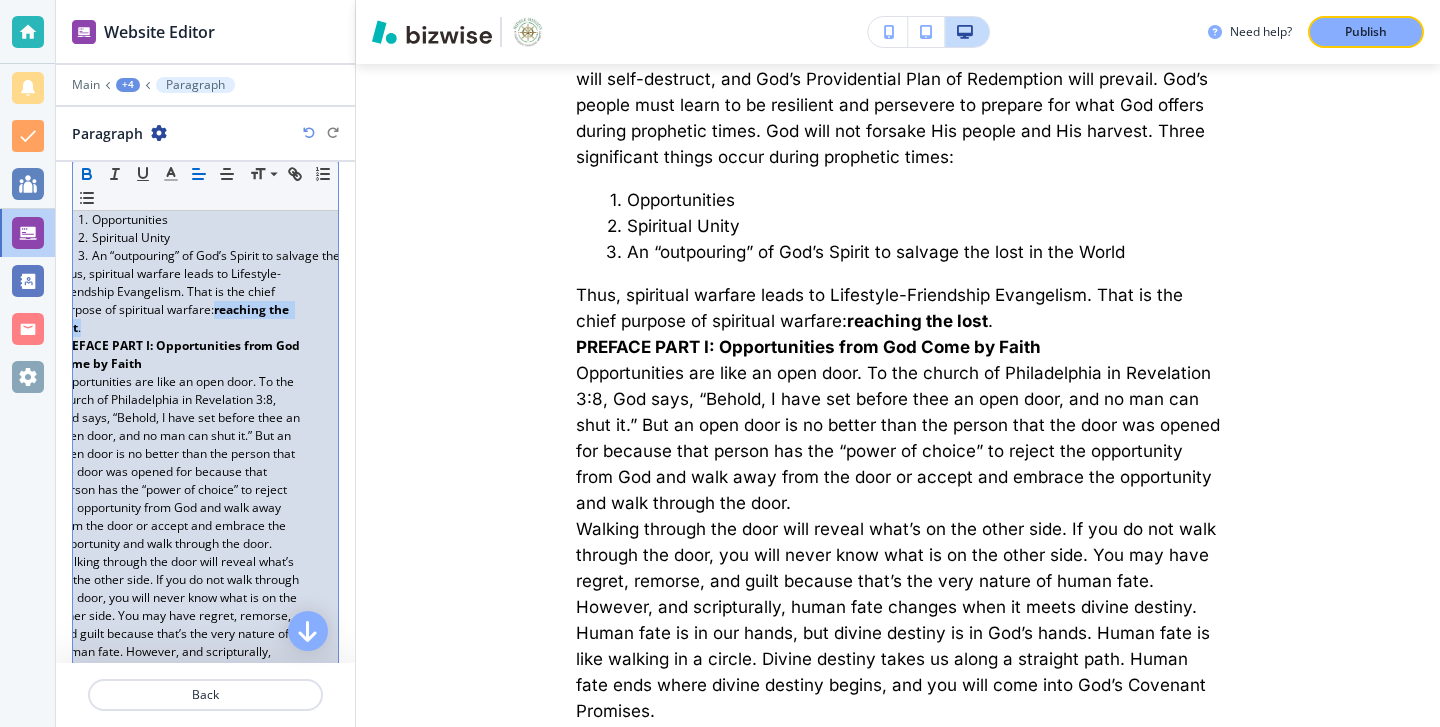 click 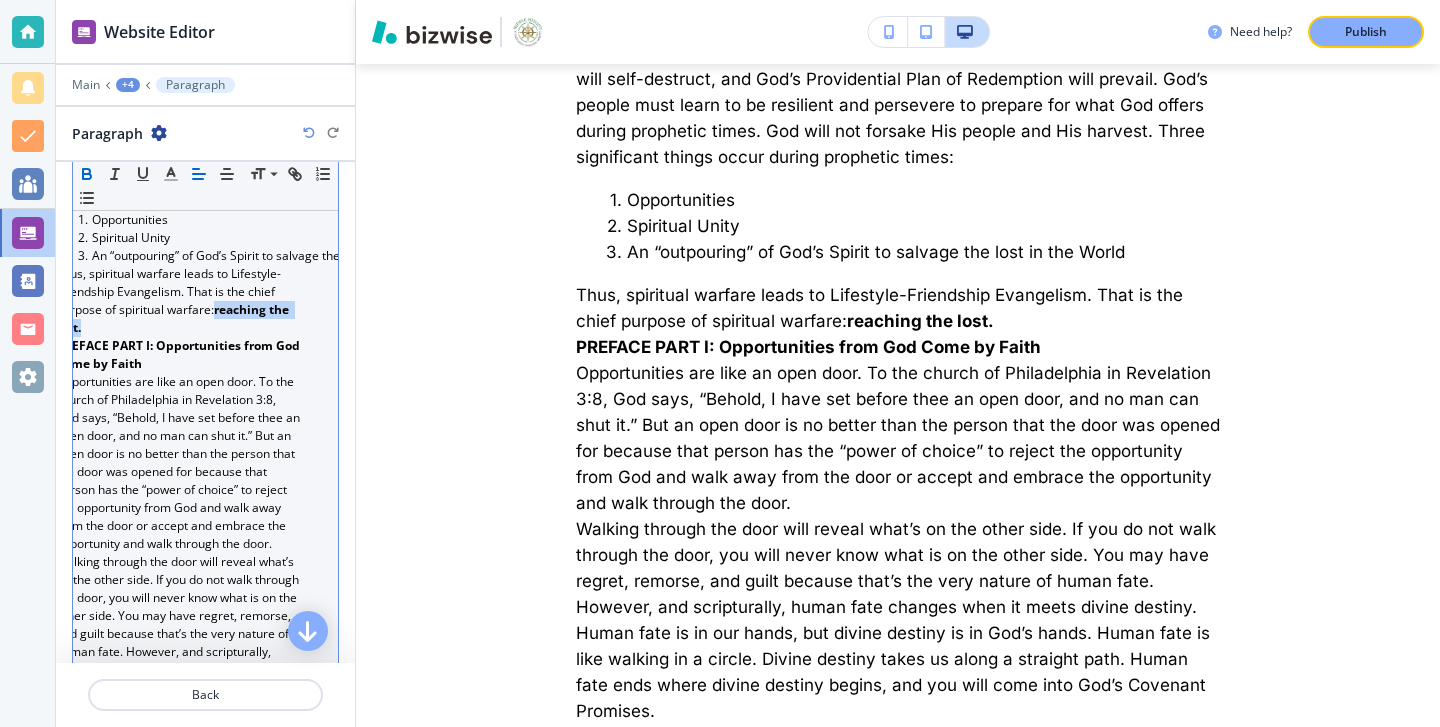 click 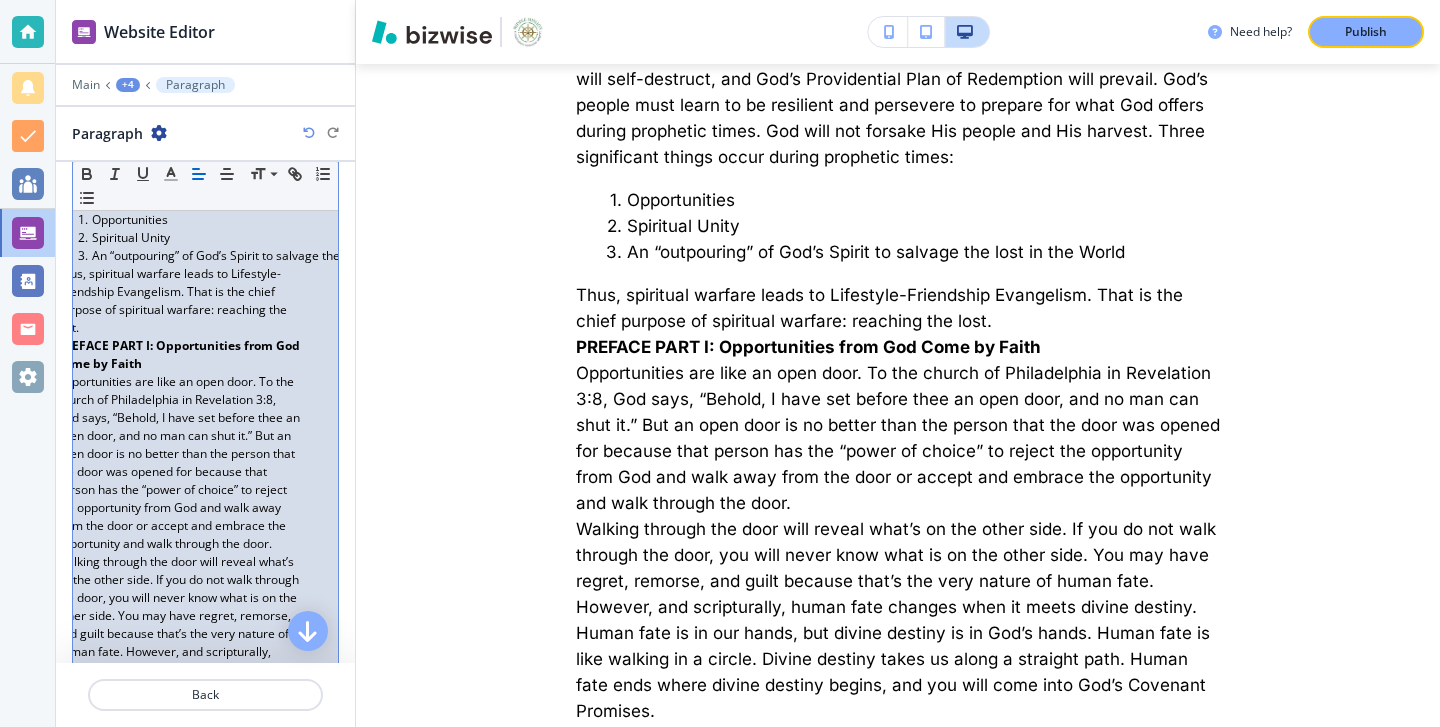 click on "Thus, spiritual warfare leads to Lifestyle-Friendship Evangelism. That is the chief purpose of spiritual warfare: reaching the lost." at bounding box center (178, 301) 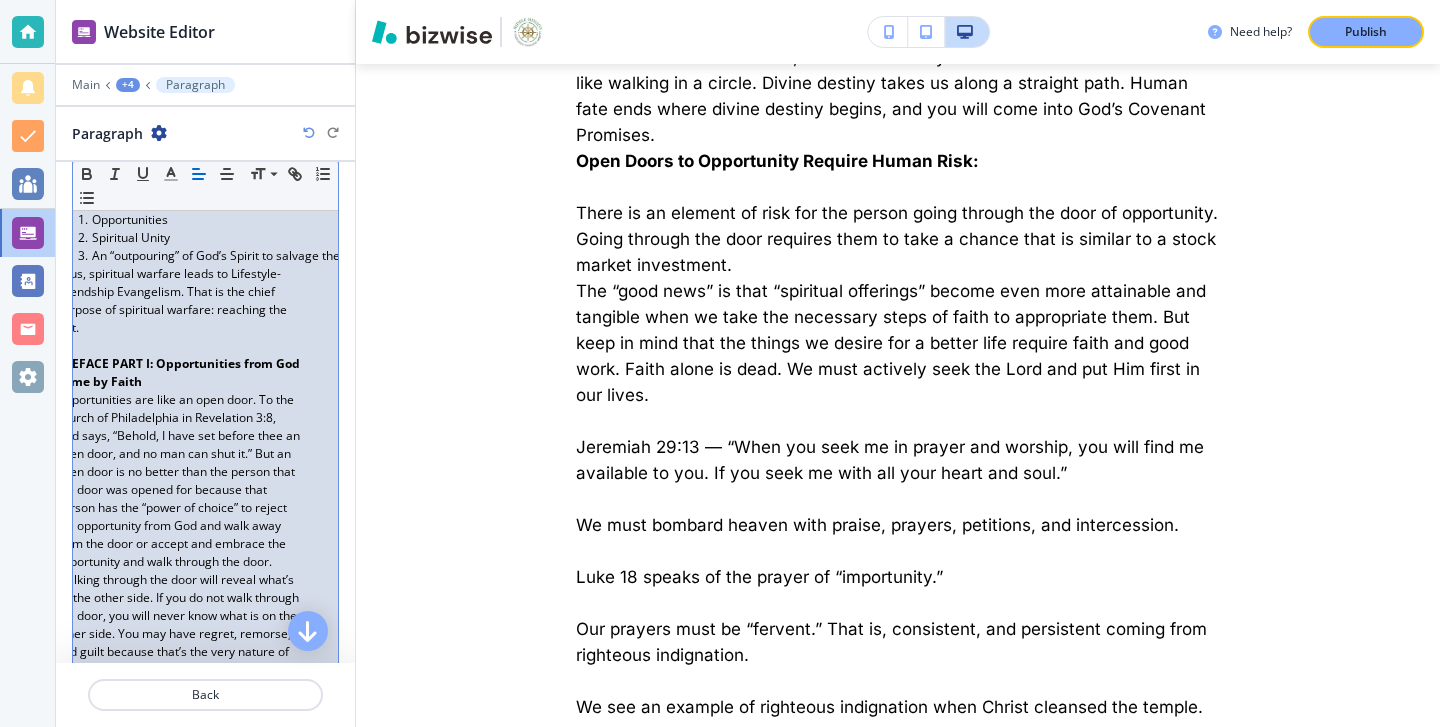 scroll, scrollTop: 2334, scrollLeft: 0, axis: vertical 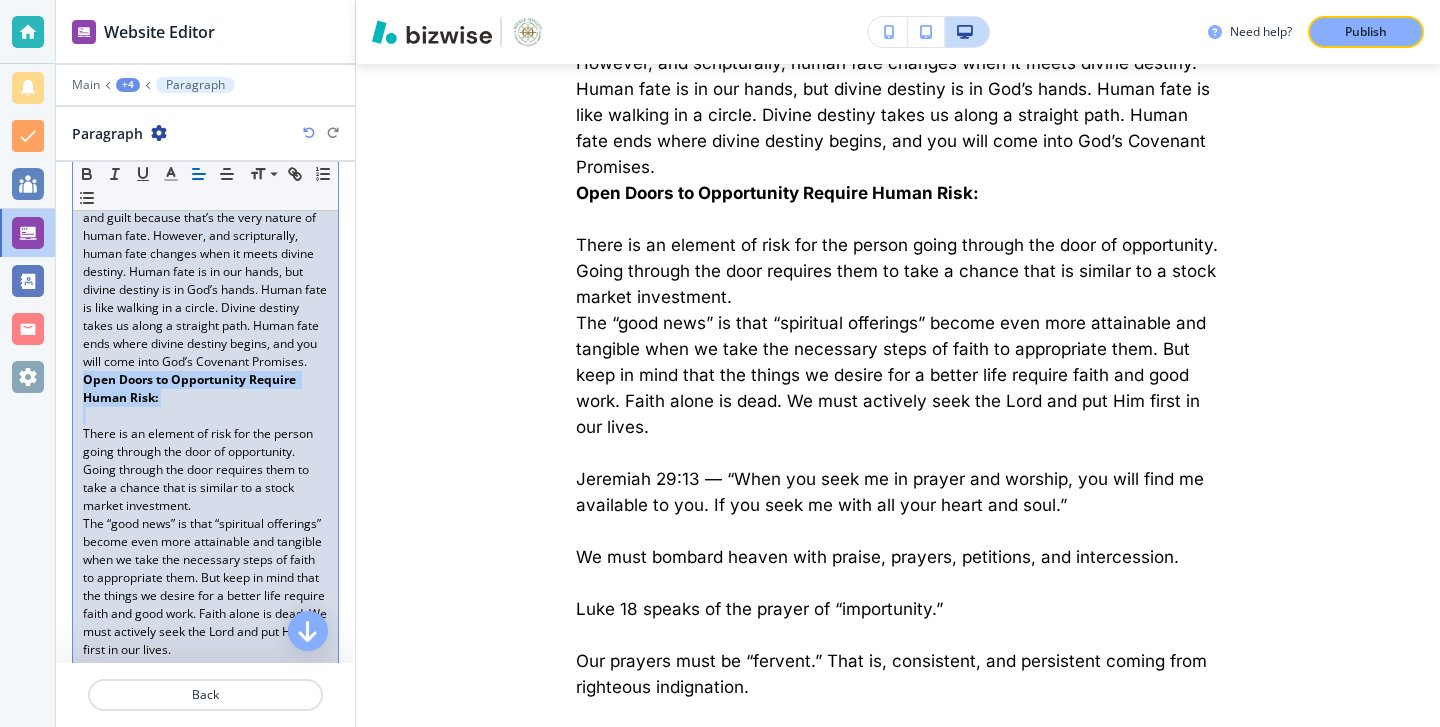 drag, startPoint x: 176, startPoint y: 425, endPoint x: 48, endPoint y: 396, distance: 131.24405 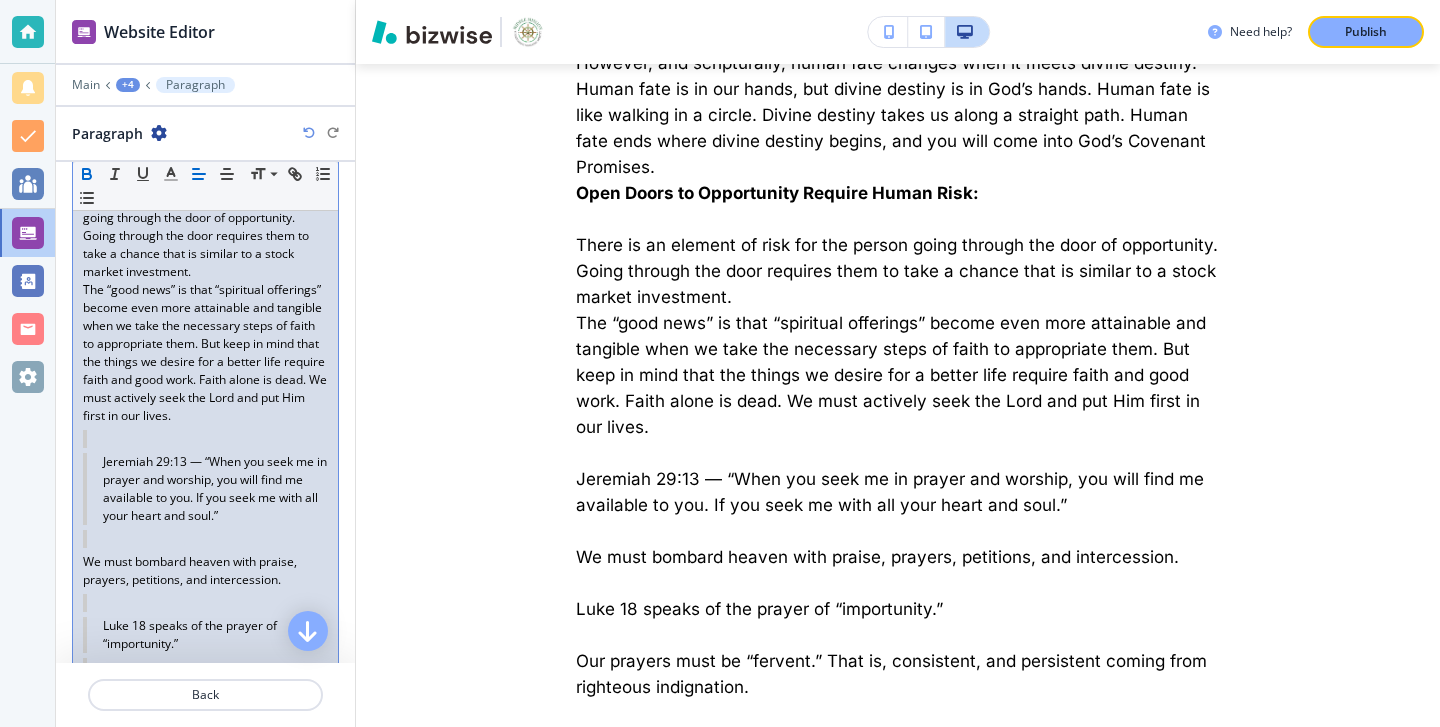 scroll, scrollTop: 2234, scrollLeft: 0, axis: vertical 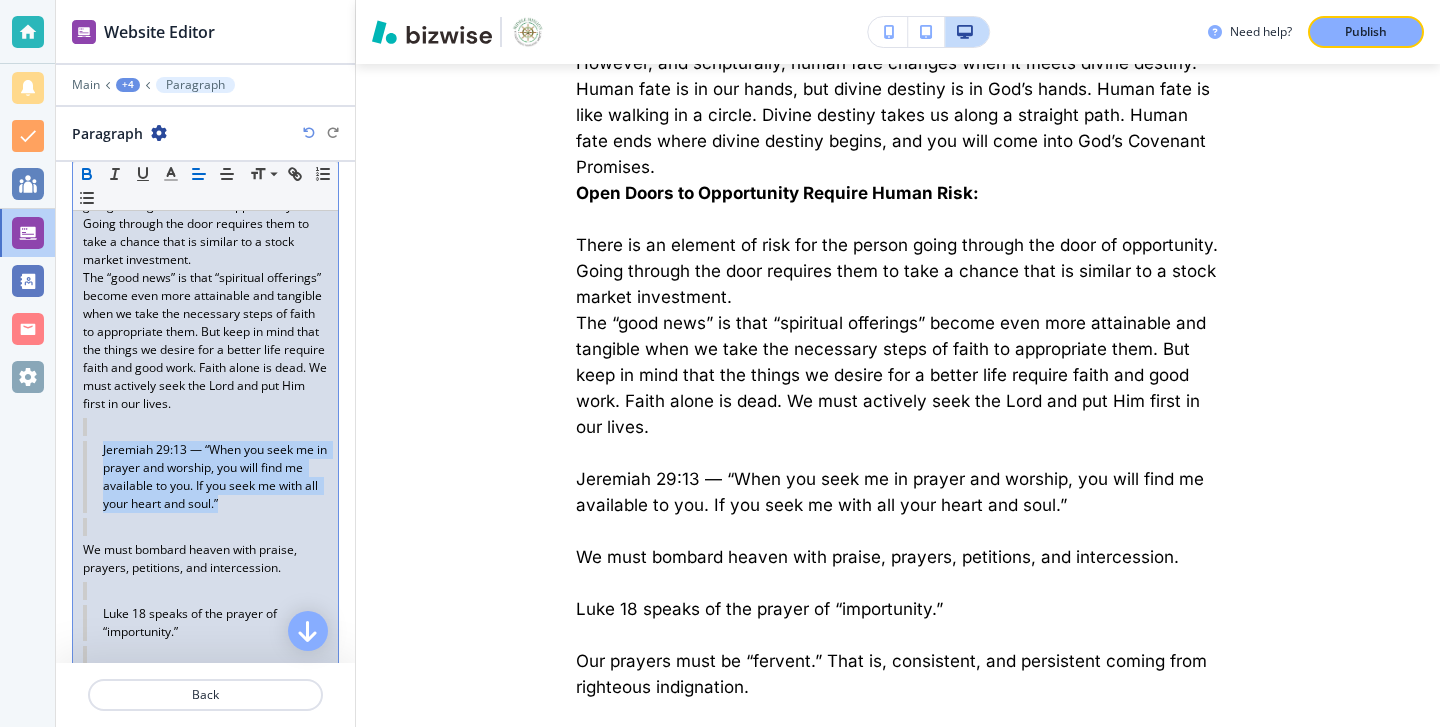 drag, startPoint x: 227, startPoint y: 528, endPoint x: 69, endPoint y: 462, distance: 171.23083 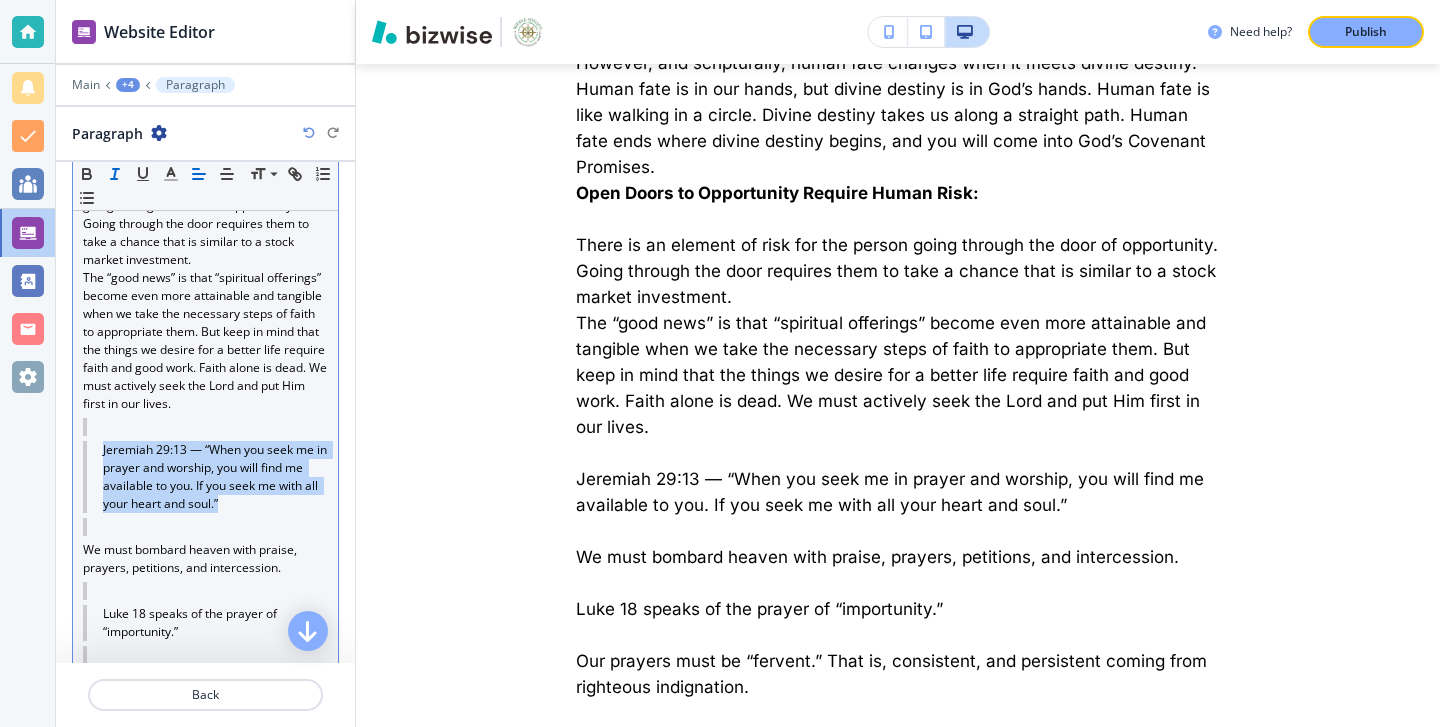 click 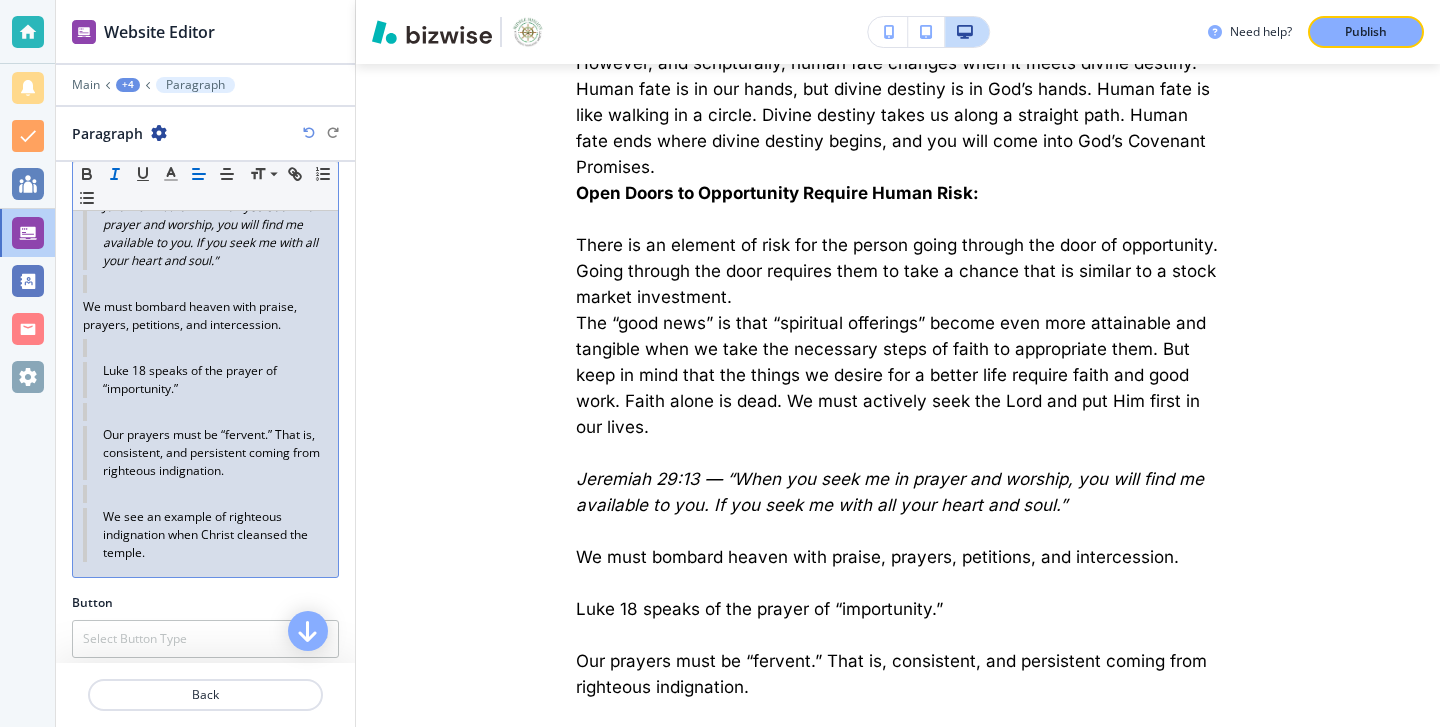 scroll, scrollTop: 2520, scrollLeft: 0, axis: vertical 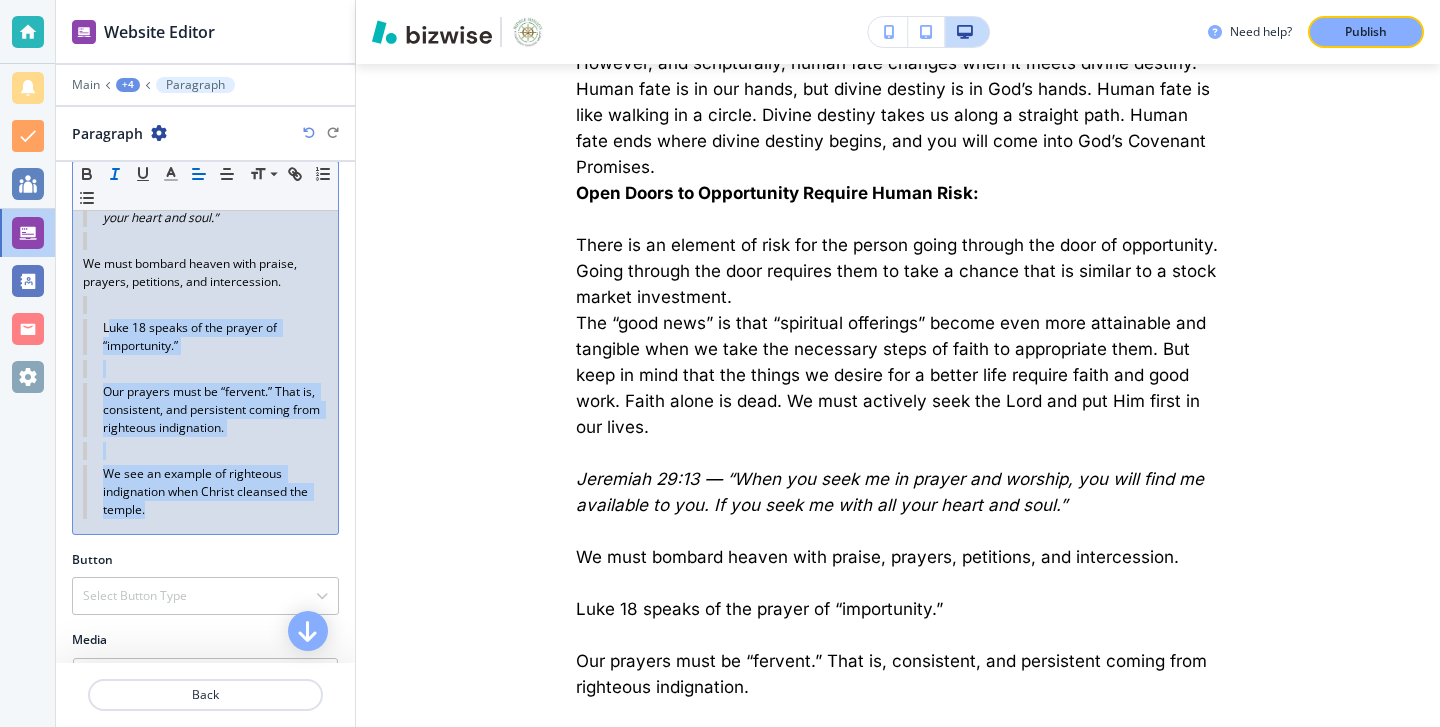 drag, startPoint x: 231, startPoint y: 524, endPoint x: 107, endPoint y: 342, distance: 220.22716 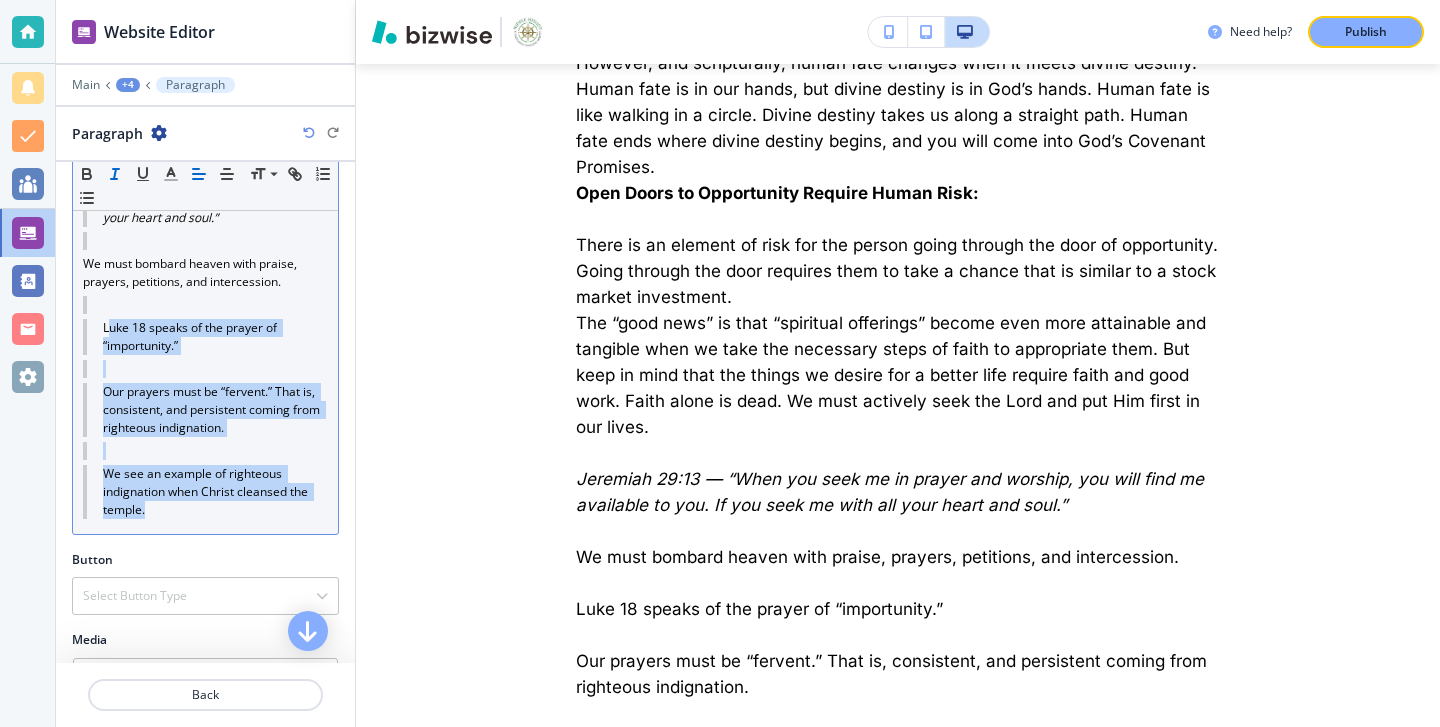 click 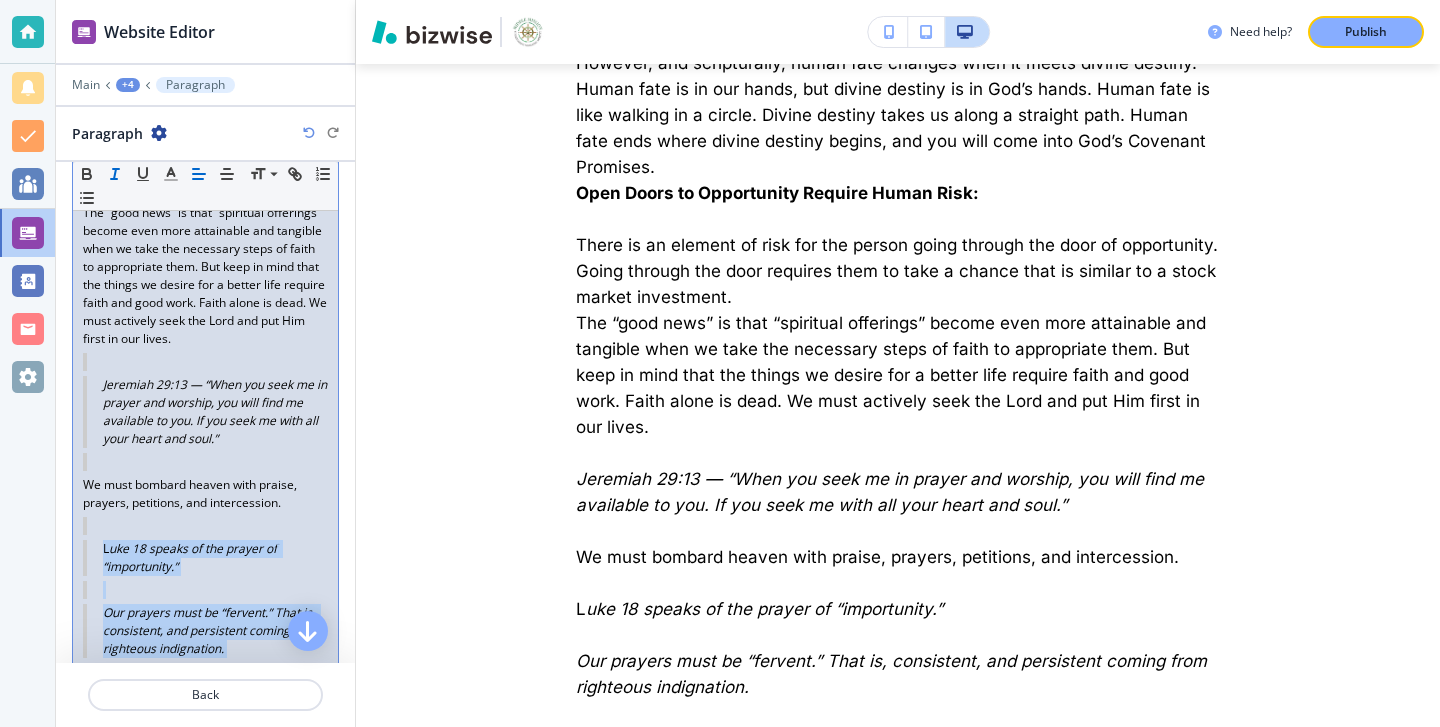 scroll, scrollTop: 2285, scrollLeft: 0, axis: vertical 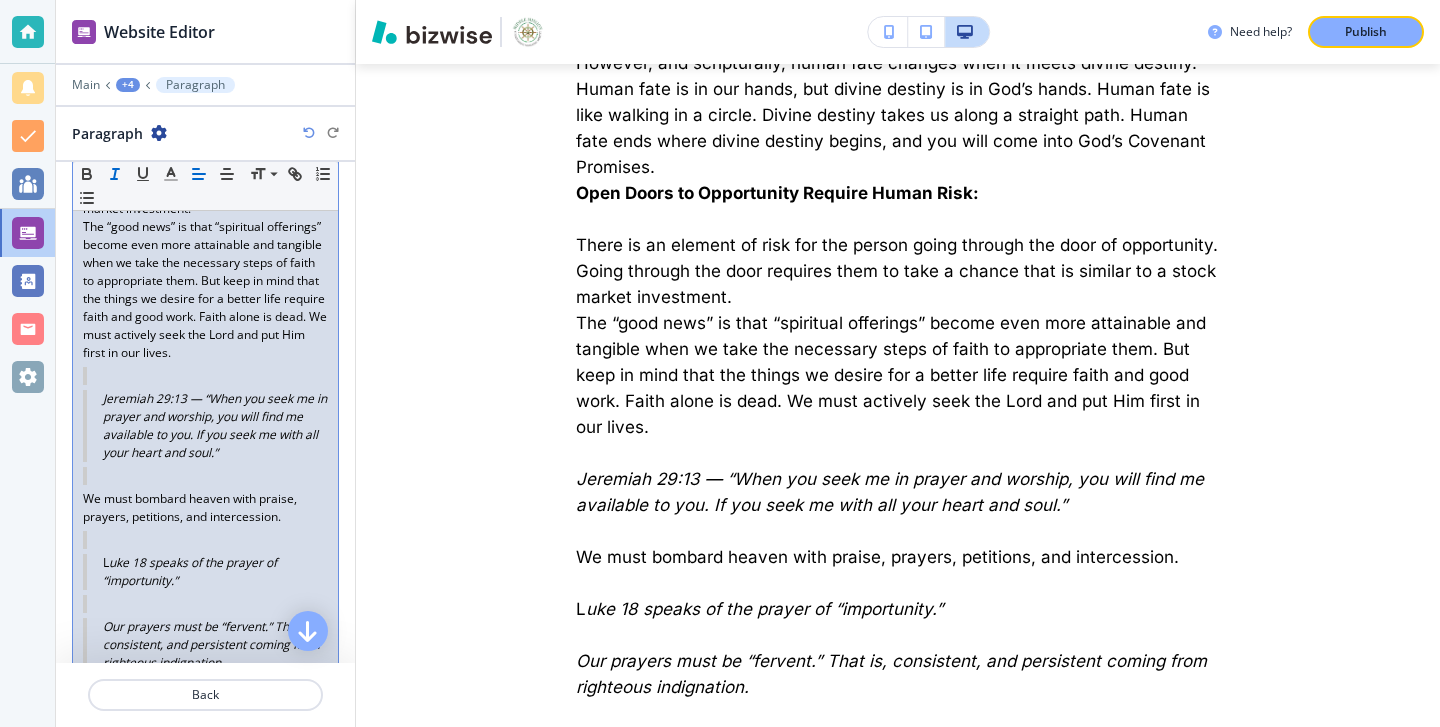 click on "L uke 18 speaks of the prayer of “importunity.”" at bounding box center (205, 572) 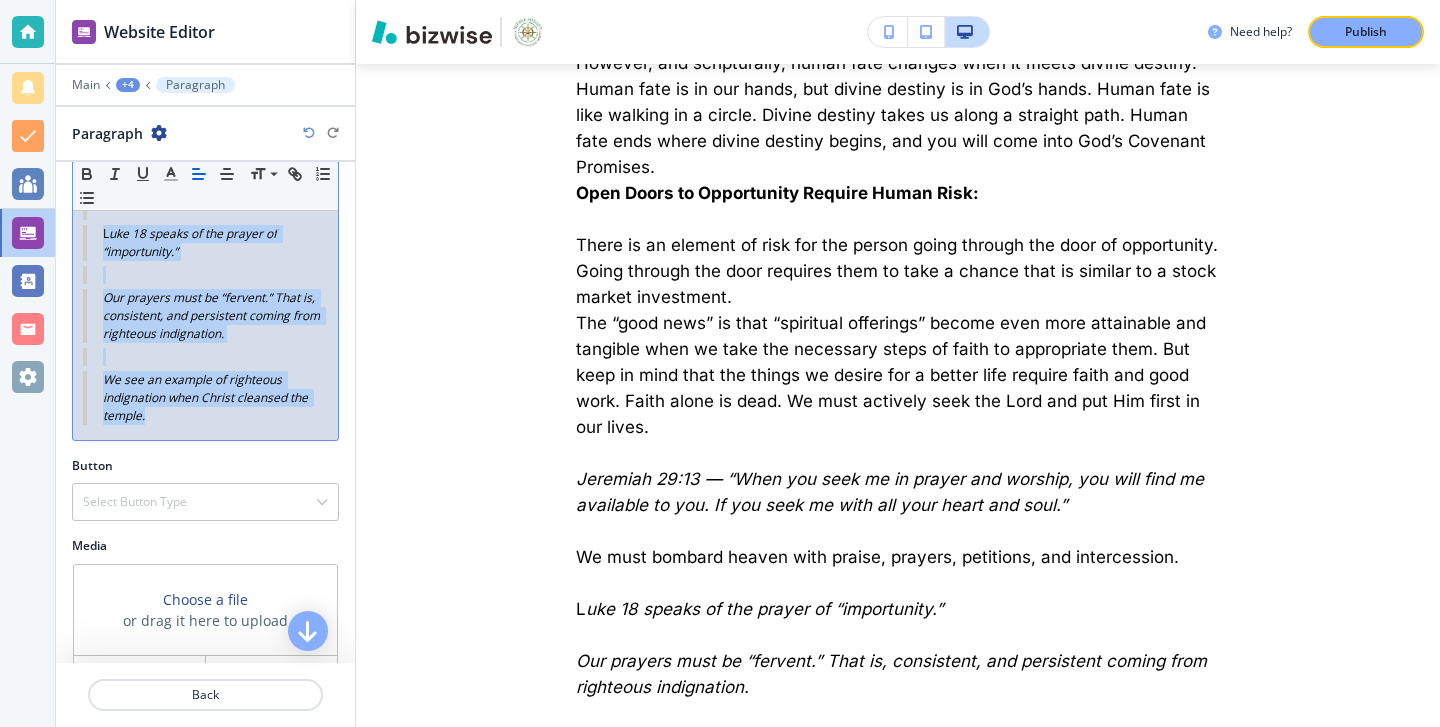 scroll, scrollTop: 2678, scrollLeft: 0, axis: vertical 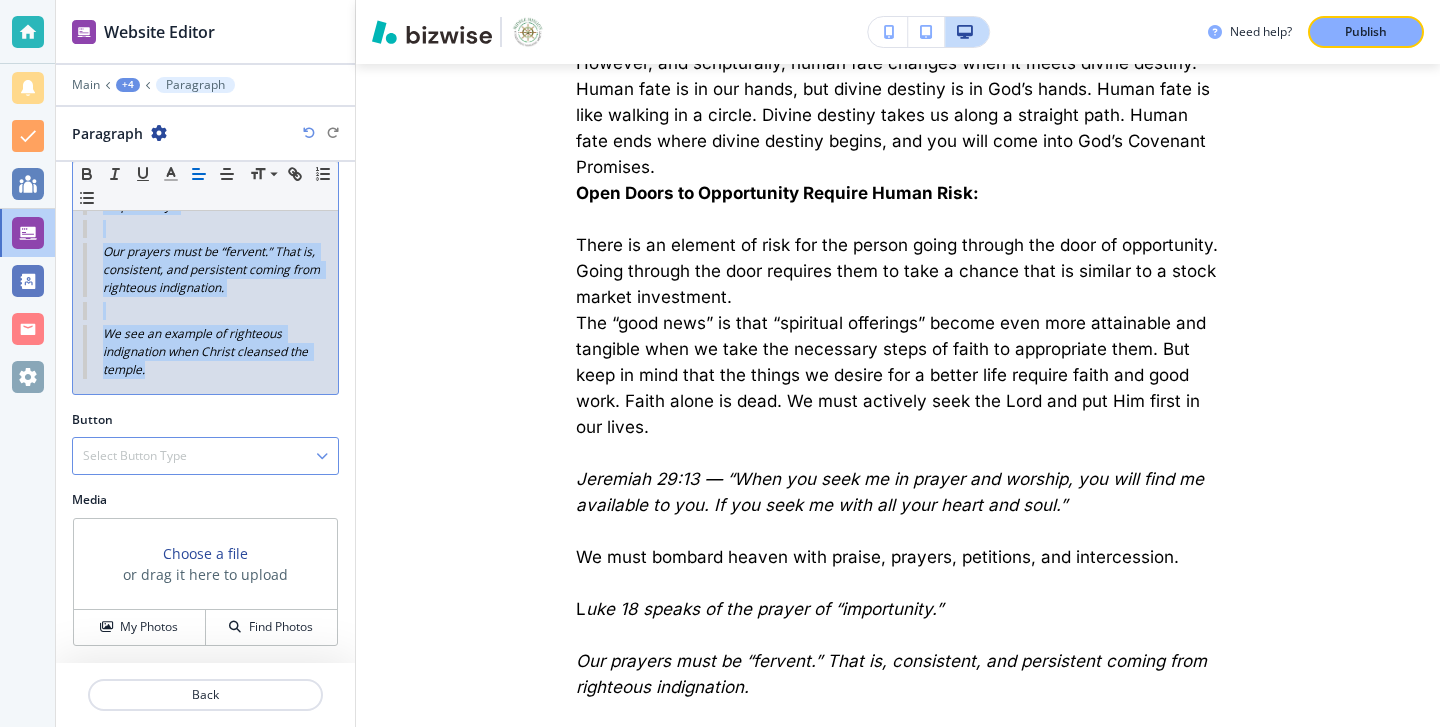 drag, startPoint x: 103, startPoint y: 578, endPoint x: 305, endPoint y: 438, distance: 245.77225 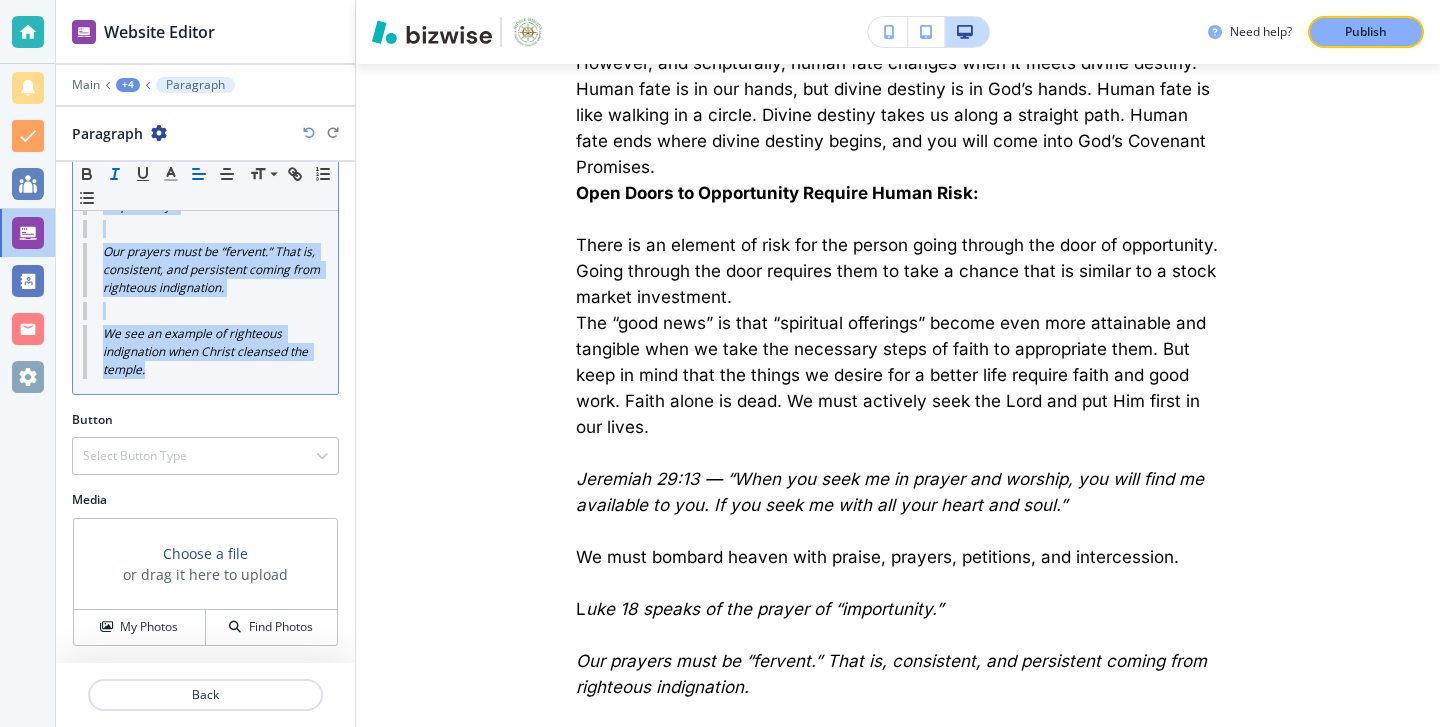 click 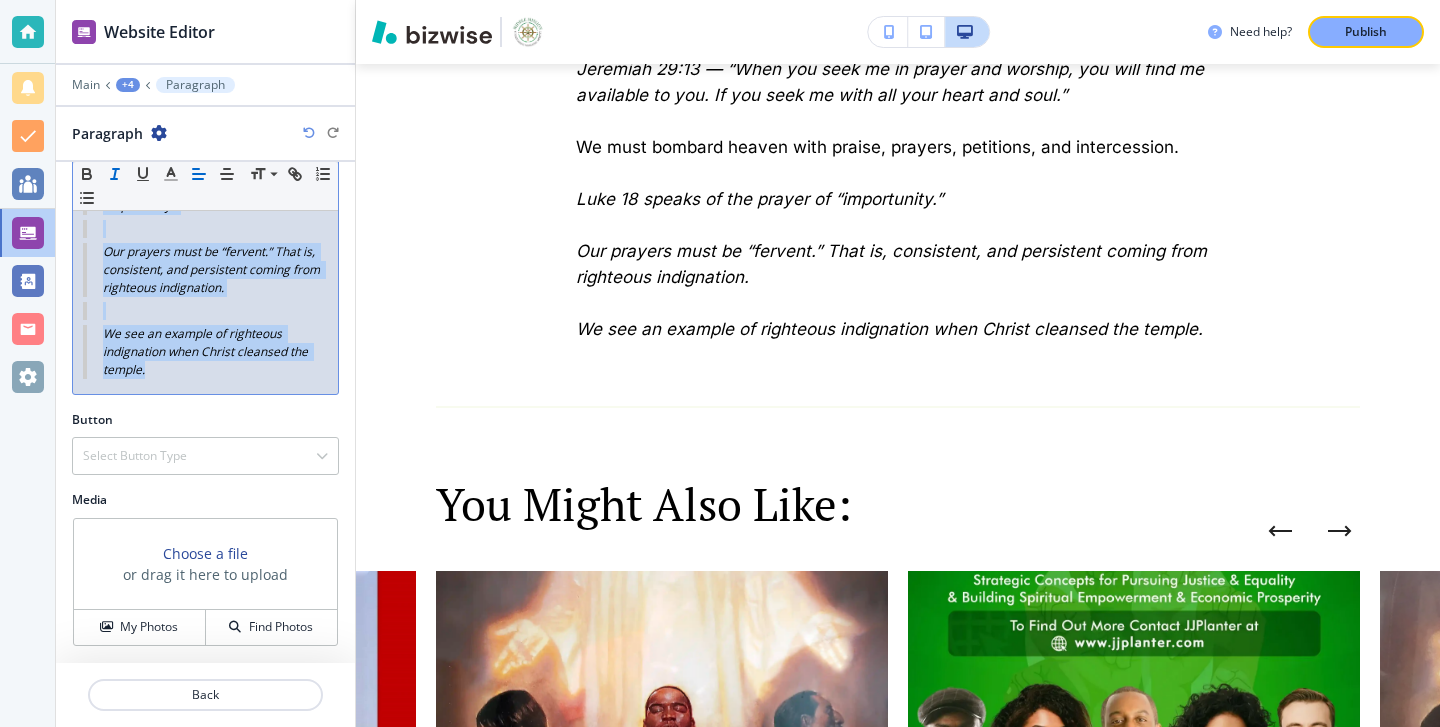 scroll, scrollTop: 2725, scrollLeft: 0, axis: vertical 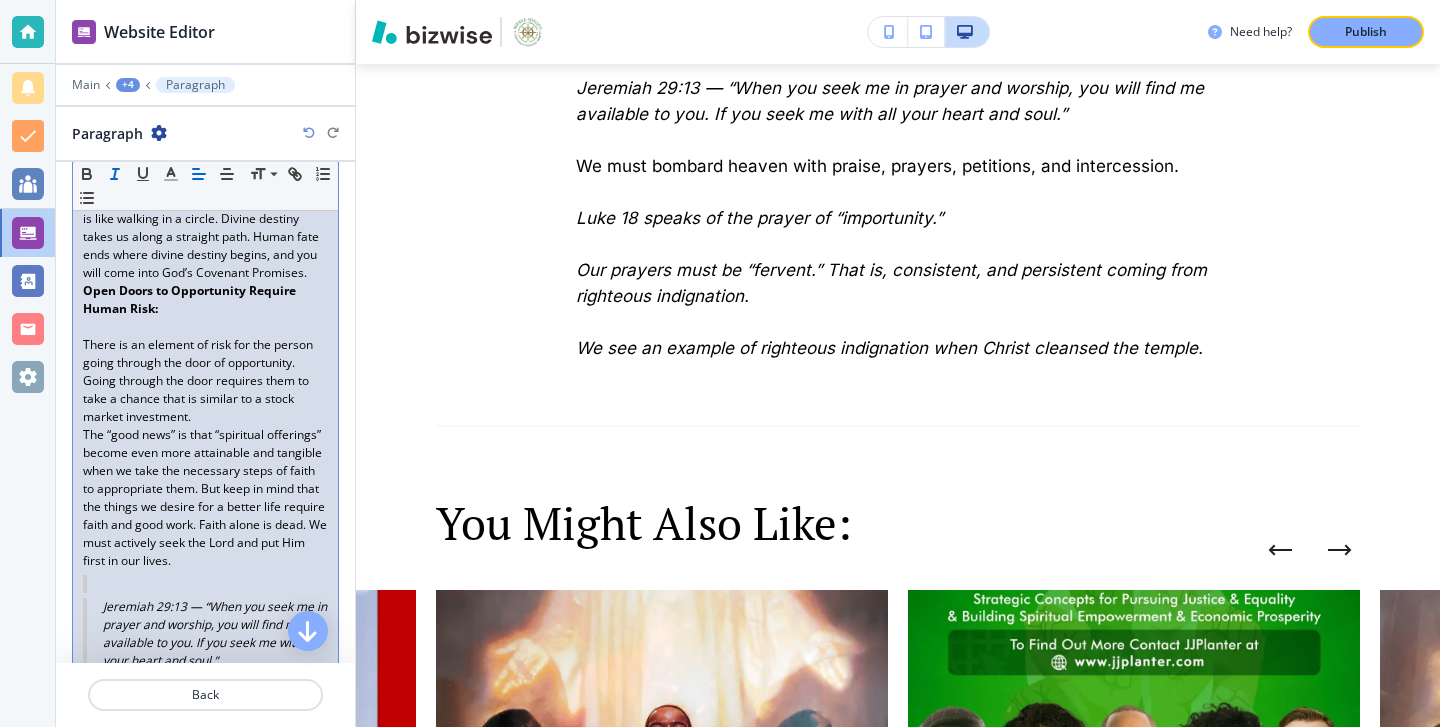 click on "There is an element of risk for the person going through the door of opportunity. Going through the door requires them to take a chance that is similar to a stock market investment." at bounding box center (205, 381) 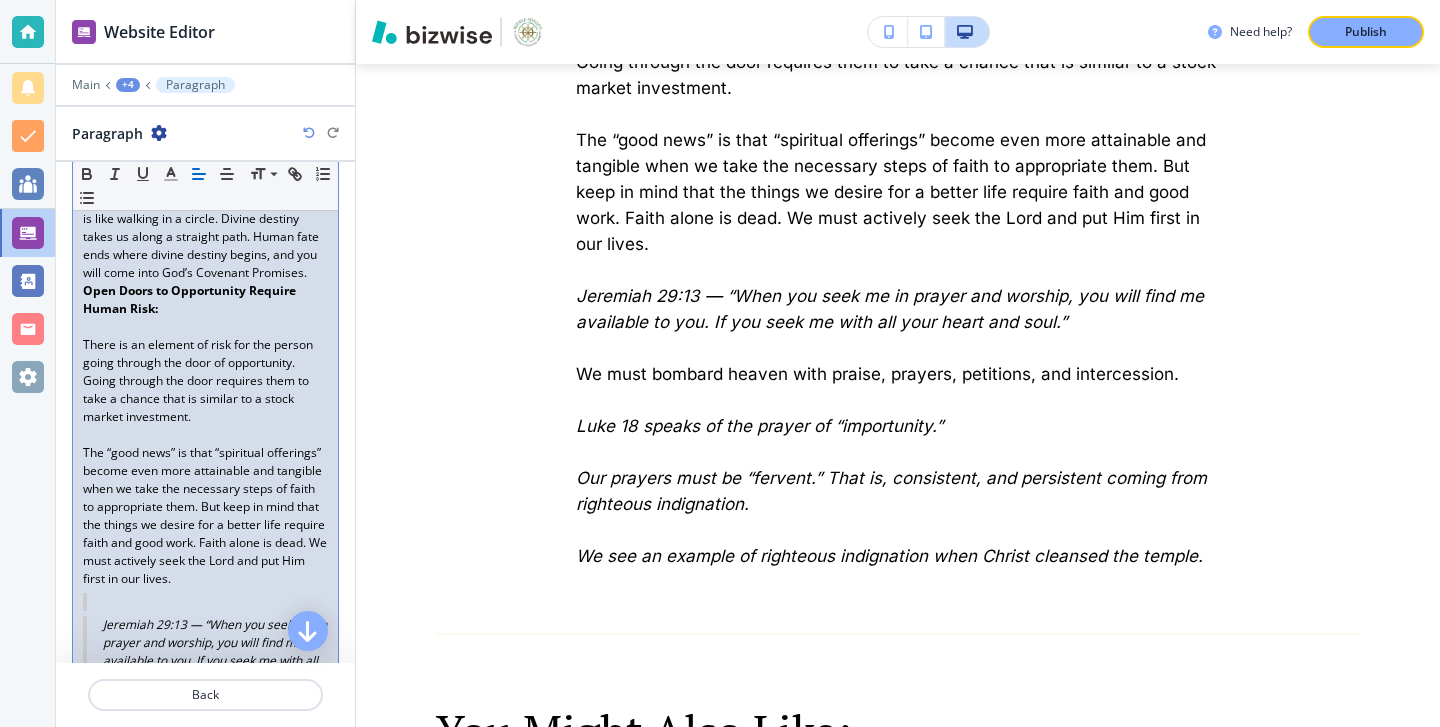 scroll, scrollTop: 2534, scrollLeft: 0, axis: vertical 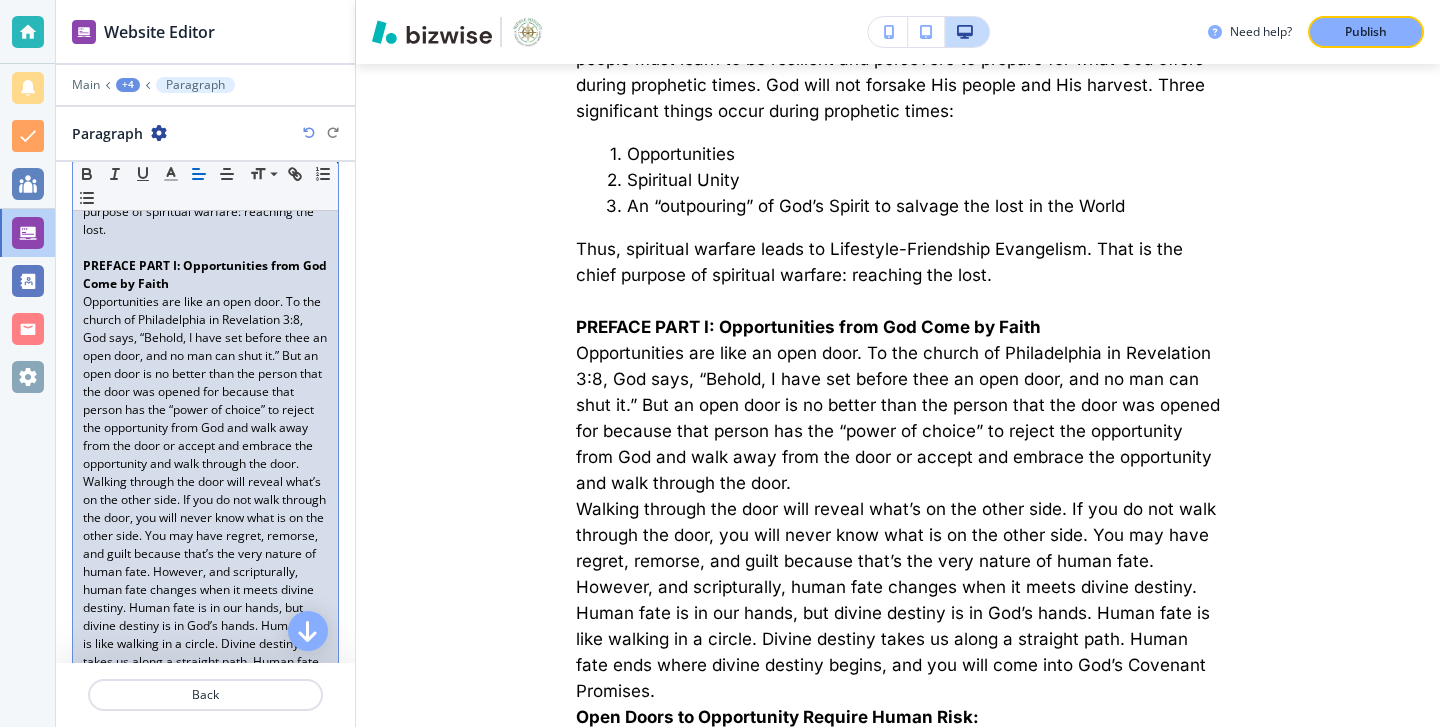 click on "Opportunities are like an open door. To the church of Philadelphia in Revelation 3:8, God says, “Behold, I have set before thee an open door, and no man can shut it.” But an open door is no better than the person that the door was opened for because that person has the “power of choice” to reject the opportunity from God and walk away from the door or accept and embrace the opportunity and walk through the door." at bounding box center [205, 383] 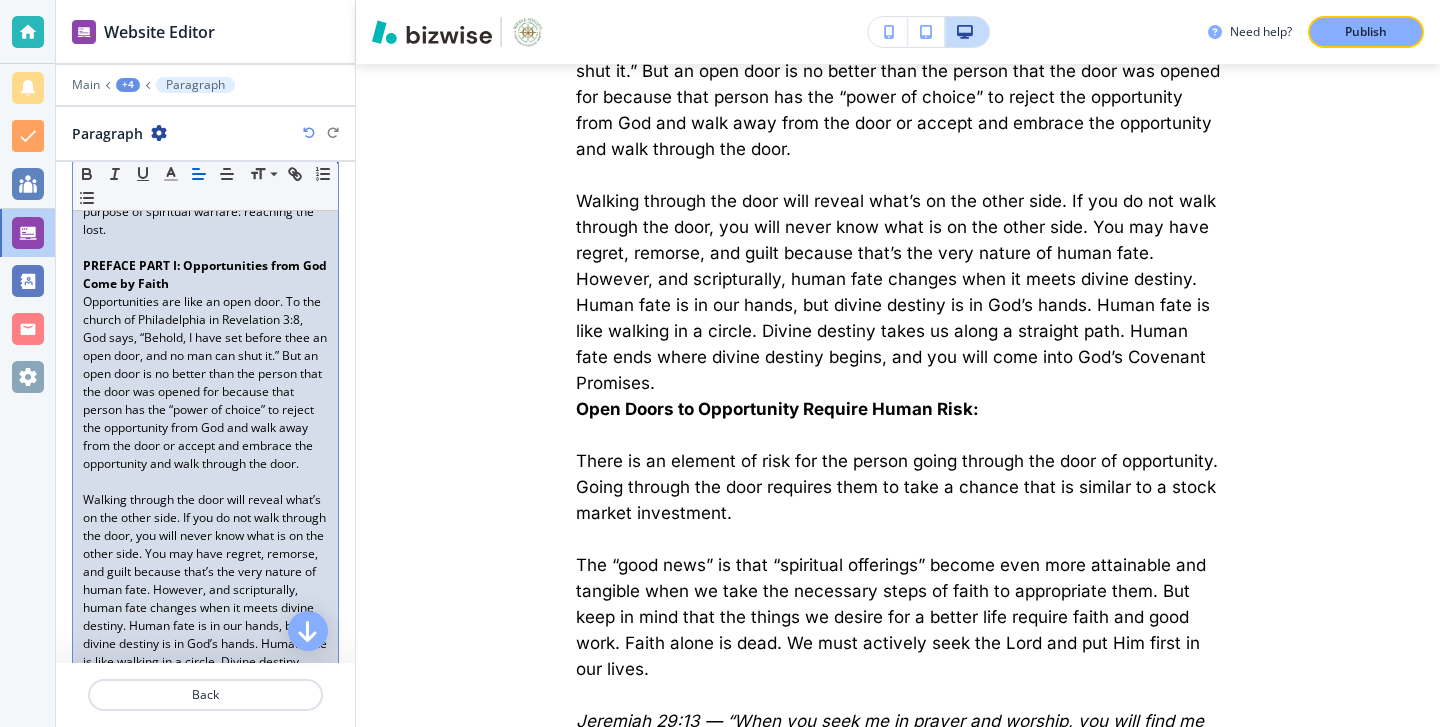 scroll, scrollTop: 2173, scrollLeft: 0, axis: vertical 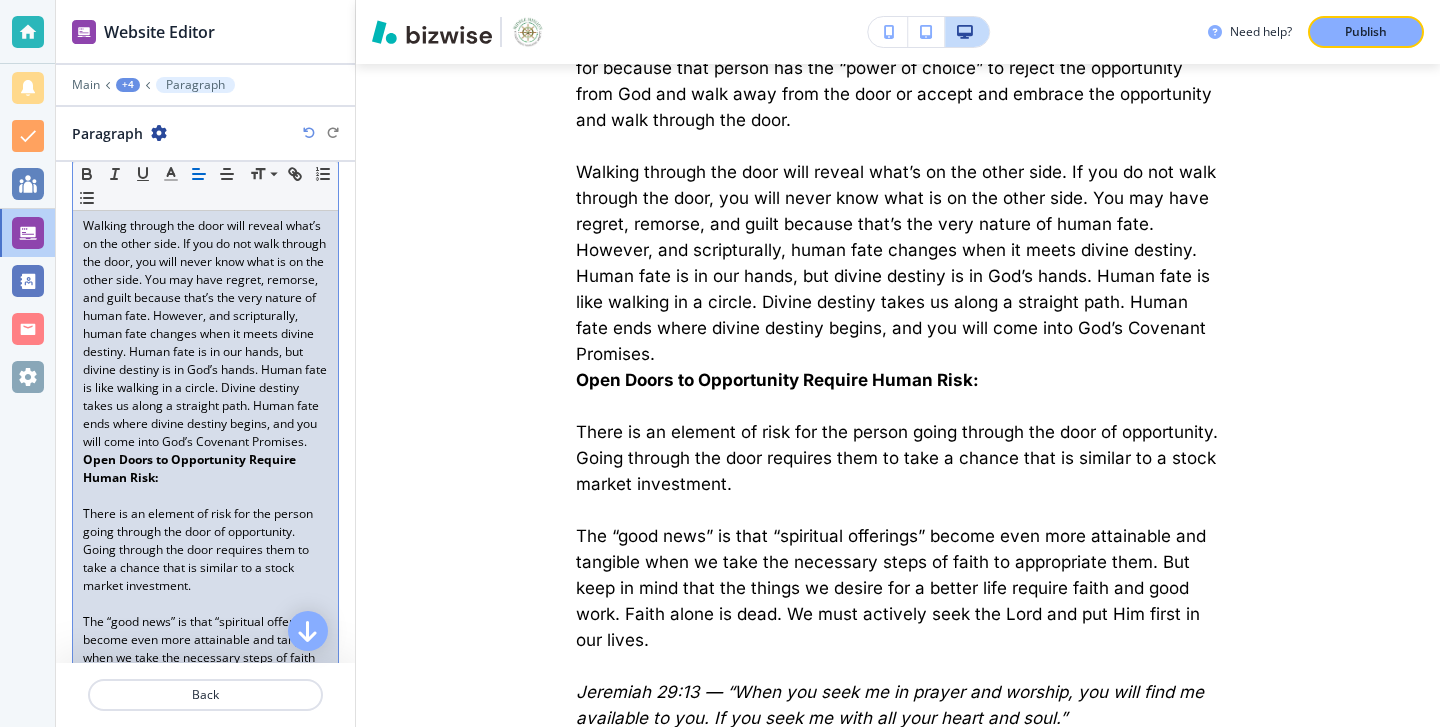 click on "Walking through the door will reveal what’s on the other side. If you do not walk through the door, you will never know what is on the other side. You may have regret, remorse, and guilt because that’s the very nature of human fate. However, and scripturally, human fate changes when it meets divine destiny. Human fate is in our hands, but divine destiny is in God’s hands. Human fate is like walking in a circle. Divine destiny takes us along a straight path. Human fate ends where divine destiny begins, and you will come into God’s Covenant Promises." at bounding box center [205, 334] 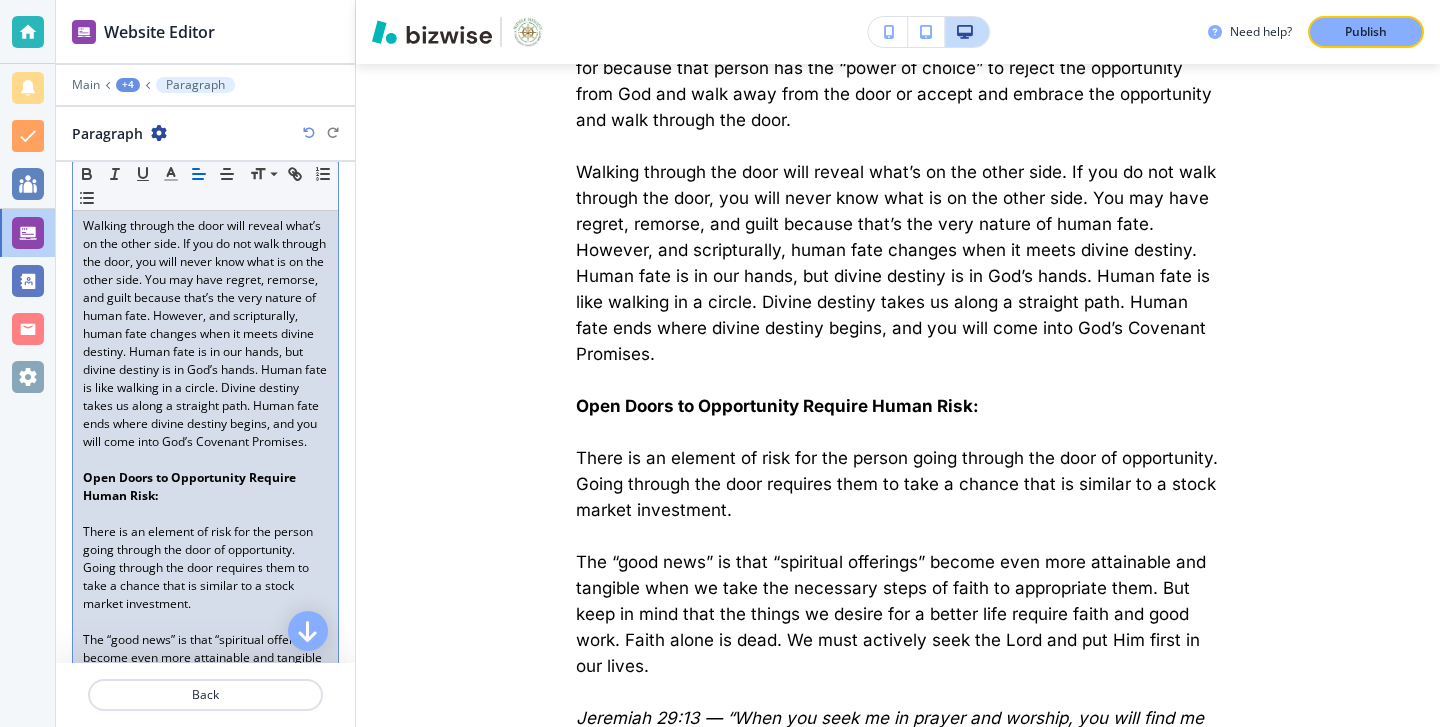 click at bounding box center [205, 514] 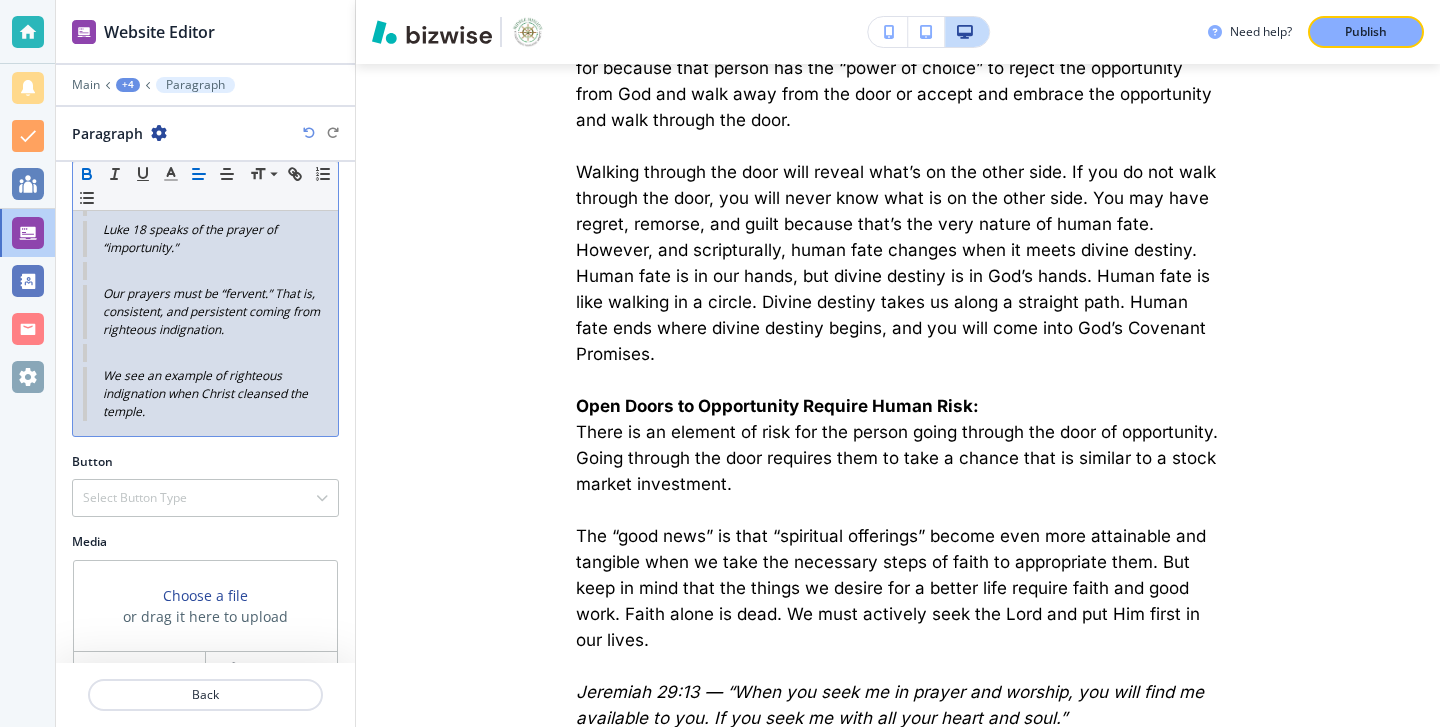 scroll, scrollTop: 2714, scrollLeft: 0, axis: vertical 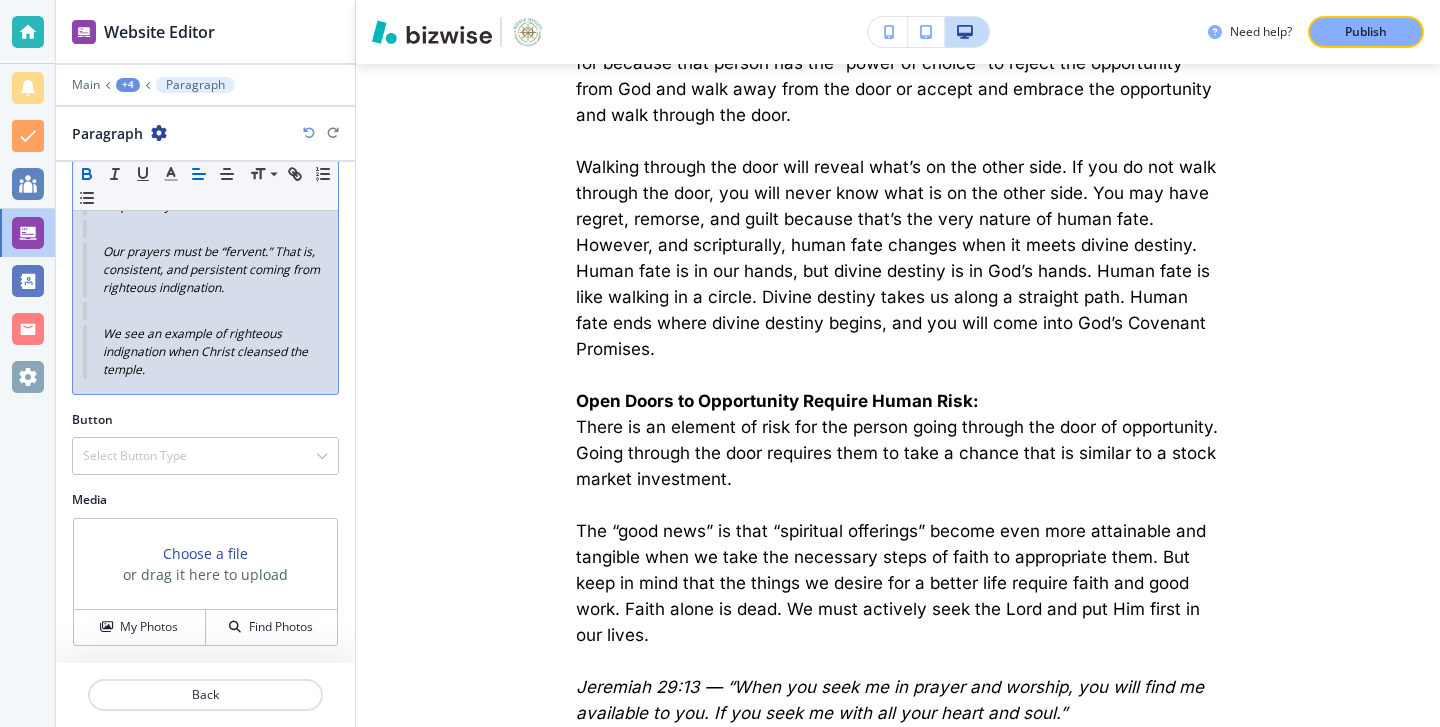 click on "PREFACE INTRODUCTION: Good day and welcome to MIDDLE MISSION ( www.middlemission.org). (You may read on my Blog page and view on my Vlog page all ten parts of this life lesson …) Given the nature of the times we live in today (The rise of dictatorships, false prophets and false messiahs’, spiritual anarchy … wars and rumors of war, famines of scarcity in the world … pestilence … natural disasters of wildfires, floods, earthquakes, hurricanes and tornados, and the animal world coming closer to domesticated society, persecution and oppression of the poor …), I will attempt to take you on a solemn spiritual journey through the vehicle of my “Biblical Prophecy Real Talk” model. Opportunities Spiritual Unity An “outpouring” of God’s Spirit to salvage the lost in the World Thus, spiritual warfare leads to Lifestyle-Friendship Evangelism. That is the chief purpose of spiritual warfare: reaching the lost. PREFACE PART I: Opportunities from God Come by Faith" at bounding box center [205, -959] 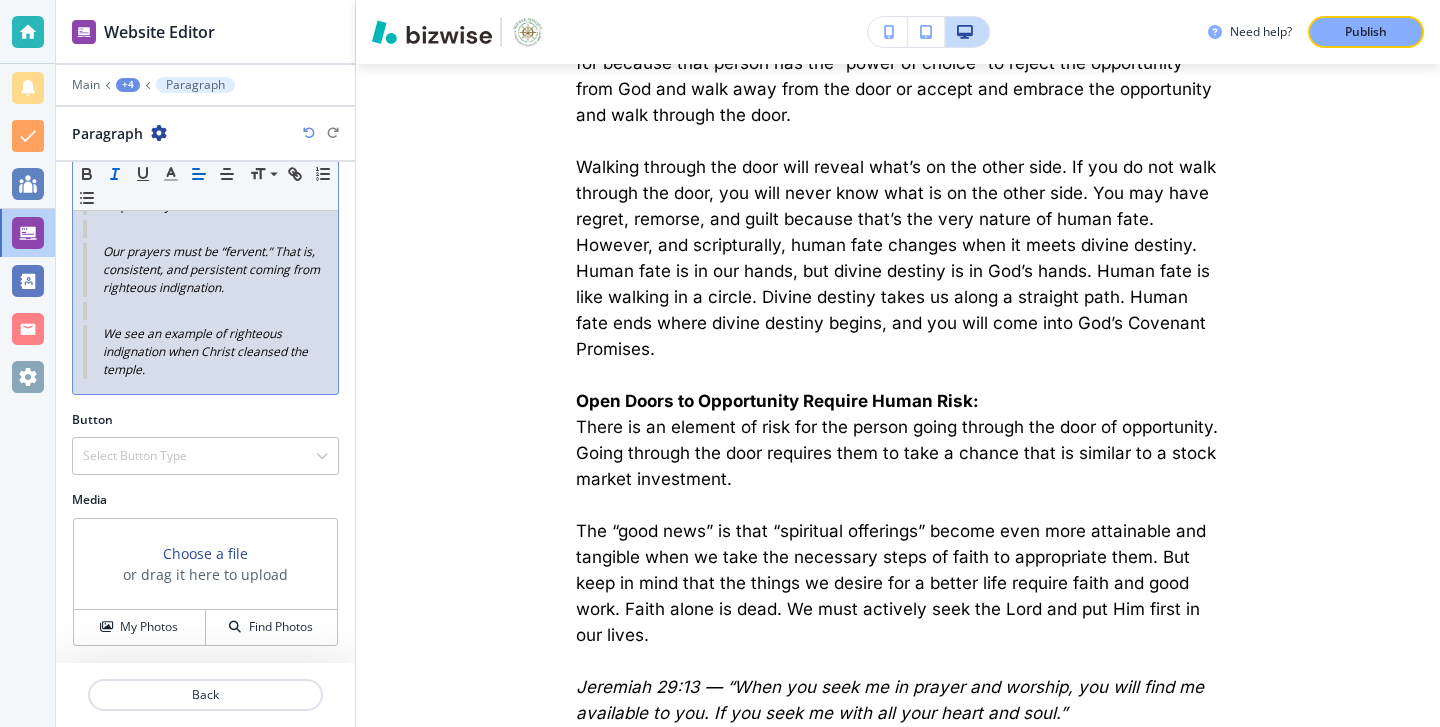 scroll, scrollTop: 0, scrollLeft: 0, axis: both 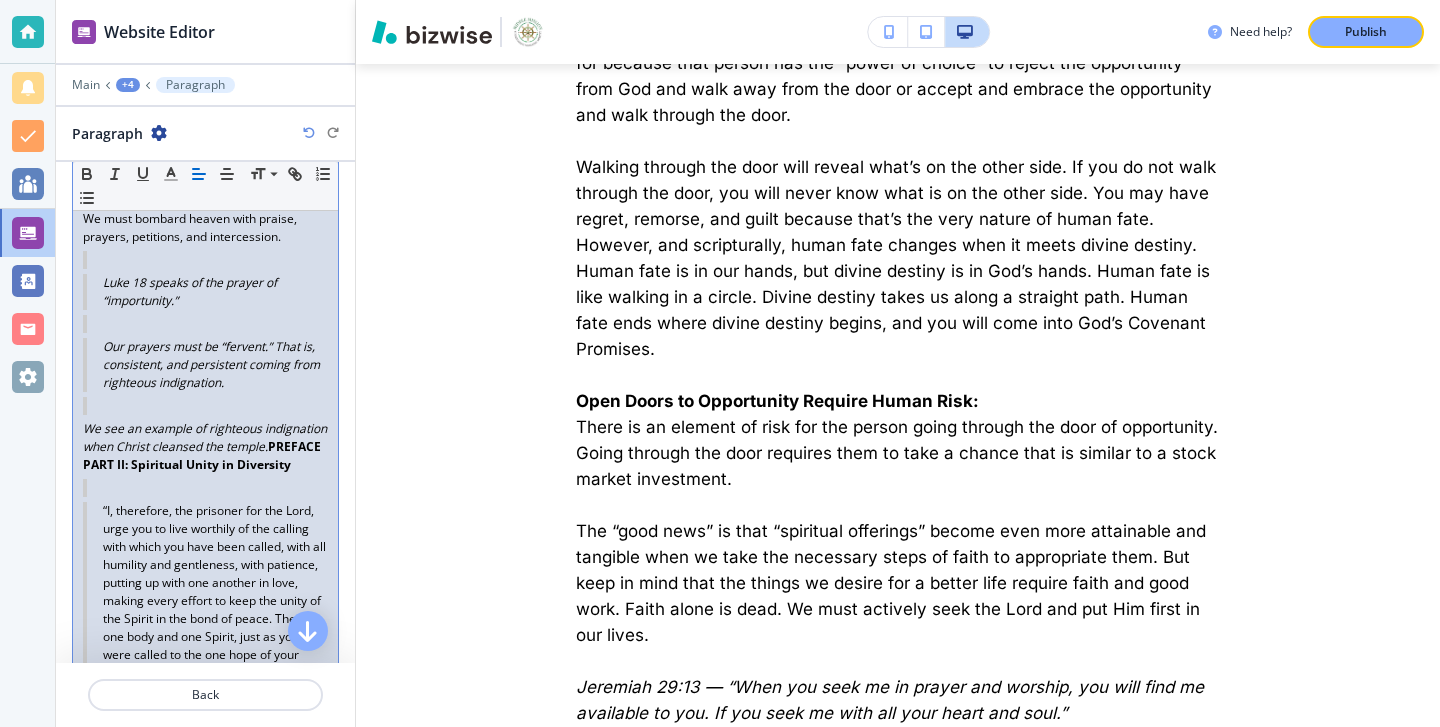click on "PREFACE PART II: Spiritual Unity in Diversity" at bounding box center (203, 455) 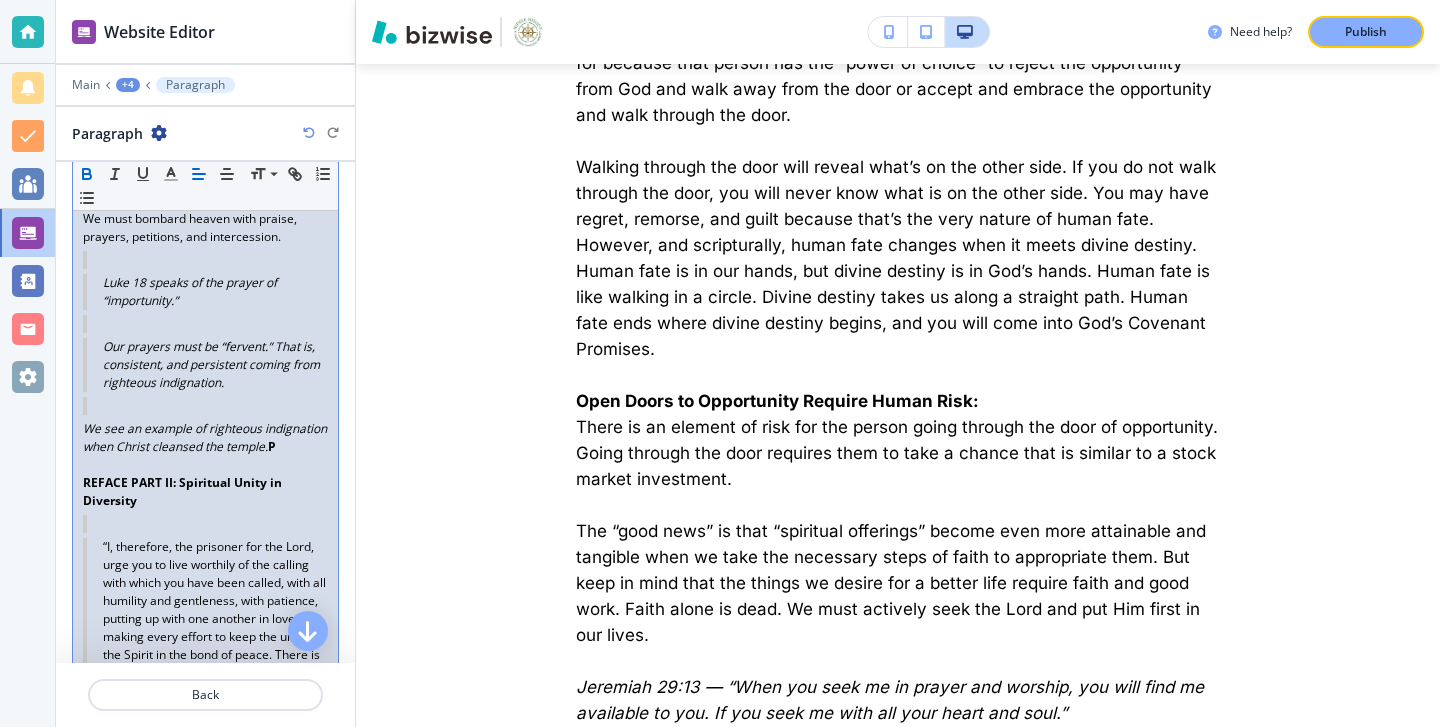 click on "We see an example of righteous indignation when Christ cleansed the temple.﻿ P" at bounding box center (205, 438) 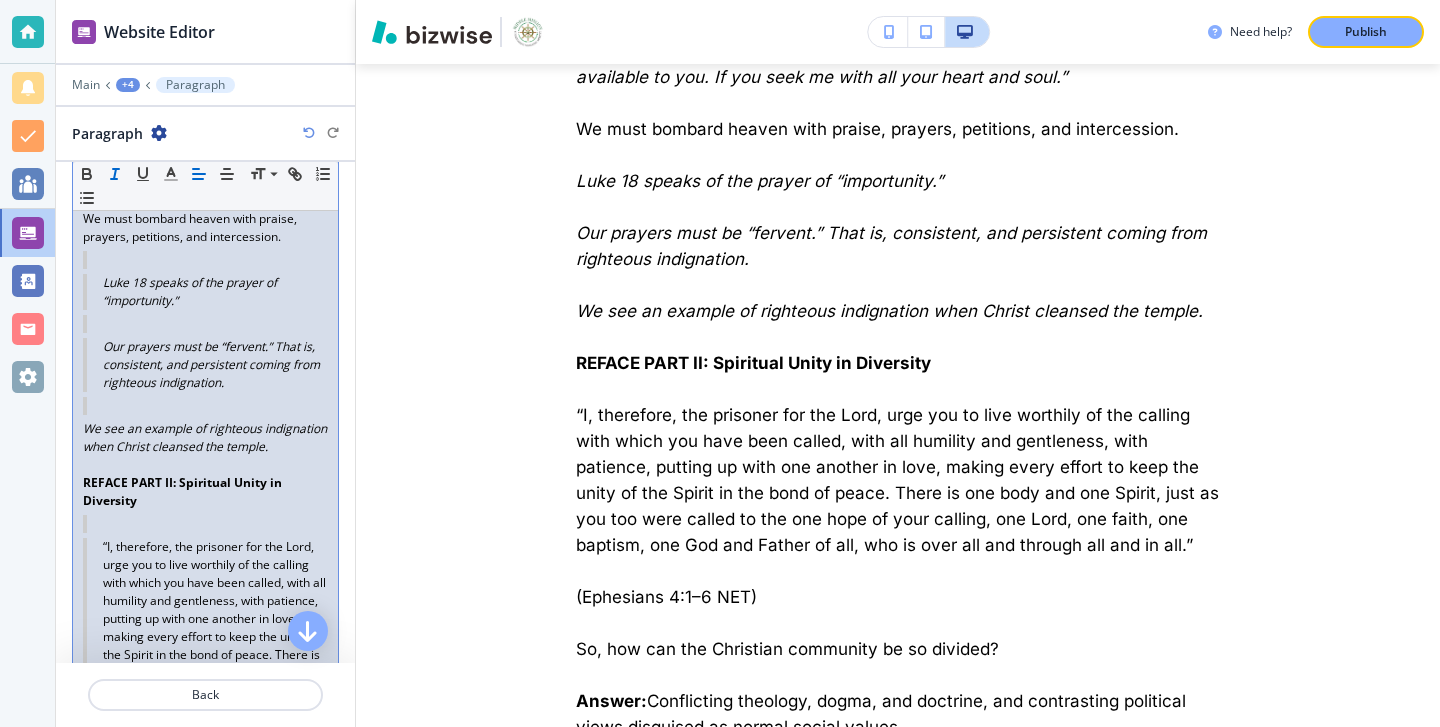 scroll, scrollTop: 2815, scrollLeft: 0, axis: vertical 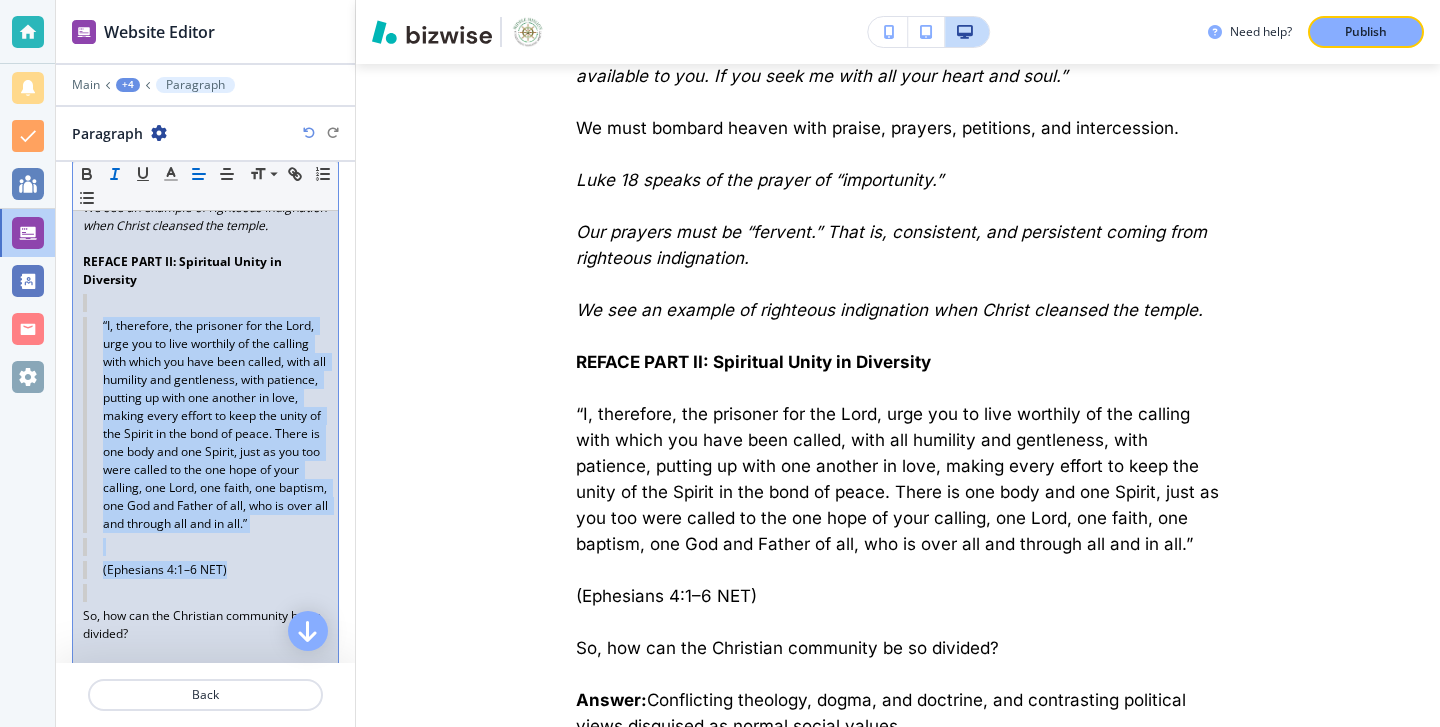 drag, startPoint x: 235, startPoint y: 608, endPoint x: 90, endPoint y: 360, distance: 287.27863 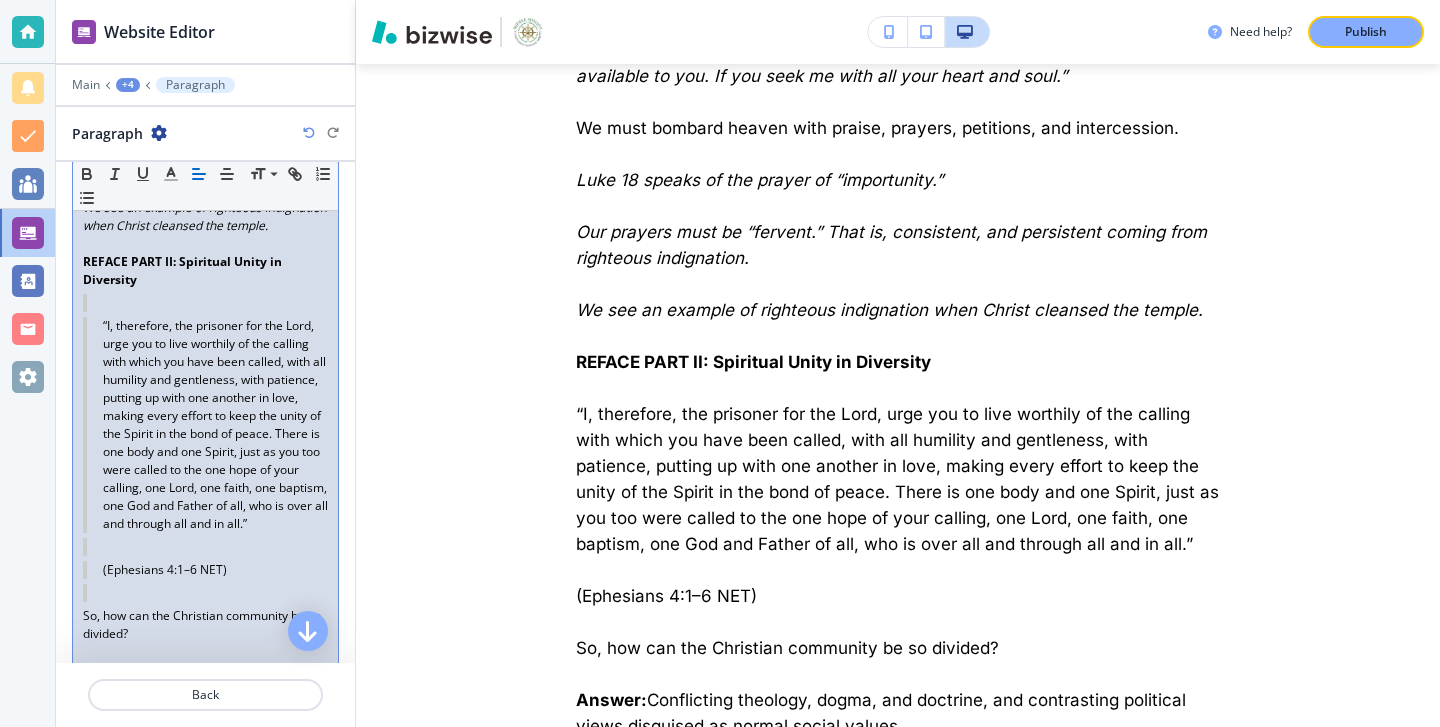 click on "“I, therefore, the prisoner for the Lord, urge you to live worthily of the calling with which you have been called, with all humility and gentleness, with patience, putting up with one another in love, making every effort to keep the unity of the Spirit in the bond of peace. There is one body and one Spirit, just as you too were called to the one hope of your calling, one Lord, one faith, one baptism, one God and Father of all, who is over all and through all and in all.”" at bounding box center [205, 425] 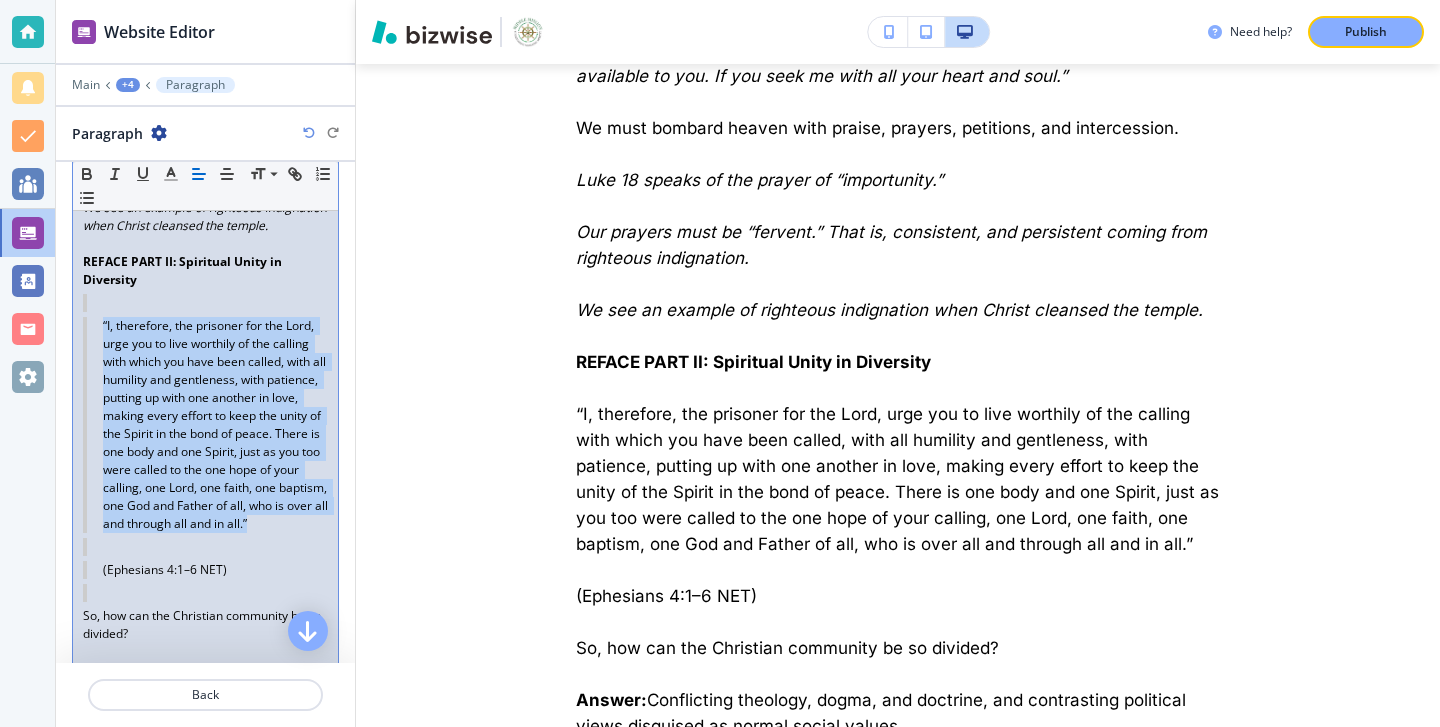 drag, startPoint x: 314, startPoint y: 562, endPoint x: 78, endPoint y: 369, distance: 304.86884 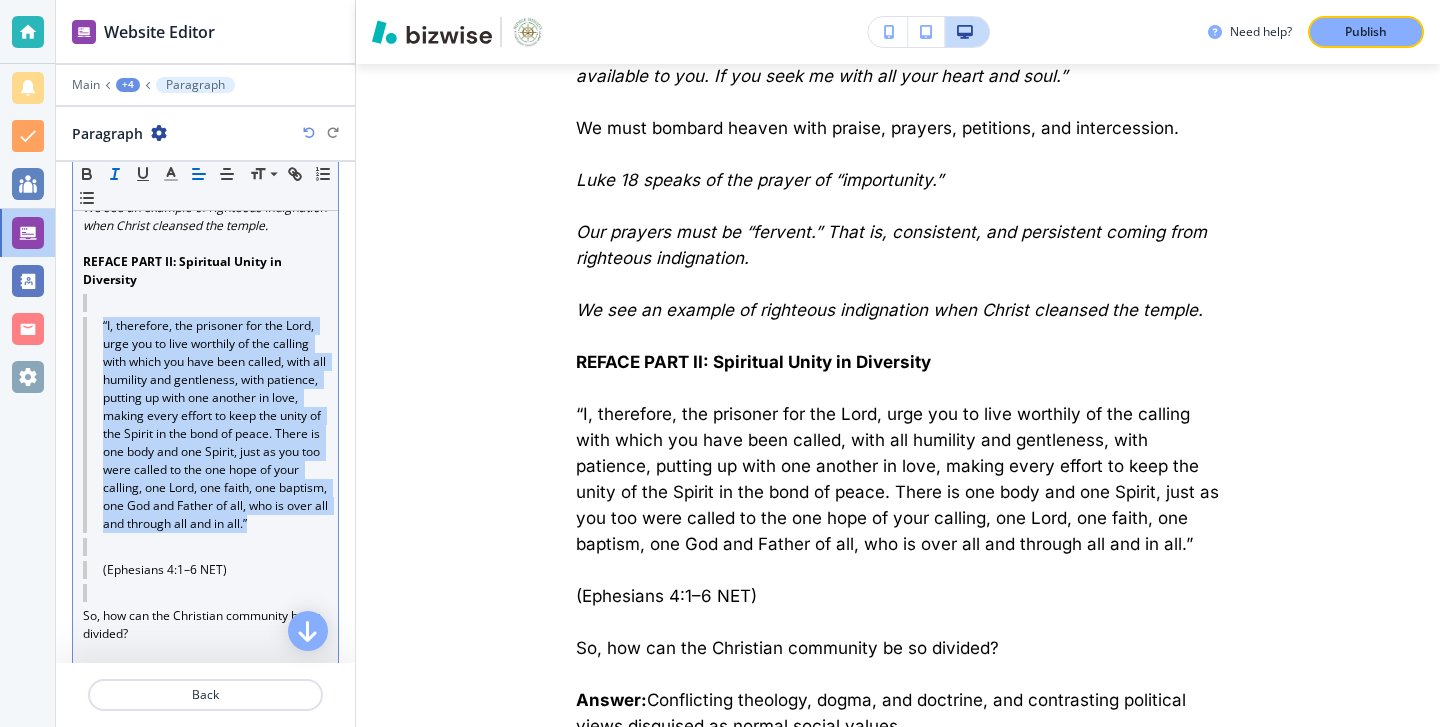 click 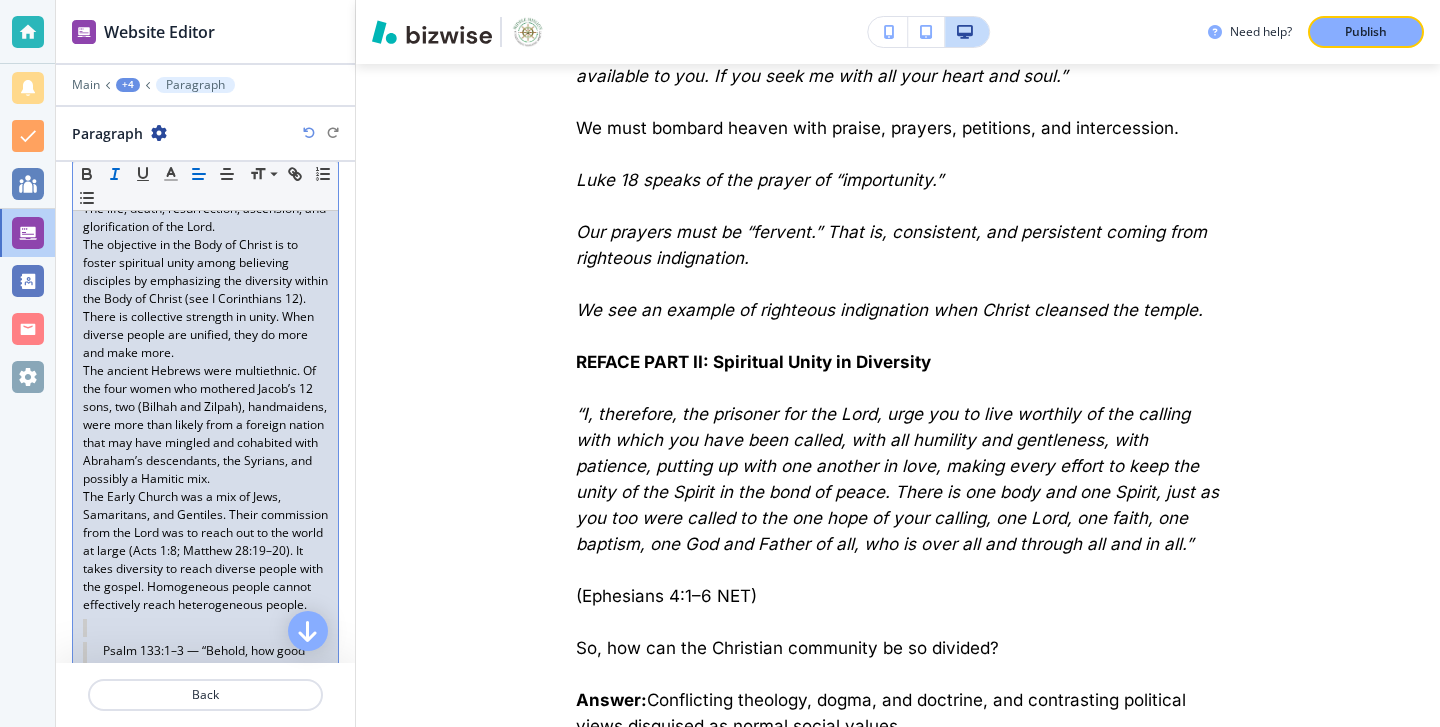 scroll, scrollTop: 3398, scrollLeft: 0, axis: vertical 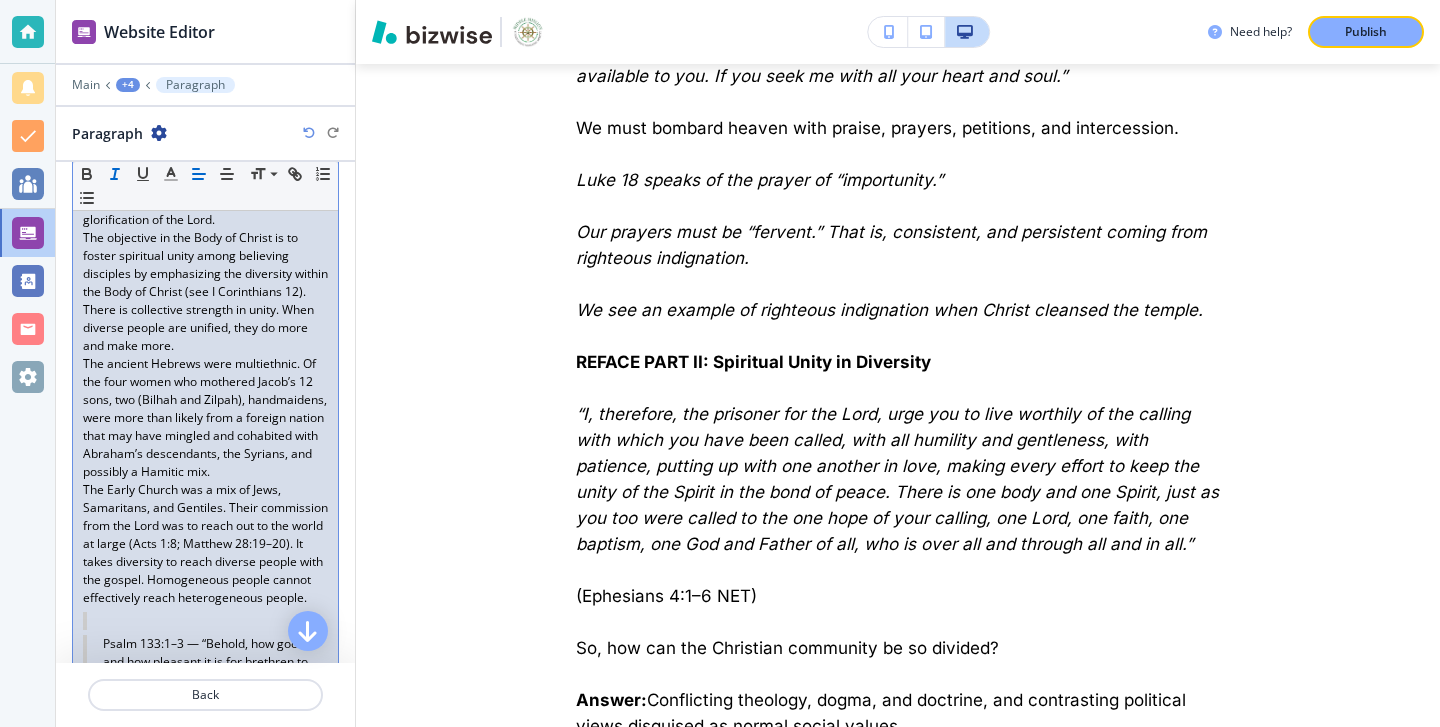 click on "The objective in the Body of Christ is to foster spiritual unity among believing disciples by emphasizing the diversity within the Body of Christ (see I Corinthians 12). There is collective strength in unity. When diverse people are unified, they do more and make more." at bounding box center (205, 292) 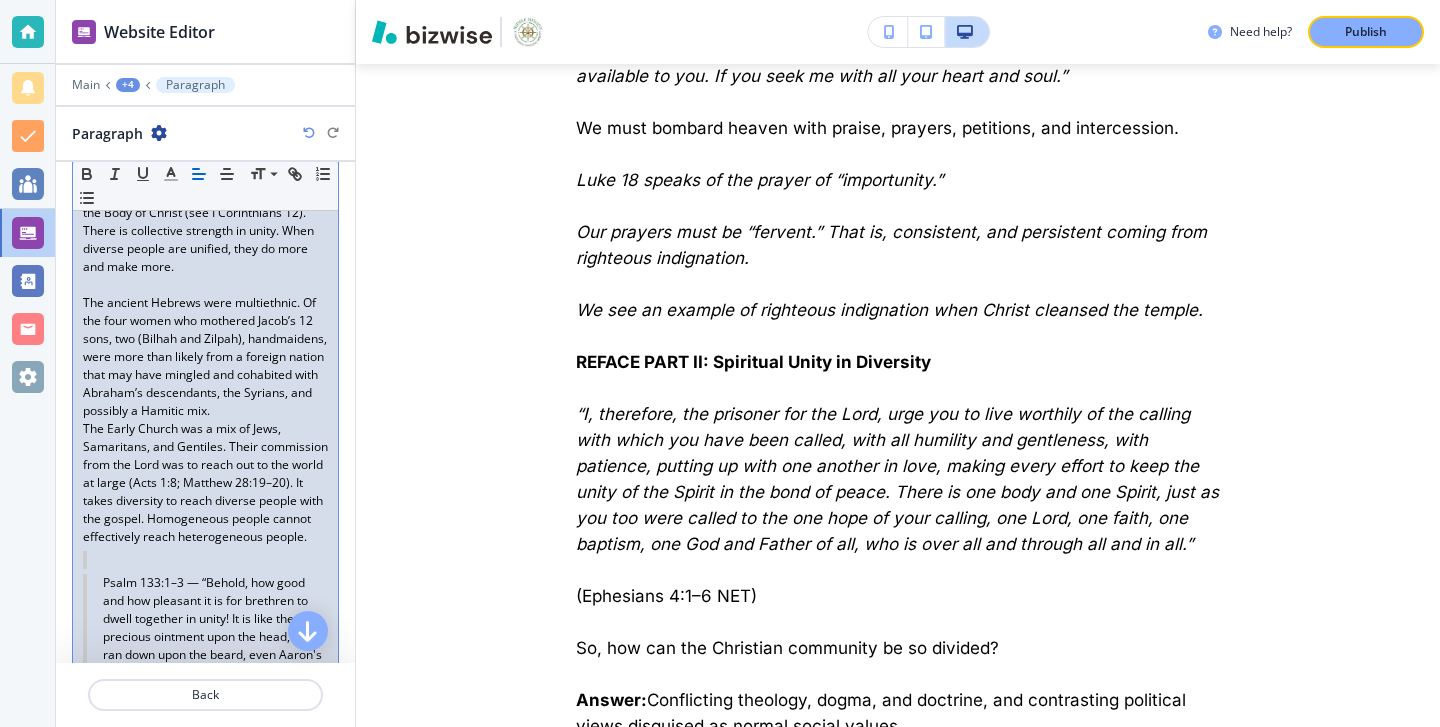 scroll, scrollTop: 3485, scrollLeft: 0, axis: vertical 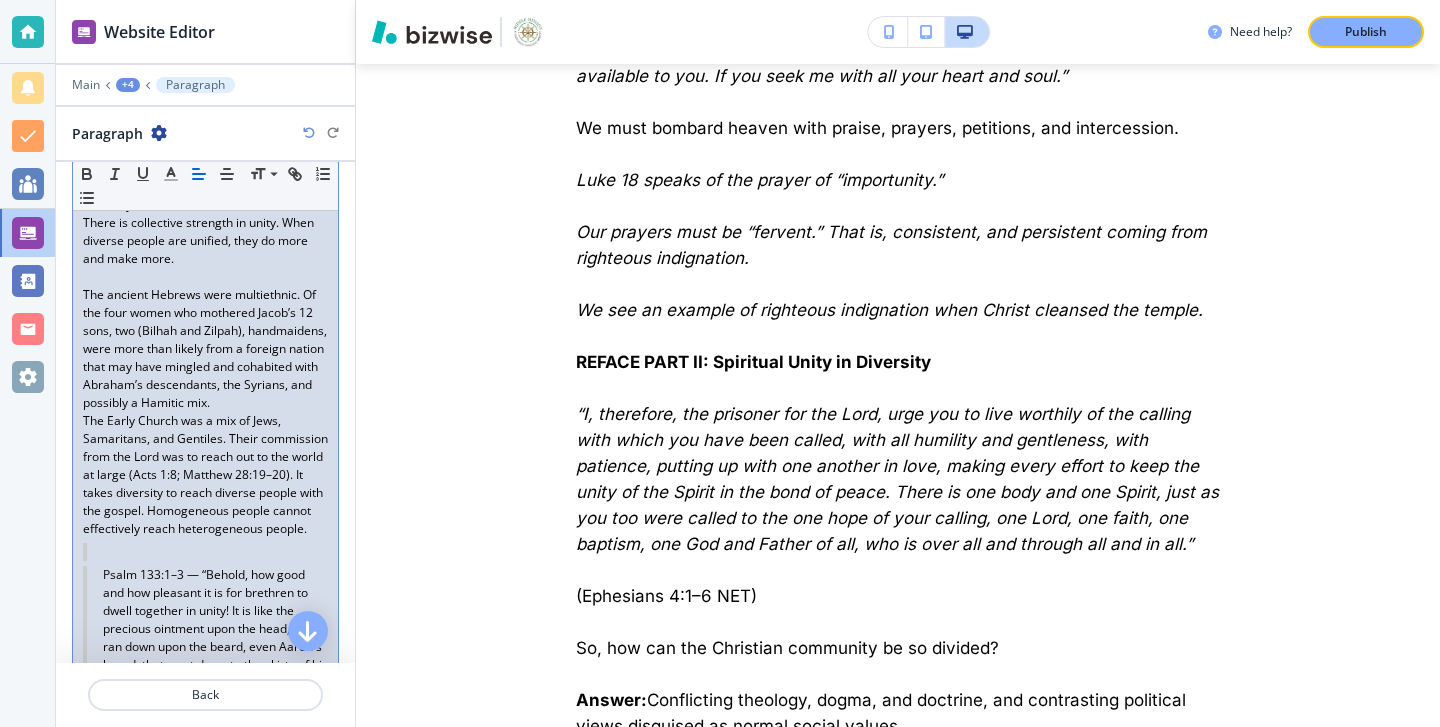 click on "The Early Church was a mix of Jews, Samaritans, and Gentiles. Their commission from the Lord was to reach out to the world at large (Acts 1:8; Matthew 28:19–20). It takes diversity to reach diverse people with the gospel. Homogeneous people cannot effectively reach heterogeneous people." at bounding box center [205, 475] 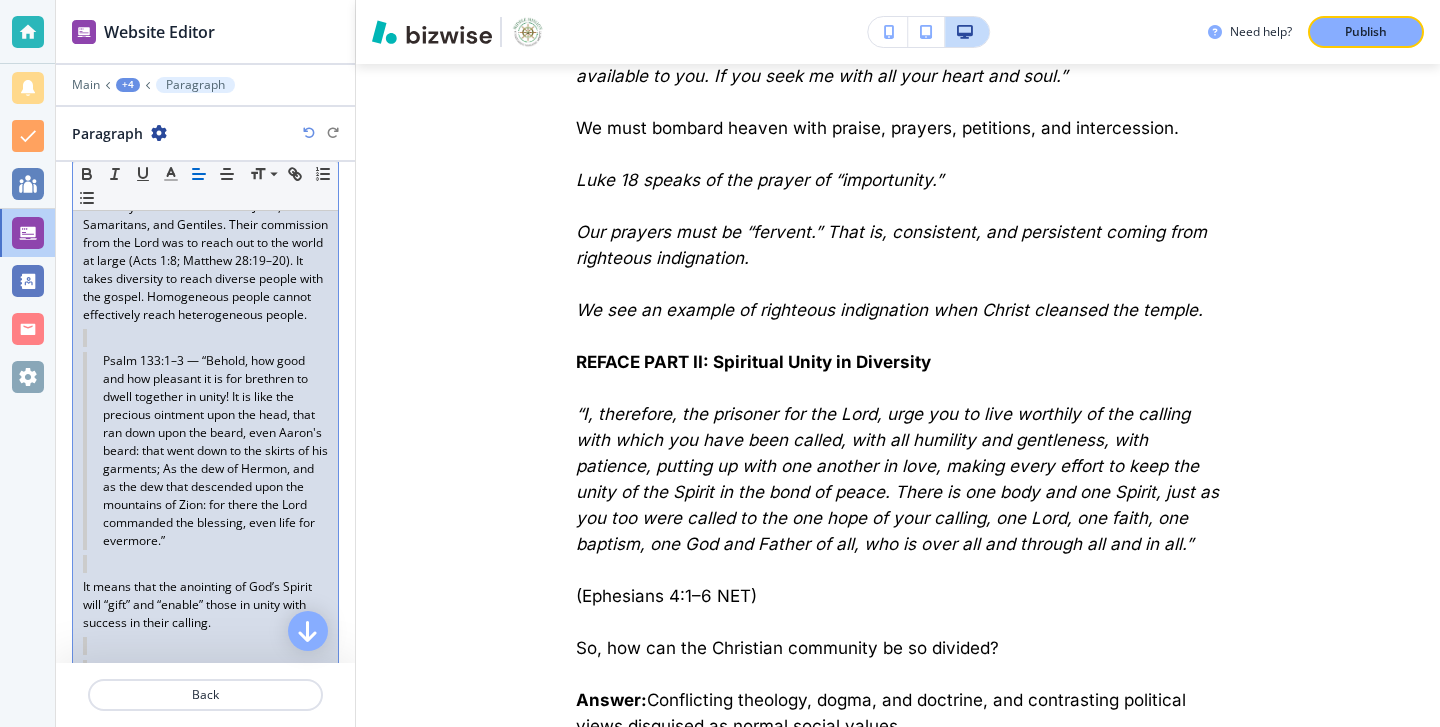 scroll, scrollTop: 3766, scrollLeft: 0, axis: vertical 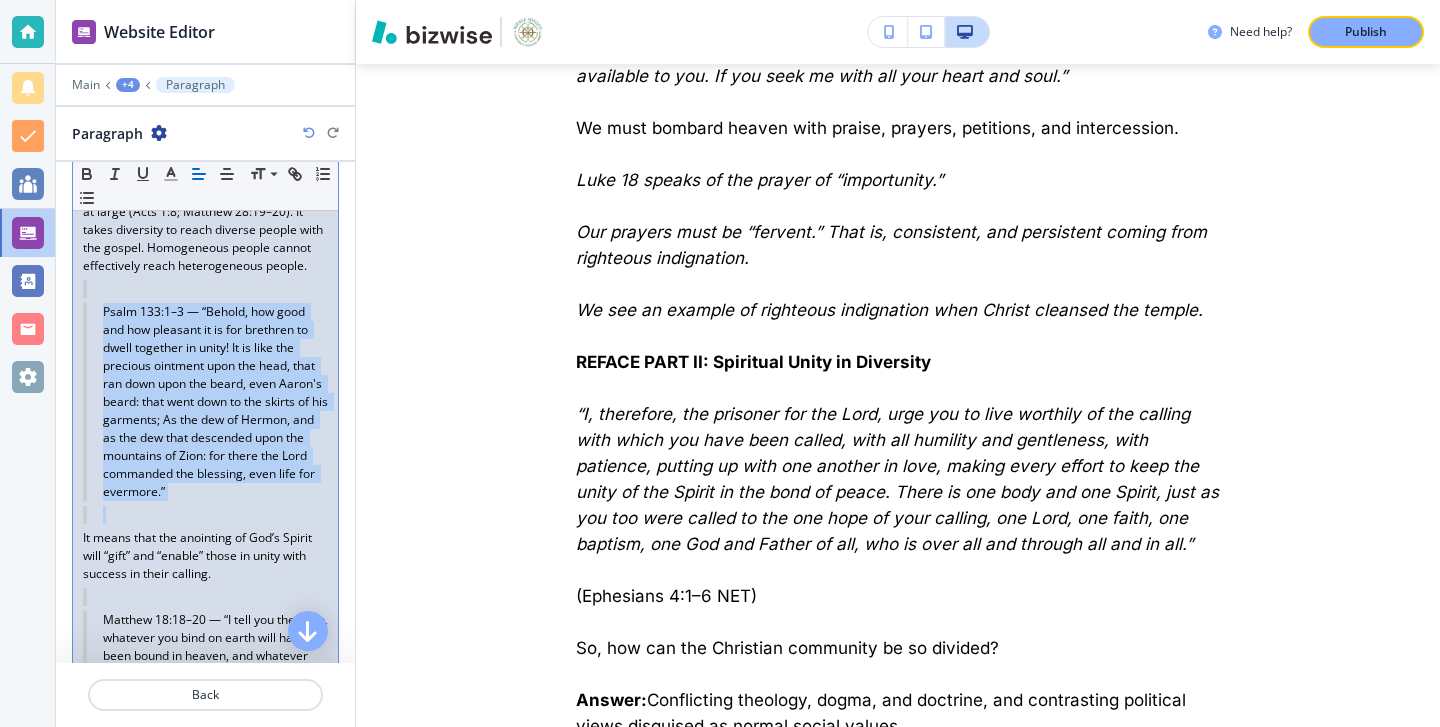 drag, startPoint x: 250, startPoint y: 557, endPoint x: 78, endPoint y: 348, distance: 270.67508 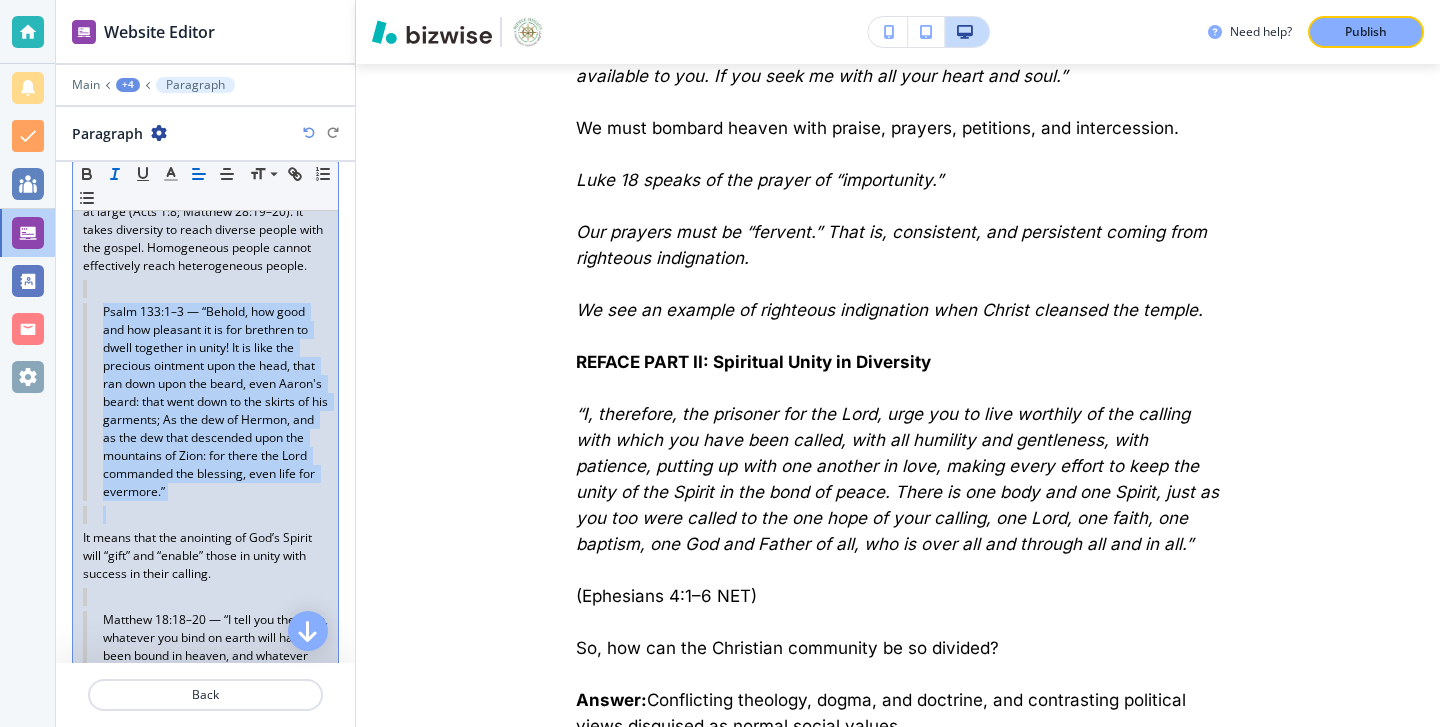 click 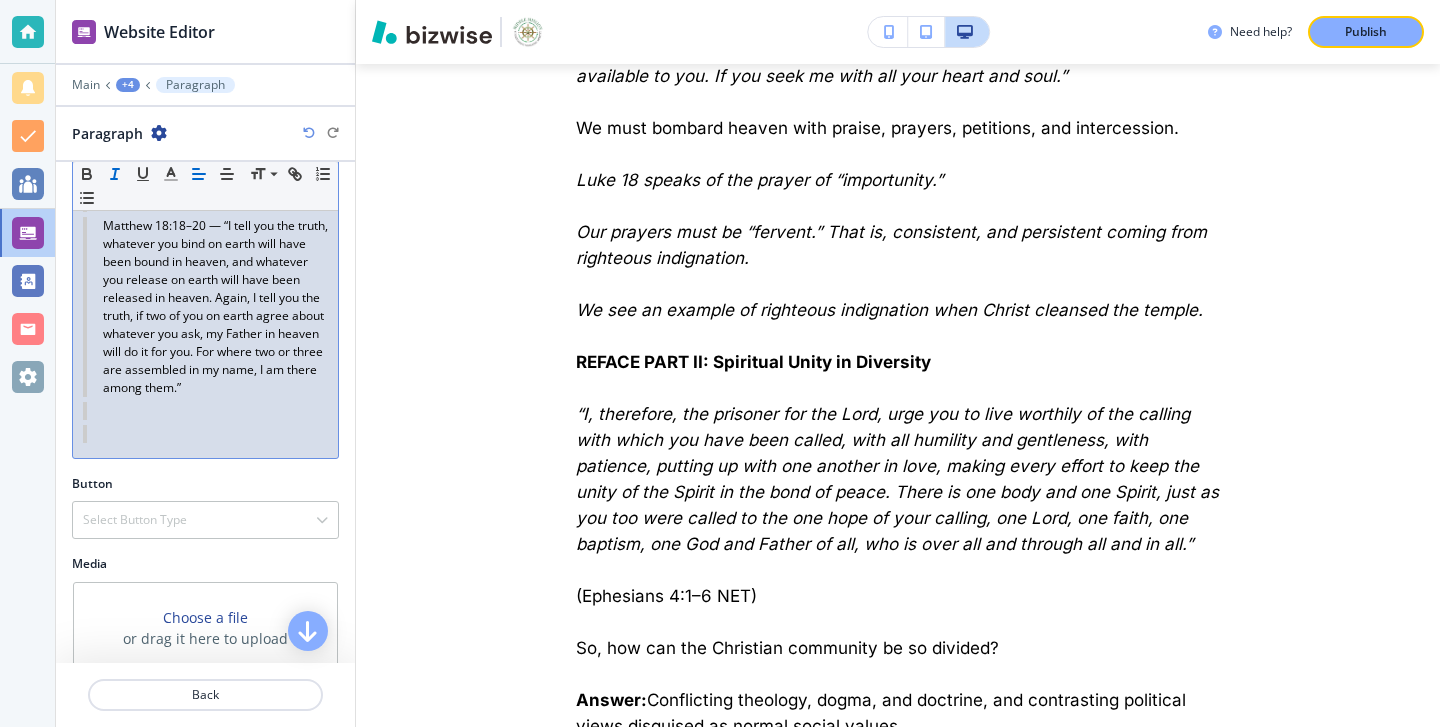 scroll, scrollTop: 3998, scrollLeft: 0, axis: vertical 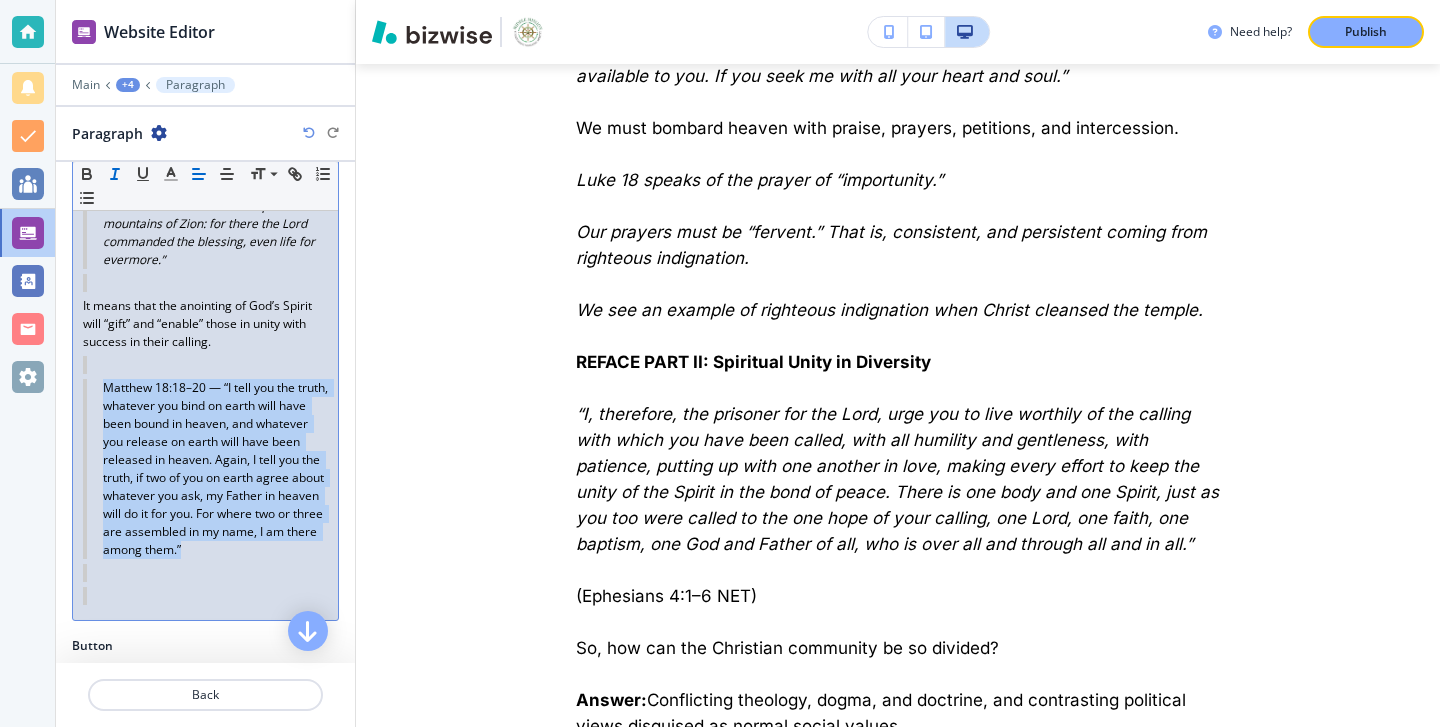 drag, startPoint x: 309, startPoint y: 587, endPoint x: 93, endPoint y: 425, distance: 270 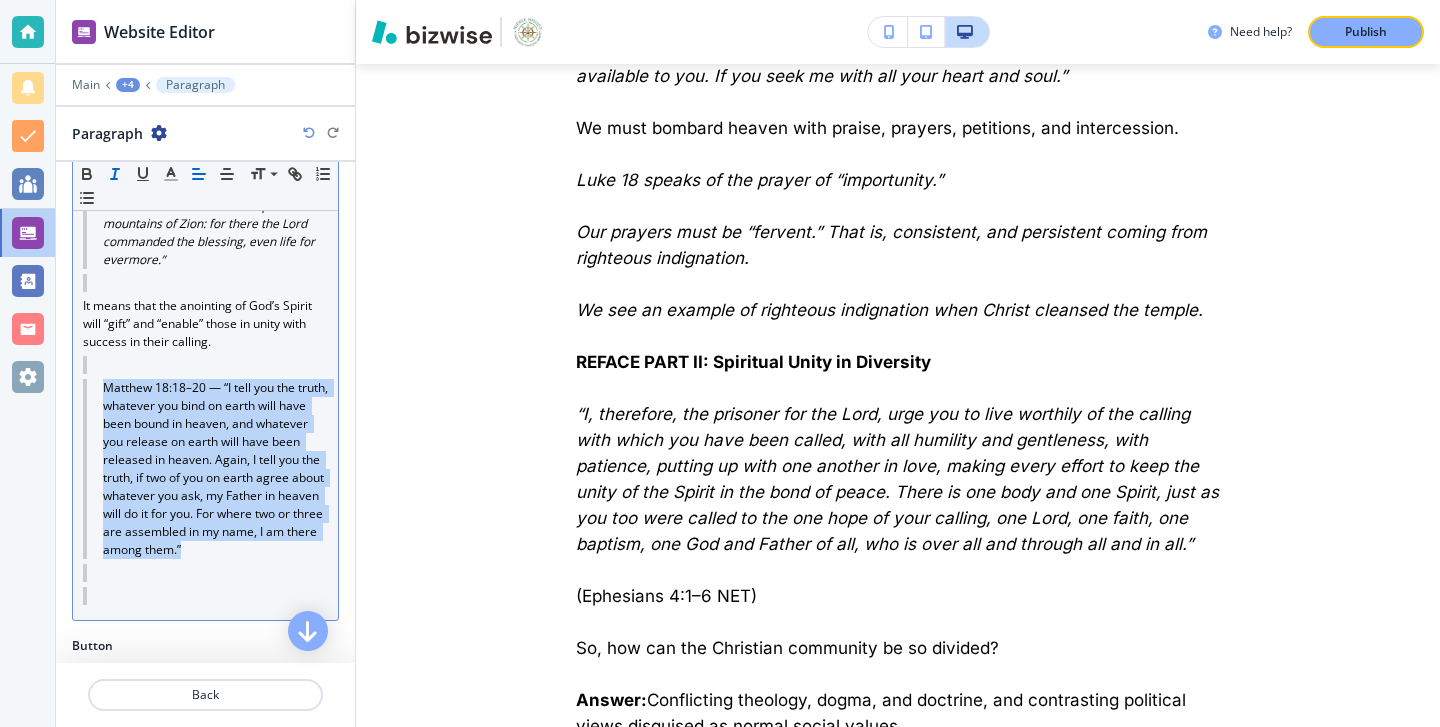 click 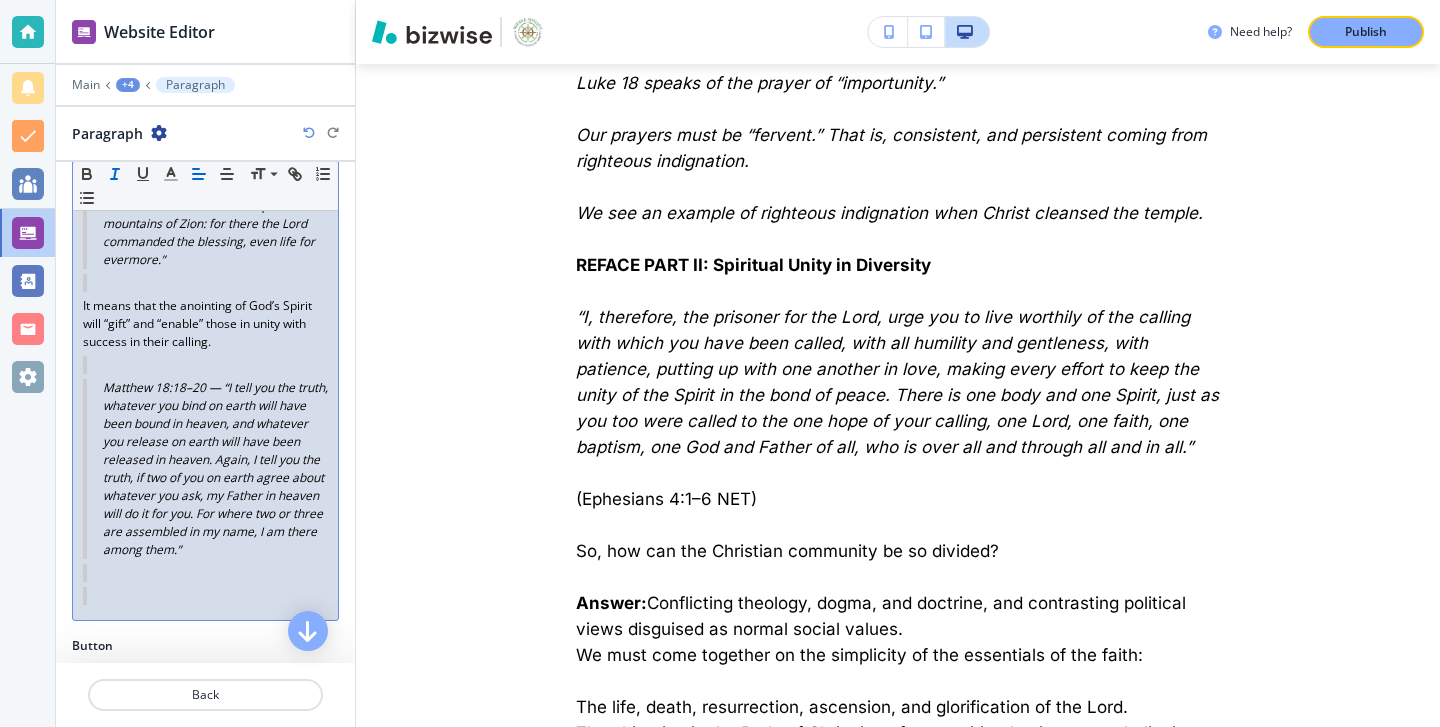 scroll, scrollTop: 2952, scrollLeft: 0, axis: vertical 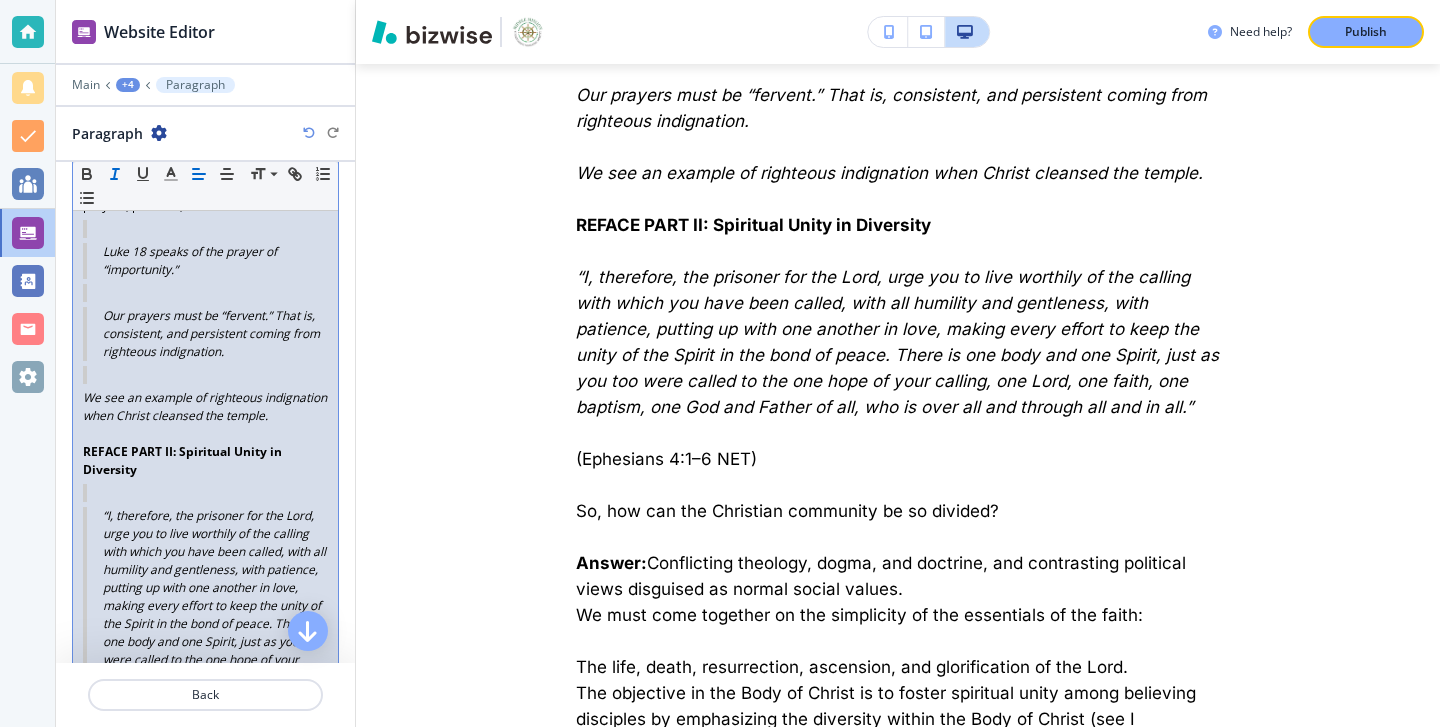 click at bounding box center (205, 493) 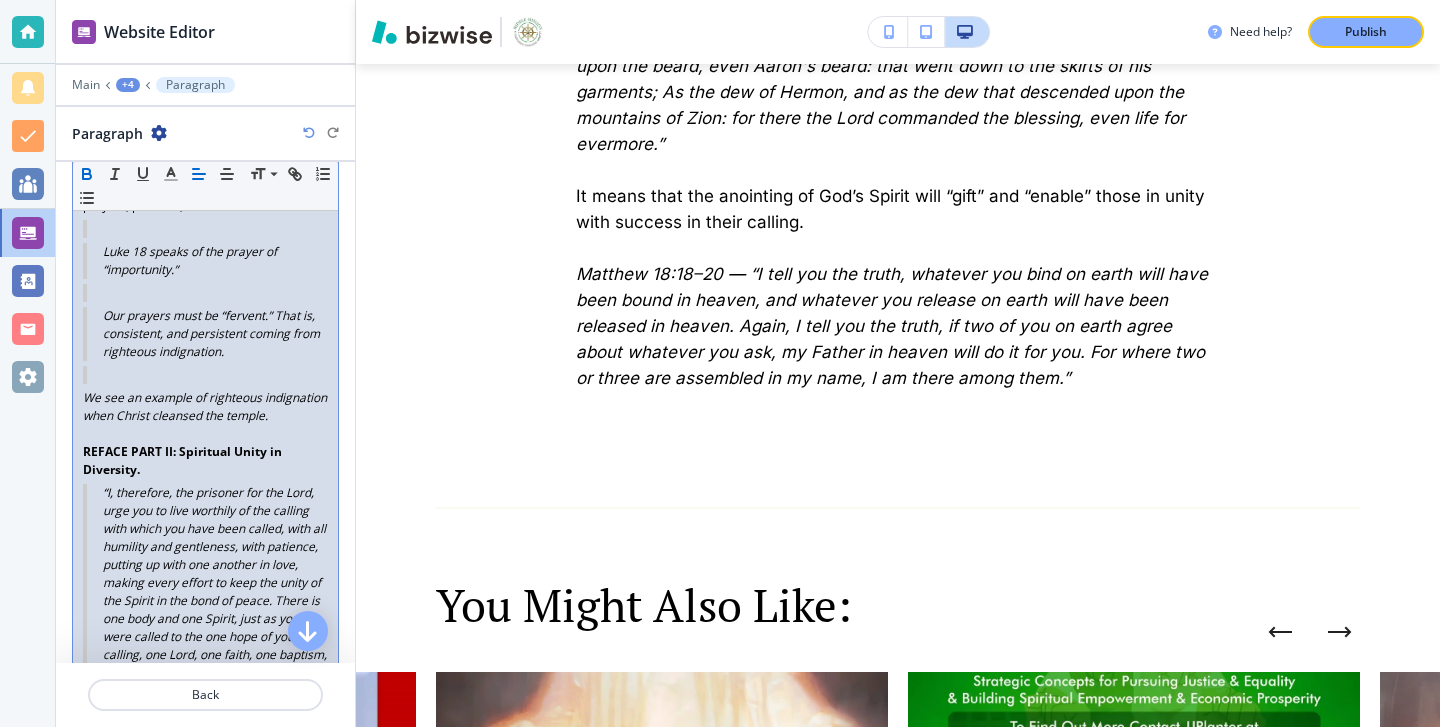 scroll, scrollTop: 3907, scrollLeft: 0, axis: vertical 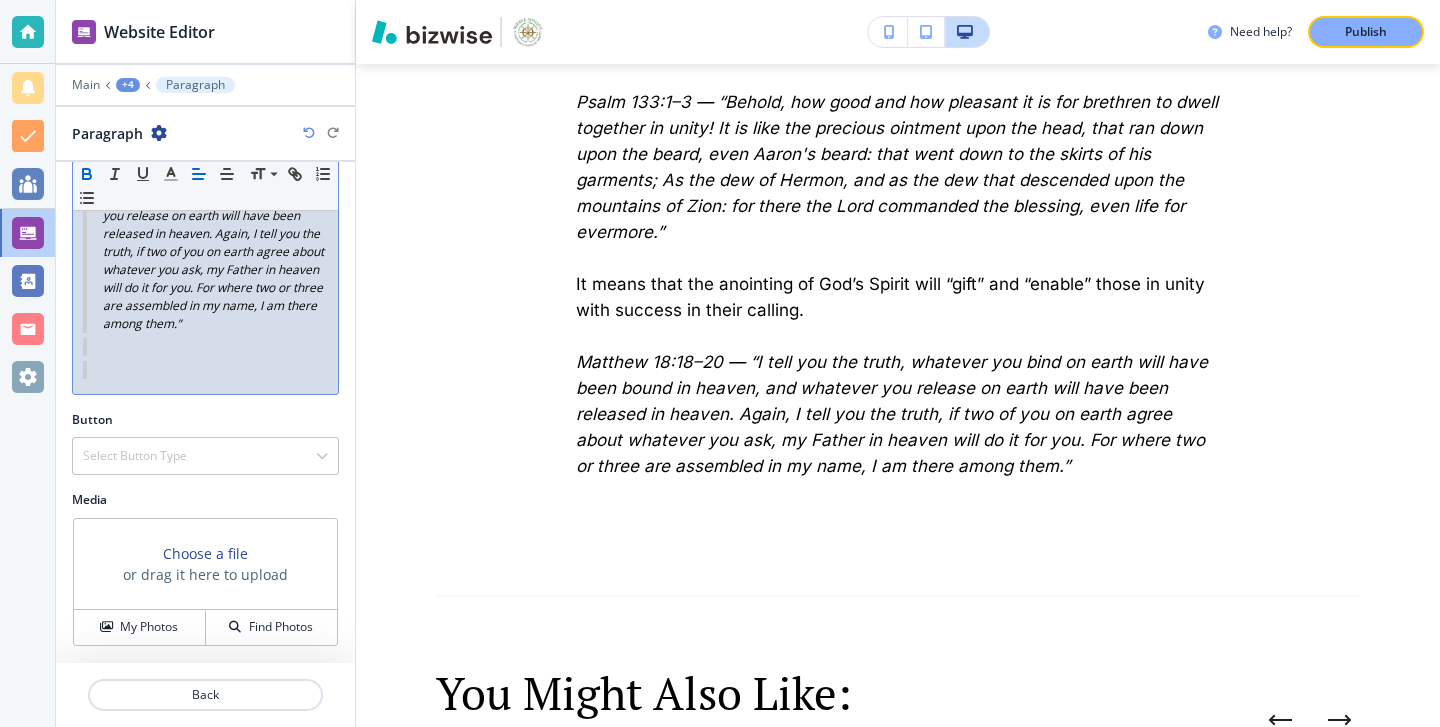 click at bounding box center [205, 370] 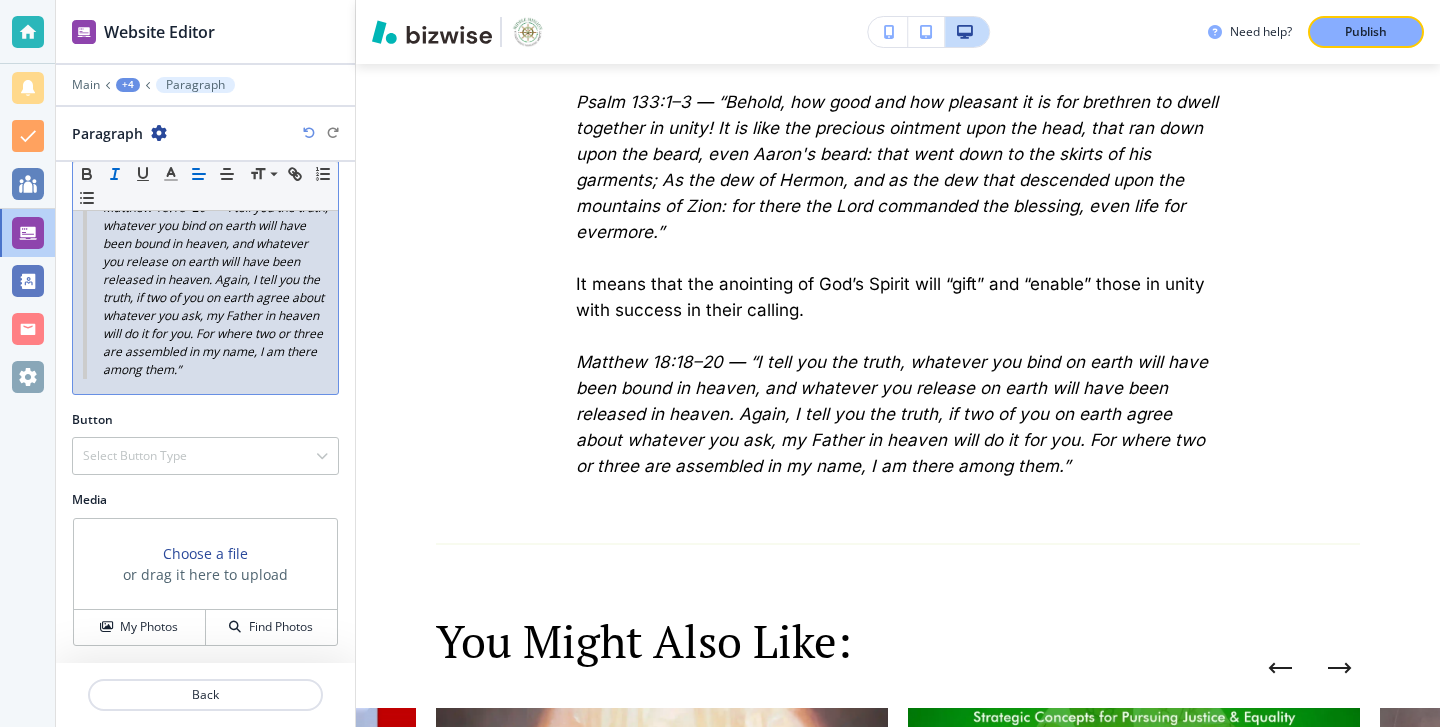 scroll, scrollTop: 4191, scrollLeft: 0, axis: vertical 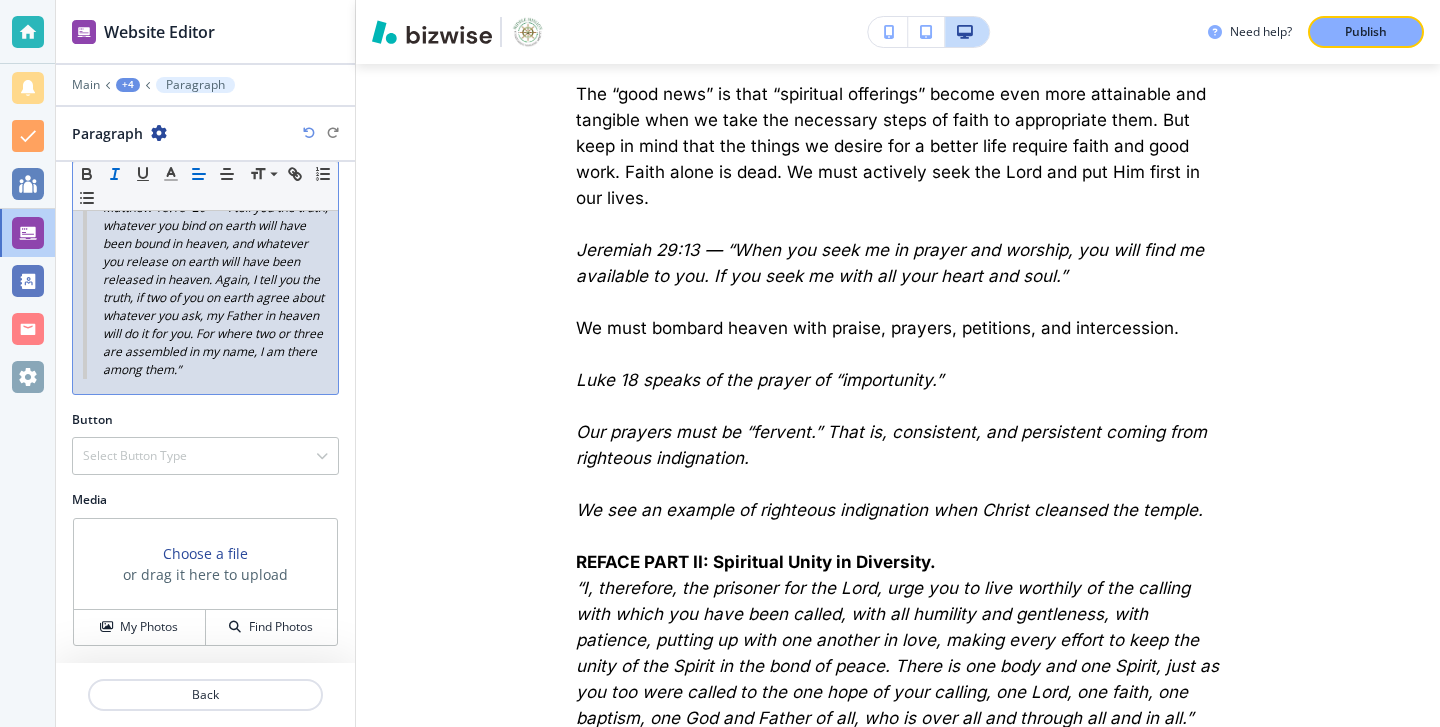click on "Matthew 18:18–20 — “I tell you the truth, whatever you bind on earth will have been bound in heaven, and whatever you release on earth will have been released in heaven. Again, I tell you the truth, if two of you on earth agree about whatever you ask, my Father in heaven will do it for you. For where two or three are assembled in my name, I am there among them.”" at bounding box center (205, 289) 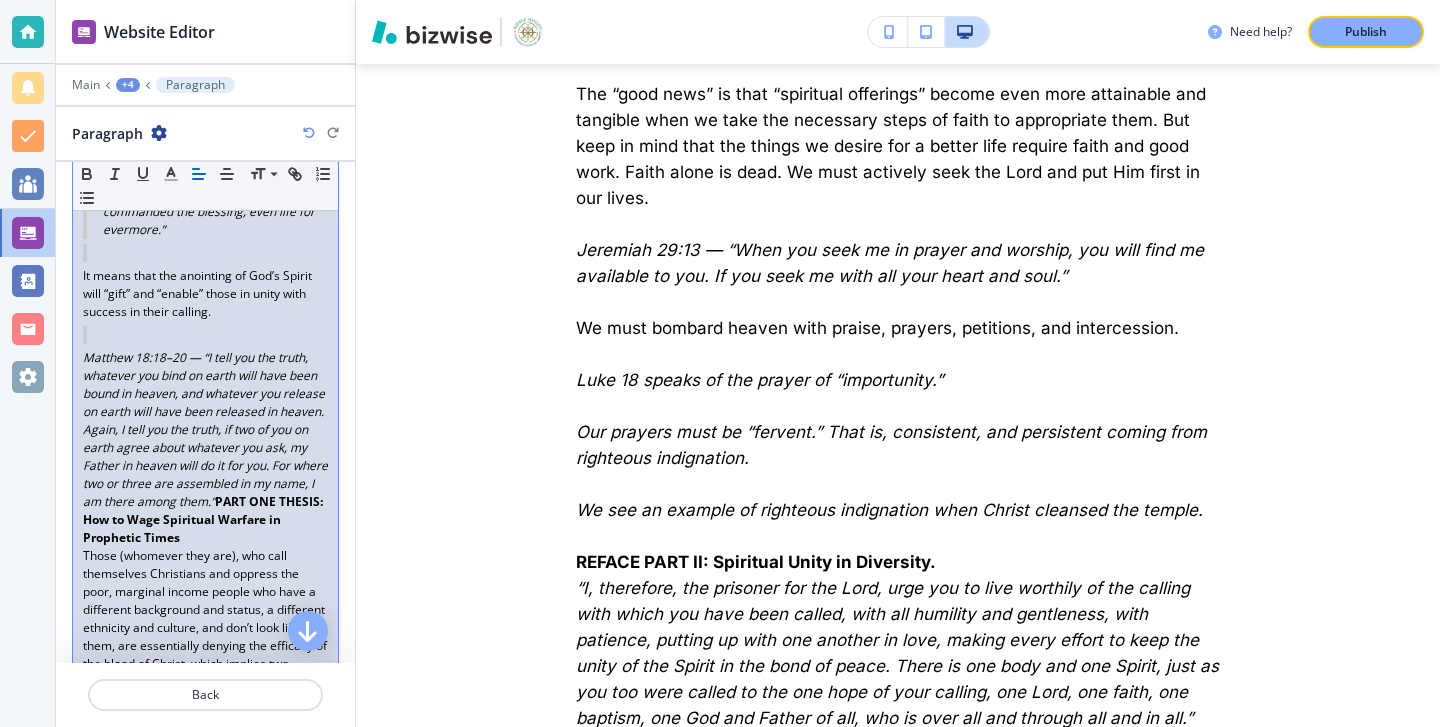 scroll, scrollTop: 4006, scrollLeft: 0, axis: vertical 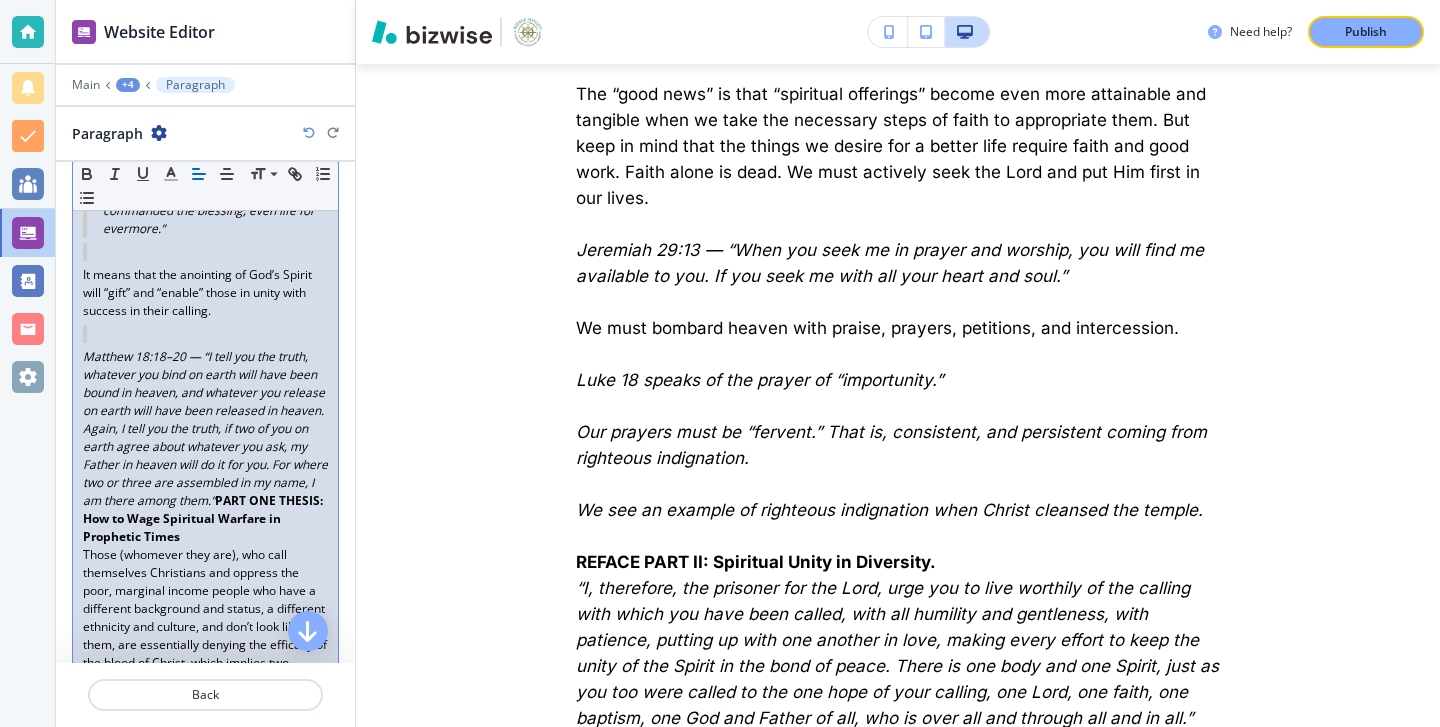 click on "PART ONE THESIS: How to Wage Spiritual Warfare in Prophetic Times" at bounding box center [204, 518] 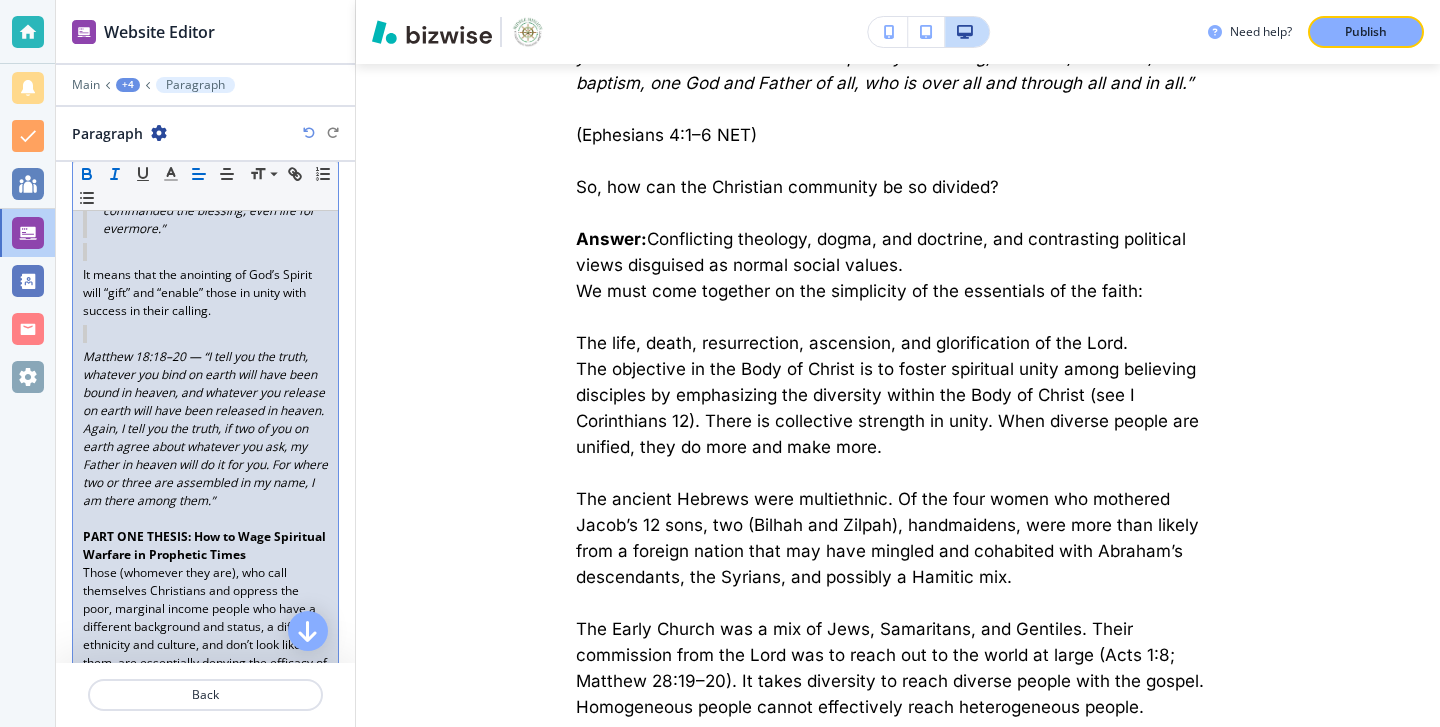 scroll, scrollTop: 3392, scrollLeft: 0, axis: vertical 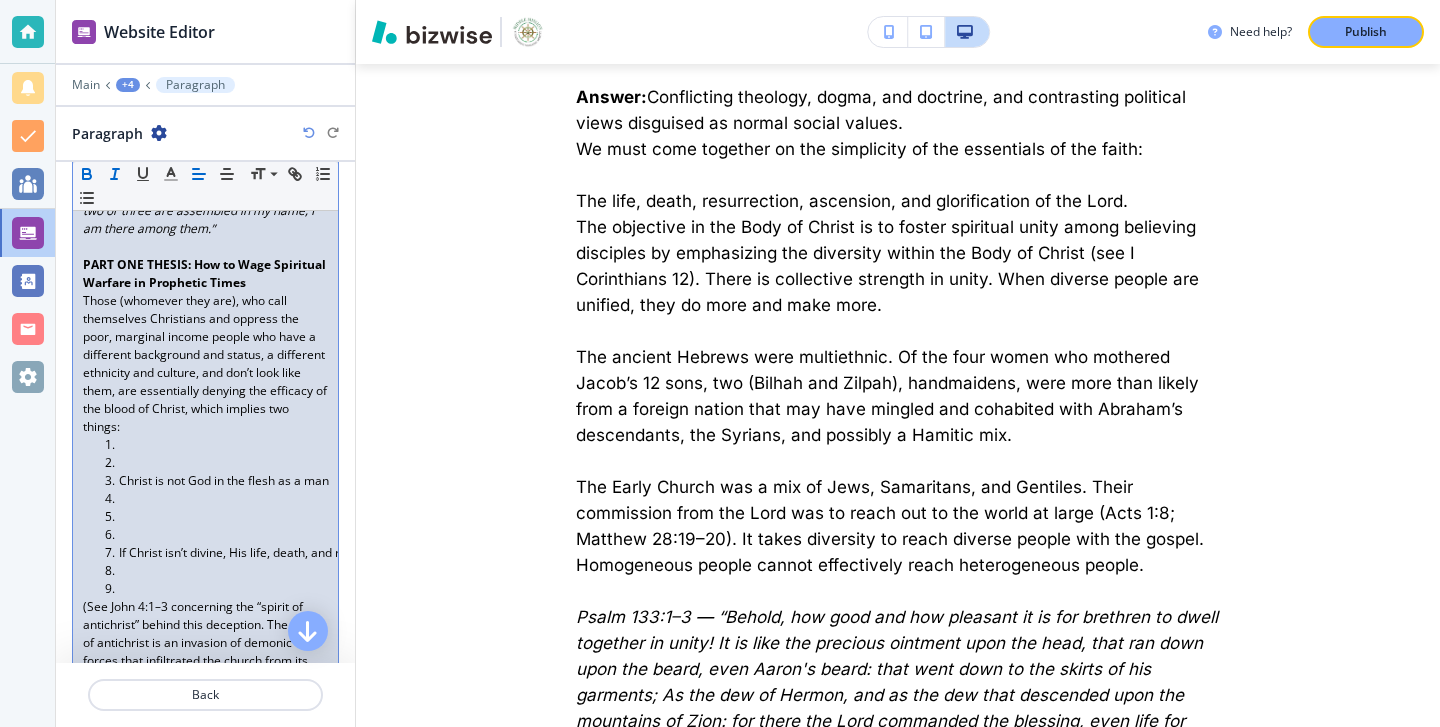 click at bounding box center [214, 463] 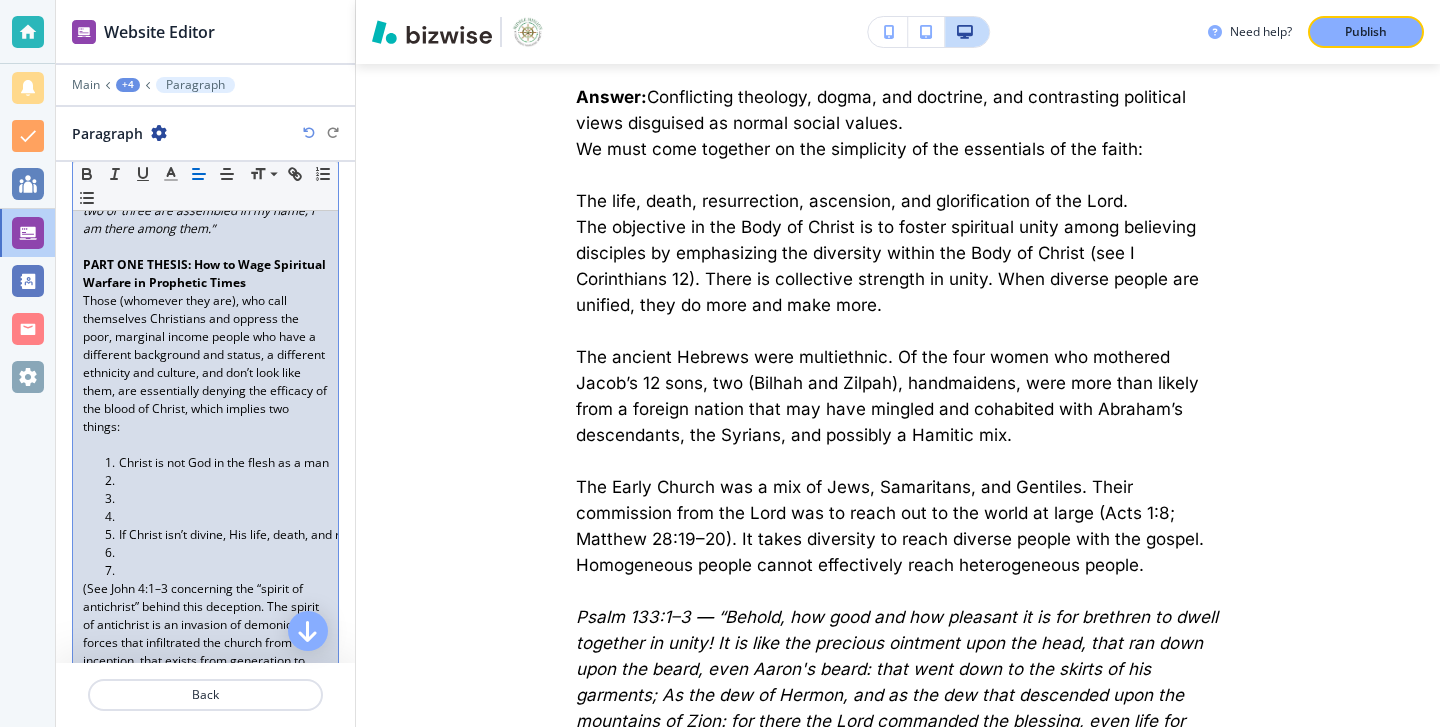 click at bounding box center [214, 517] 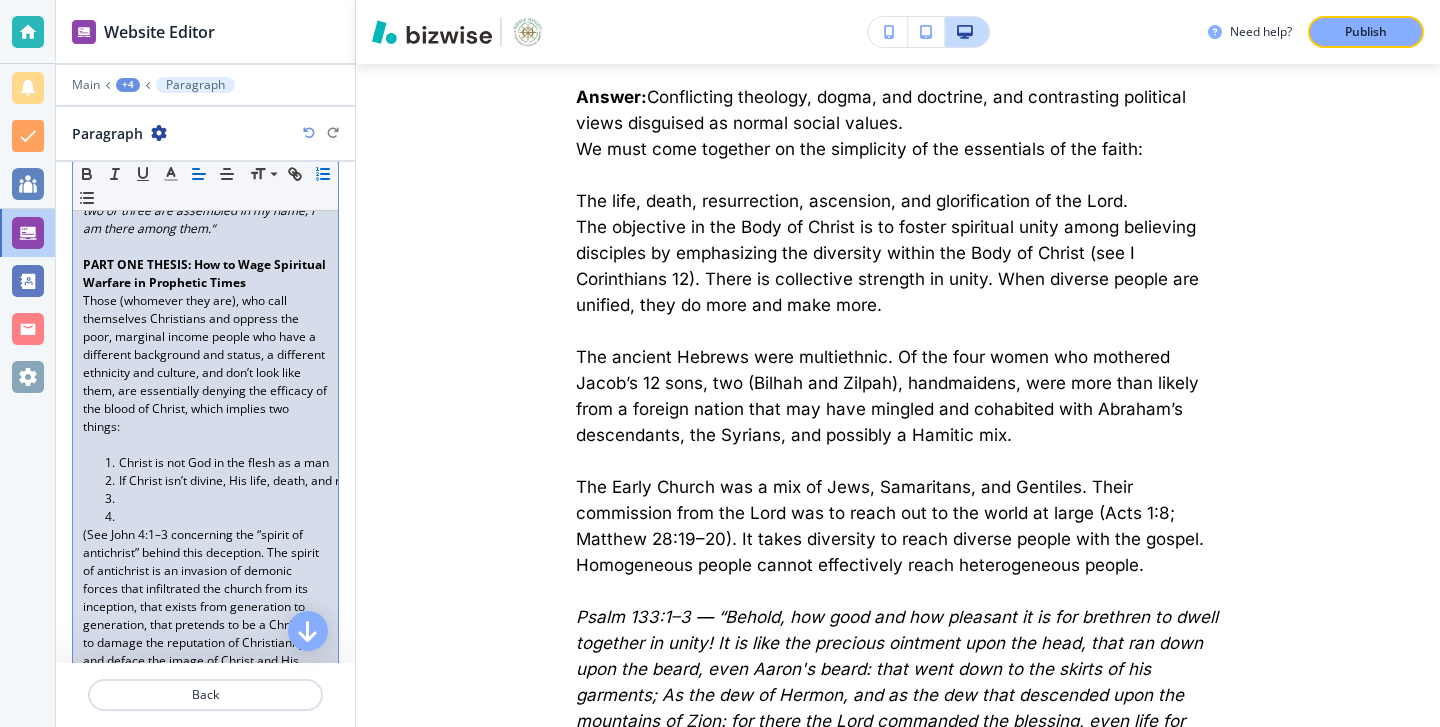 click at bounding box center [214, 517] 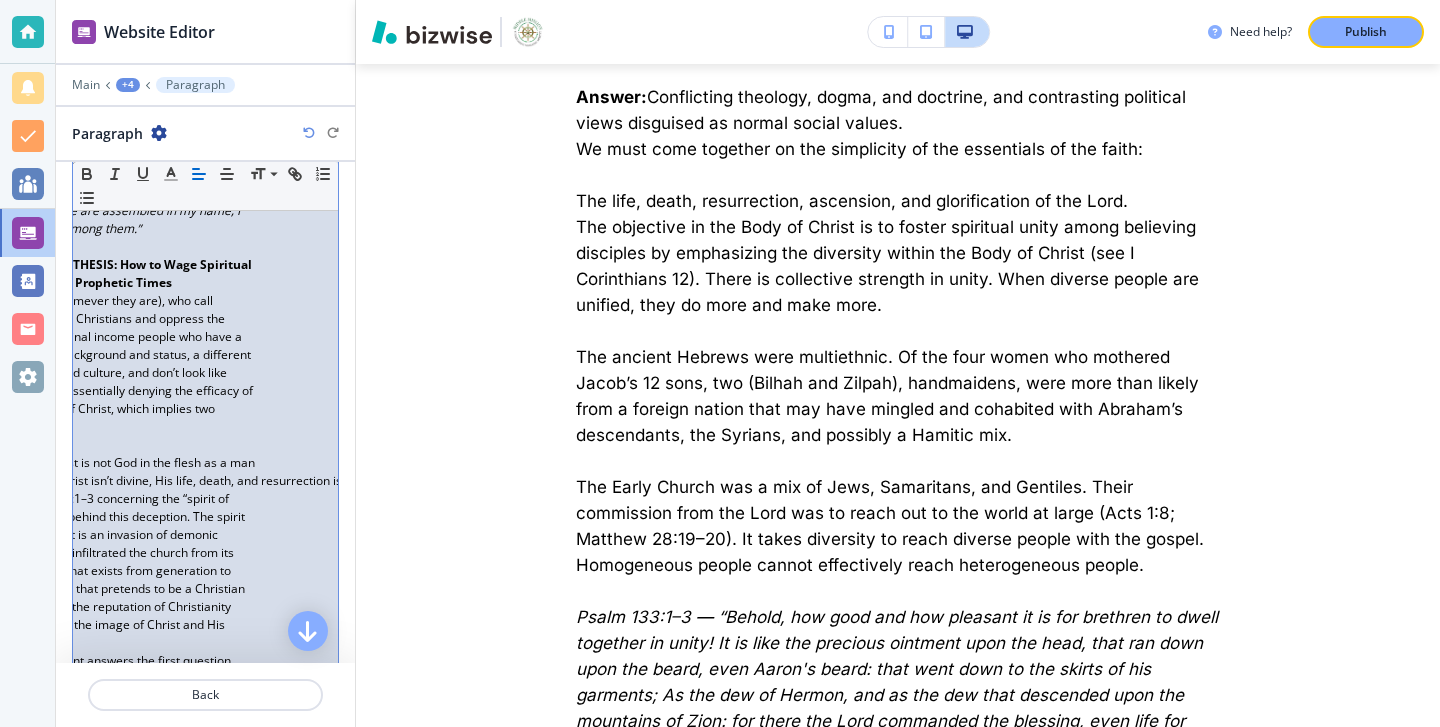 scroll, scrollTop: 0, scrollLeft: 47, axis: horizontal 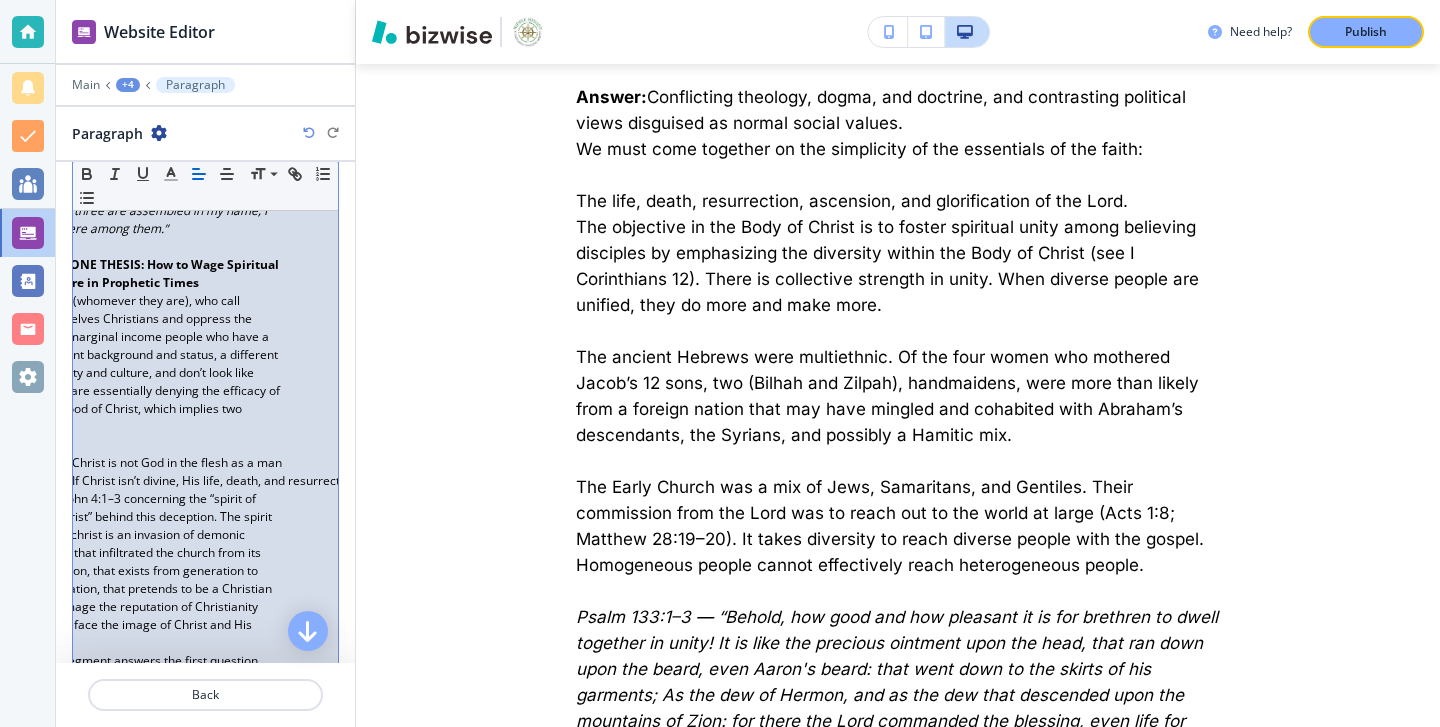 click at bounding box center (158, 445) 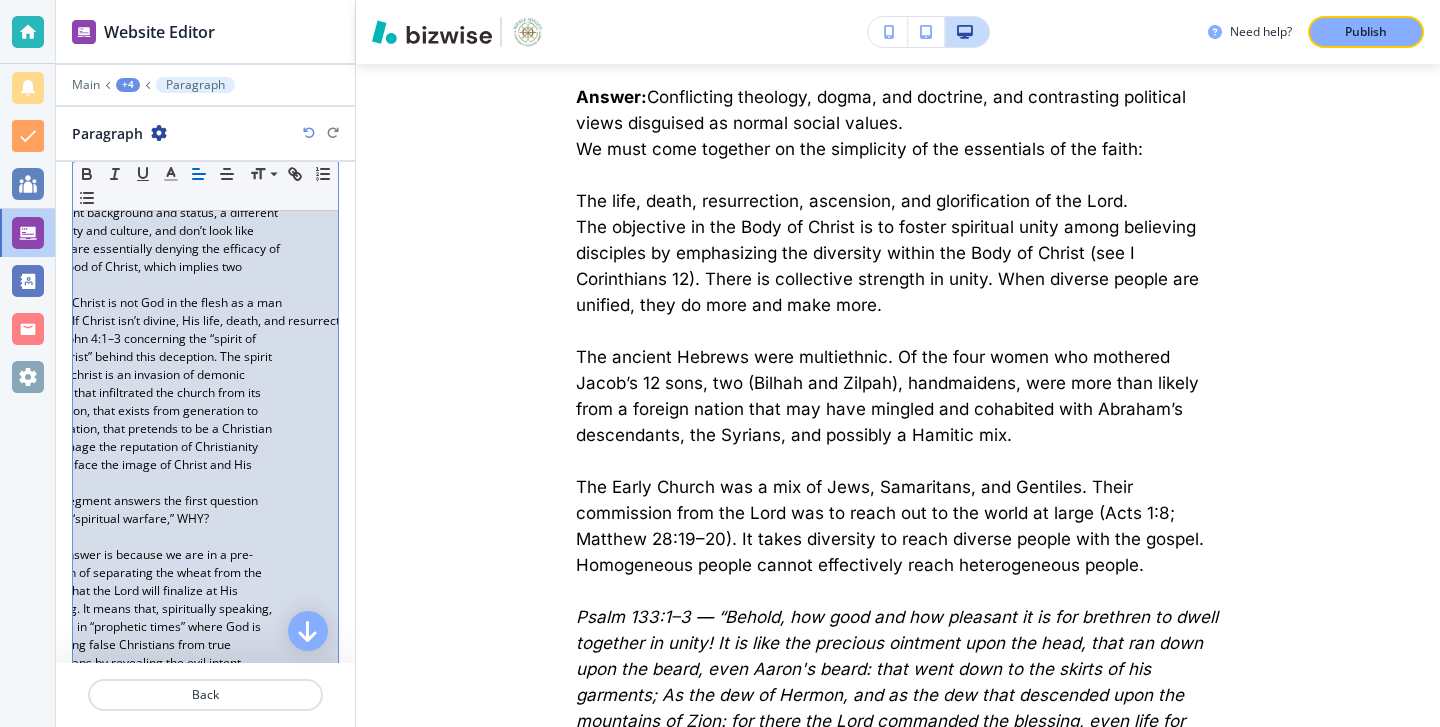 scroll, scrollTop: 4441, scrollLeft: 0, axis: vertical 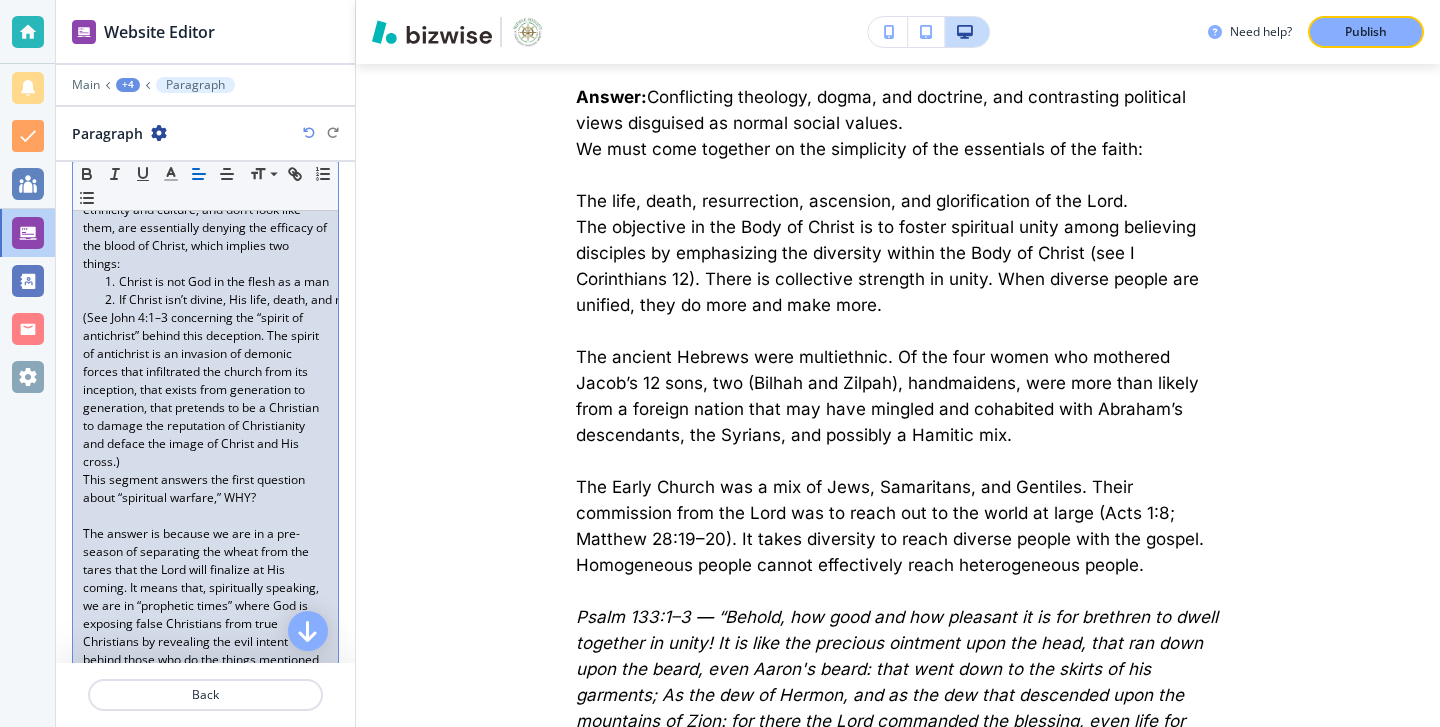 click on "This segment answers the first question about “spiritual warfare,” WHY?" at bounding box center [205, 489] 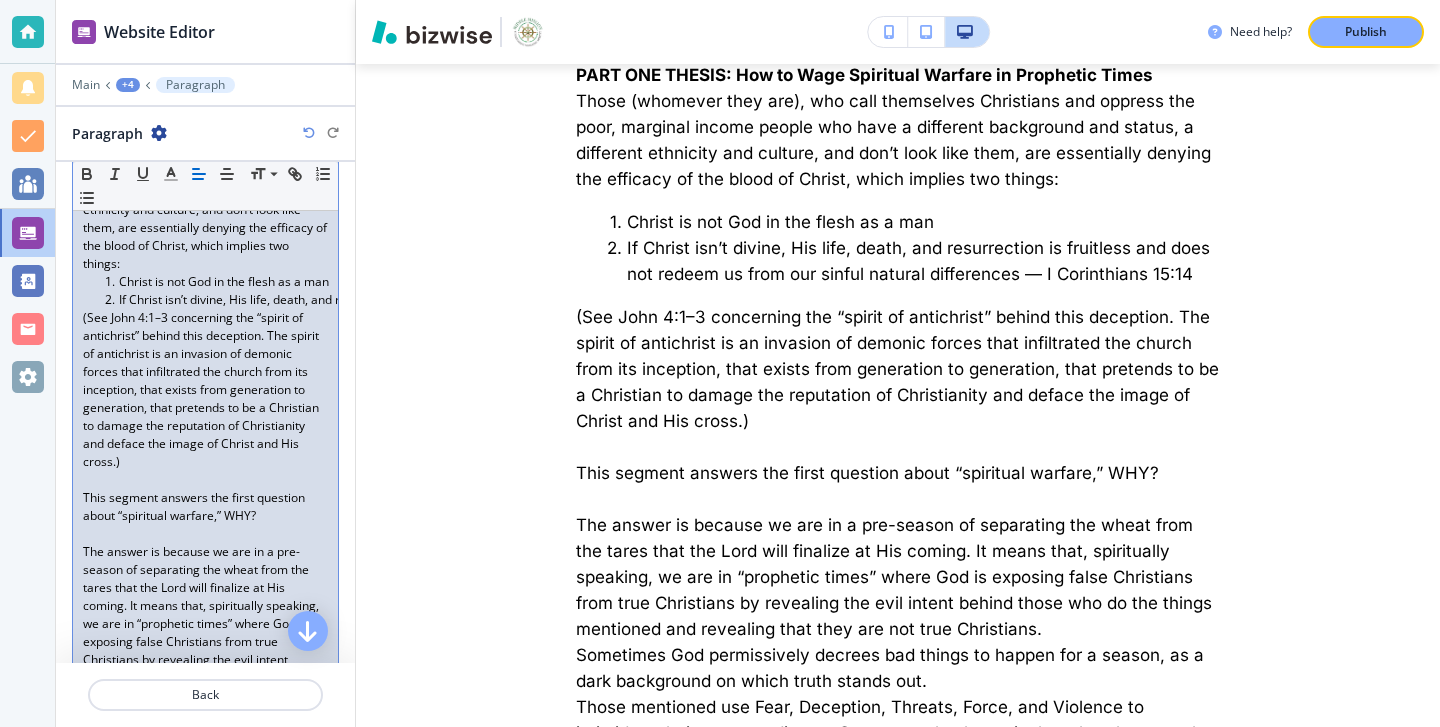 scroll, scrollTop: 4371, scrollLeft: 0, axis: vertical 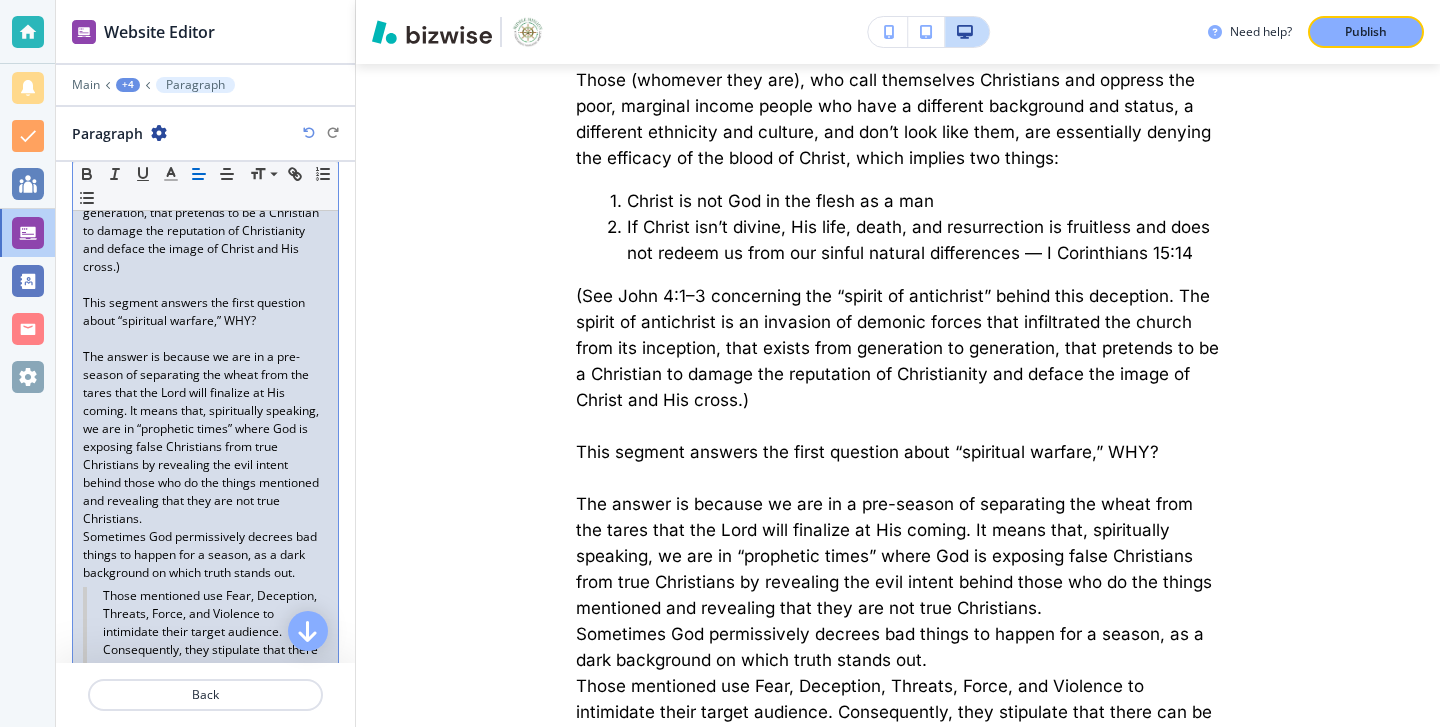 click on "The answer is because we are in a pre-season of separating the wheat from the tares that the Lord will finalize at His coming. It means that, spiritually speaking, we are in “prophetic times” where God is exposing false Christians from true Christians by revealing the evil intent behind those who do the things mentioned and revealing that they are not true Christians." at bounding box center (205, 438) 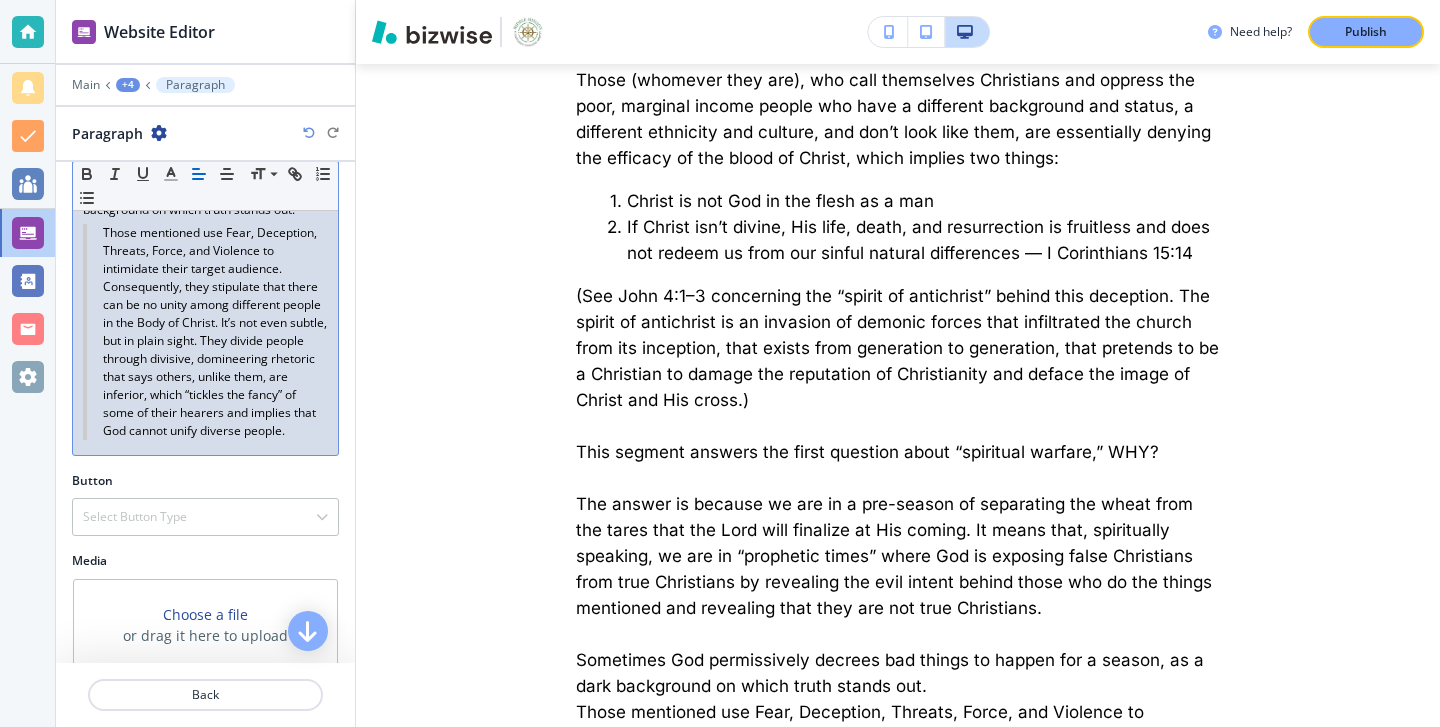 scroll, scrollTop: 5020, scrollLeft: 0, axis: vertical 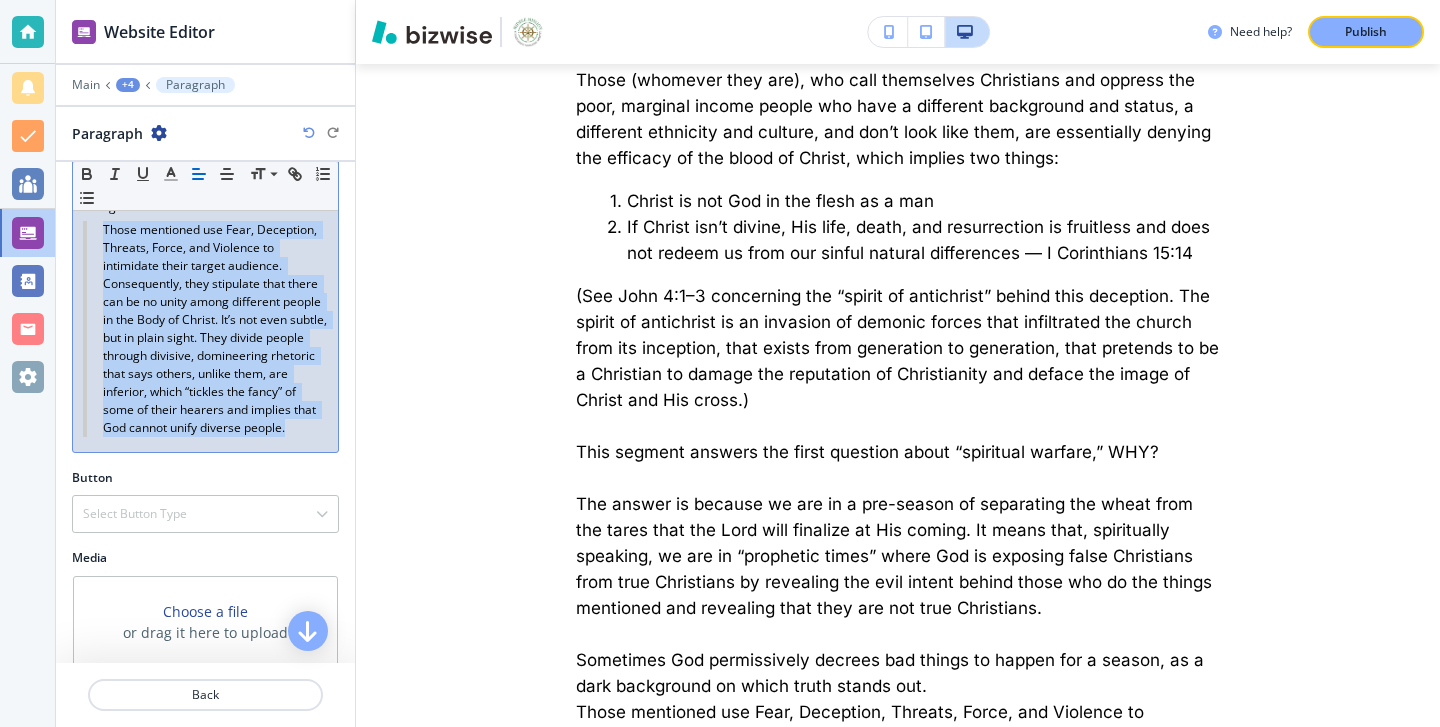 drag, startPoint x: 300, startPoint y: 463, endPoint x: 89, endPoint y: 269, distance: 286.63043 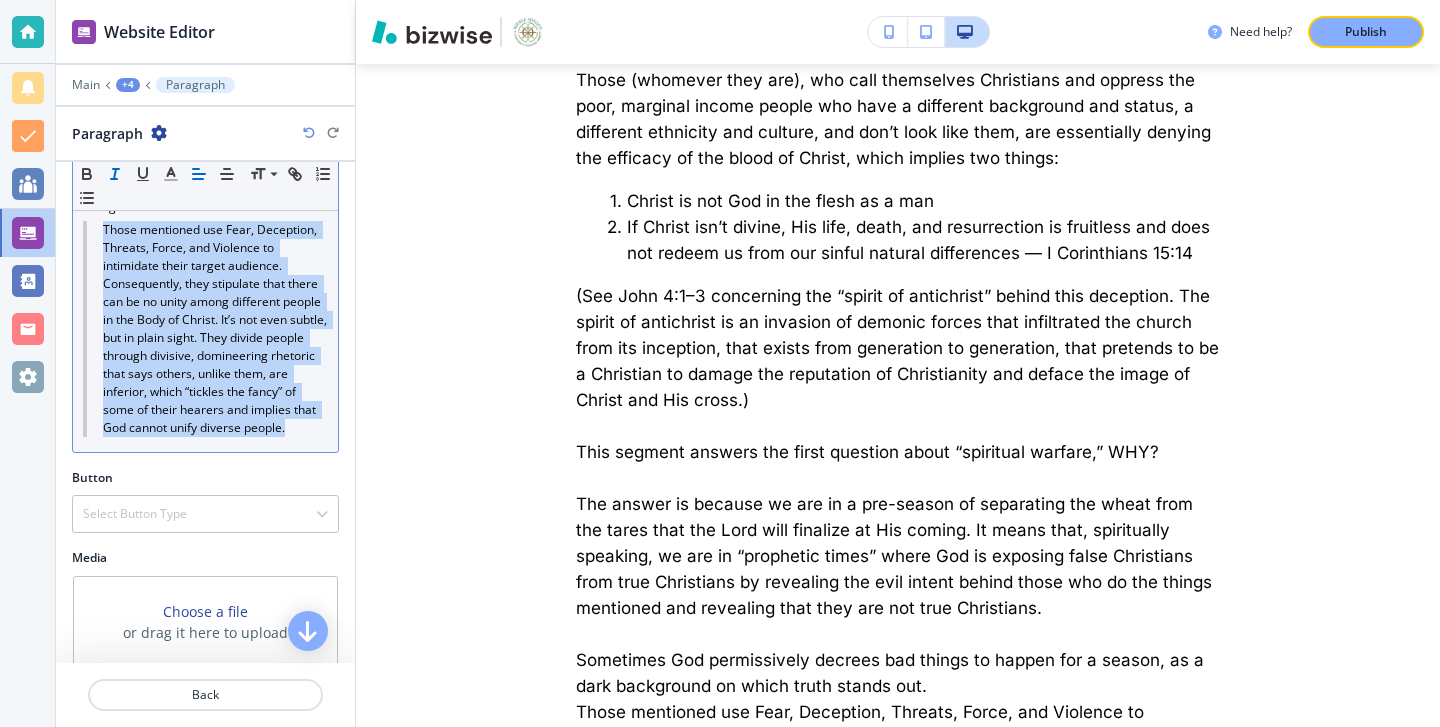 click 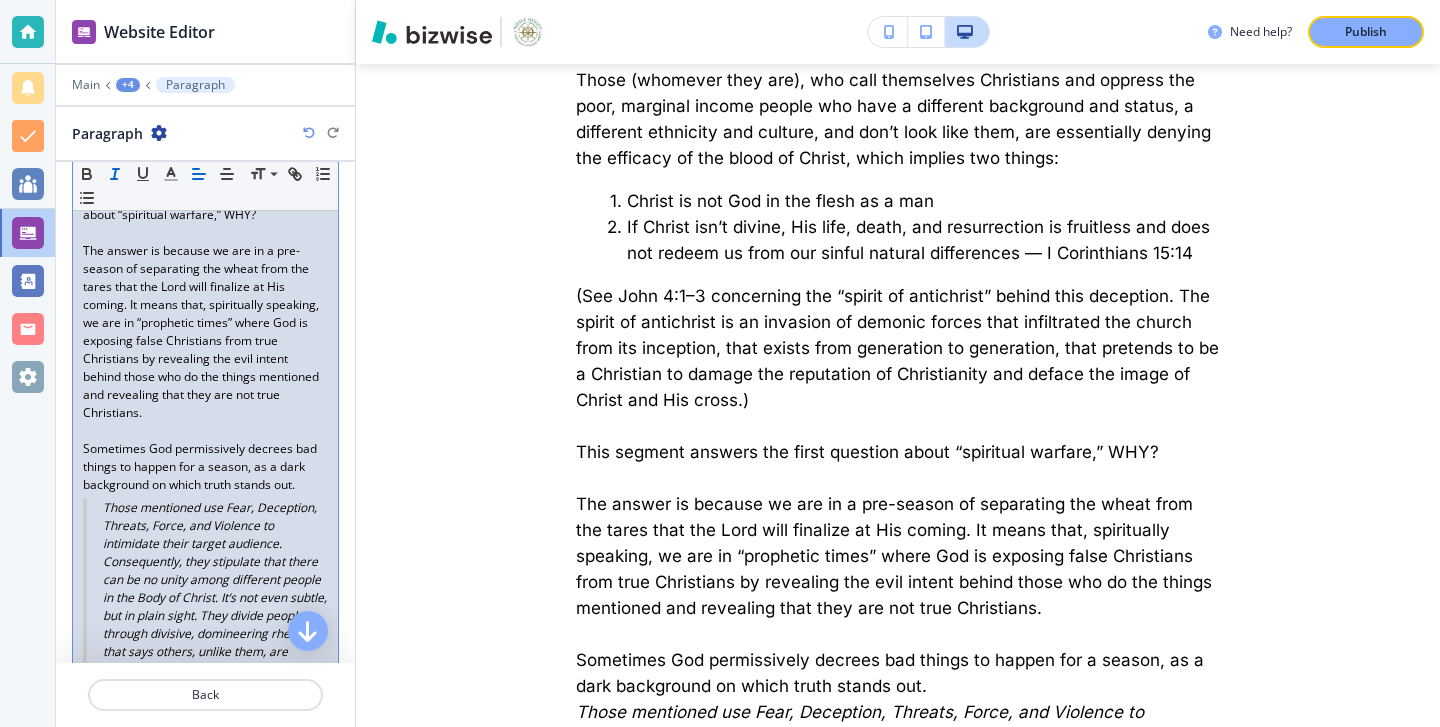 scroll, scrollTop: 4656, scrollLeft: 0, axis: vertical 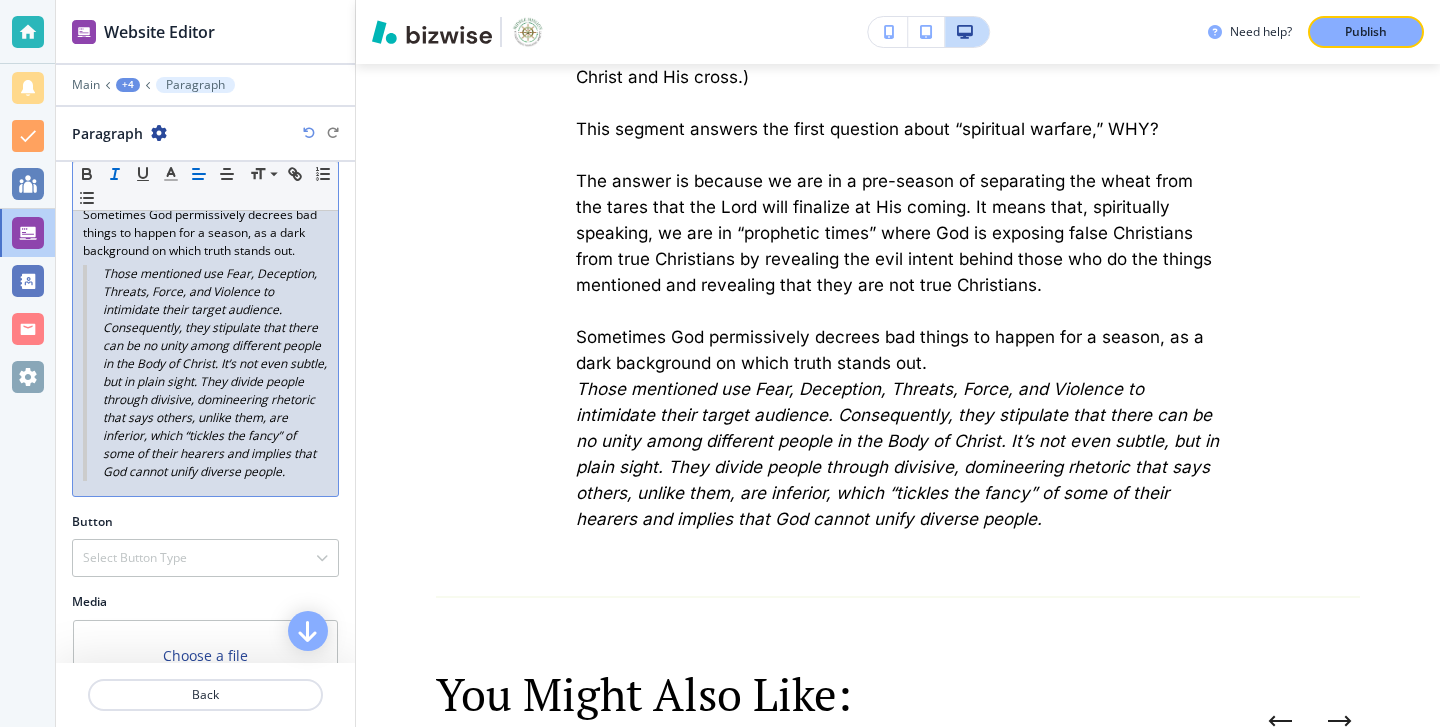 click on "PREFACE INTRODUCTION: Good day and welcome to MIDDLE MISSION ( www.middlemission.org). (You may read on my Blog page and view on my Vlog page all ten parts of this life lesson …) Given the nature of the times we live in today (The rise of dictatorships, false prophets and false messiahs’, spiritual anarchy … wars and rumors of war, famines of scarcity in the world … pestilence … natural disasters of wildfires, floods, earthquakes, hurricanes and tornados, and the animal world coming closer to domesticated society, persecution and oppression of the poor …), I will attempt to take you on a solemn spiritual journey through the vehicle of my “Biblical Prophecy Real Talk” model. Opportunities Spiritual Unity An “outpouring” of God’s Spirit to salvage the lost in the World Thus, spiritual warfare leads to Lifestyle-Friendship Evangelism. That is the chief purpose of spiritual warfare: reaching the lost. PREFACE PART I: Opportunities from God Come by Faith (Ephesians 4:1–6 NET) Answer:" at bounding box center [205, -2048] 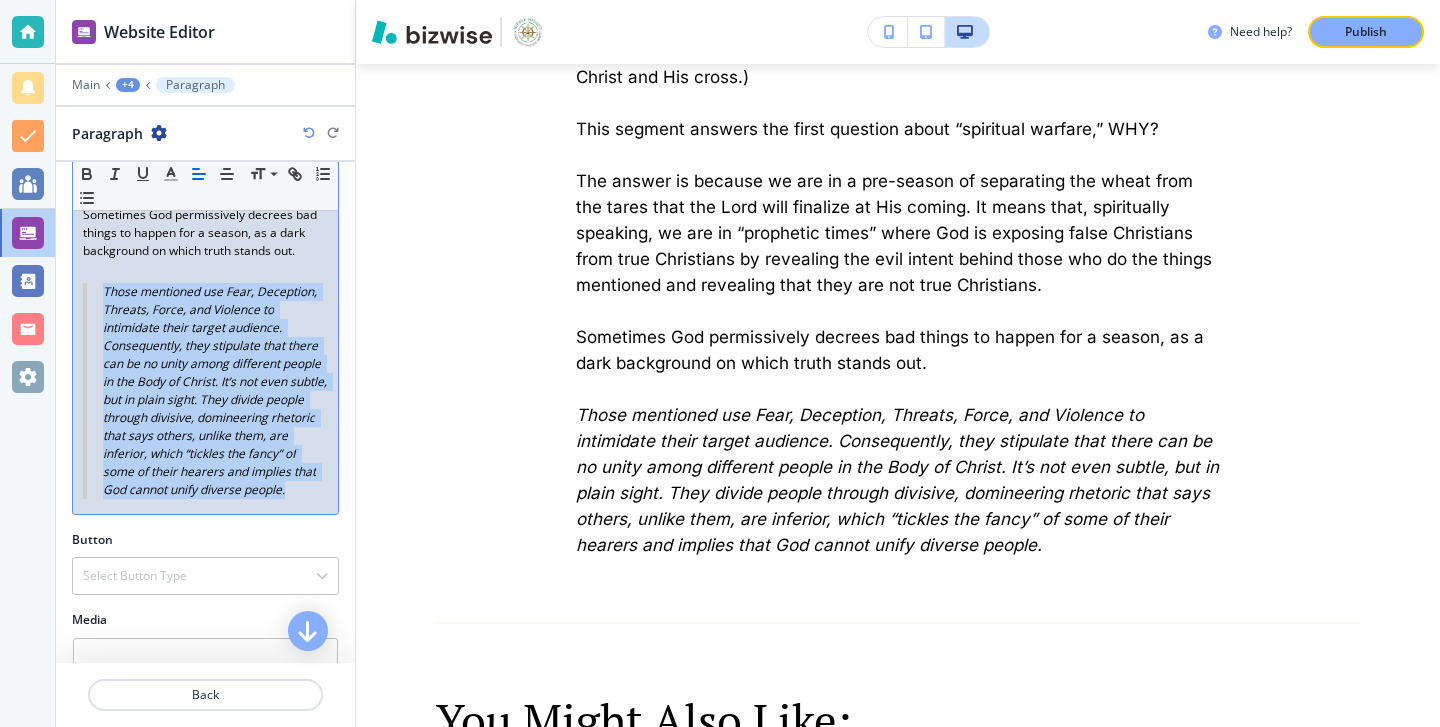 drag, startPoint x: 88, startPoint y: 326, endPoint x: 295, endPoint y: 582, distance: 329.21878 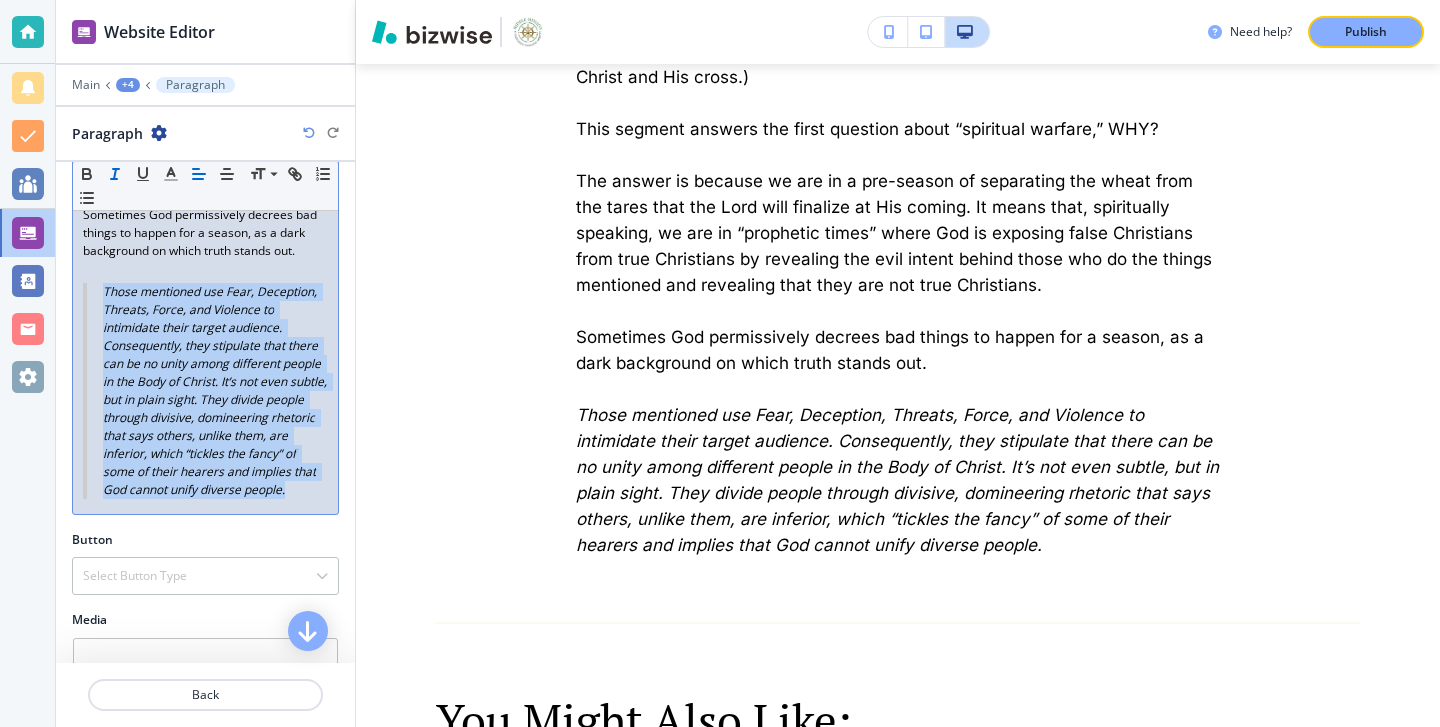 click 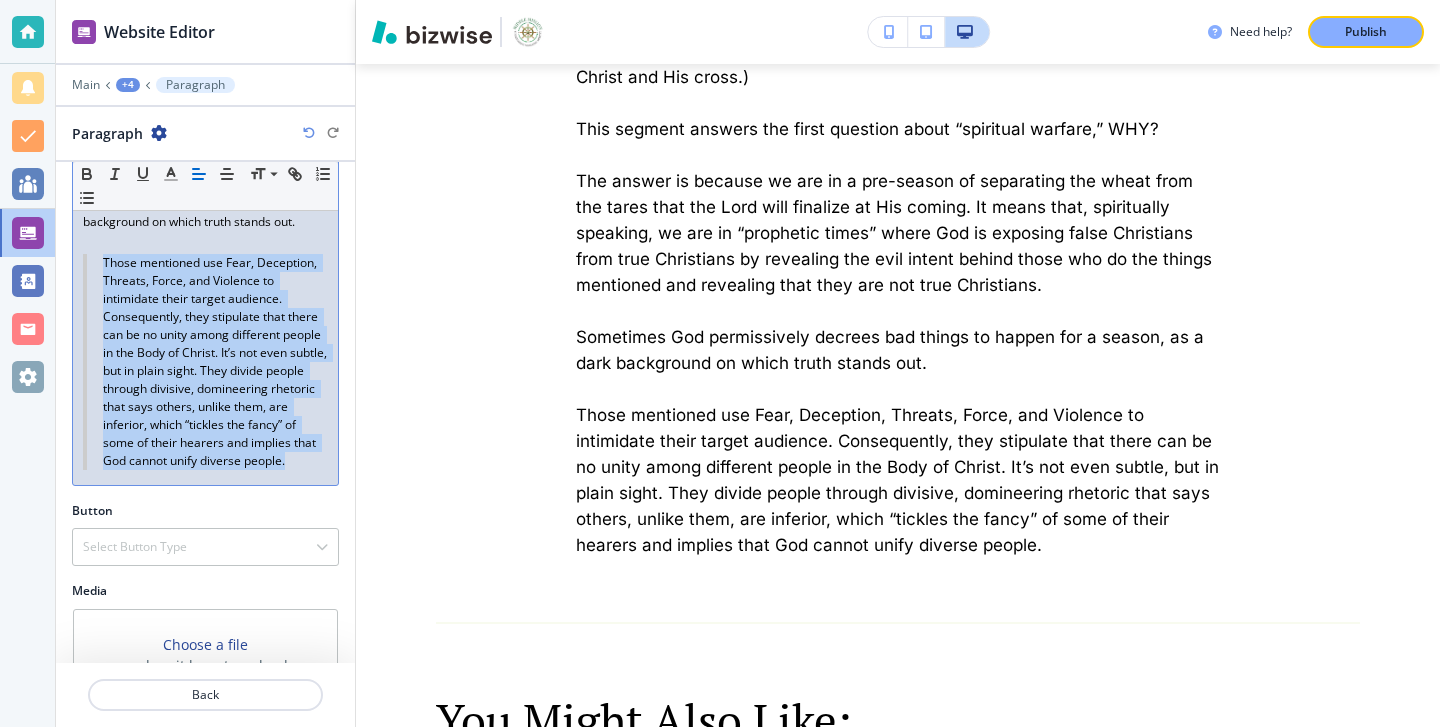 scroll, scrollTop: 5132, scrollLeft: 0, axis: vertical 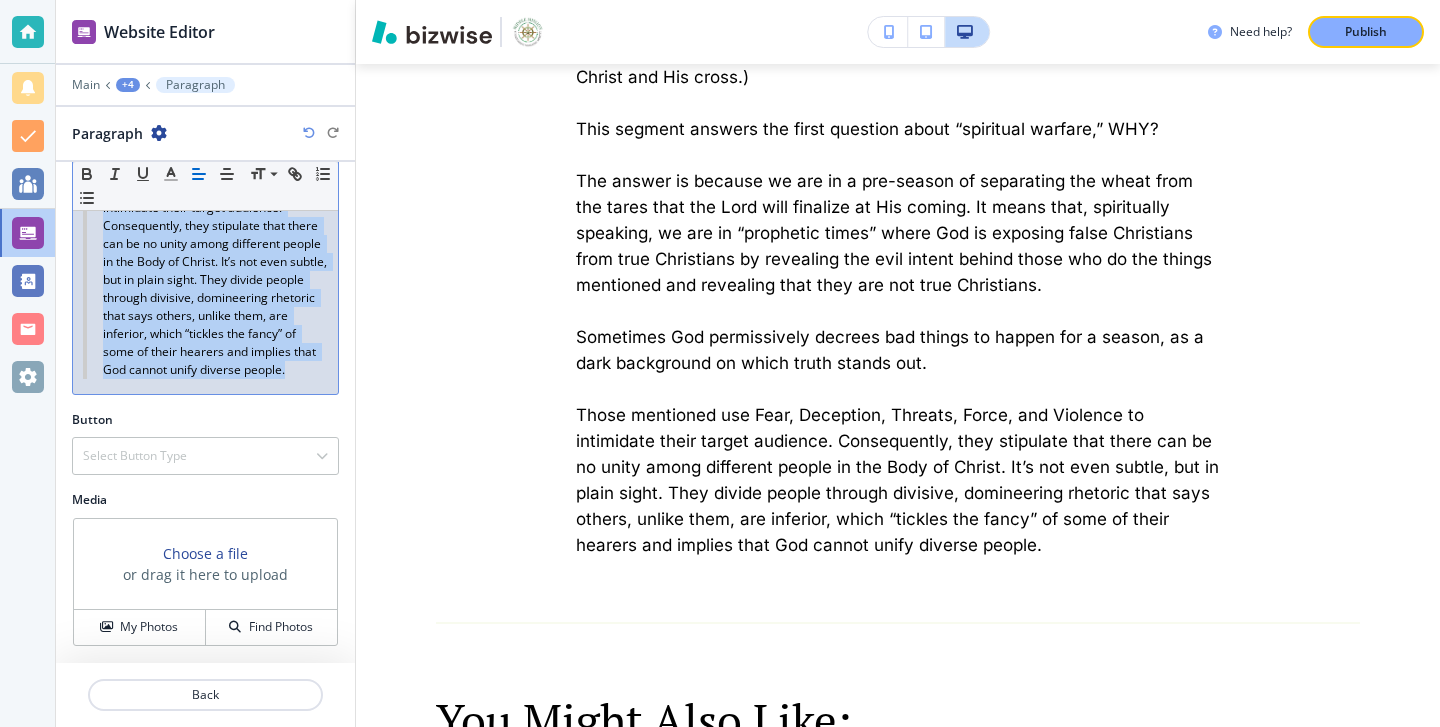 click on "Those mentioned use Fear, Deception, Threats, Force, and Violence to intimidate their target audience. Consequently, they stipulate that there can be no unity among different people in the Body of Christ. It’s not even subtle, but in plain sight. They divide people through divisive, domineering rhetoric that says others, unlike them, are inferior, which “tickles the fancy” of some of their hearers and implies that God cannot unify diverse people." at bounding box center (205, 271) 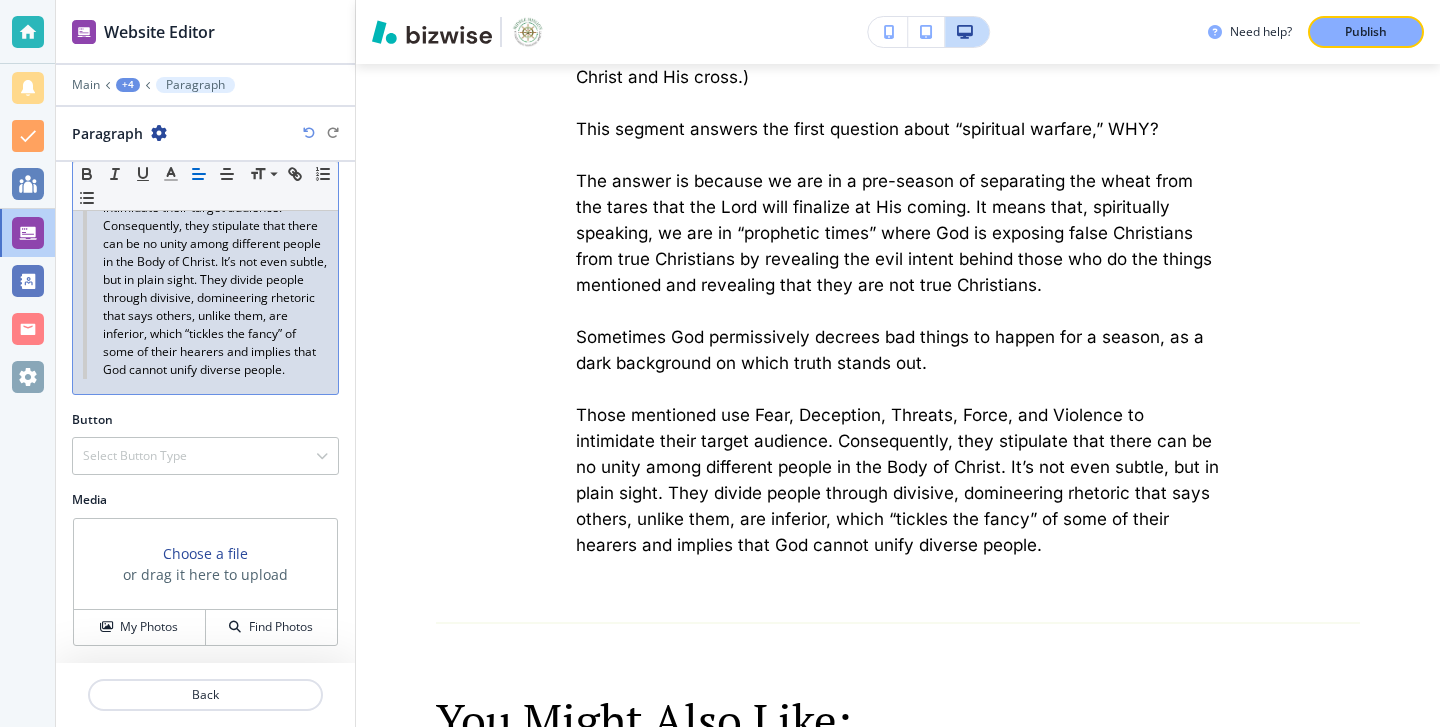 click on "Those mentioned use Fear, Deception, Threats, Force, and Violence to intimidate their target audience. Consequently, they stipulate that there can be no unity among different people in the Body of Christ. It’s not even subtle, but in plain sight. They divide people through divisive, domineering rhetoric that says others, unlike them, are inferior, which “tickles the fancy” of some of their hearers and implies that God cannot unify diverse people." at bounding box center (205, 271) 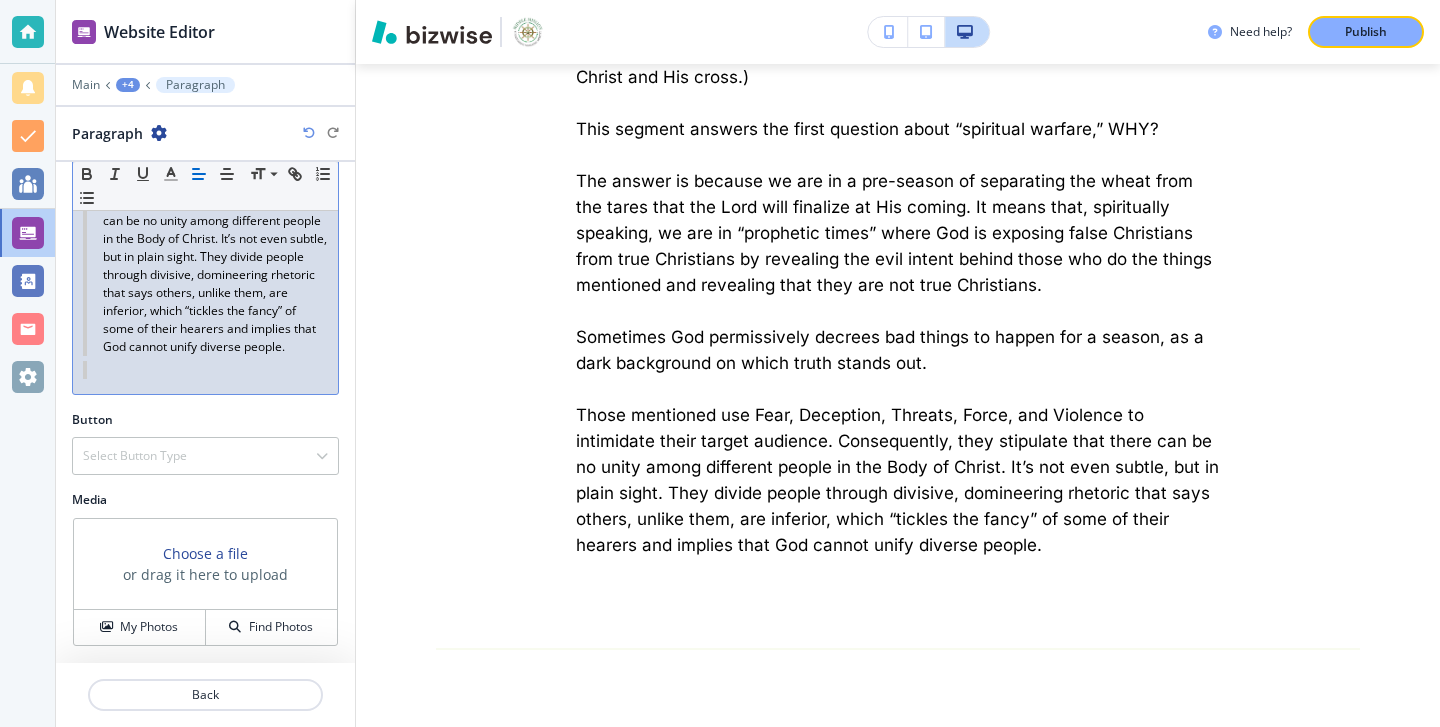 scroll, scrollTop: 0, scrollLeft: 0, axis: both 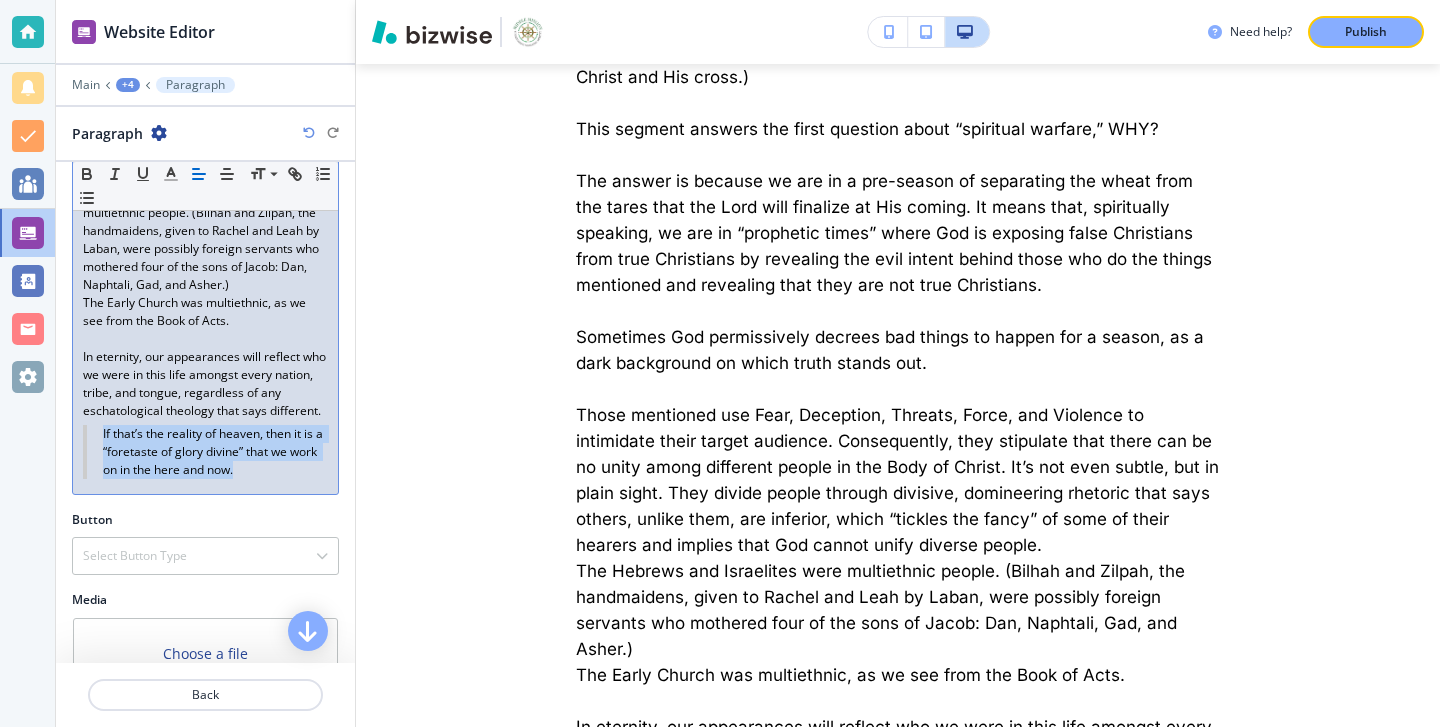drag, startPoint x: 275, startPoint y: 511, endPoint x: 53, endPoint y: 469, distance: 225.93805 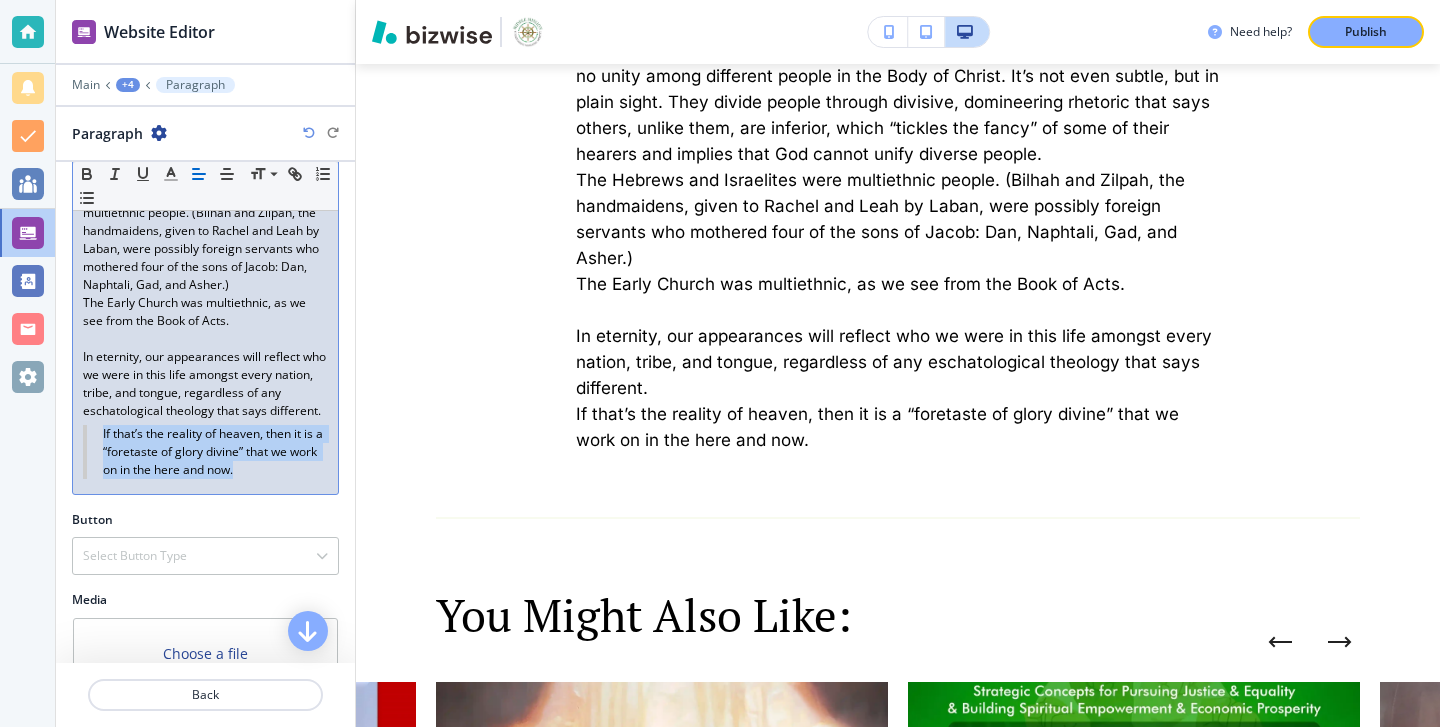 scroll, scrollTop: 5041, scrollLeft: 0, axis: vertical 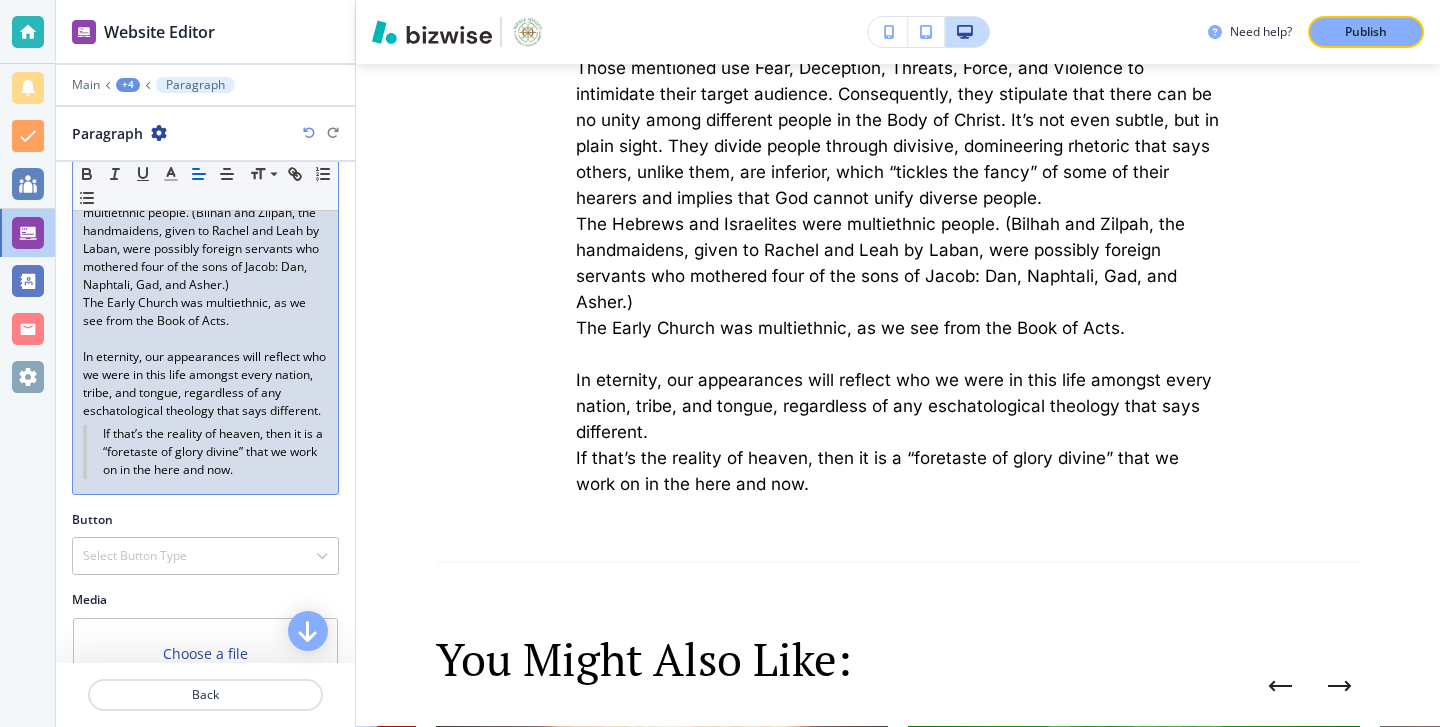 click on "In eternity, our appearances will reflect who we were in this life amongst every nation, tribe, and tongue, regardless of any eschatological theology that says different." at bounding box center [205, 384] 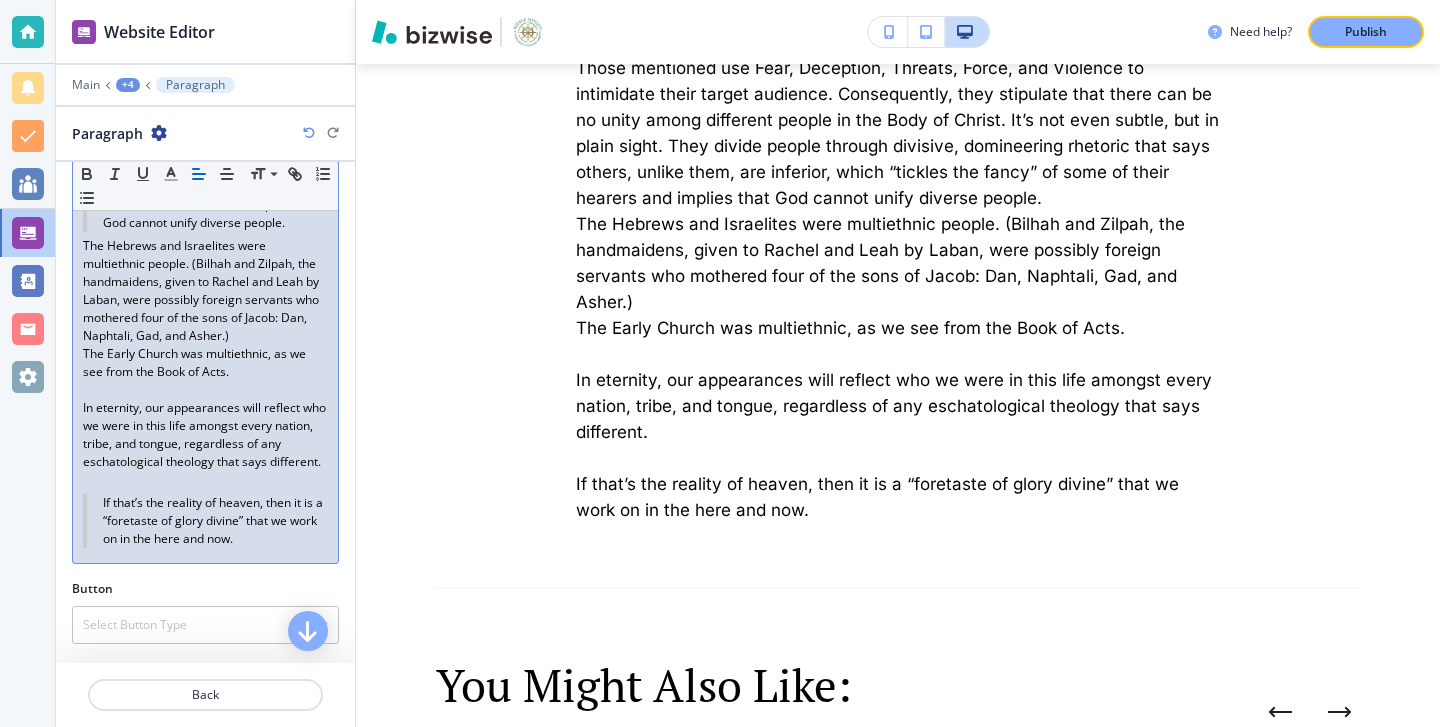 scroll, scrollTop: 5185, scrollLeft: 0, axis: vertical 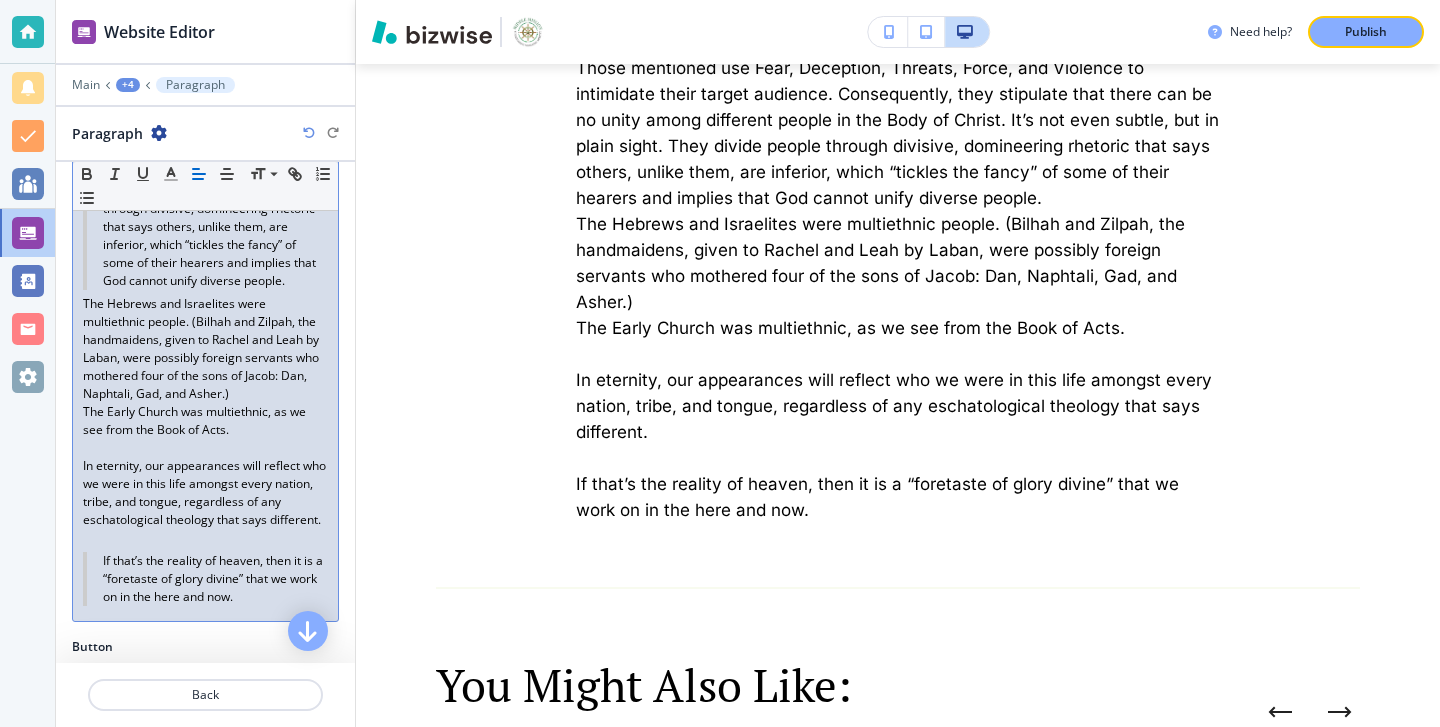 click on "The Hebrews and Israelites were multiethnic people. (Bilhah and Zilpah, the handmaidens, given to Rachel and Leah by Laban, were possibly foreign servants who mothered four of the sons of Jacob: Dan, Naphtali, Gad, and Asher.)" at bounding box center (205, 349) 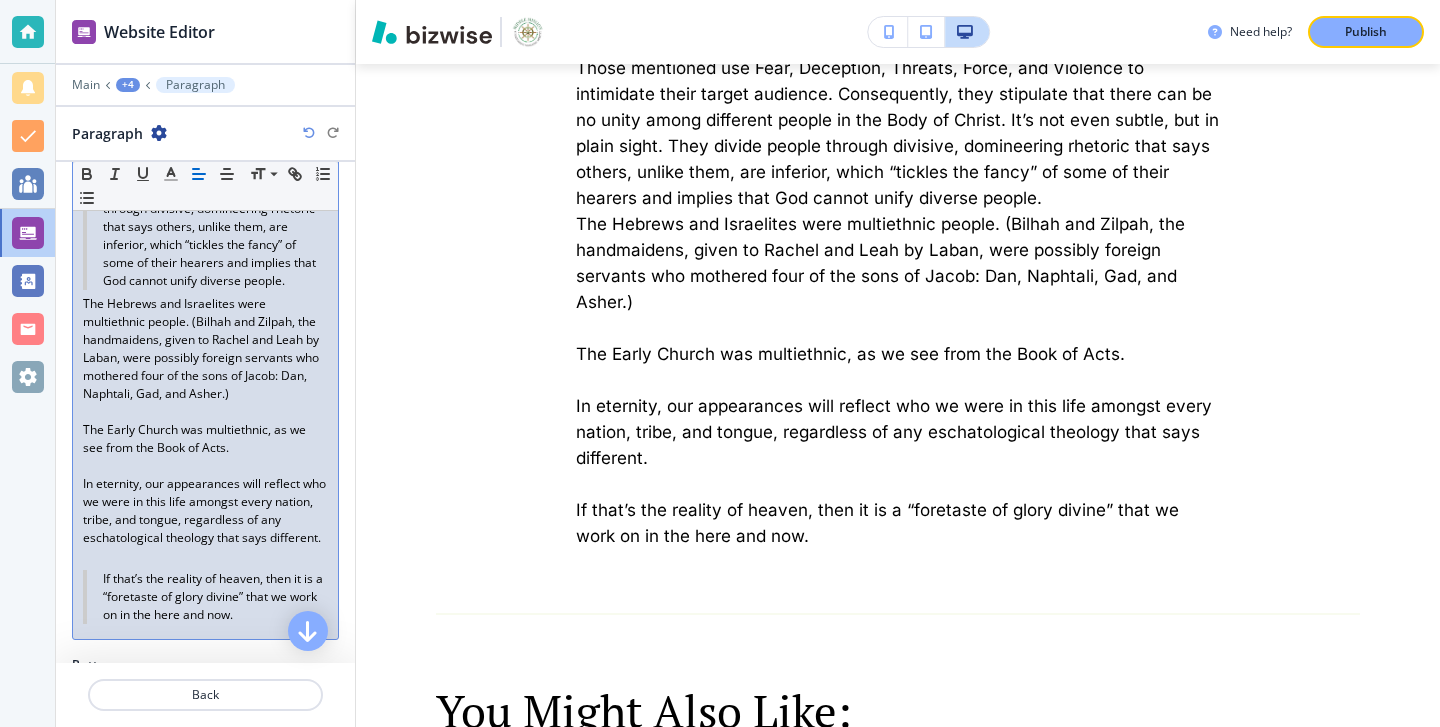 click at bounding box center (205, 466) 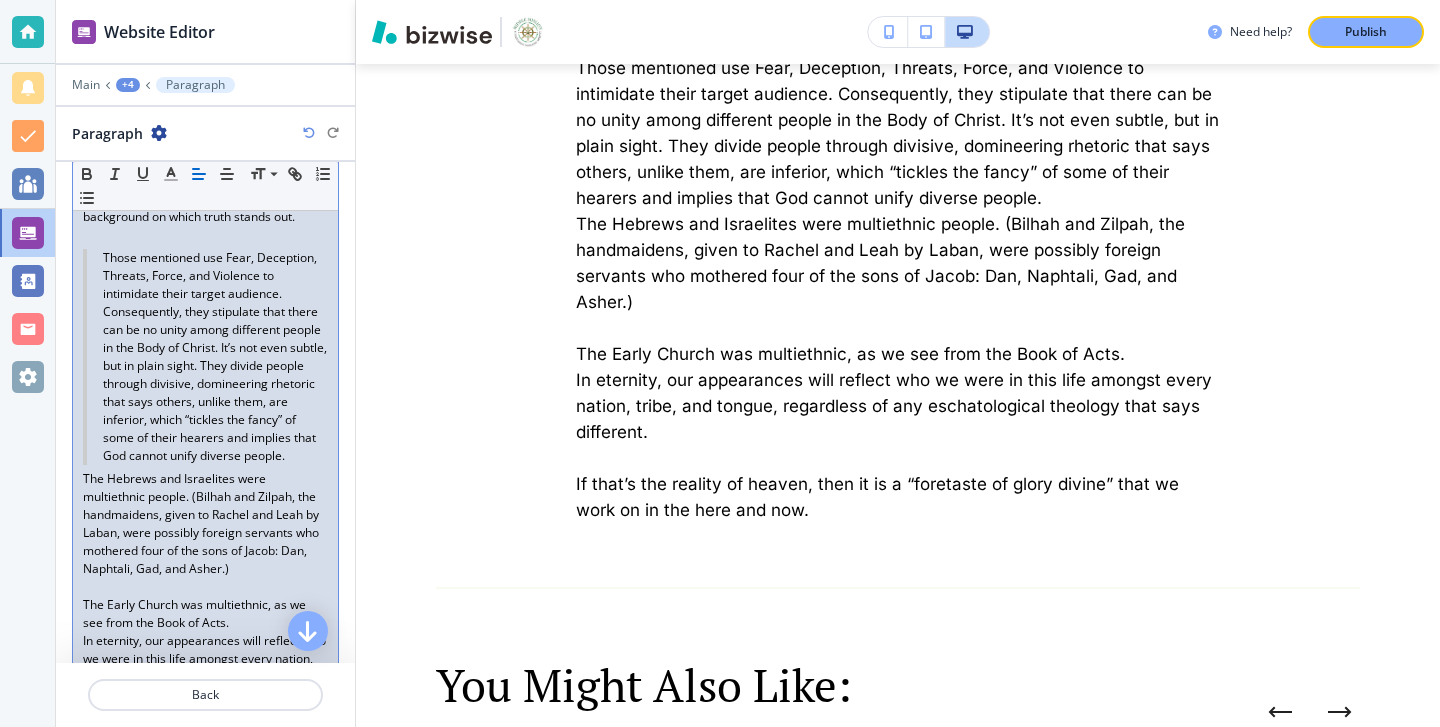 scroll, scrollTop: 5448, scrollLeft: 0, axis: vertical 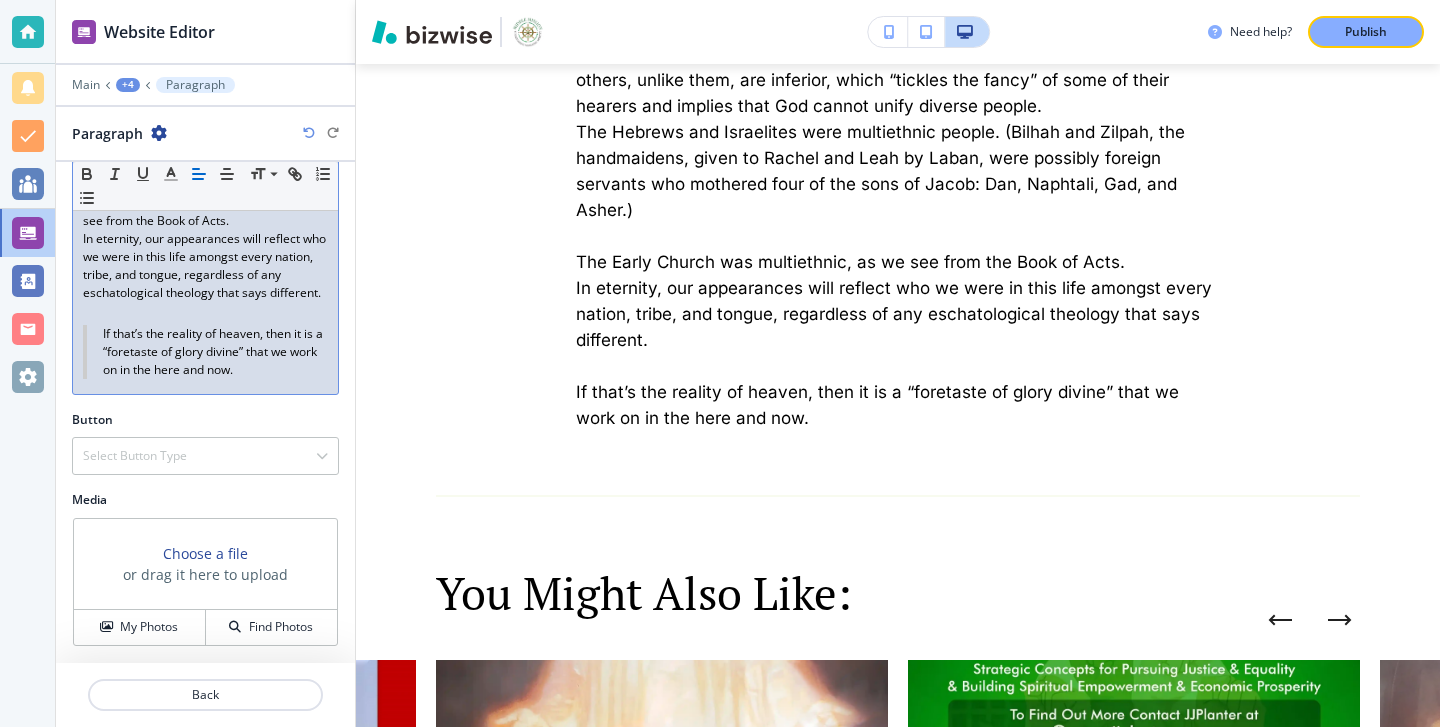 click on "If that’s the reality of heaven, then it is a “foretaste of glory divine” that we work on in the here and now." at bounding box center (205, 352) 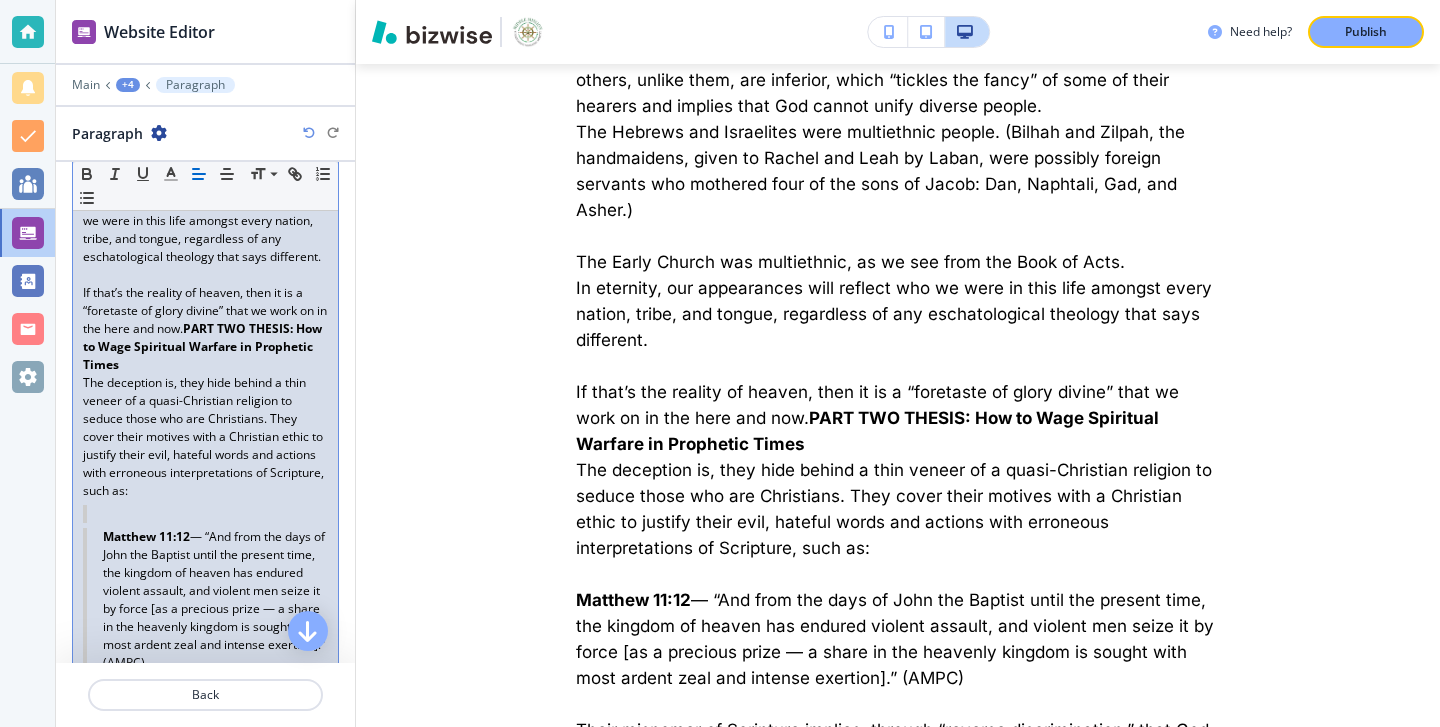 scroll, scrollTop: 0, scrollLeft: 0, axis: both 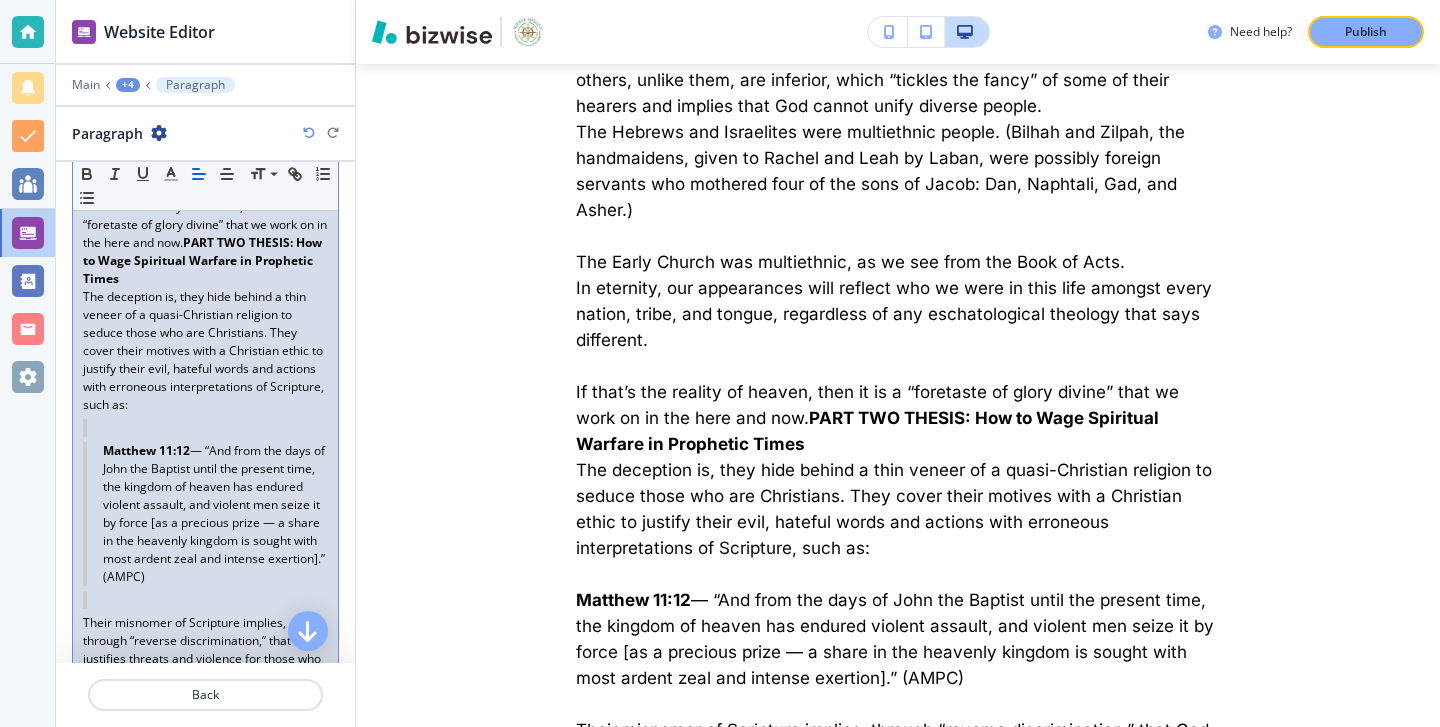 click on "If that’s the reality of heaven, then it is a “foretaste of glory divine” that we work on in the here and now. PART TWO THESIS: How to Wage Spiritual Warfare in Prophetic Times" at bounding box center [205, 243] 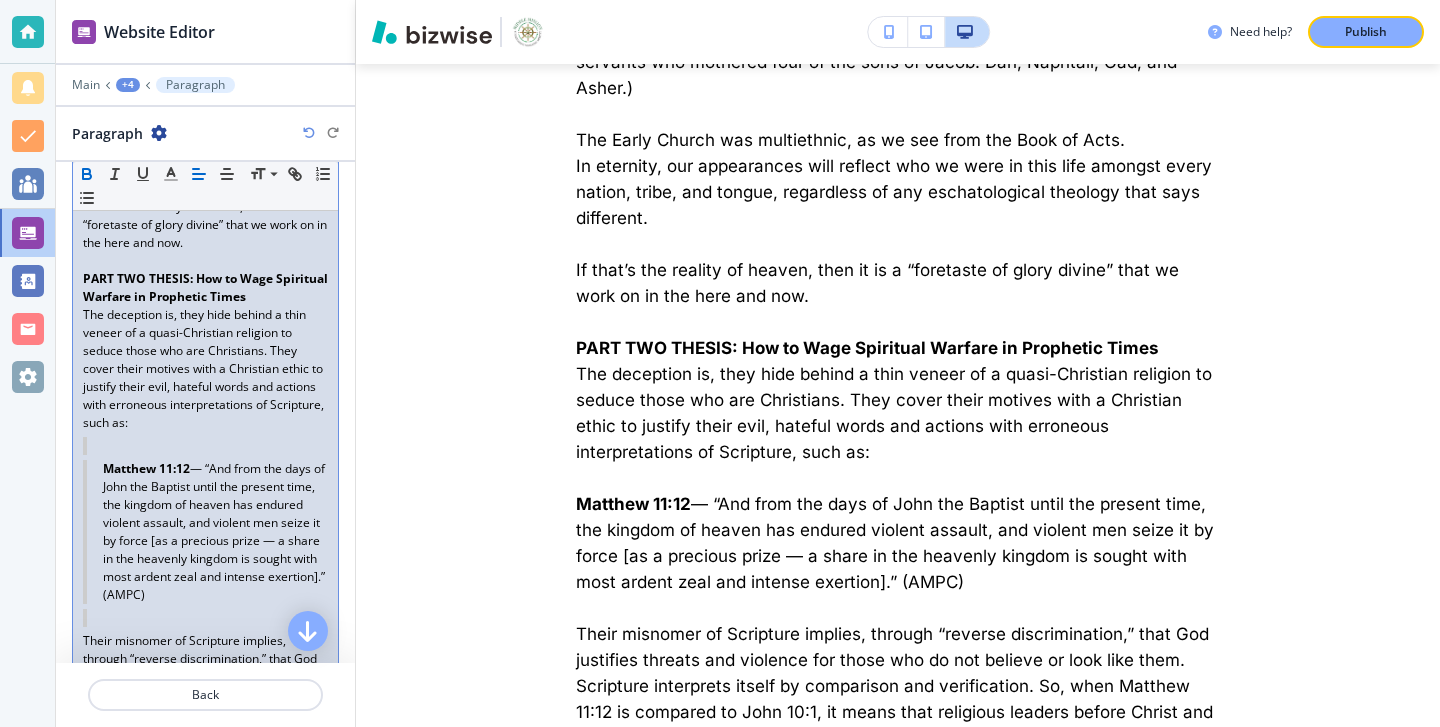 scroll, scrollTop: 5374, scrollLeft: 0, axis: vertical 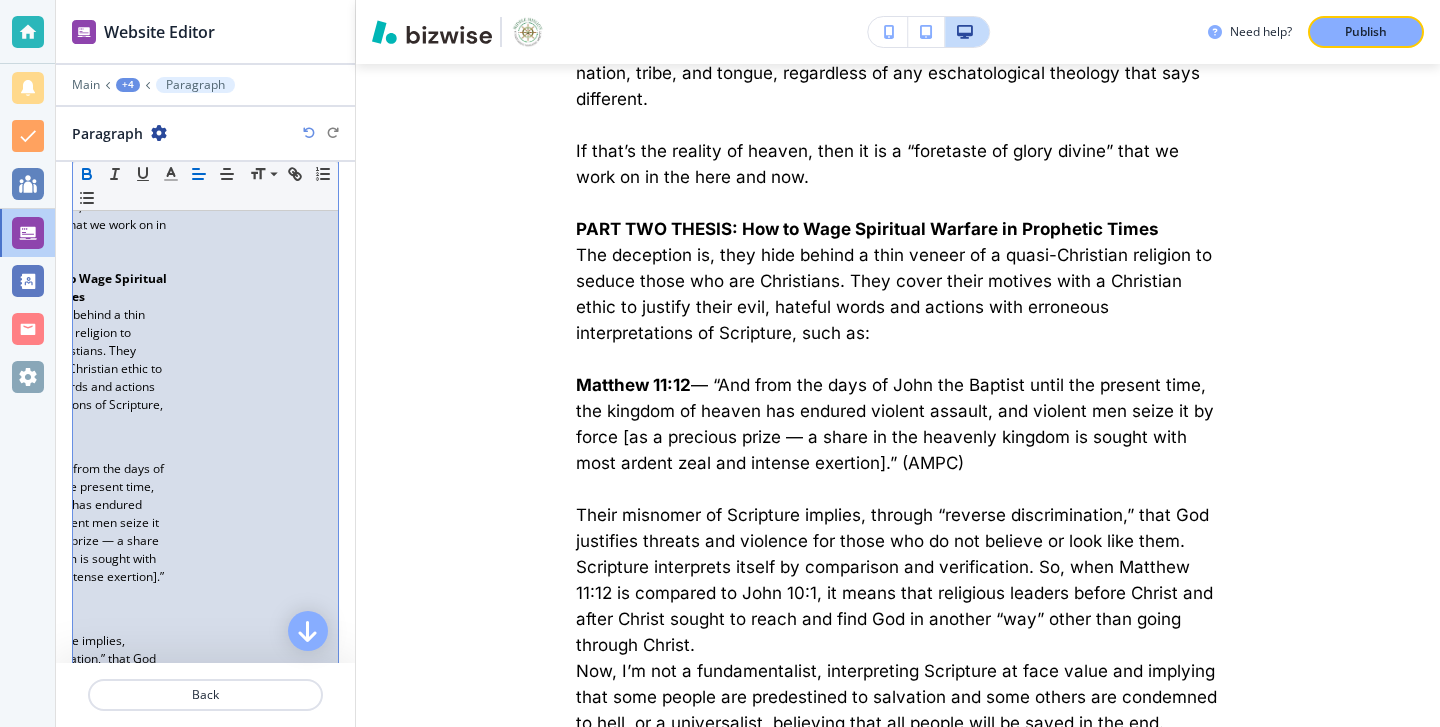 drag, startPoint x: 102, startPoint y: 507, endPoint x: 327, endPoint y: 617, distance: 250.4496 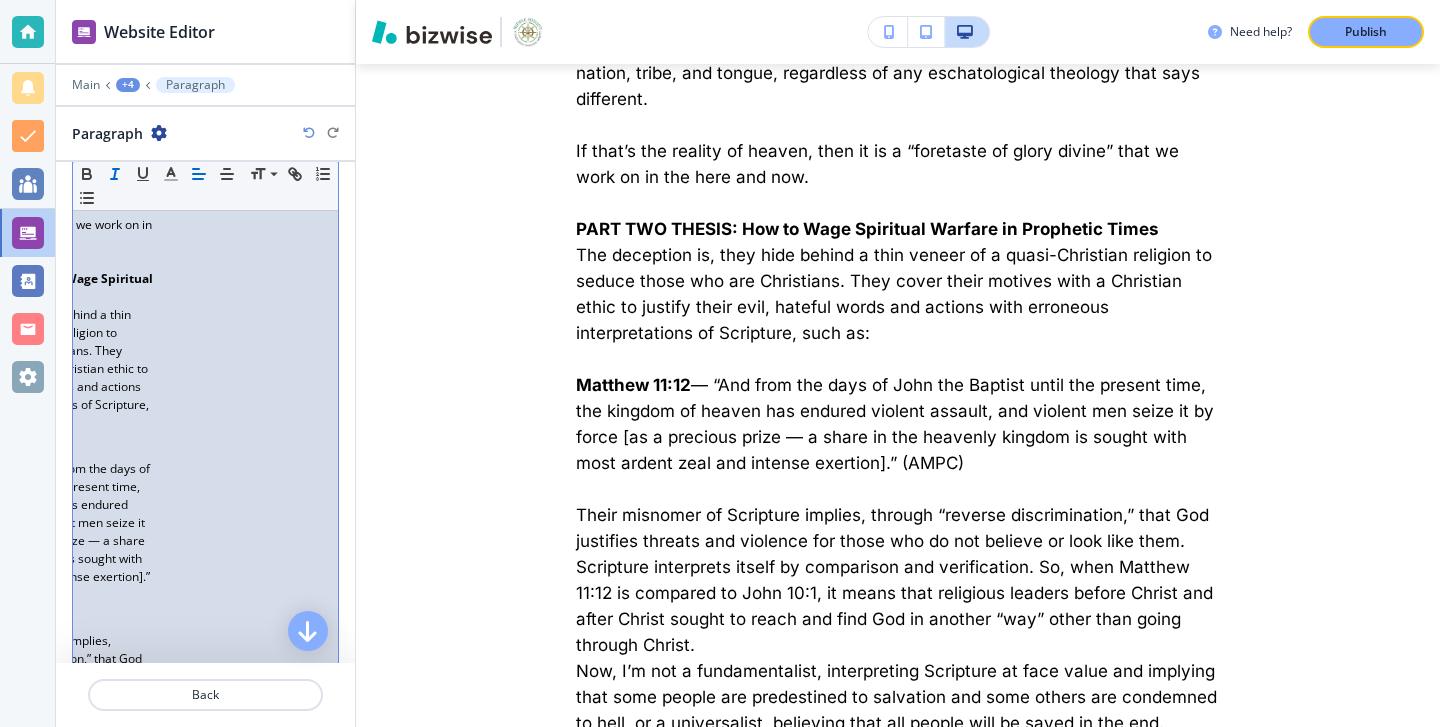 click 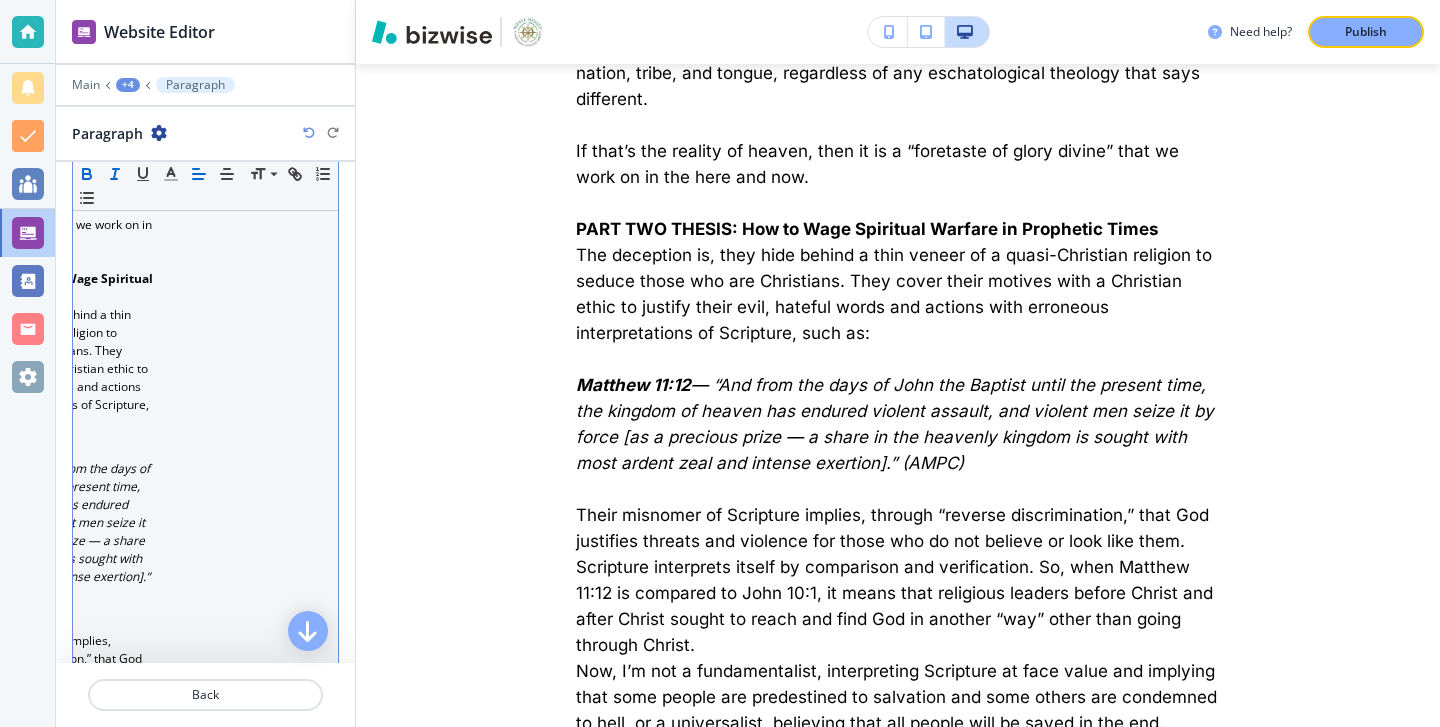 click 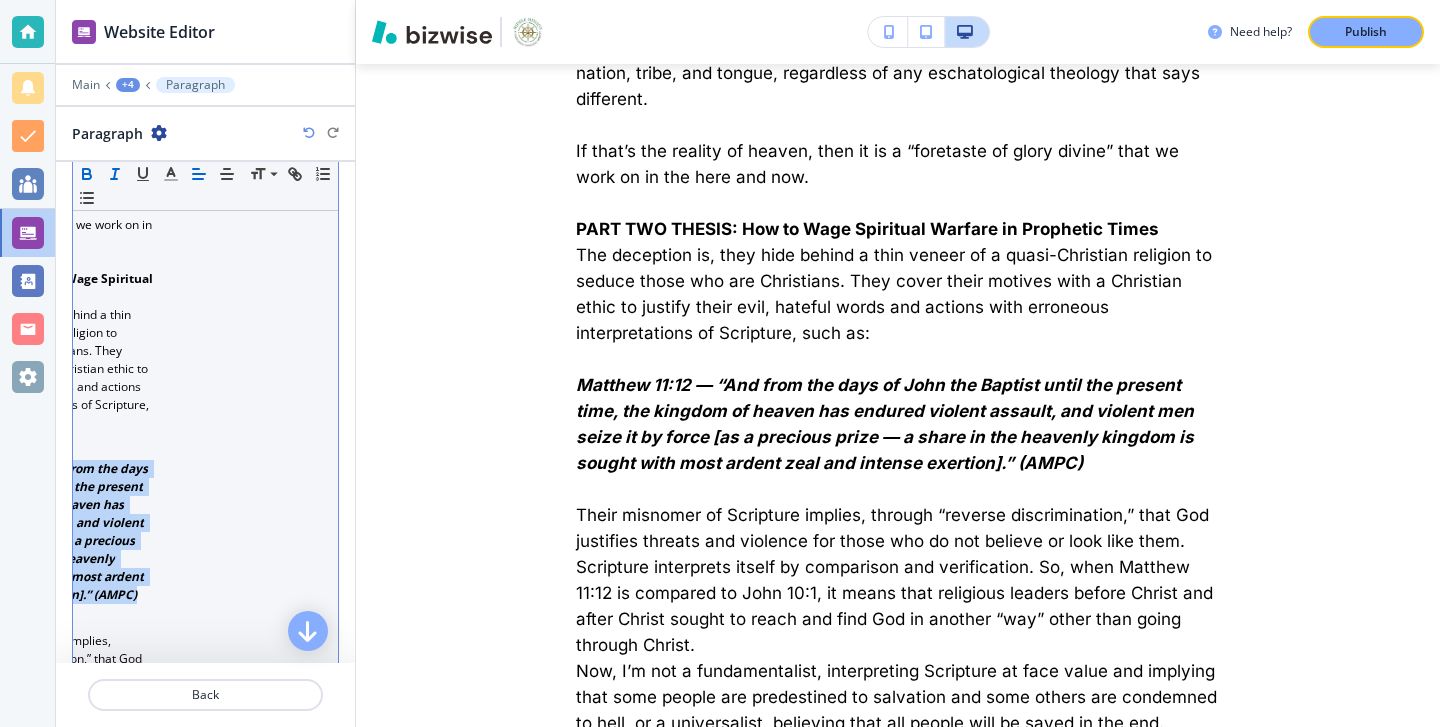 click 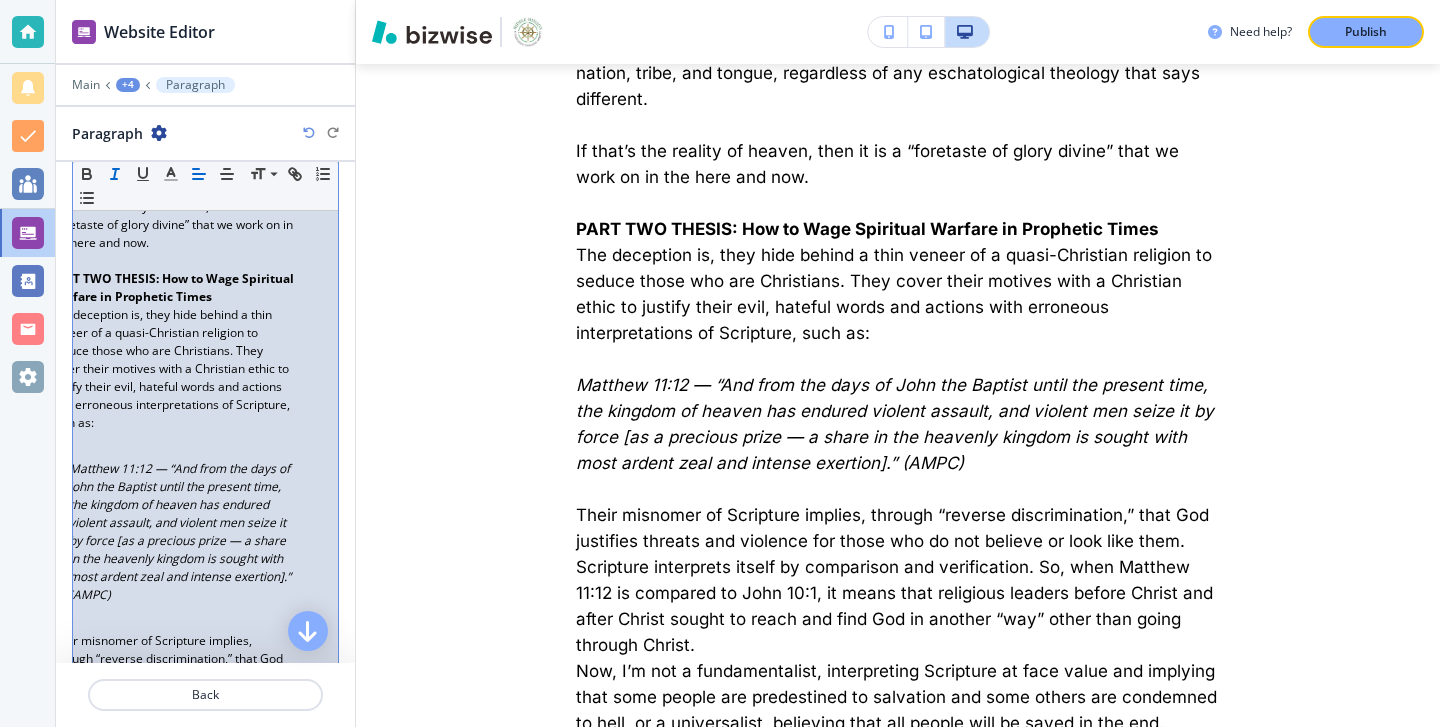 scroll, scrollTop: 0, scrollLeft: 0, axis: both 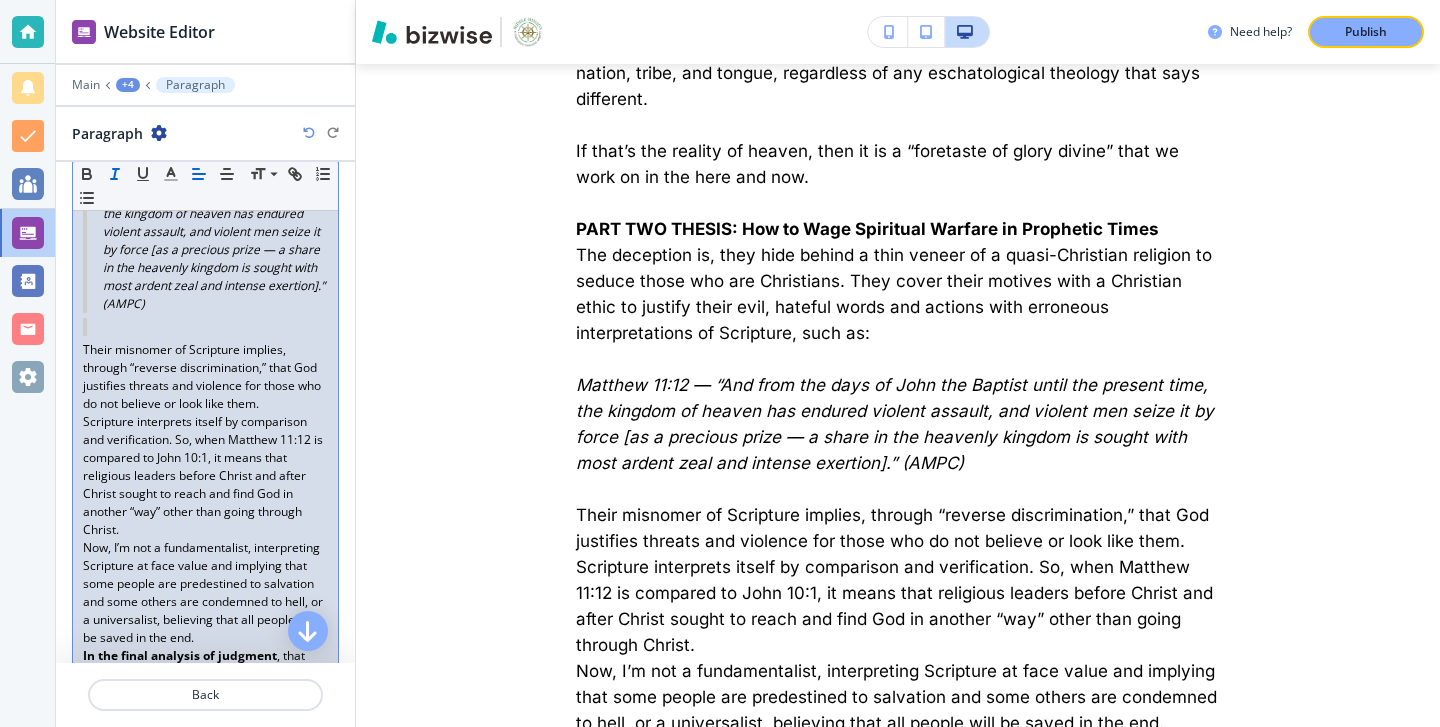 click on "Scripture interprets itself by comparison and verification. So, when Matthew 11:12 is compared to John 10:1, it means that religious leaders before Christ and after Christ sought to reach and find God in another “way” other than going through Christ." at bounding box center (205, 476) 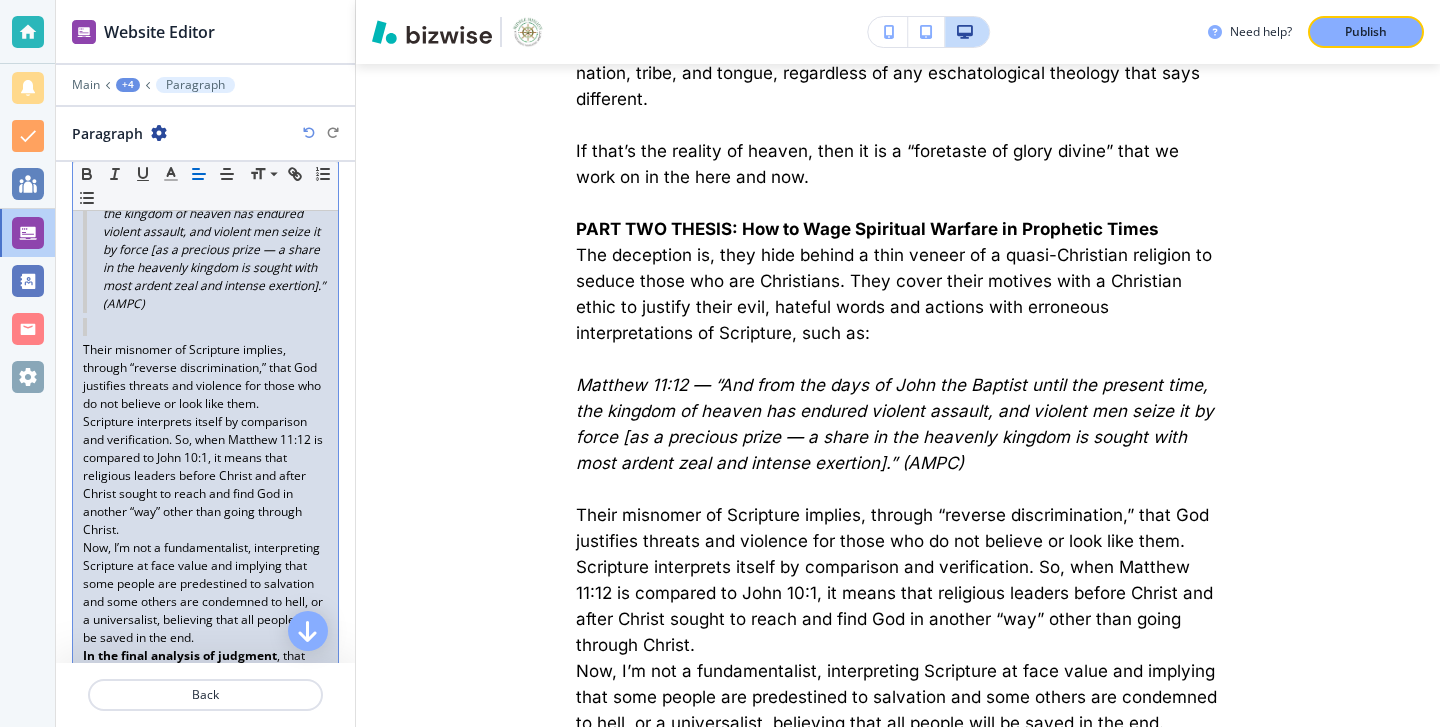 click on "Their misnomer of Scripture implies, through “reverse discrimination,” that God justifies threats and violence for those who do not believe or look like them." at bounding box center [205, 377] 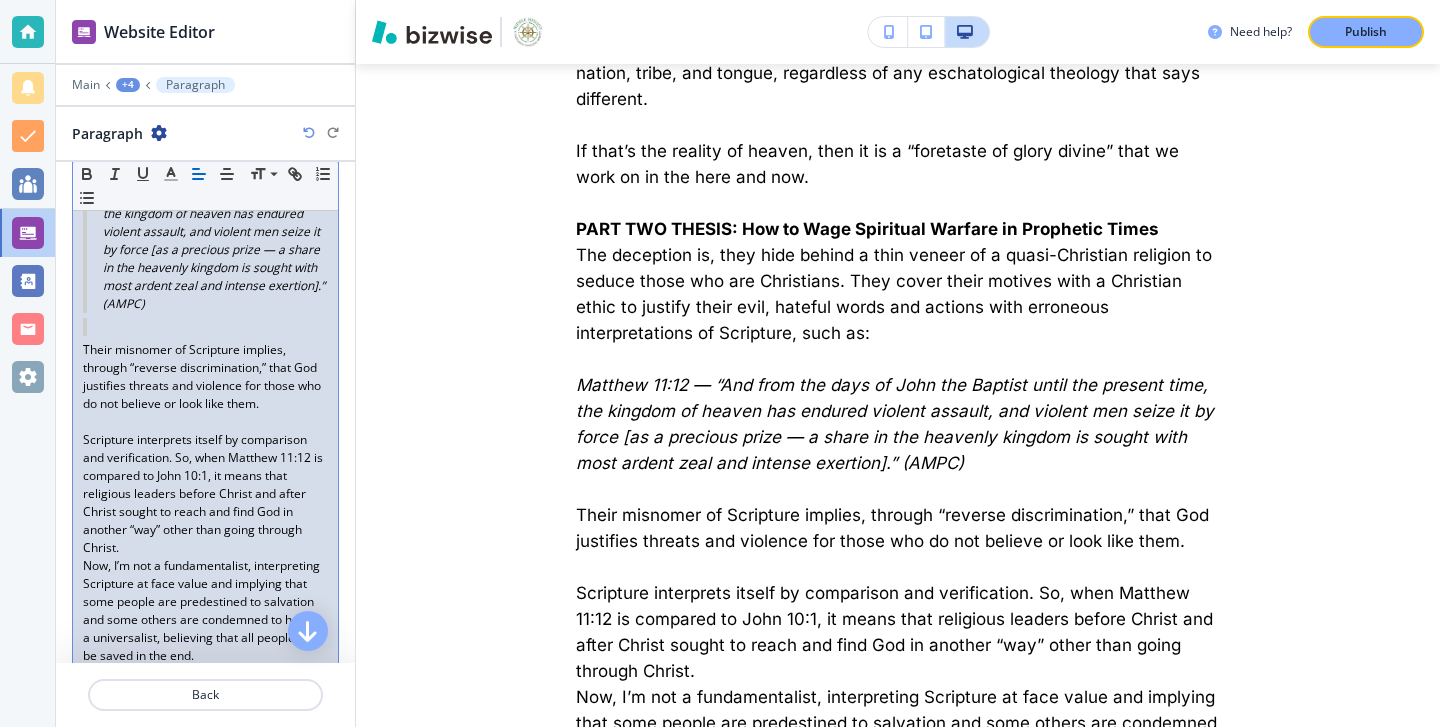 click on "Scripture interprets itself by comparison and verification. So, when Matthew 11:12 is compared to John 10:1, it means that religious leaders before Christ and after Christ sought to reach and find God in another “way” other than going through Christ." at bounding box center (205, 494) 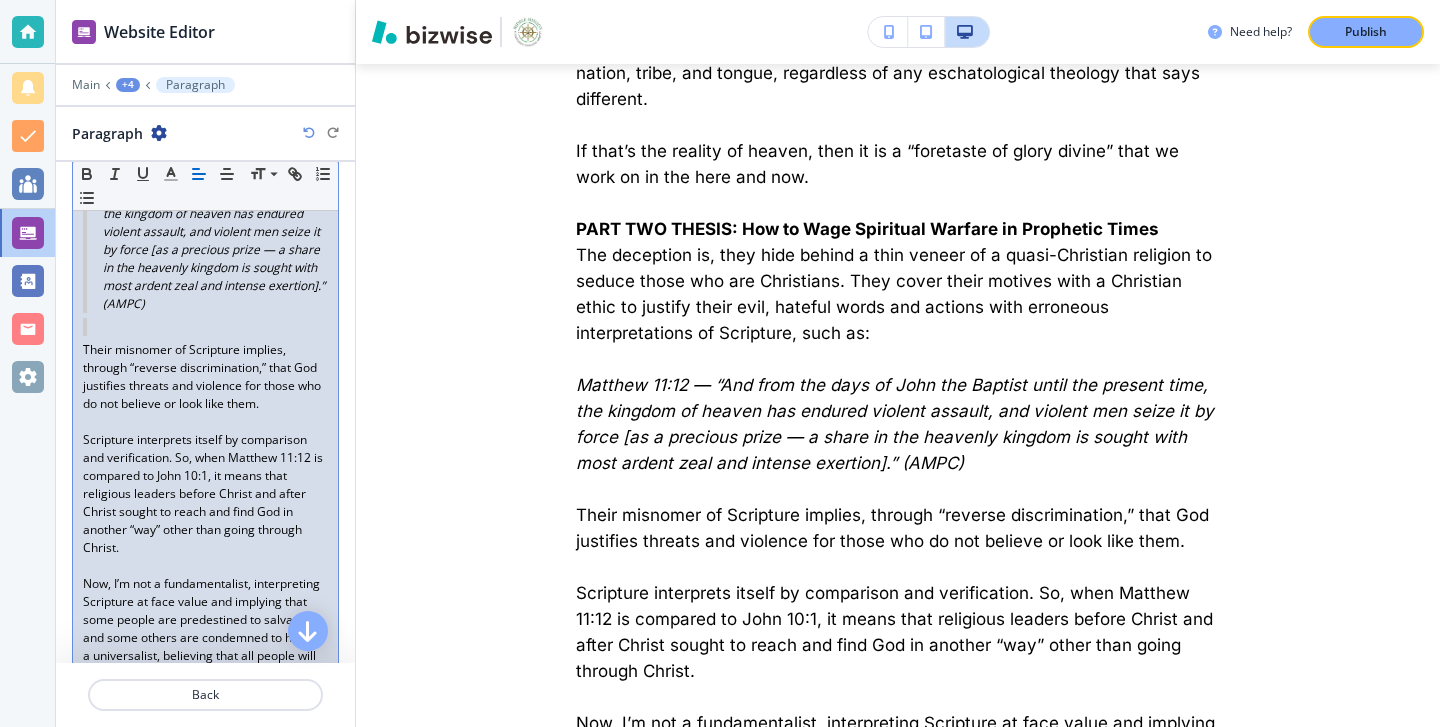 scroll, scrollTop: 5975, scrollLeft: 0, axis: vertical 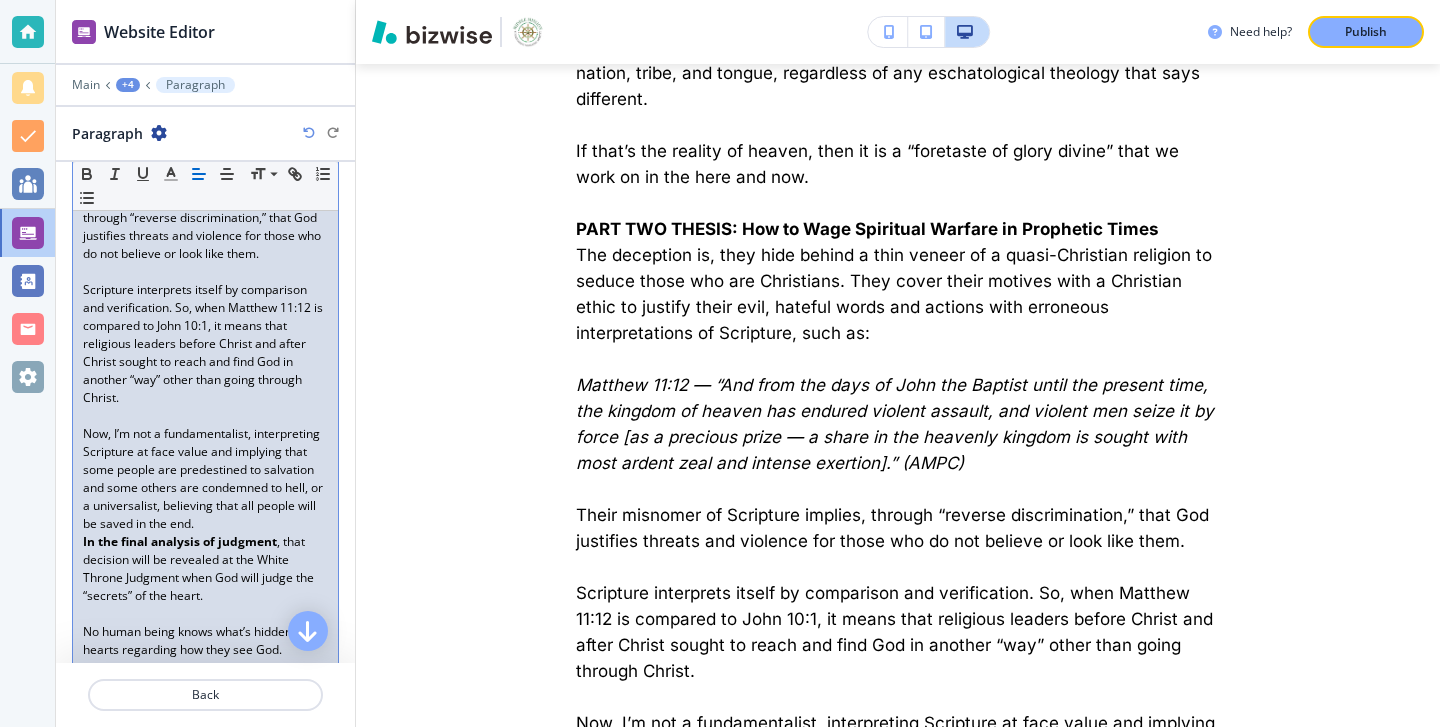 click on "Now, I’m not a fundamentalist, interpreting Scripture at face value and implying that some people are predestined to salvation and some others are condemned to hell, or a universalist, believing that all people will be saved in the end." at bounding box center [205, 479] 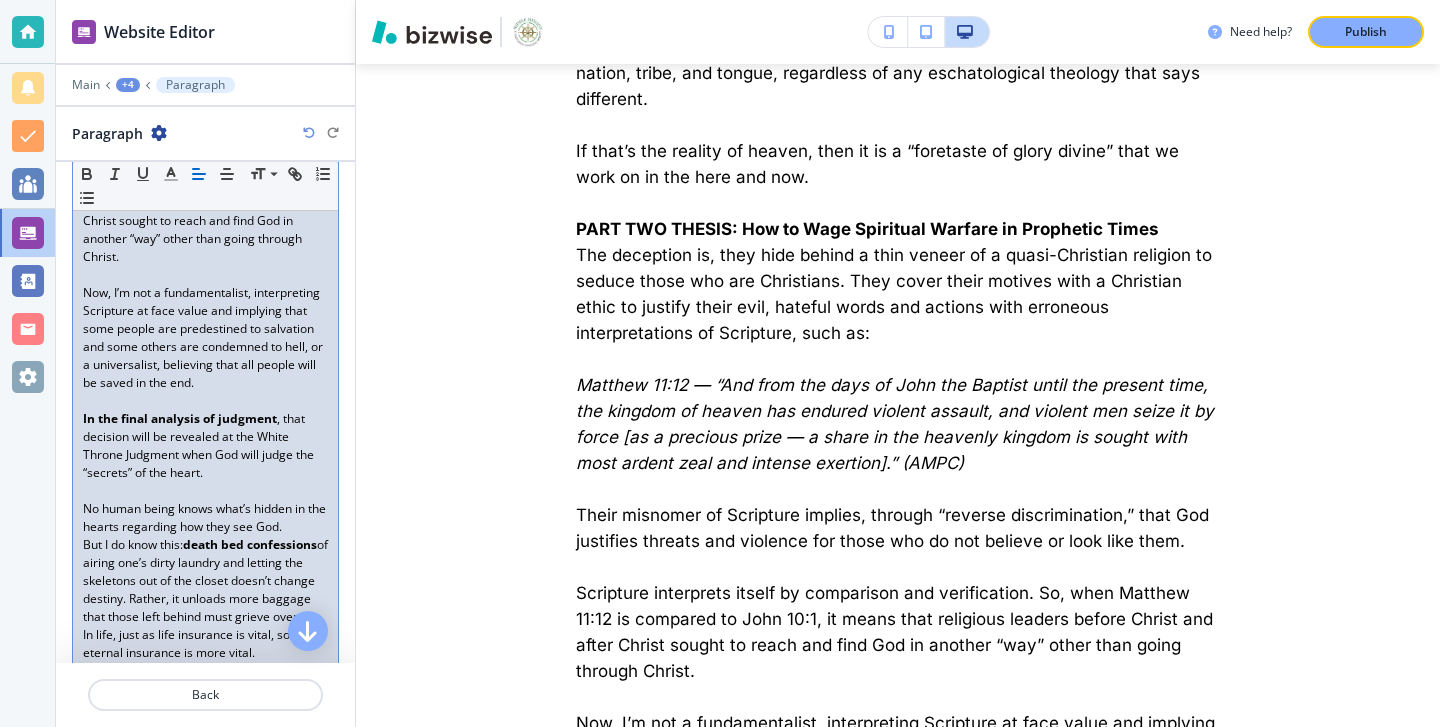scroll, scrollTop: 6202, scrollLeft: 0, axis: vertical 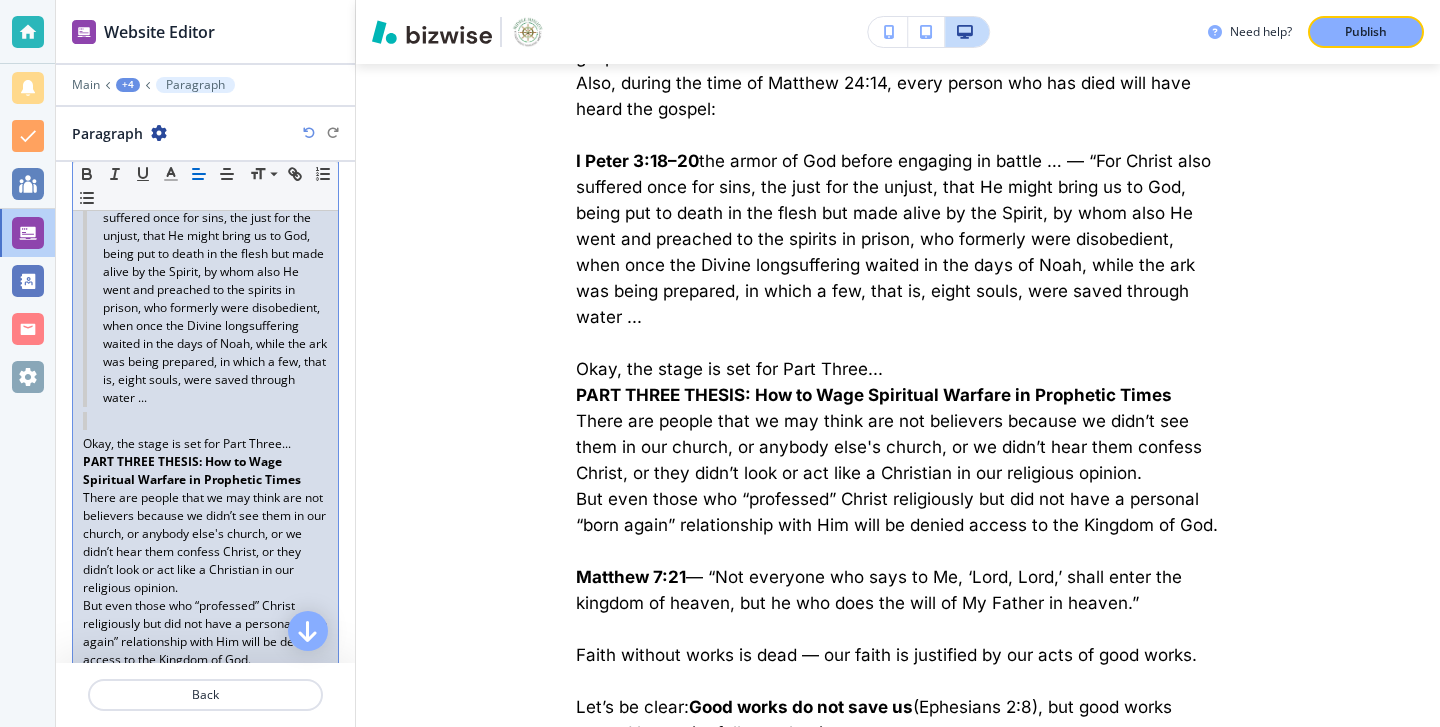 click on "Okay, the stage is set for Part Three..." at bounding box center [205, 444] 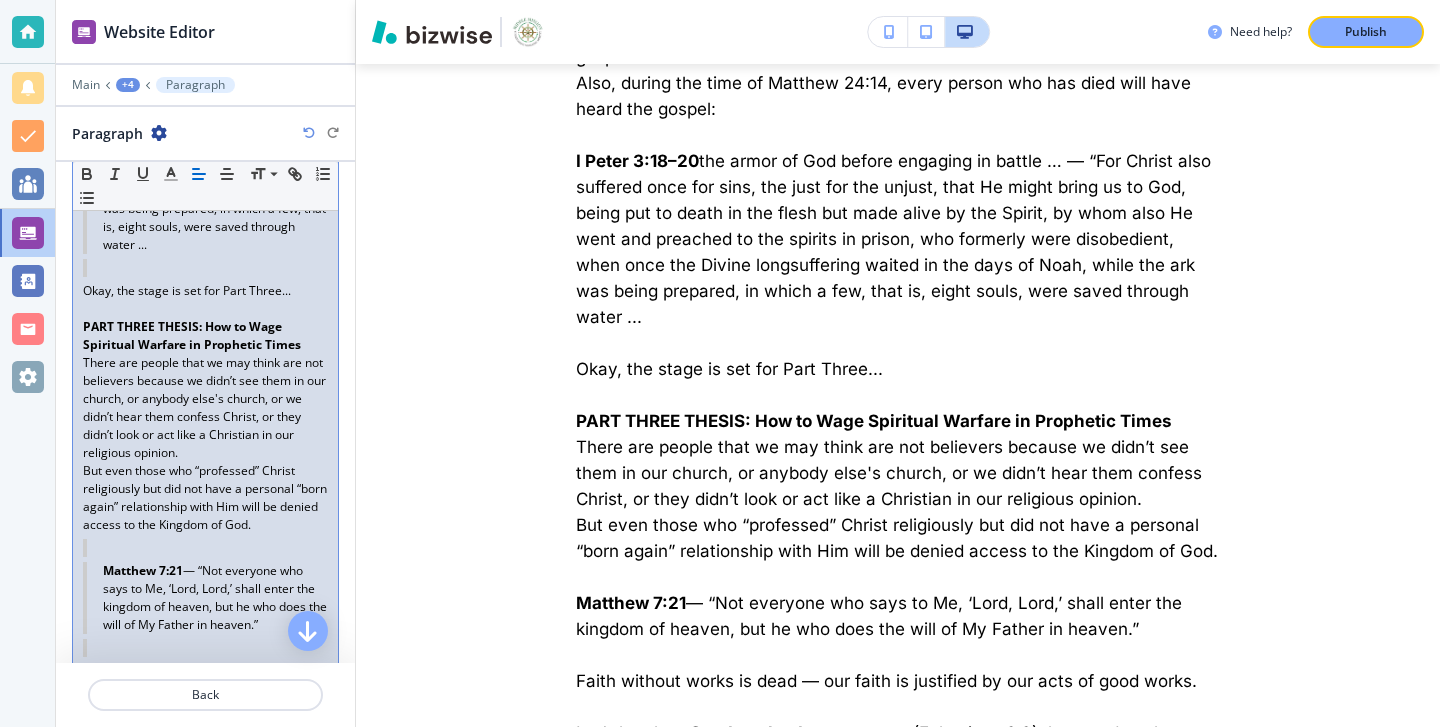 scroll, scrollTop: 7183, scrollLeft: 0, axis: vertical 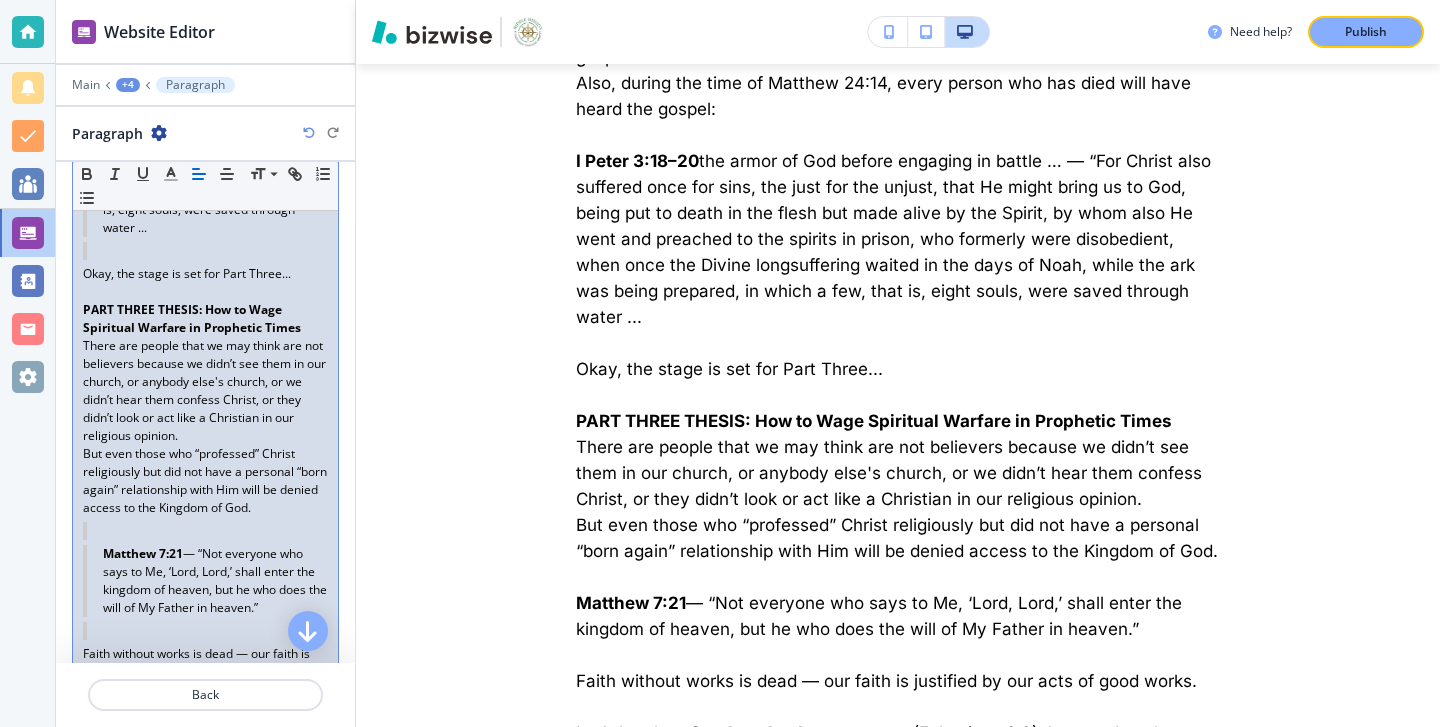 click on "There are people that we may think are not believers because we didn’t see them in our church, or anybody else's church, or we didn’t hear them confess Christ, or they didn’t look or act like a Christian in our religious opinion." at bounding box center [205, 391] 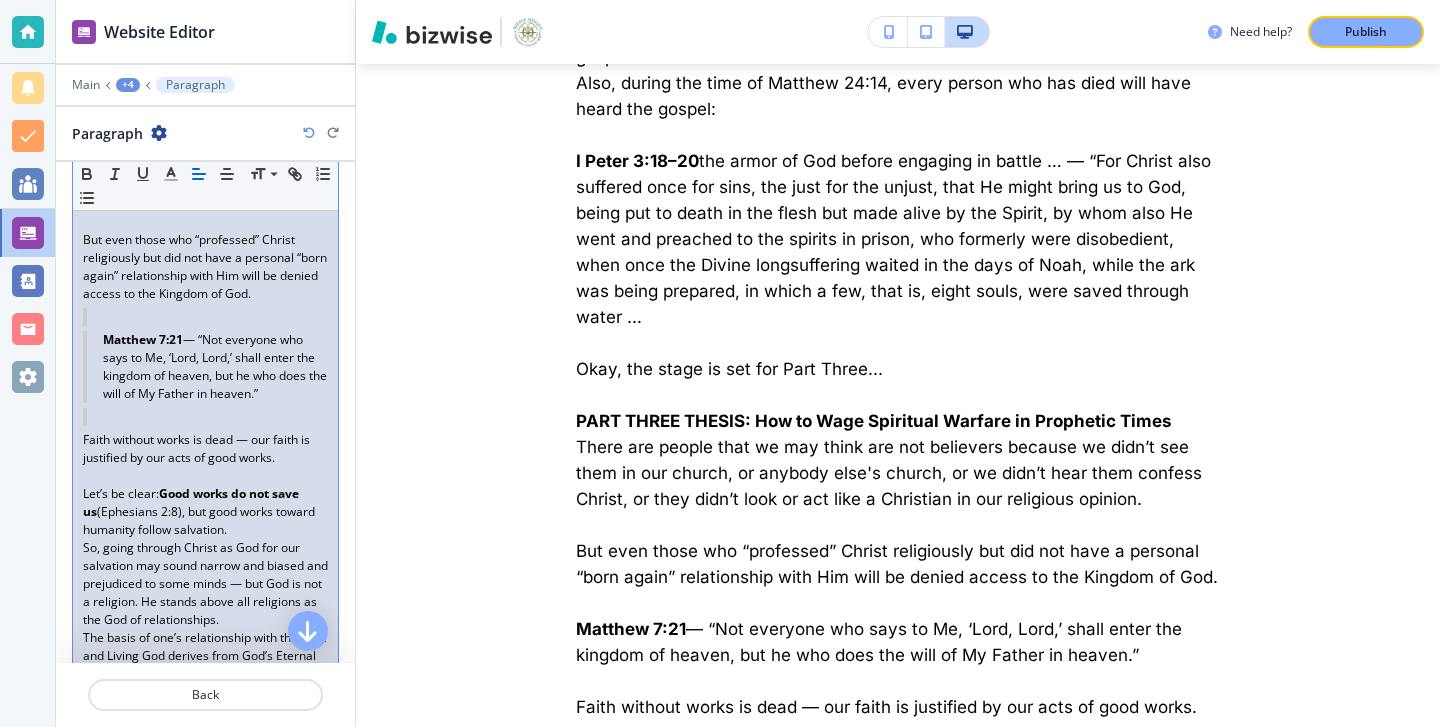 scroll, scrollTop: 7517, scrollLeft: 0, axis: vertical 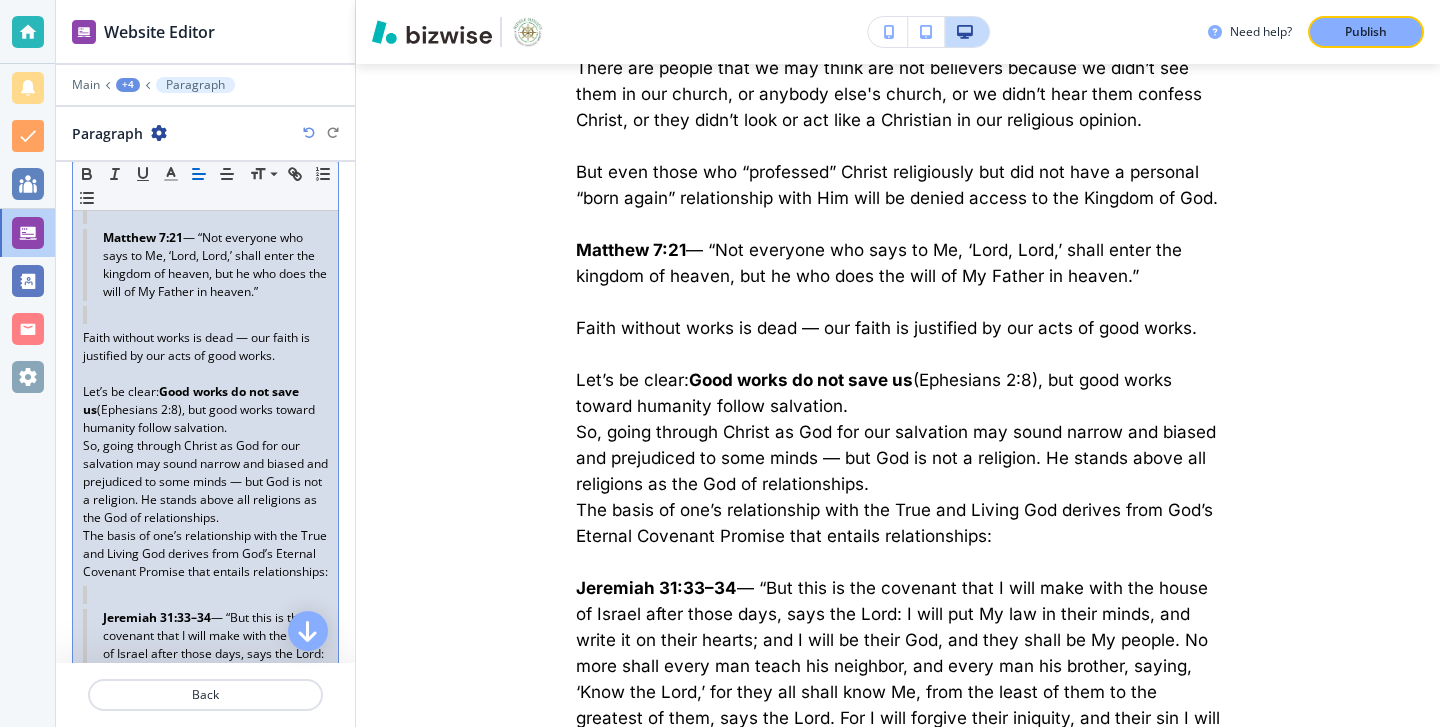 click on "Let’s be clear:  Good works do not save us  (Ephesians 2:8), but good works toward humanity follow salvation." at bounding box center [205, 410] 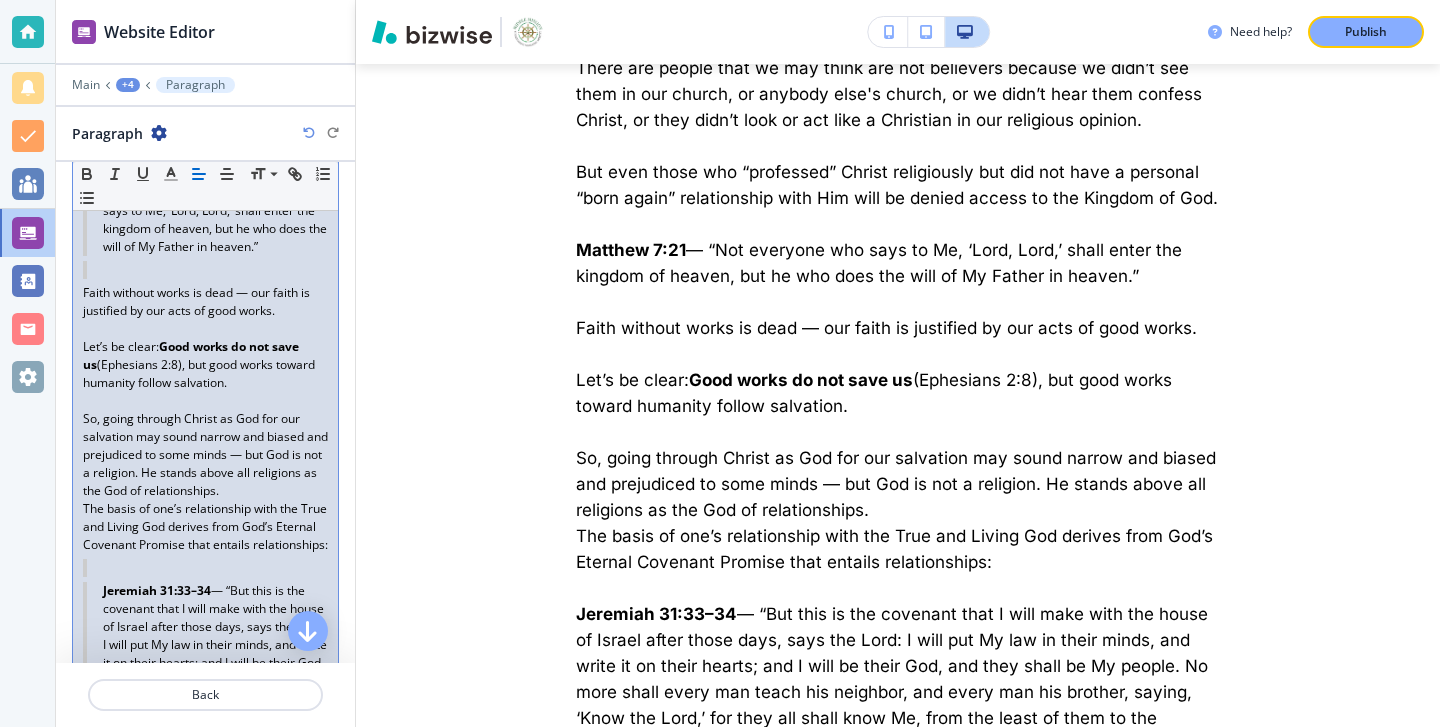 scroll, scrollTop: 7577, scrollLeft: 0, axis: vertical 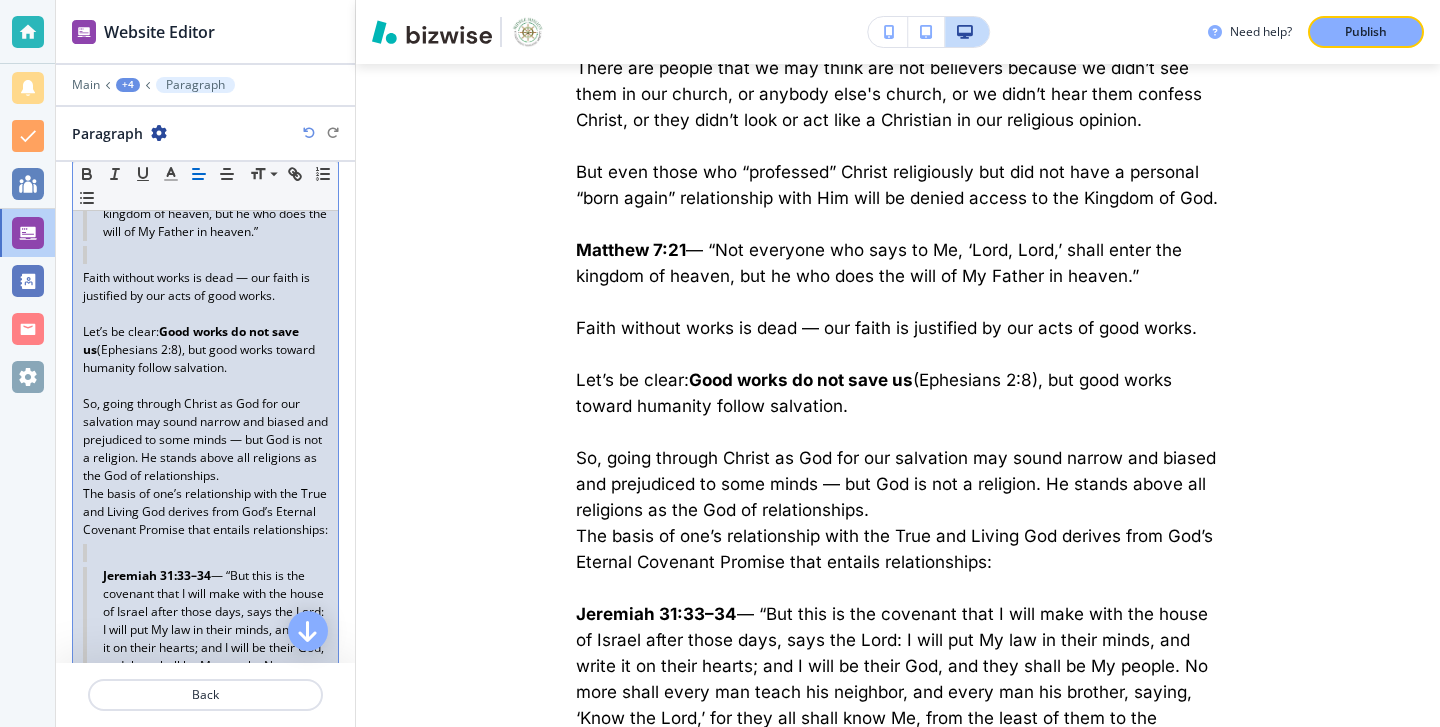 click on "So, going through Christ as God for our salvation may sound narrow and biased and prejudiced to some minds — but God is not a religion. He stands above all religions as the God of relationships." at bounding box center (205, 440) 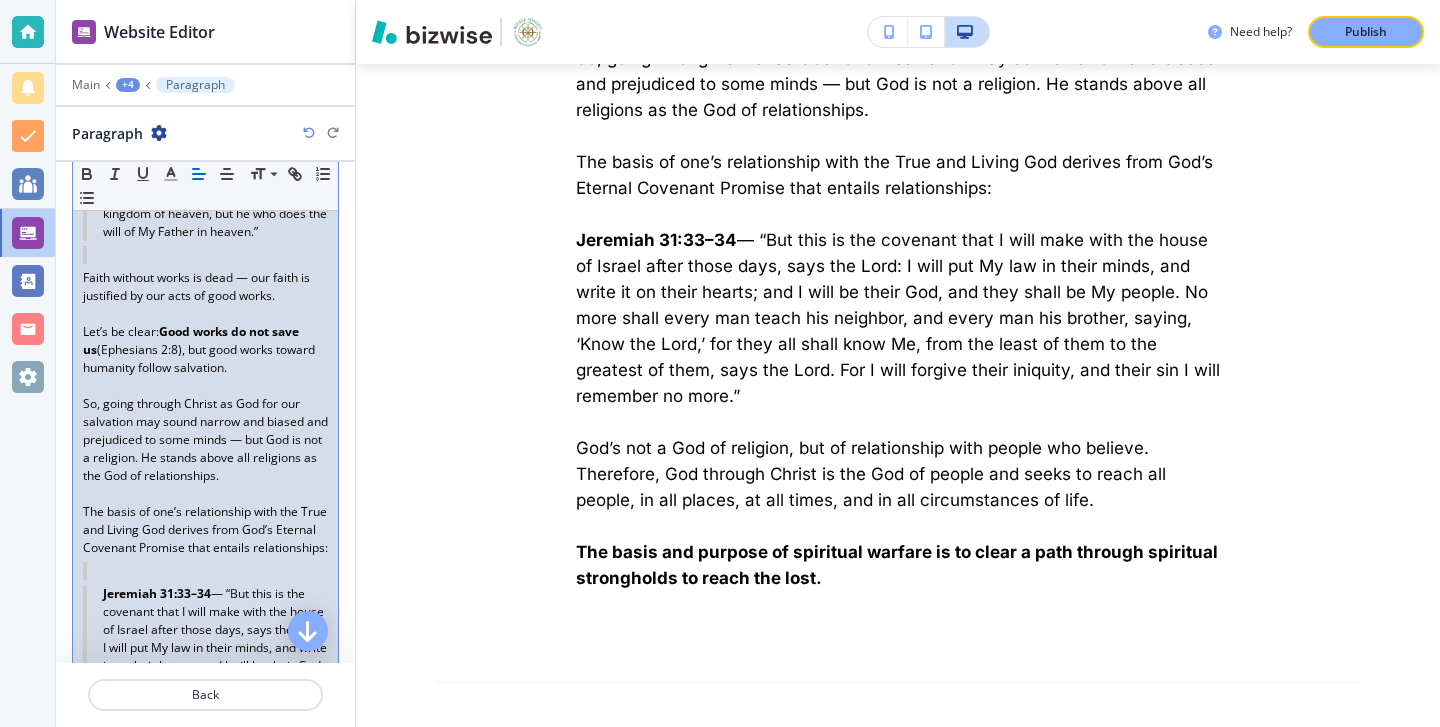 scroll, scrollTop: 7465, scrollLeft: 0, axis: vertical 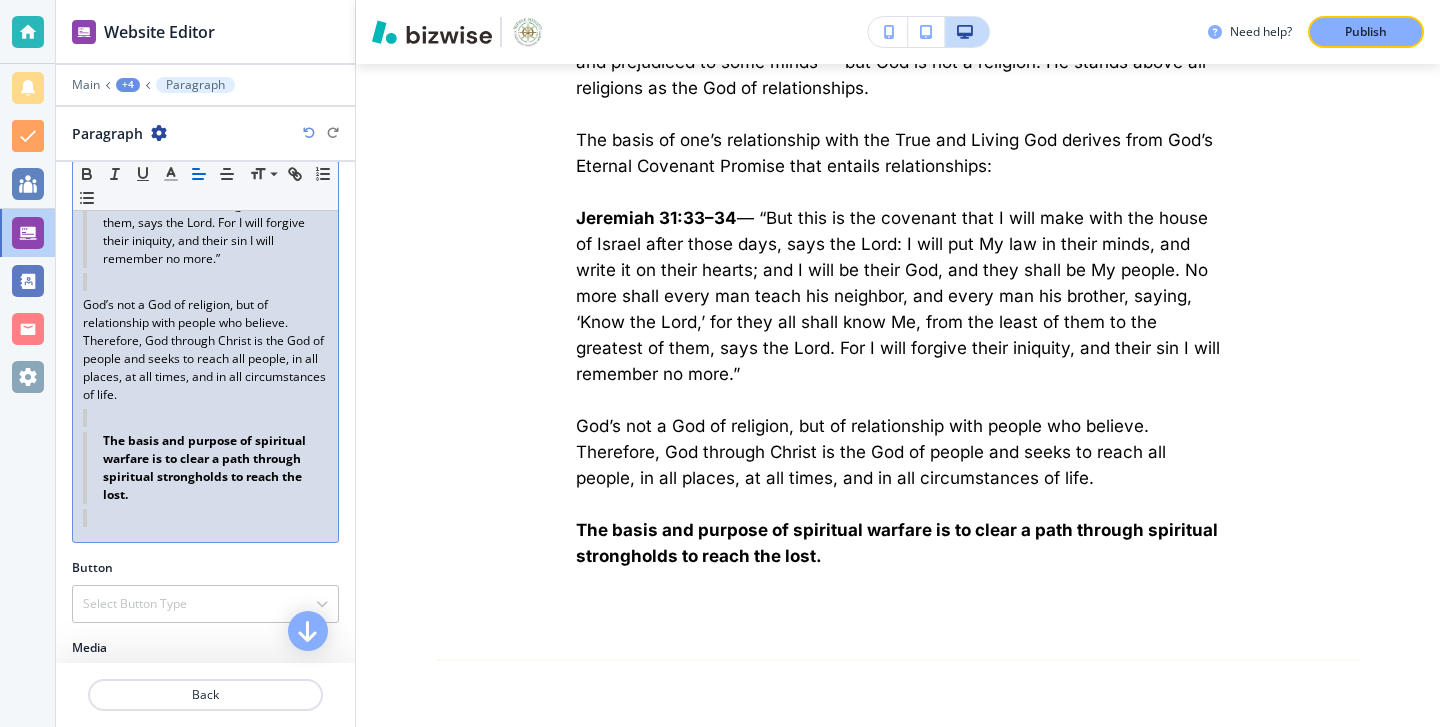click on "PREFACE INTRODUCTION: Good day and welcome to MIDDLE MISSION ( www.middlemission.org). (You may read on my Blog page and view on my Vlog page all ten parts of this life lesson …) Given the nature of the times we live in today (The rise of dictatorships, false prophets and false messiahs’, spiritual anarchy … wars and rumors of war, famines of scarcity in the world … pestilence … natural disasters of wildfires, floods, earthquakes, hurricanes and tornados, and the animal world coming closer to domesticated society, persecution and oppression of the poor …), I will attempt to take you on a solemn spiritual journey through the vehicle of my “Biblical Prophecy Real Talk” model. Opportunities Spiritual Unity An “outpouring” of God’s Spirit to salvage the lost in the World Thus, spiritual warfare leads to Lifestyle-Friendship Evangelism. That is the chief purpose of spiritual warfare: reaching the lost. PREFACE PART I: Opportunities from God Come by Faith (Ephesians 4:1–6 NET) Answer:" at bounding box center [205, -3601] 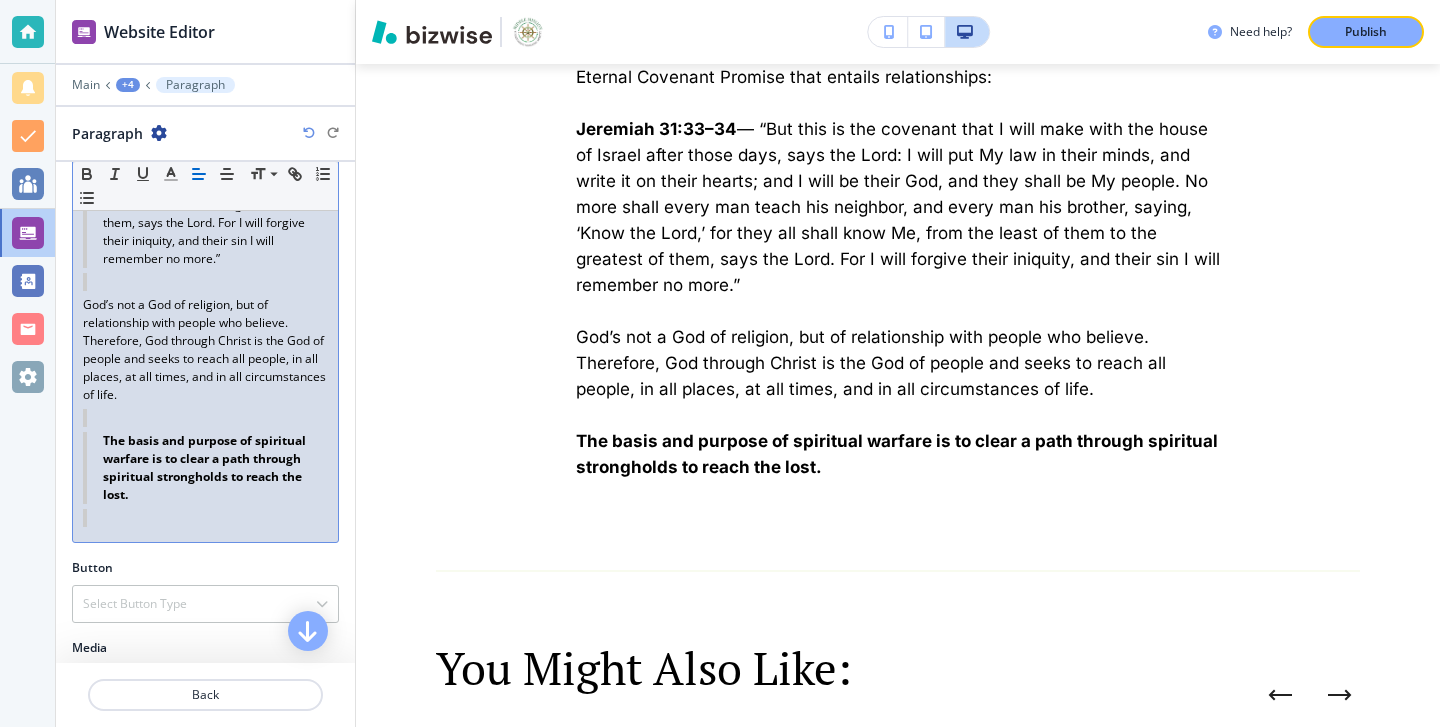 scroll, scrollTop: 7560, scrollLeft: 0, axis: vertical 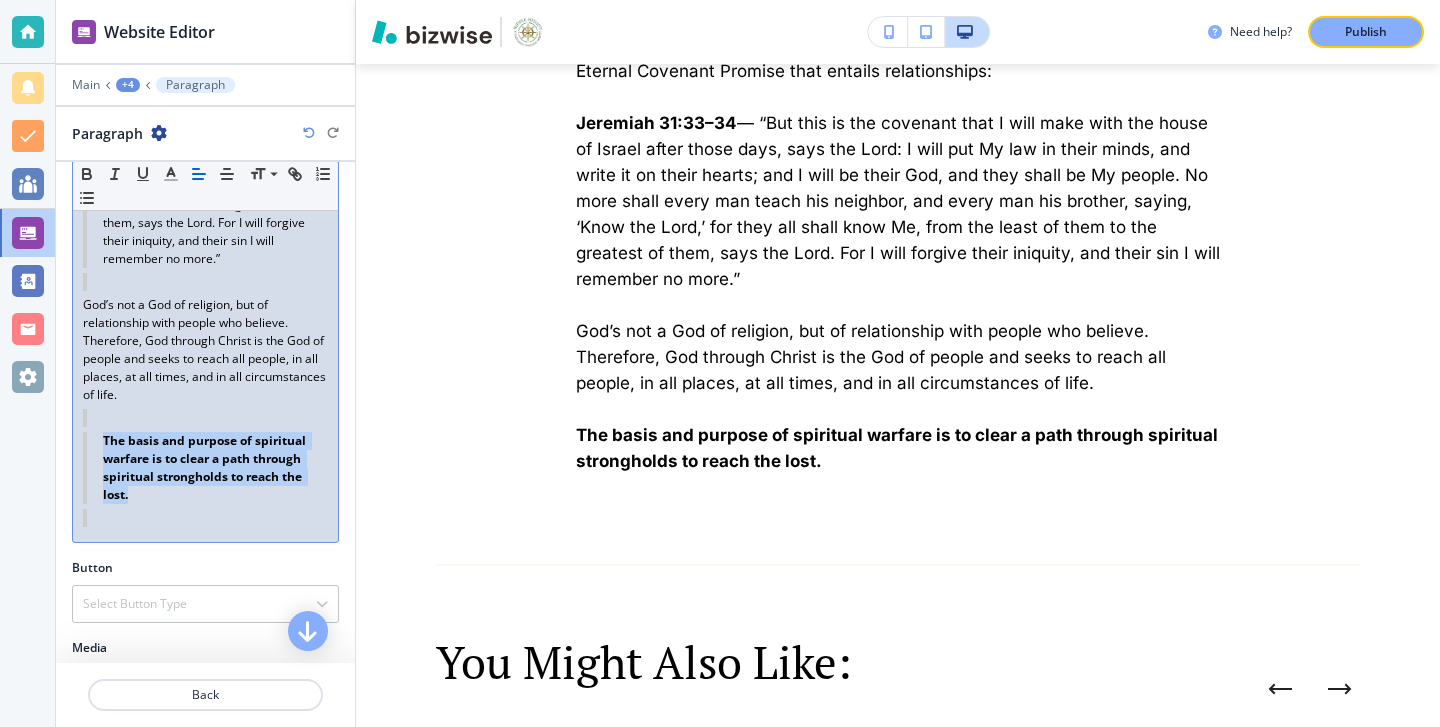 drag, startPoint x: 165, startPoint y: 550, endPoint x: 78, endPoint y: 503, distance: 98.88377 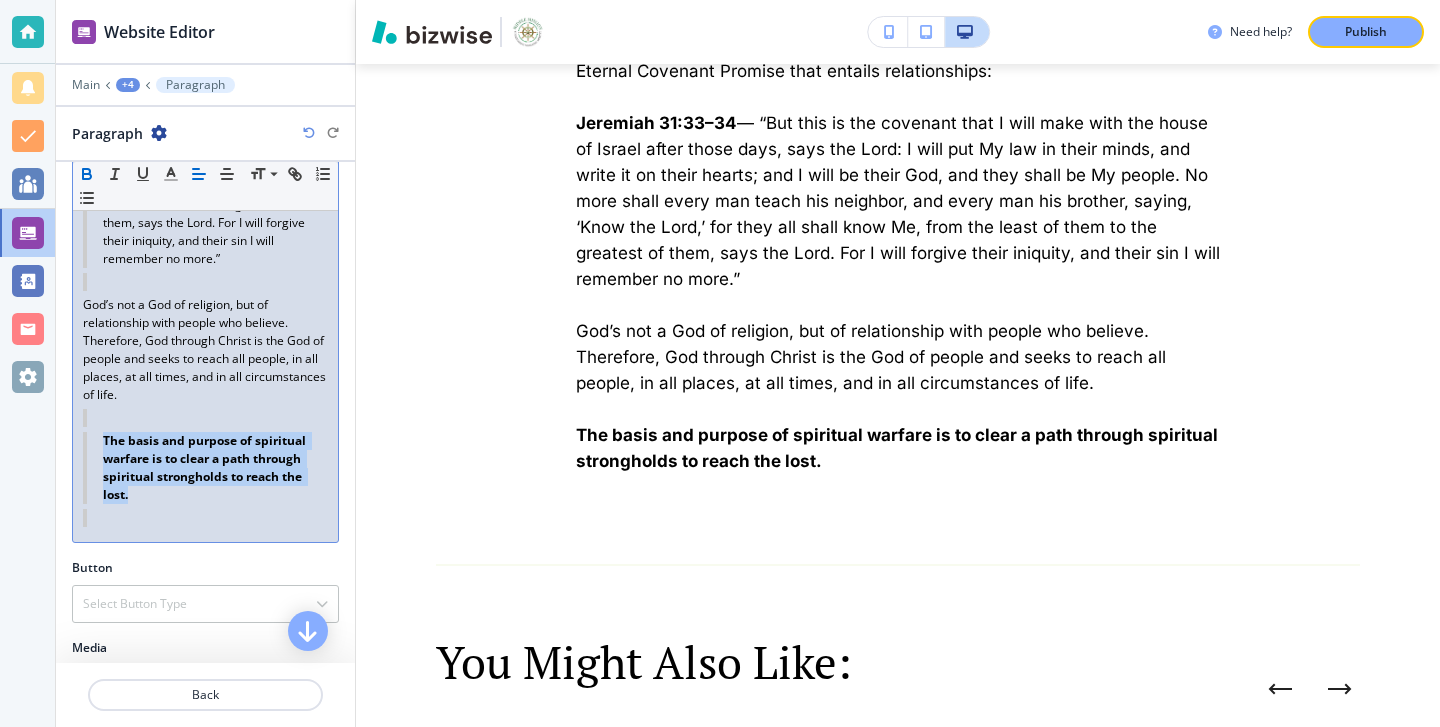click 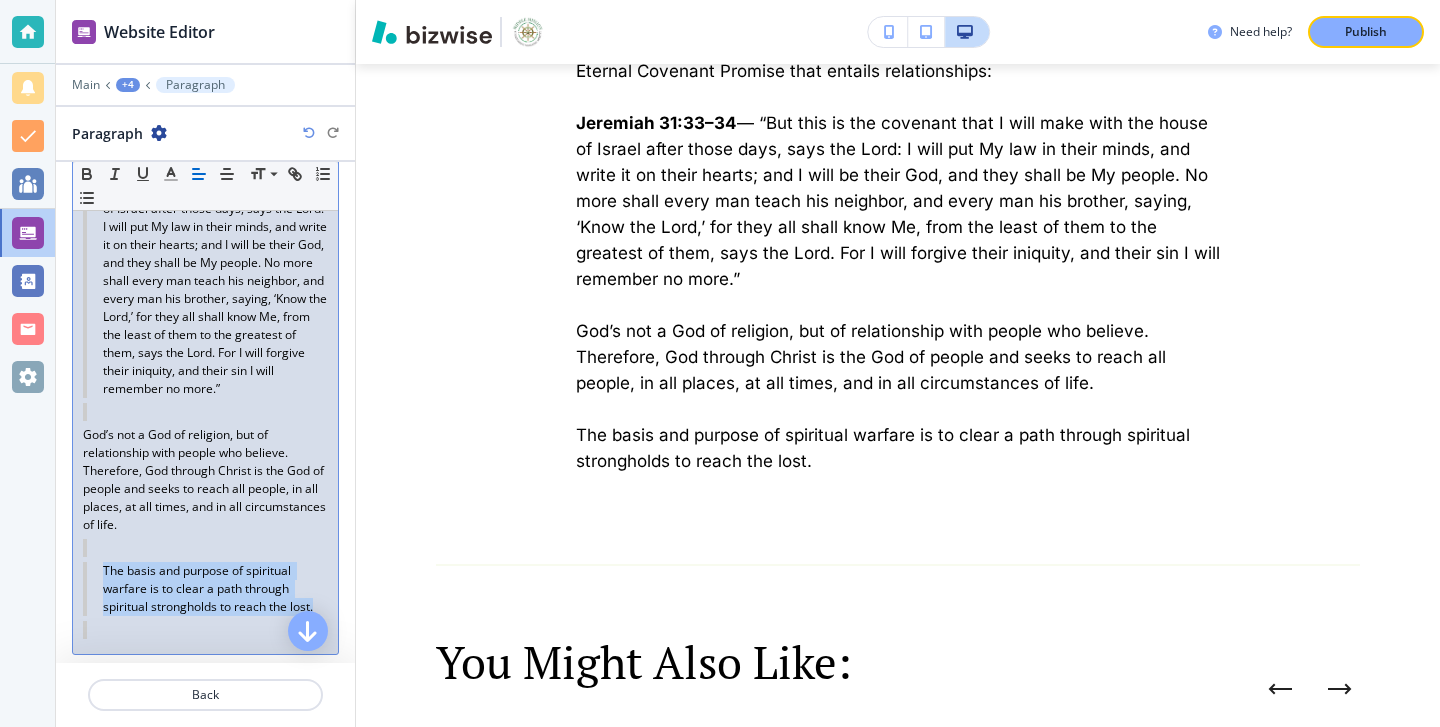 scroll, scrollTop: 7976, scrollLeft: 0, axis: vertical 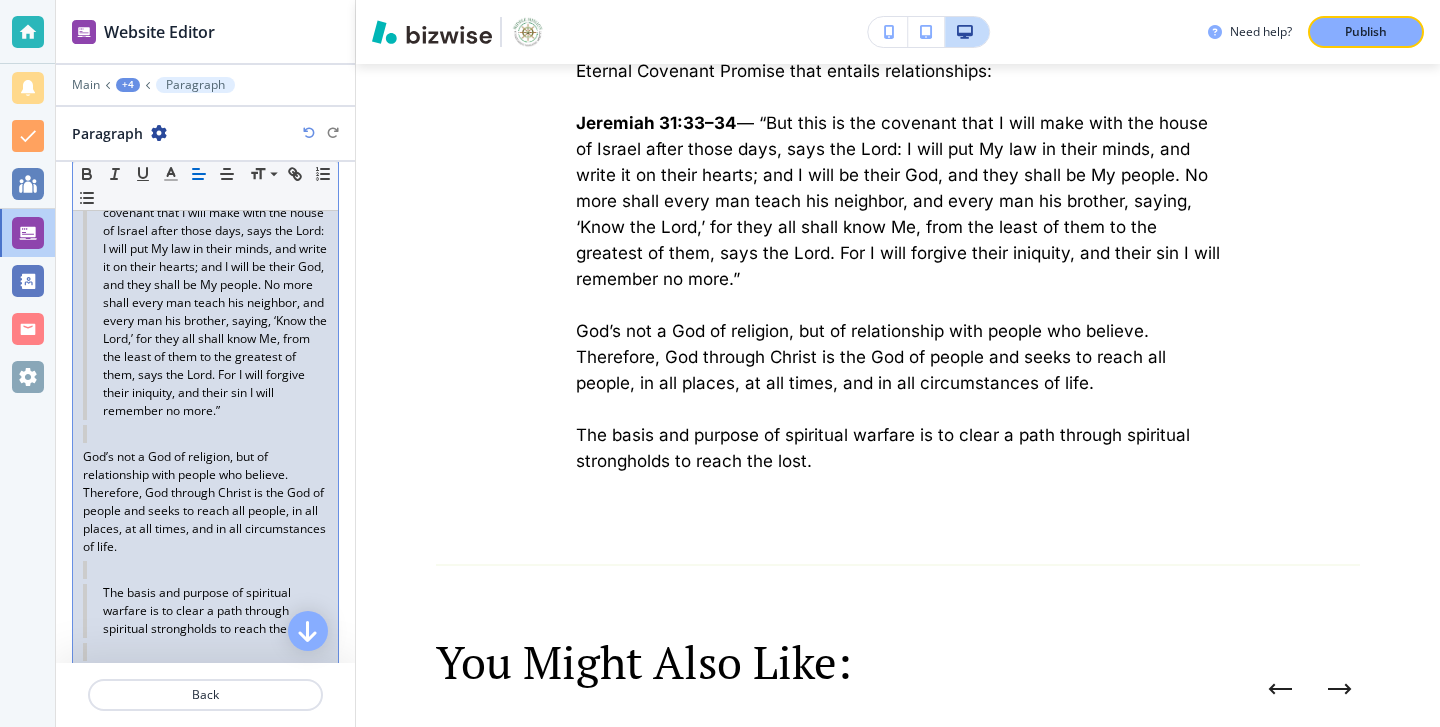click at bounding box center [205, 434] 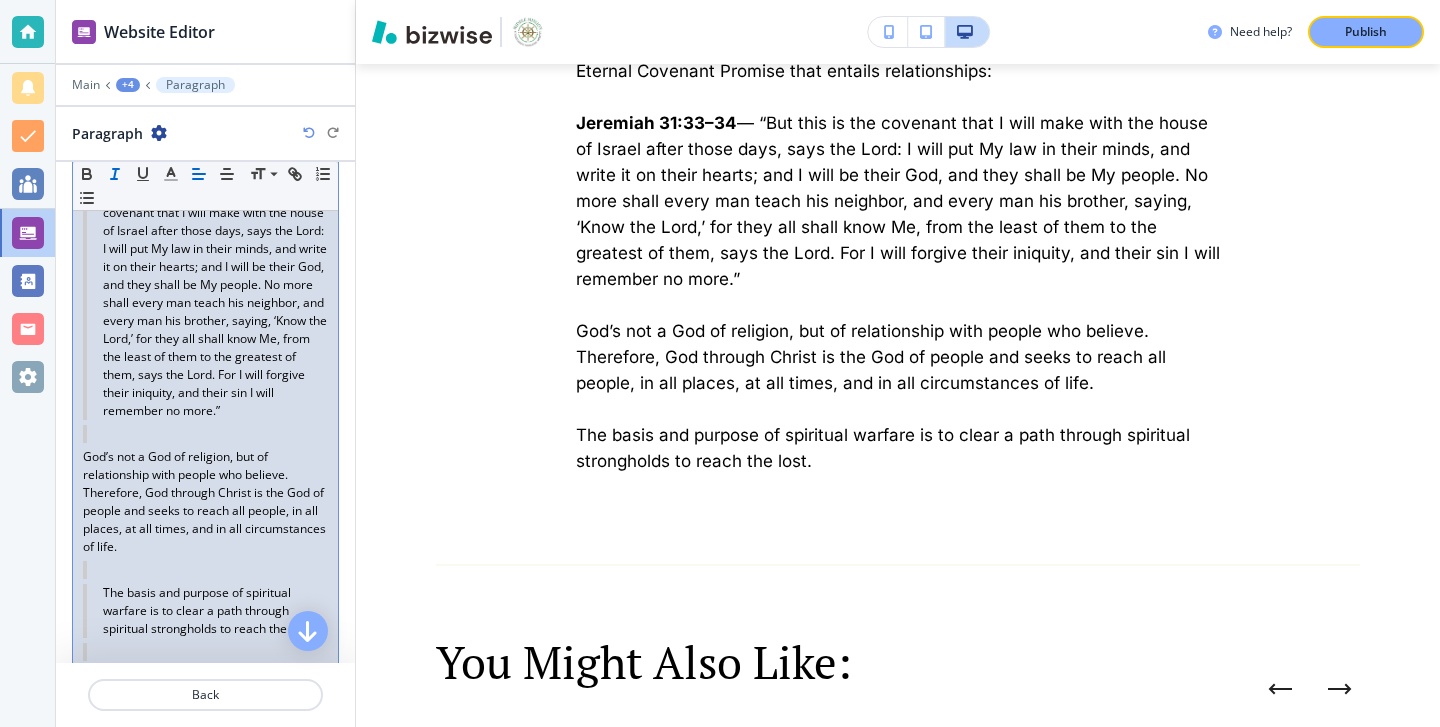 click at bounding box center (115, 174) 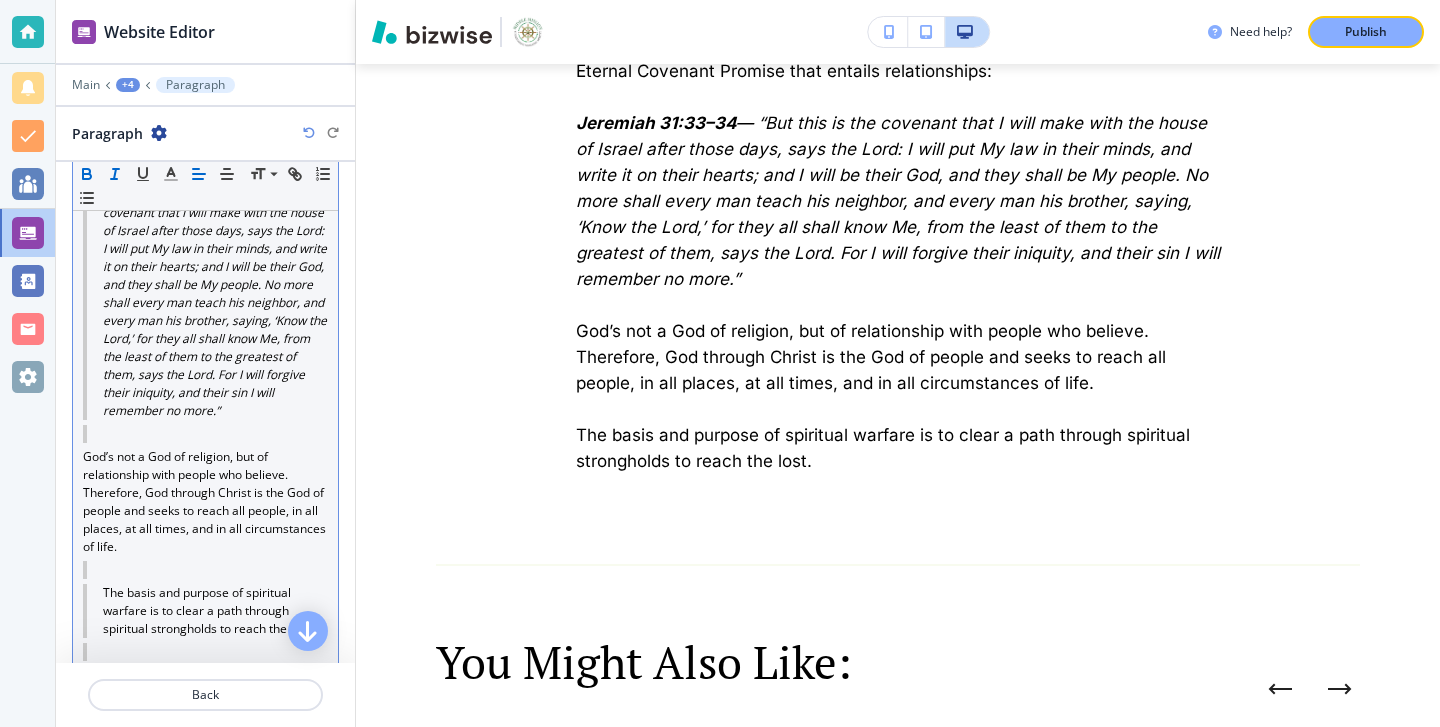 click at bounding box center (87, 174) 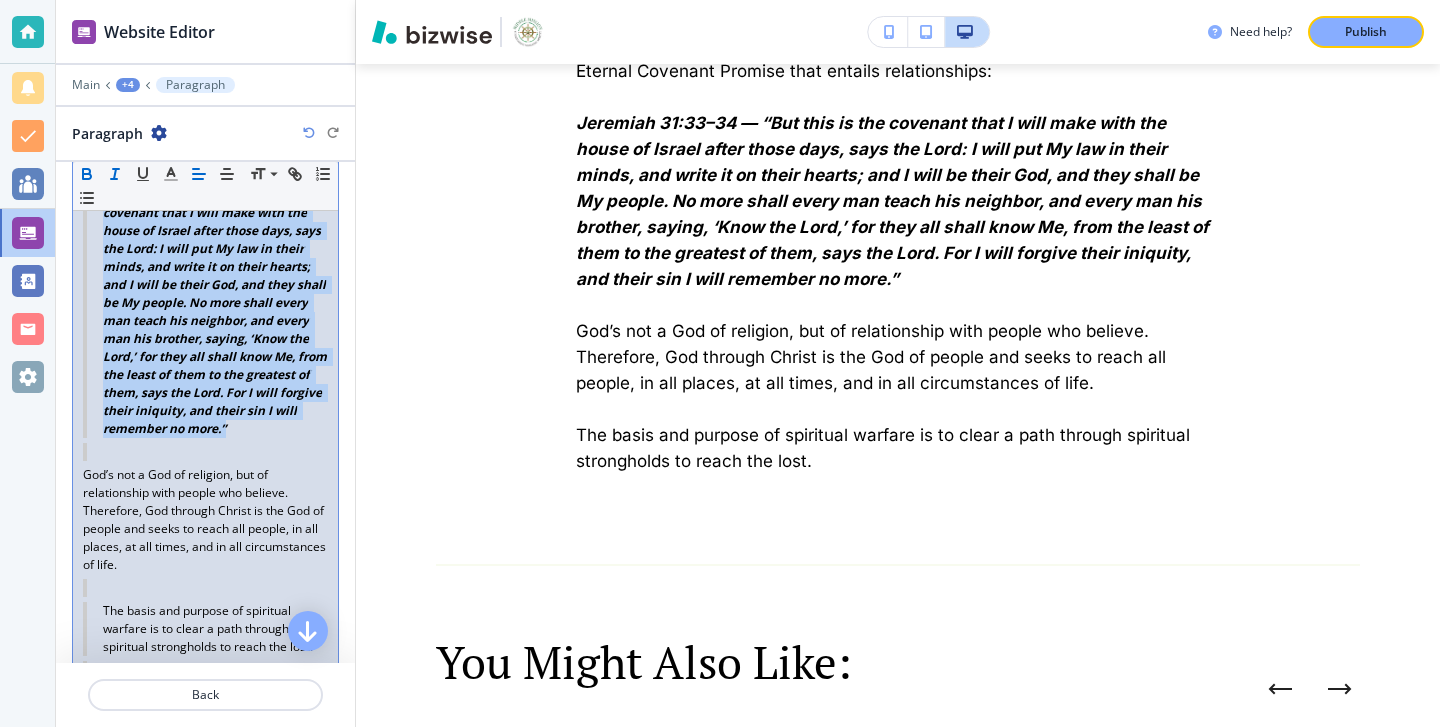 click 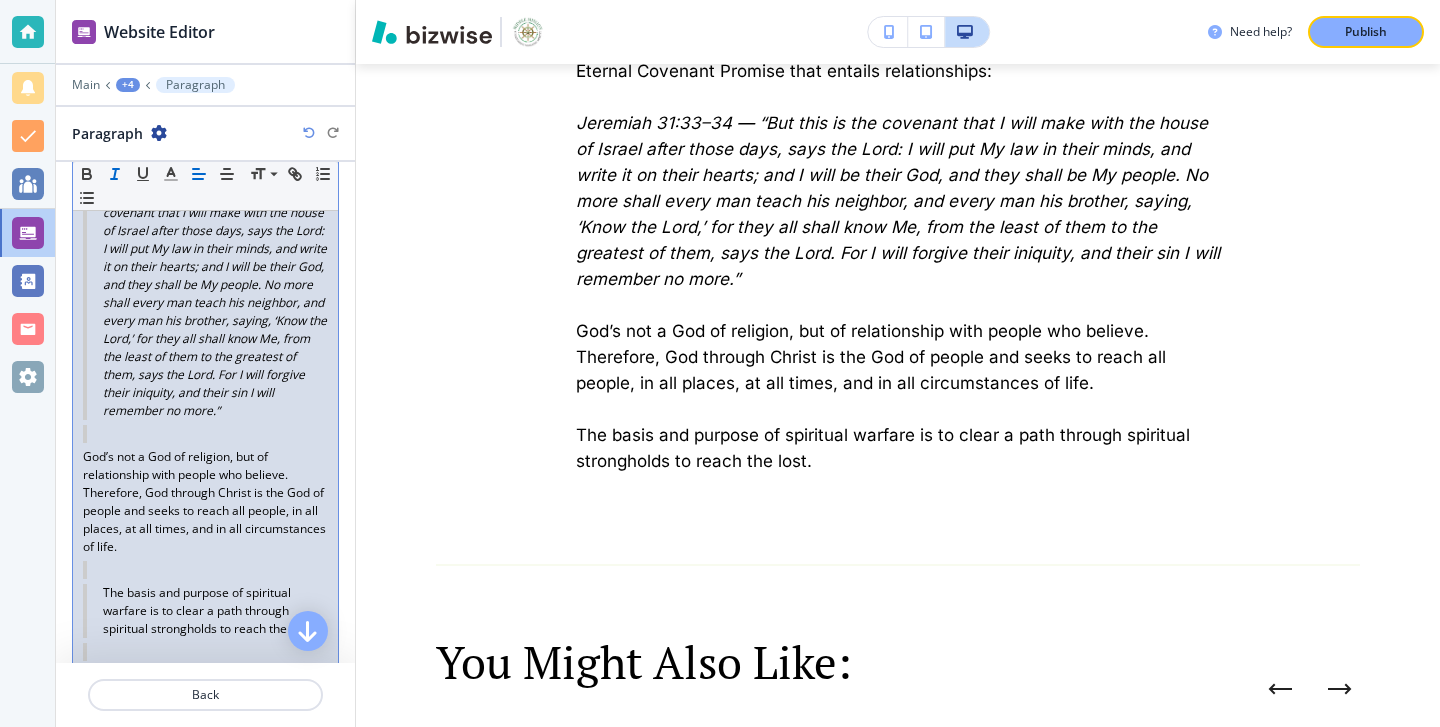 click on "Jeremiah 31:33–34 — “But this is the covenant that I will make with the house of Israel after those days, says the Lord: I will put My law in their minds, and write it on their hearts; and I will be their God, and they shall be My people. No more shall every man teach his neighbor, and every man his brother, saying, ‘Know the Lord,’ for they all shall know Me, from the least of them to the greatest of them, says the Lord. For I will forgive their iniquity, and their sin I will remember no more.”" at bounding box center [216, 302] 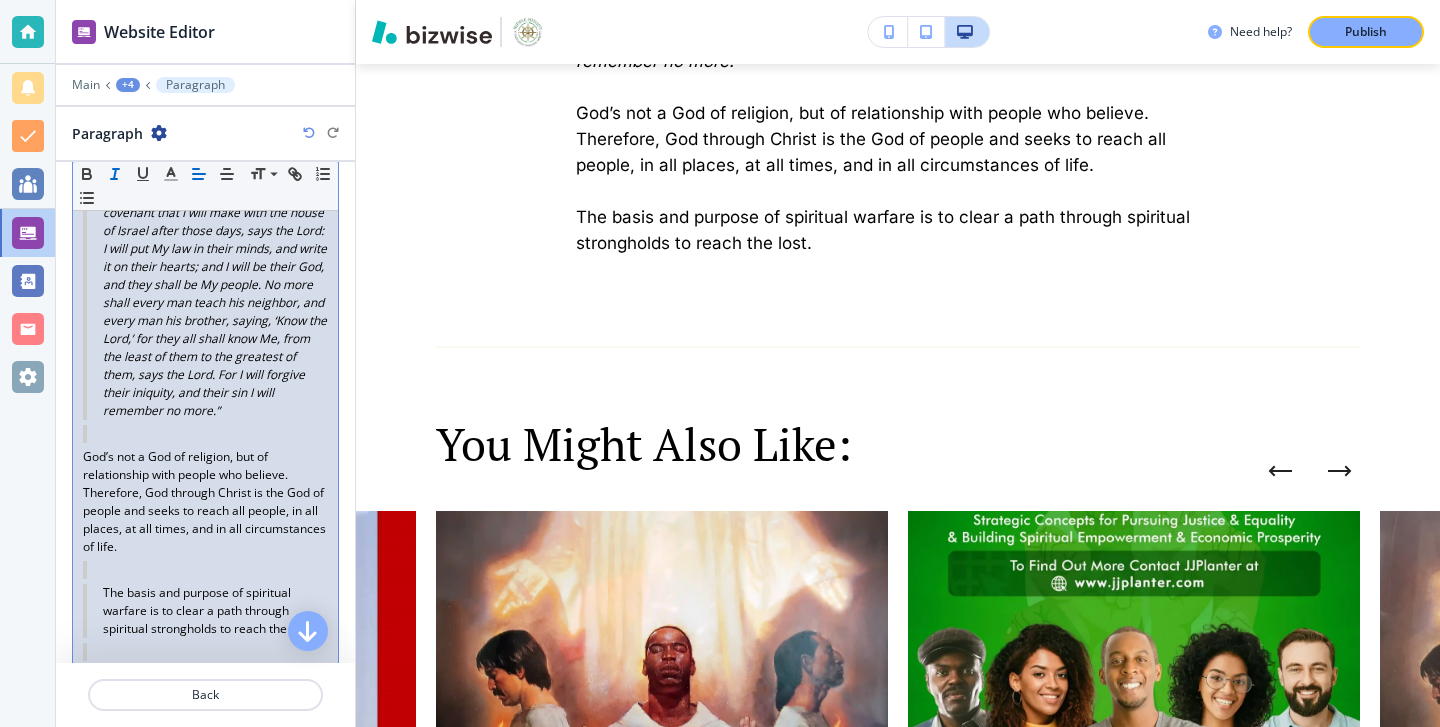 scroll, scrollTop: 7719, scrollLeft: 0, axis: vertical 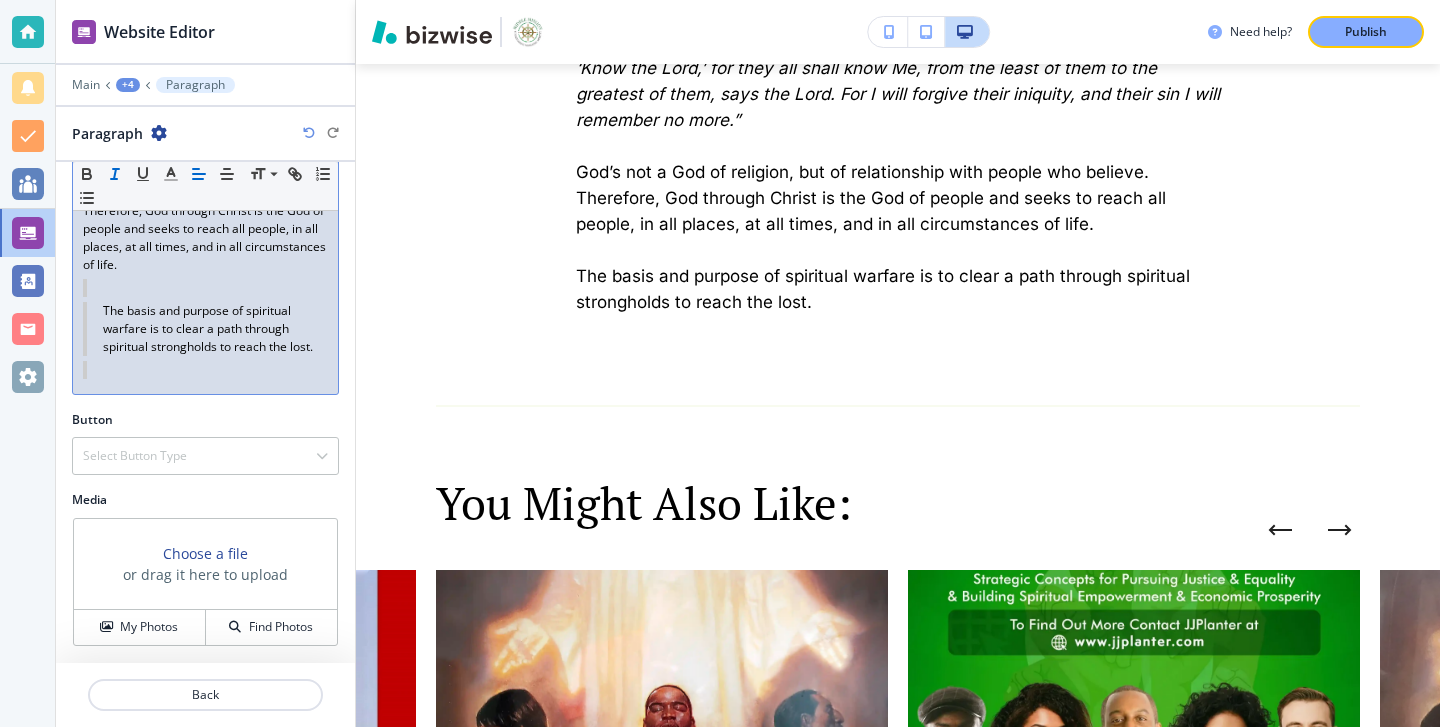 click on "PREFACE INTRODUCTION: Good day and welcome to MIDDLE MISSION ( www.middlemission.org). (You may read on my Blog page and view on my Vlog page all ten parts of this life lesson …) Given the nature of the times we live in today (The rise of dictatorships, false prophets and false messiahs’, spiritual anarchy … wars and rumors of war, famines of scarcity in the world … pestilence … natural disasters of wildfires, floods, earthquakes, hurricanes and tornados, and the animal world coming closer to domesticated society, persecution and oppression of the poor …), I will attempt to take you on a solemn spiritual journey through the vehicle of my “Biblical Prophecy Real Talk” model. Opportunities Spiritual Unity An “outpouring” of God’s Spirit to salvage the lost in the World Thus, spiritual warfare leads to Lifestyle-Friendship Evangelism. That is the chief purpose of spiritual warfare: reaching the lost. PREFACE PART I: Opportunities from God Come by Faith (Ephesians 4:1–6 NET) Answer:" at bounding box center [205, -3740] 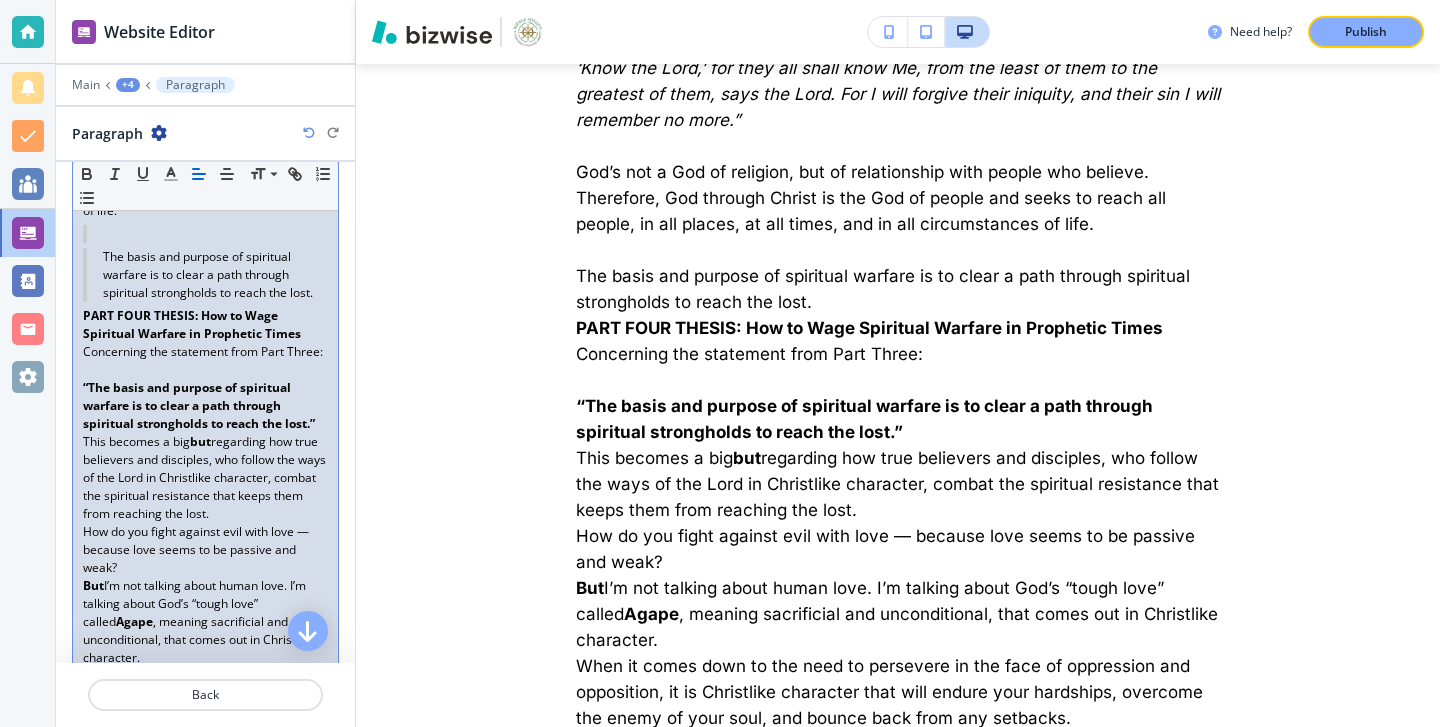 scroll, scrollTop: 0, scrollLeft: 0, axis: both 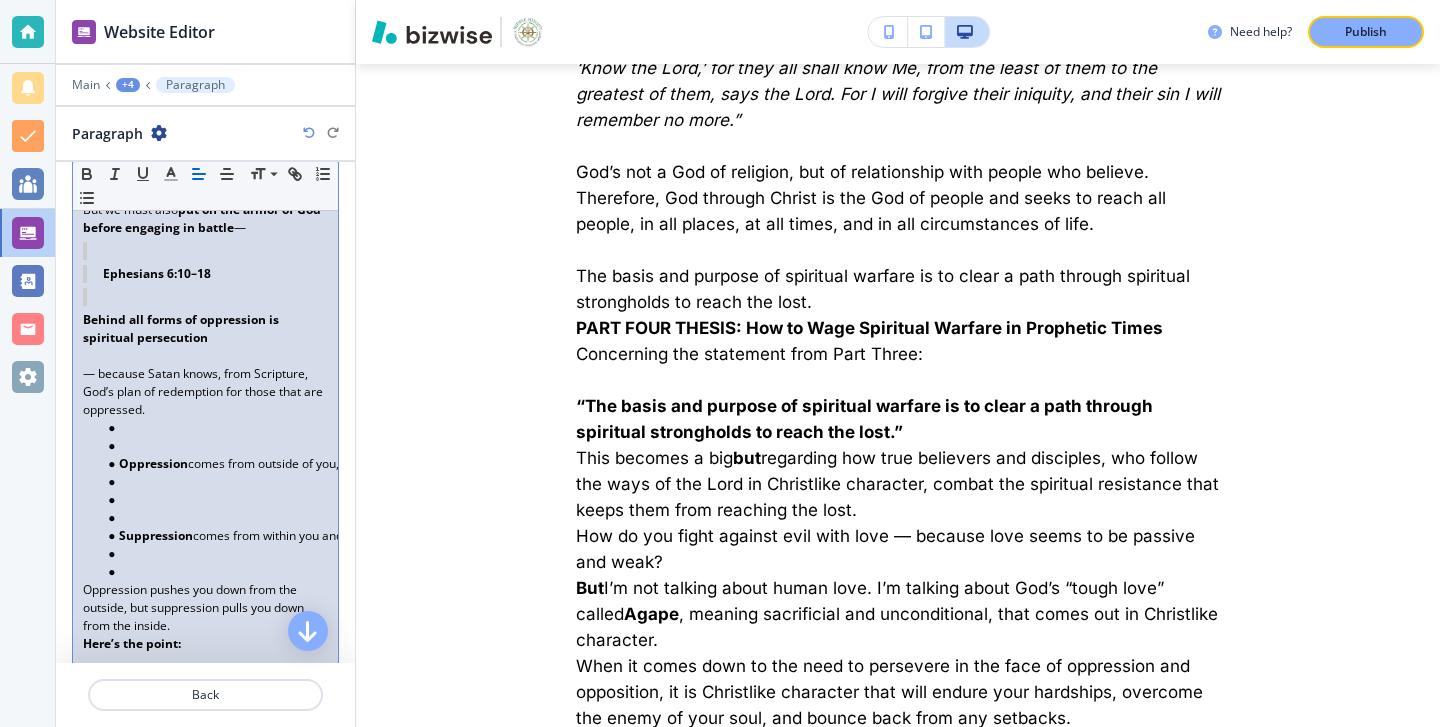 click at bounding box center (214, 518) 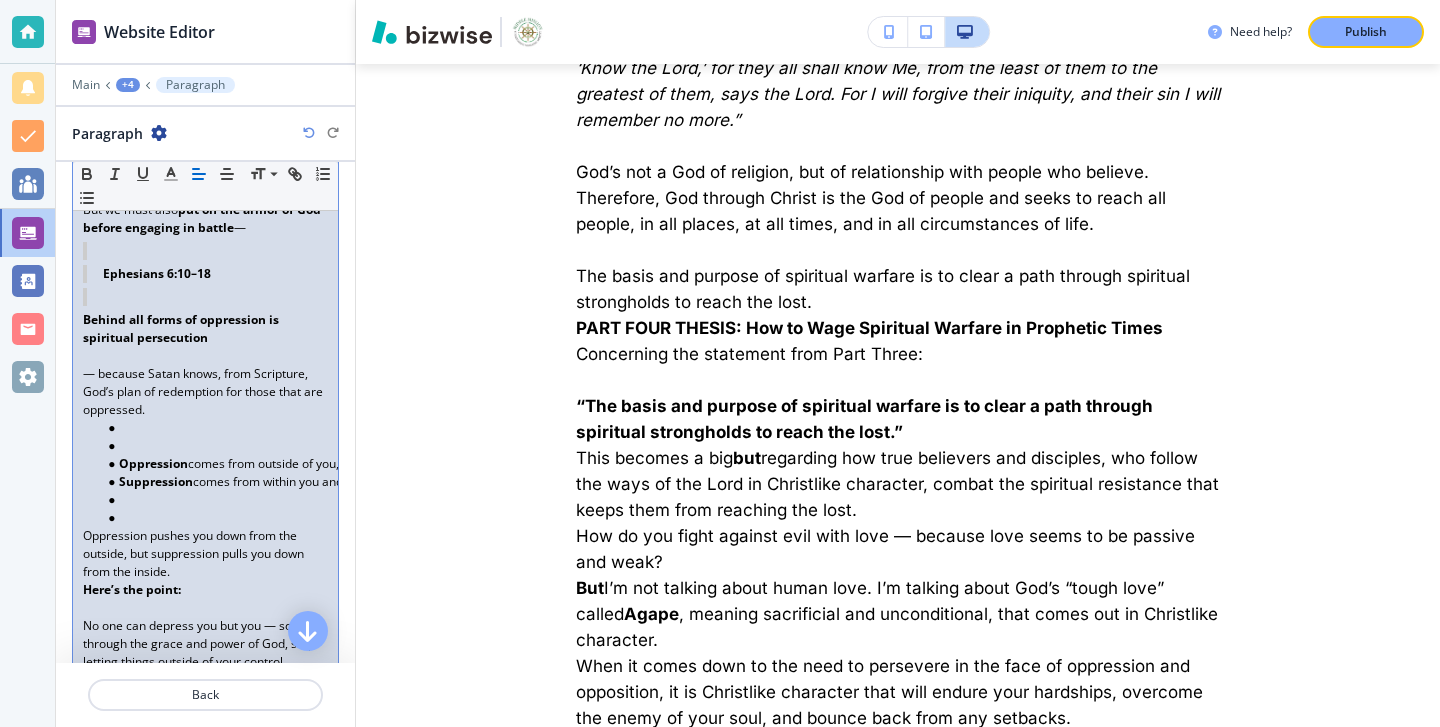 click at bounding box center (214, 518) 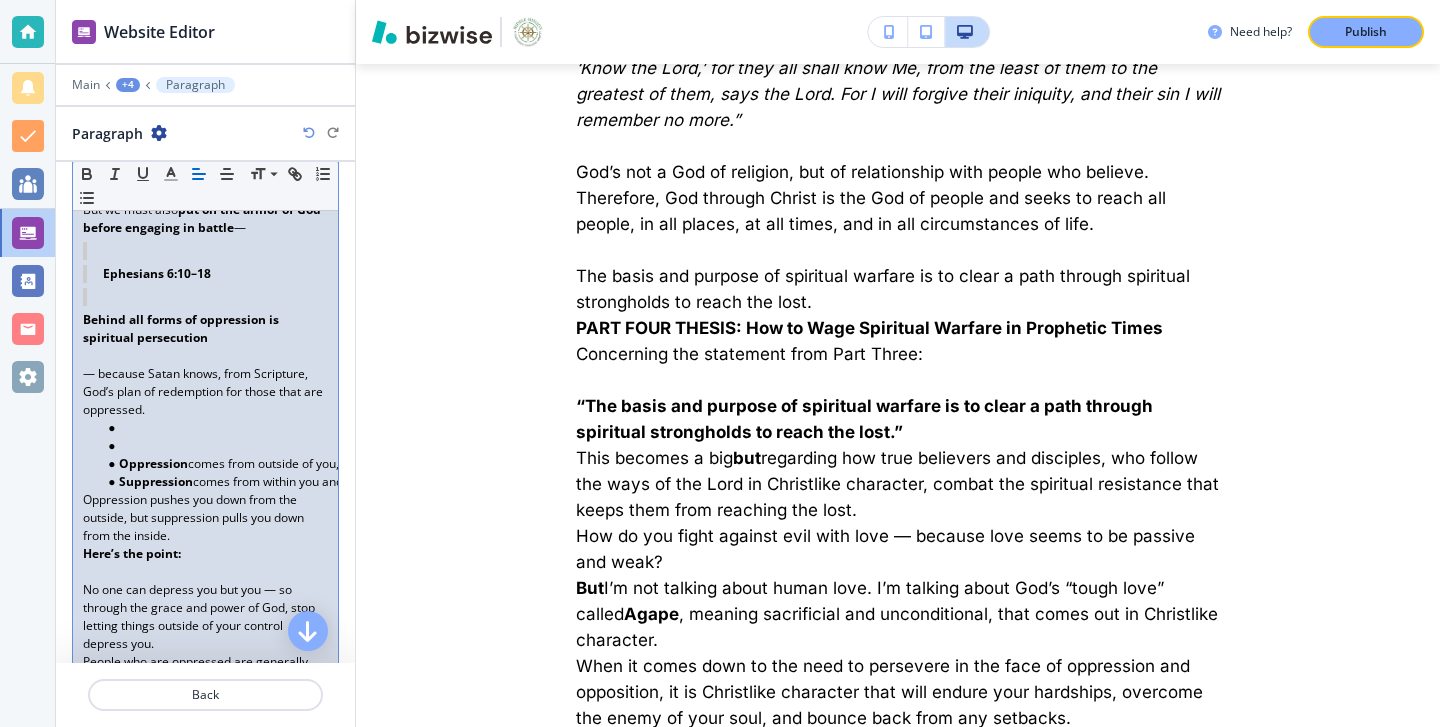 click at bounding box center (214, 446) 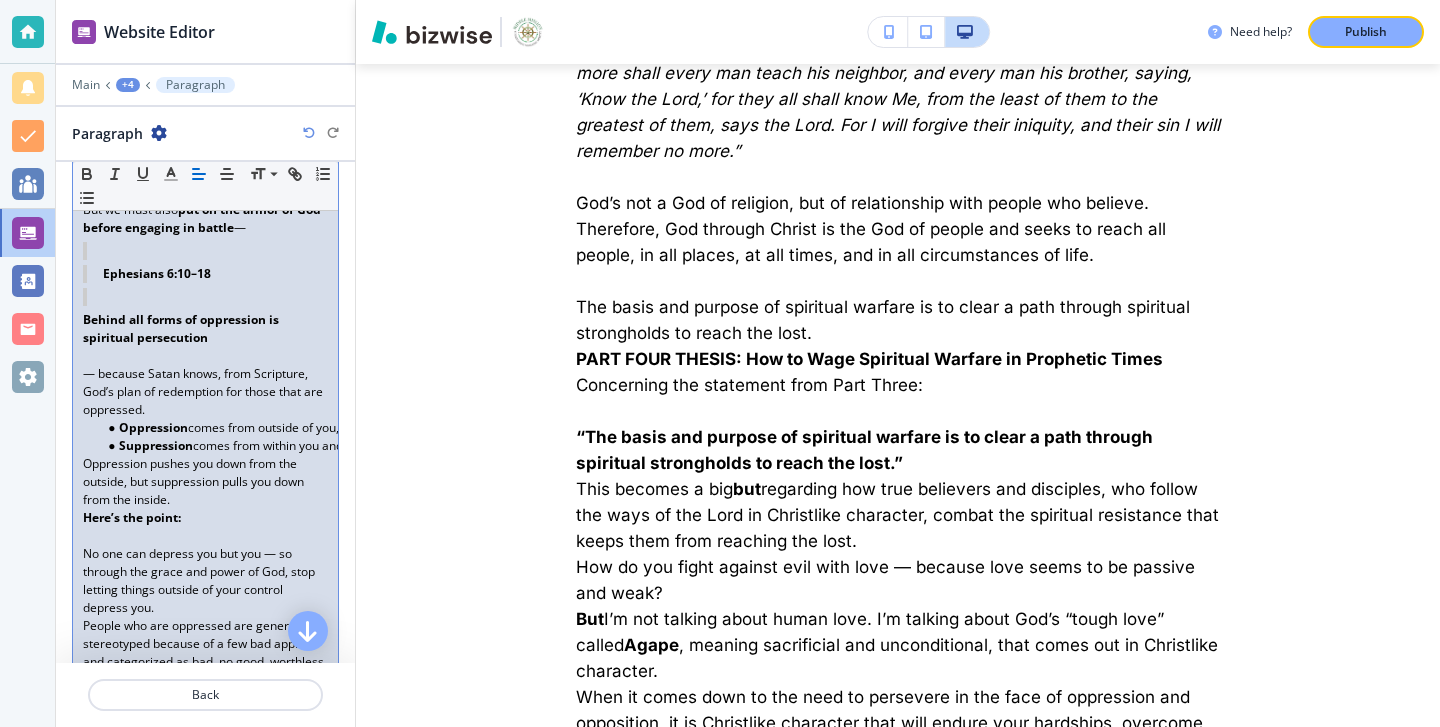 scroll, scrollTop: 7690, scrollLeft: 0, axis: vertical 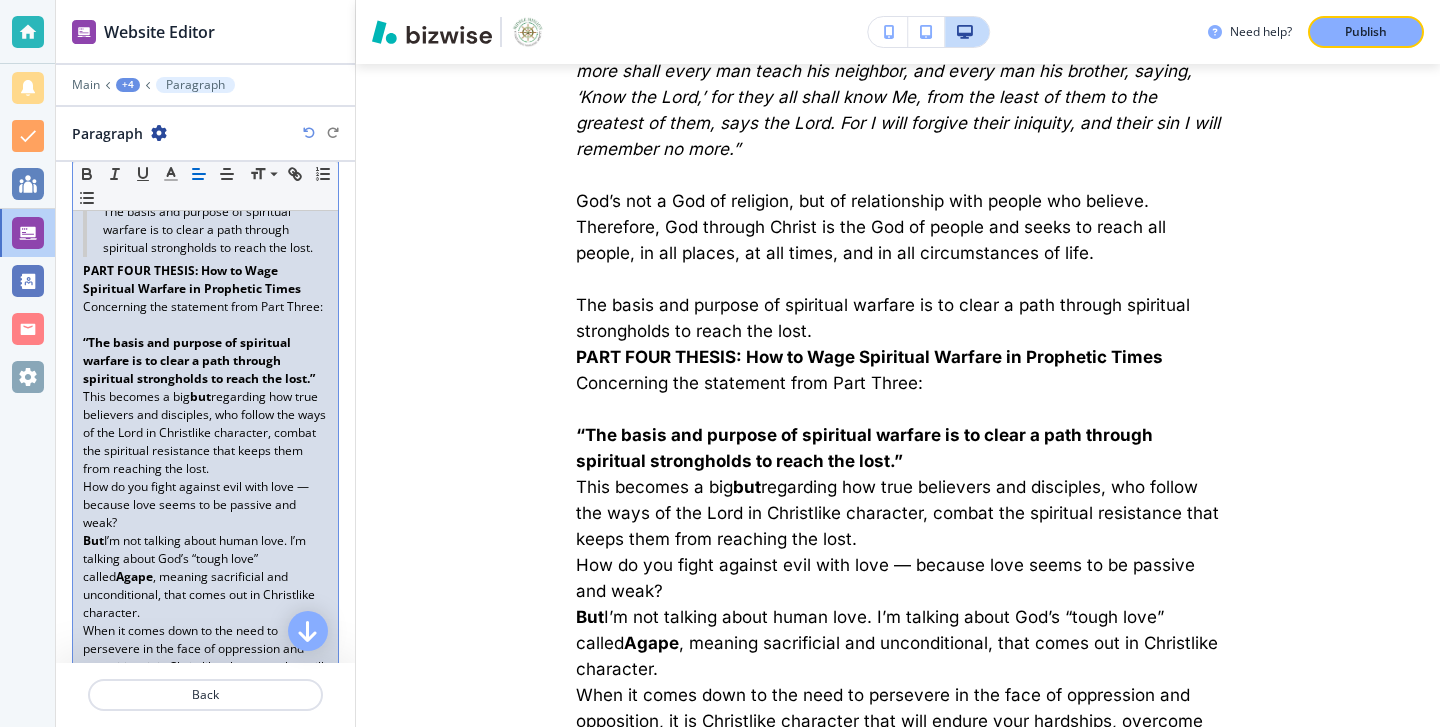 click on "The basis and purpose of spiritual warfare is to clear a path through spiritual strongholds to reach the lost." at bounding box center [205, 230] 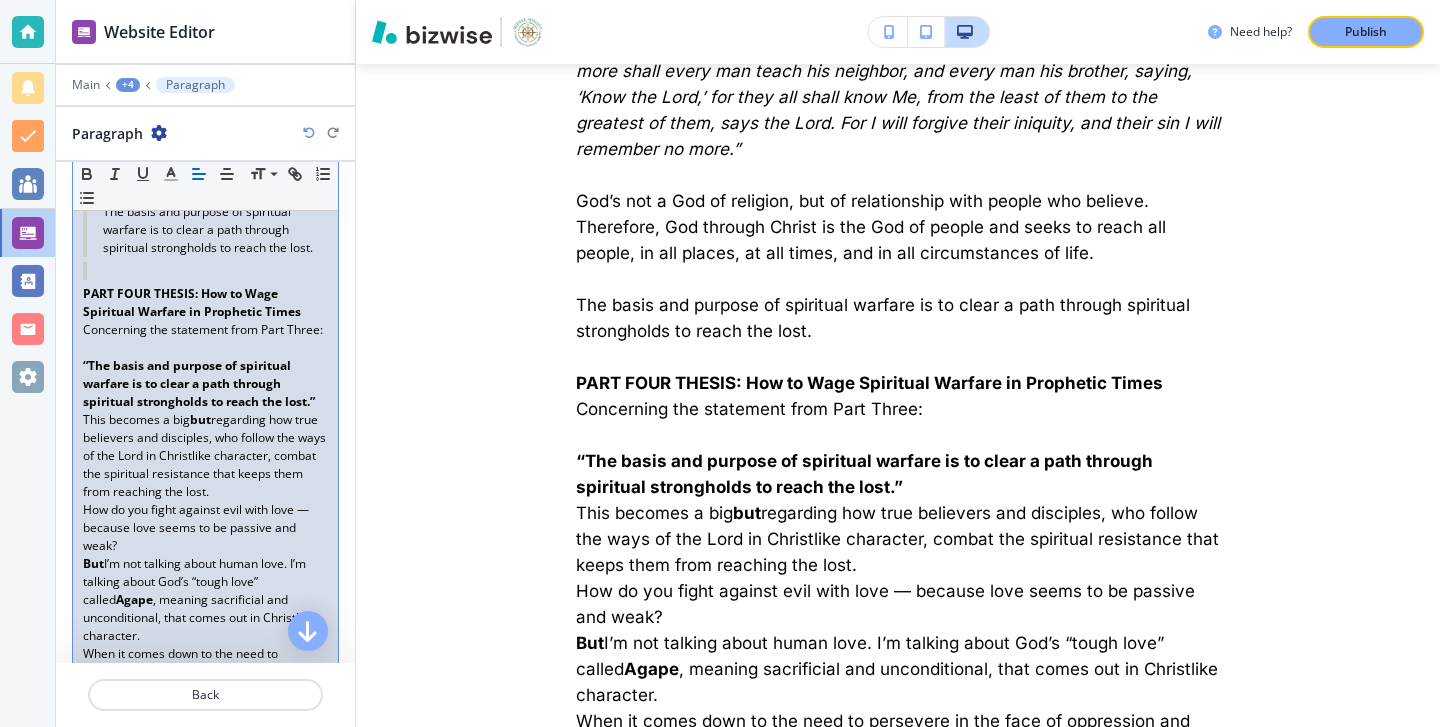 click at bounding box center (205, 348) 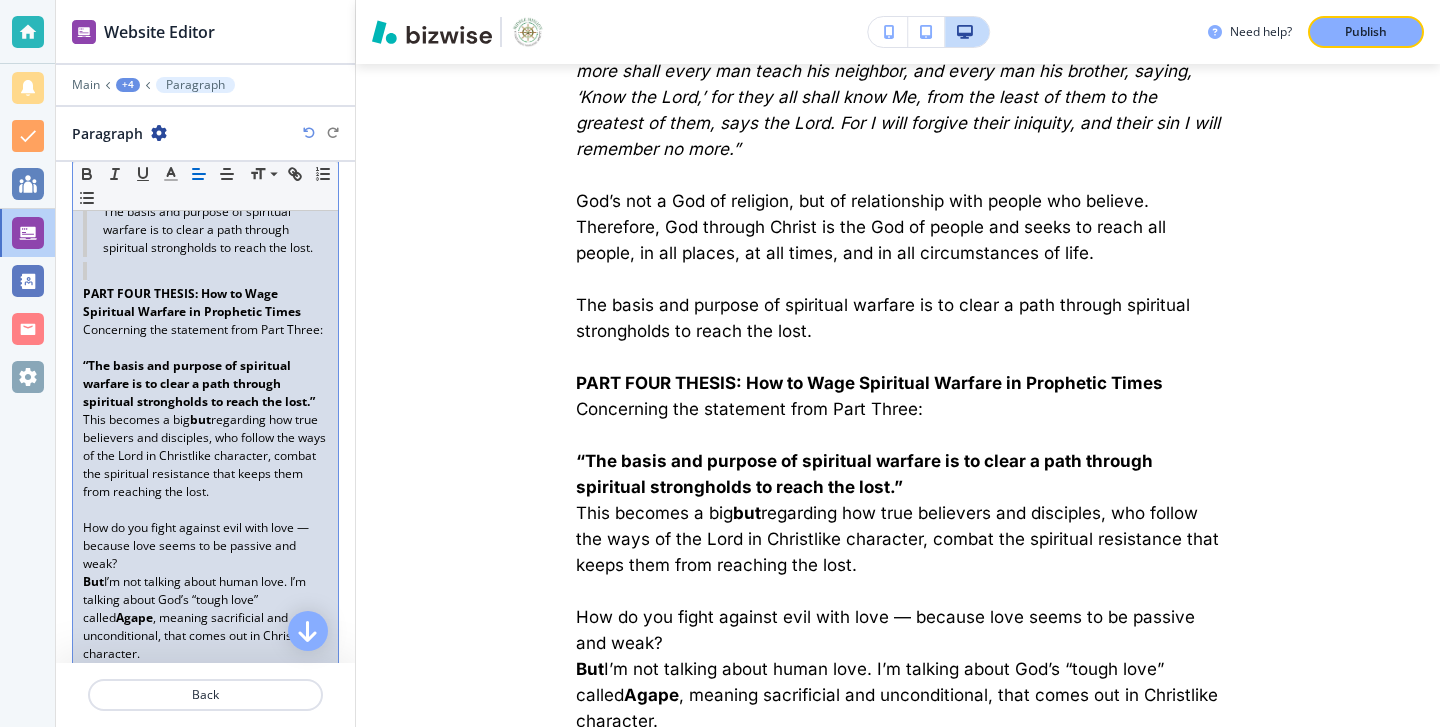 click on "This becomes a big but regarding how true believers and disciples, who follow the ways of the Lord in Christlike character, combat the spiritual resistance that keeps them from reaching the lost." at bounding box center (205, 456) 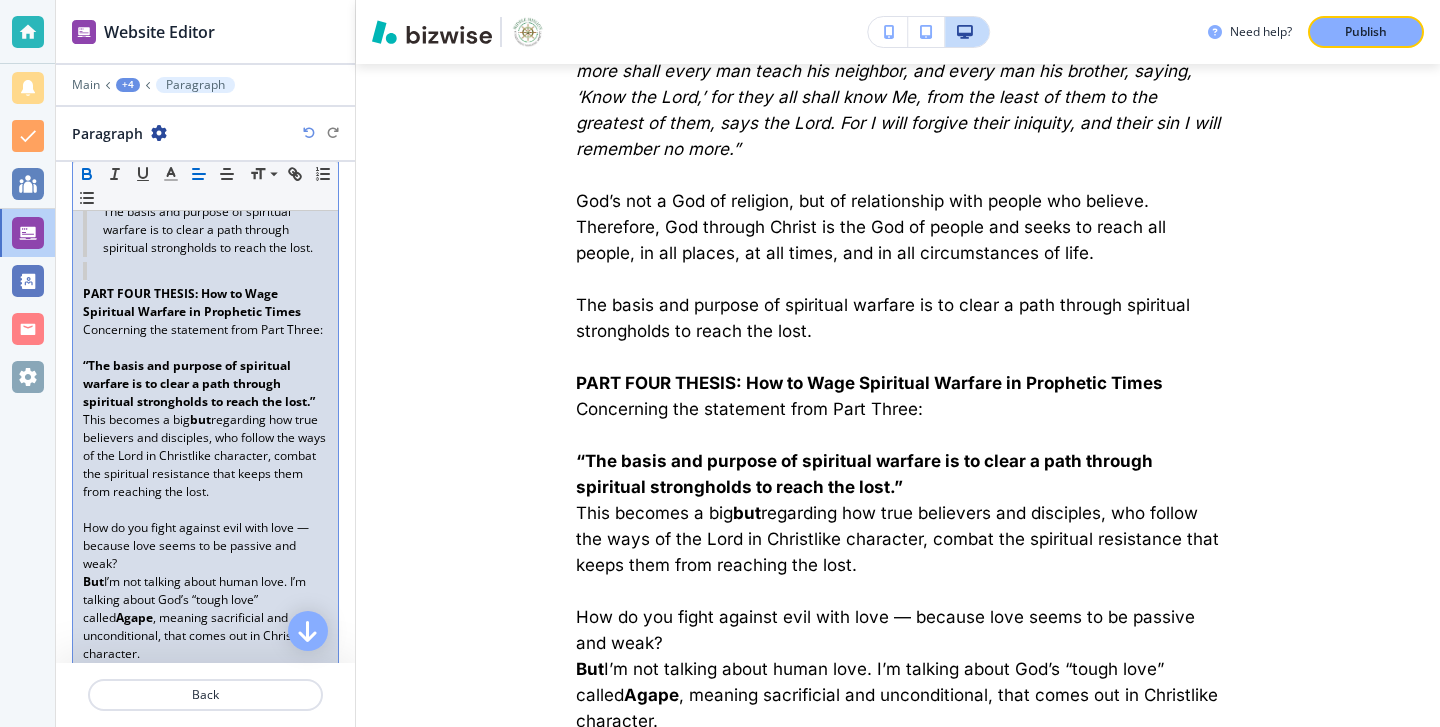 click 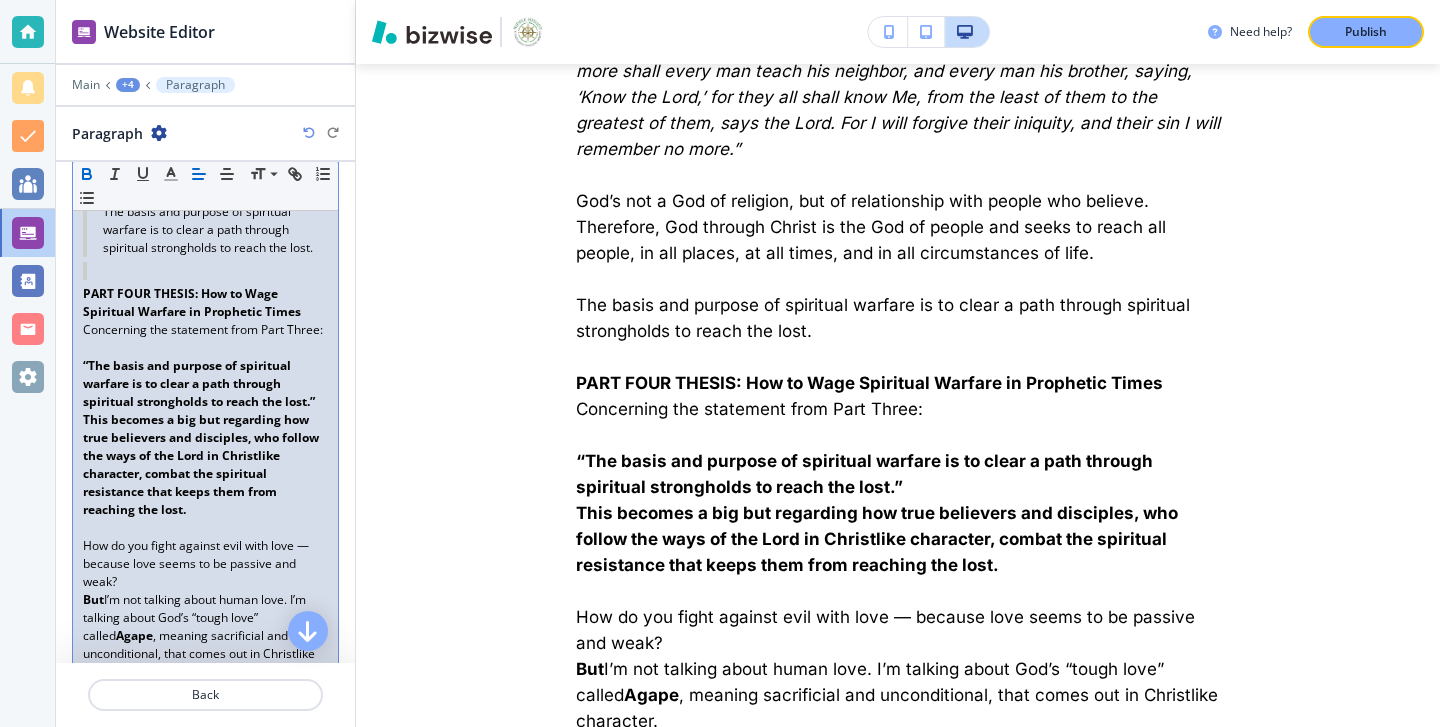 click 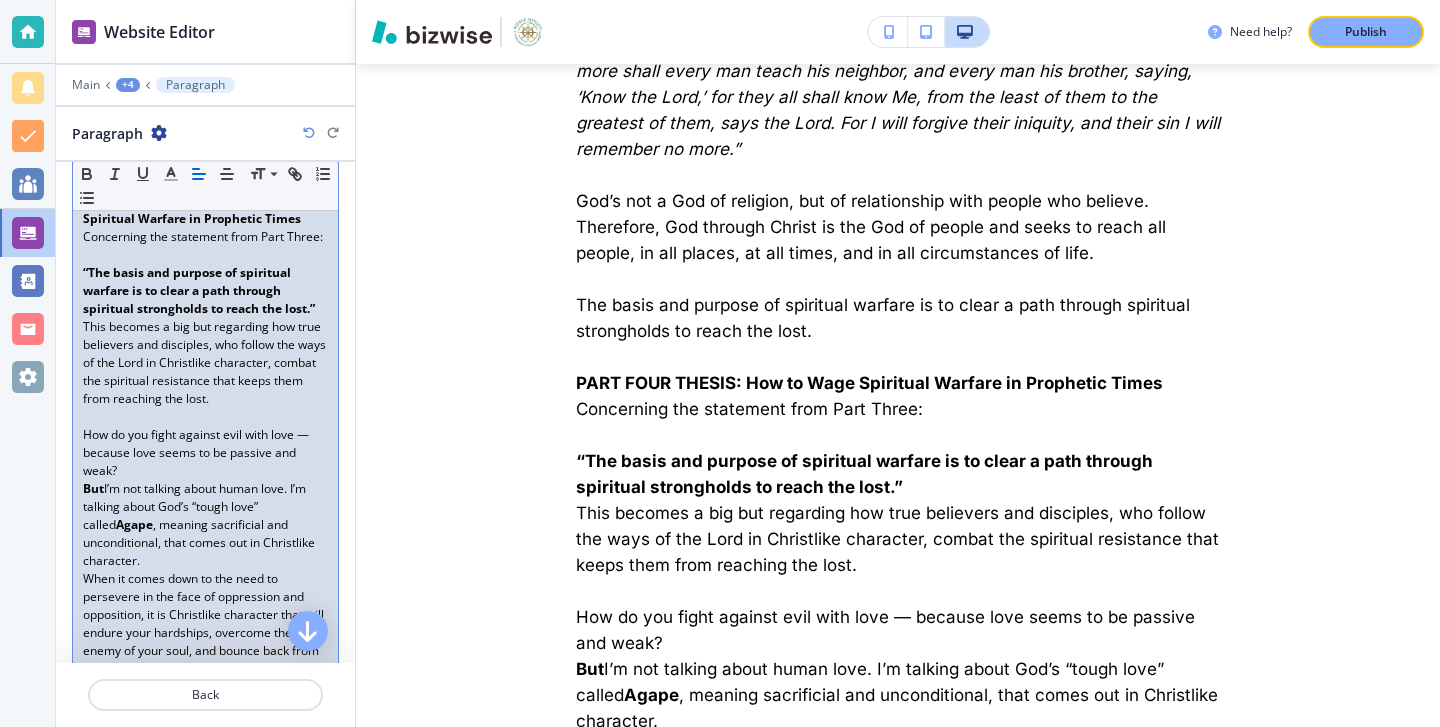scroll, scrollTop: 8462, scrollLeft: 0, axis: vertical 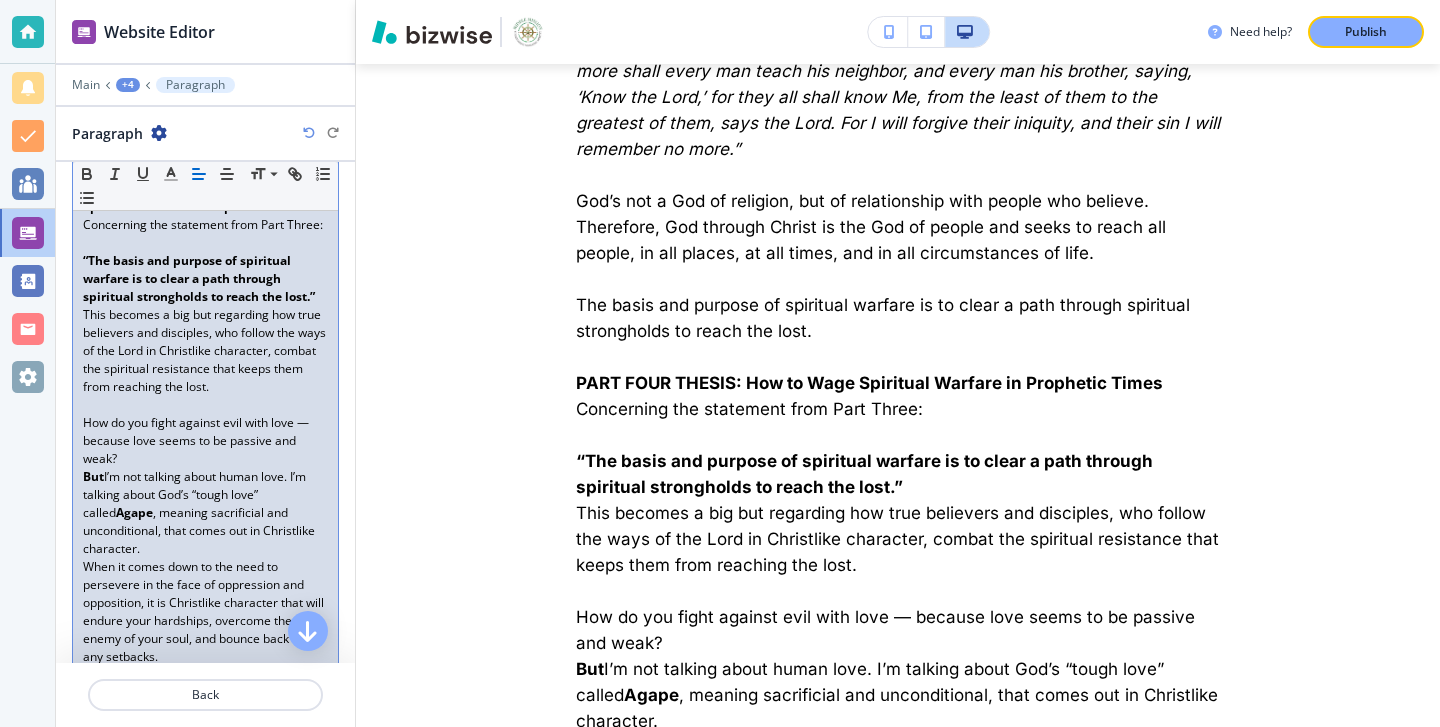 click on "How do you fight against evil with love — because love seems to be passive and weak?" at bounding box center [205, 441] 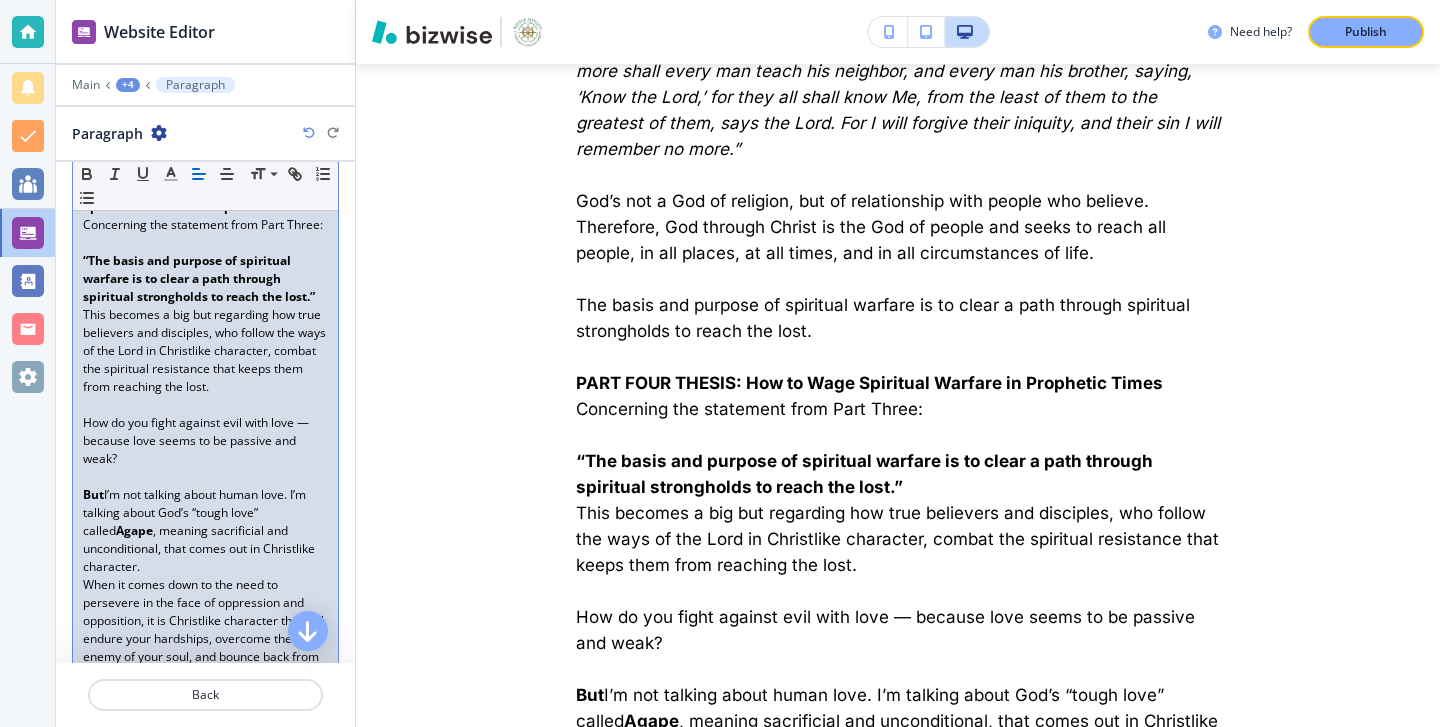 click on "But  I’m not talking about human love. I’m talking about God’s “tough love” called  Agape , meaning sacrificial and unconditional, that comes out in Christlike character." at bounding box center [205, 531] 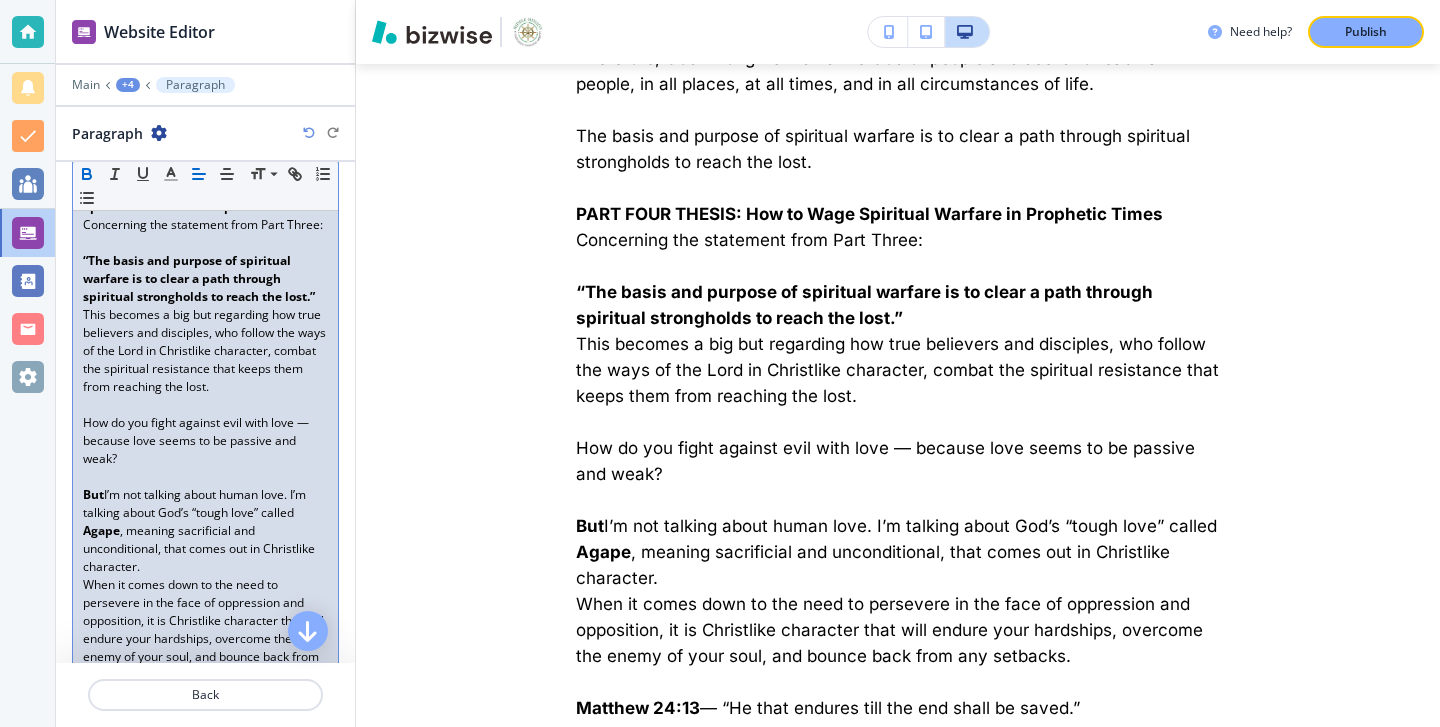 scroll, scrollTop: 7864, scrollLeft: 0, axis: vertical 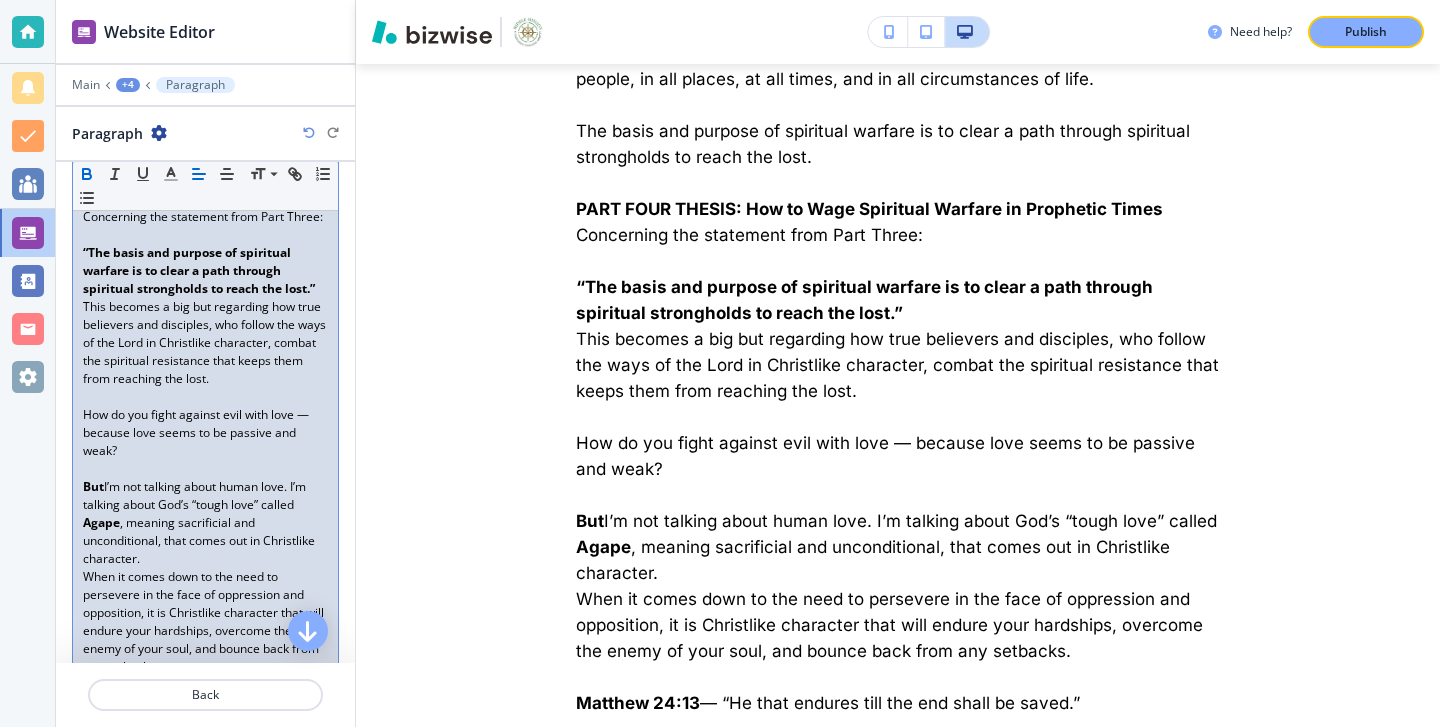 click on "Agape , meaning sacrificial and unconditional, that comes out in Christlike character." at bounding box center [205, 541] 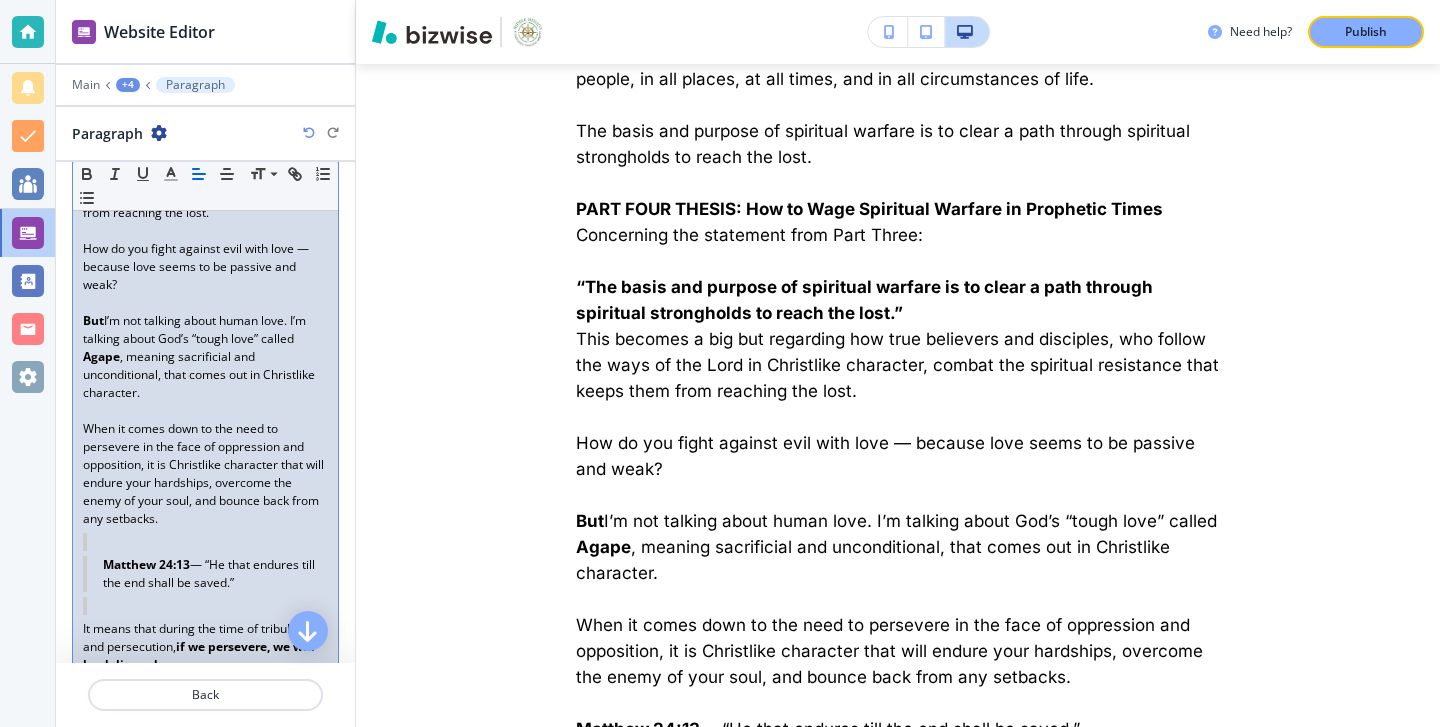 scroll, scrollTop: 8656, scrollLeft: 0, axis: vertical 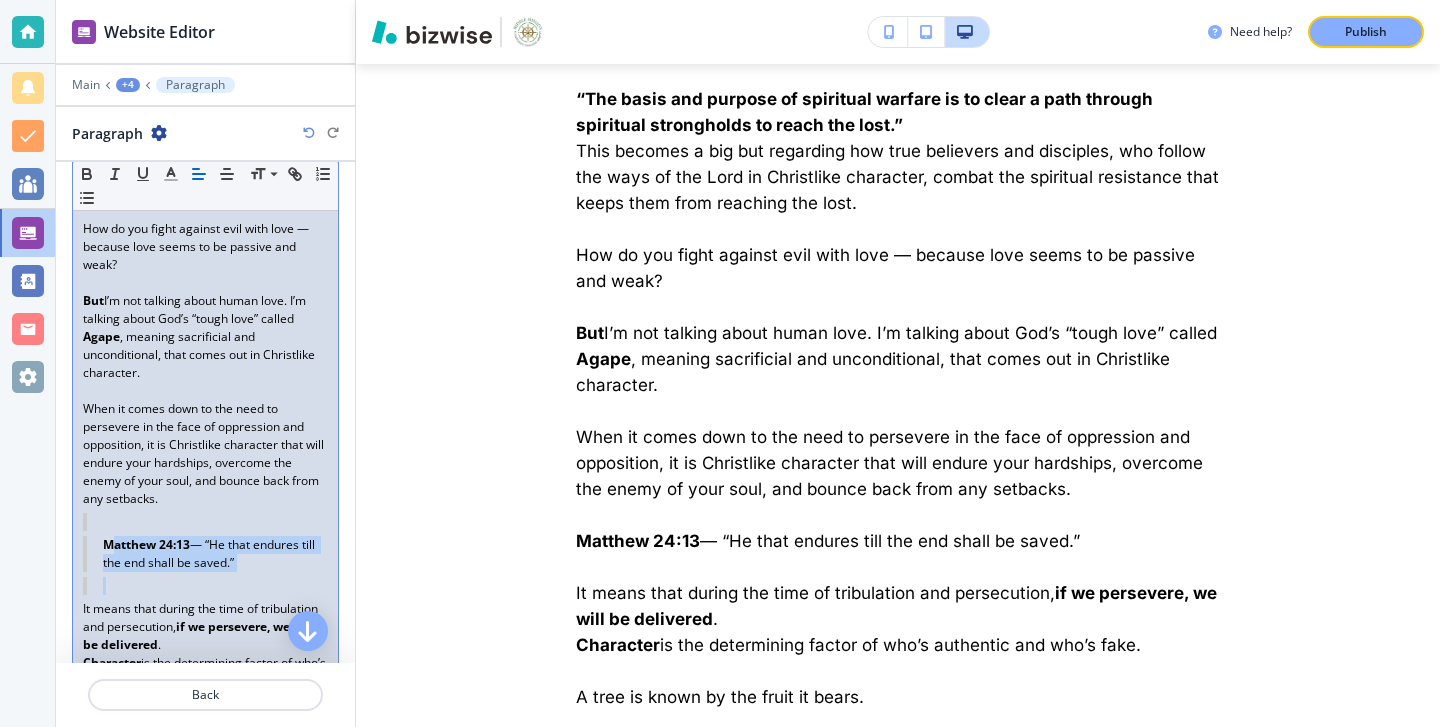 drag, startPoint x: 261, startPoint y: 631, endPoint x: 111, endPoint y: 595, distance: 154.25952 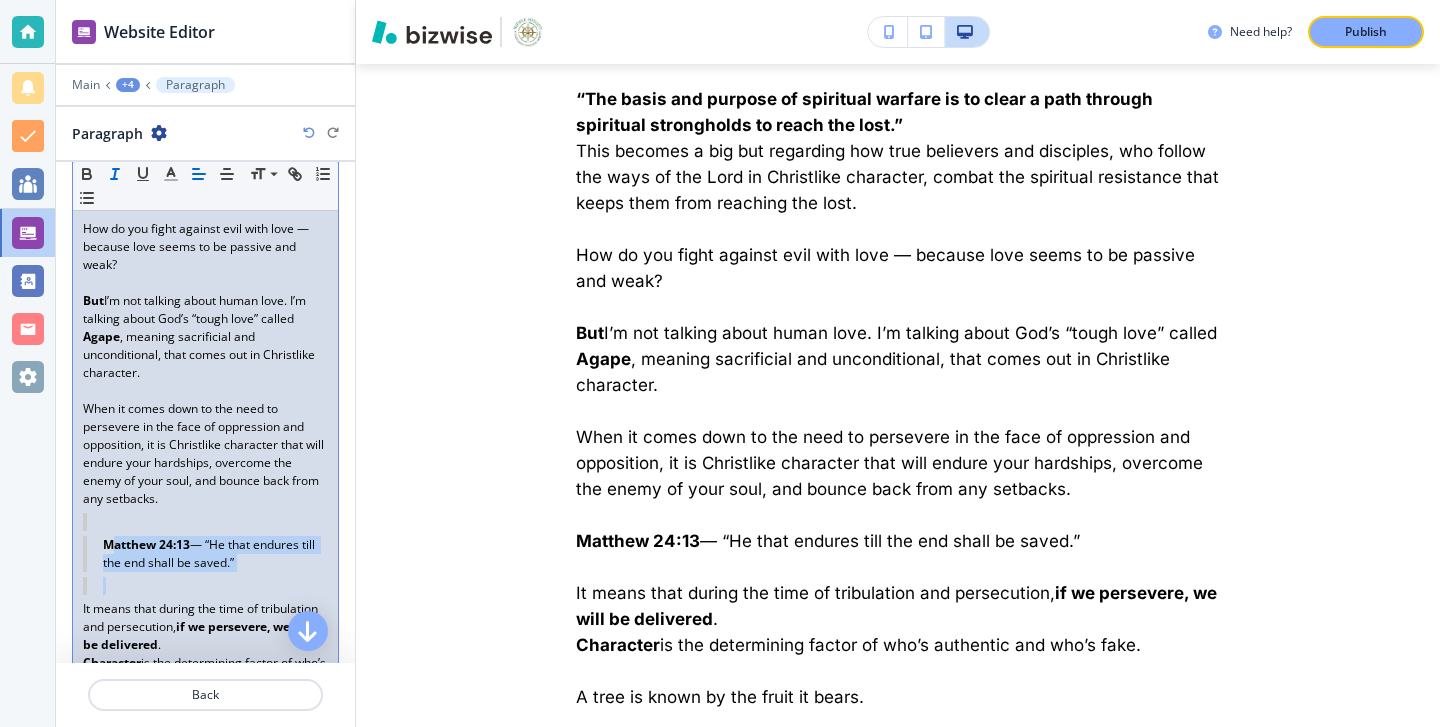 click 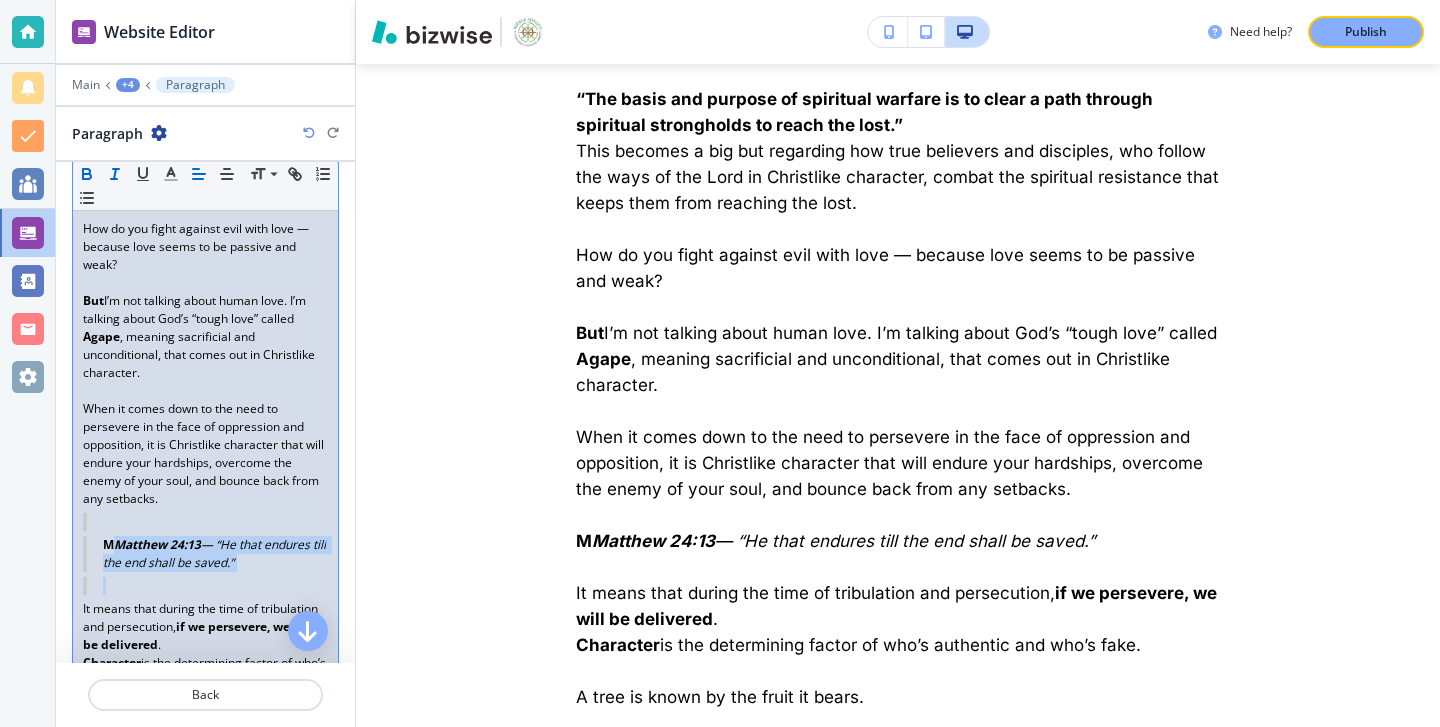 click at bounding box center [87, 174] 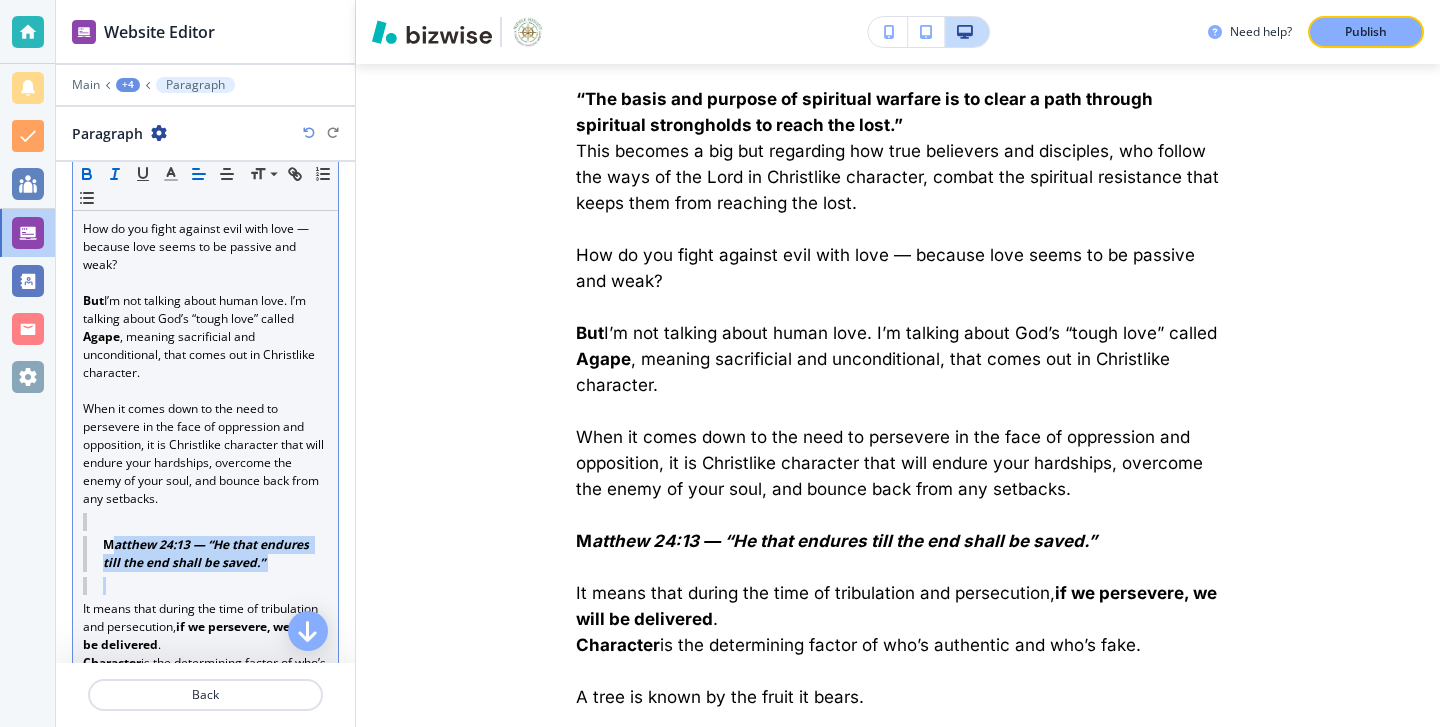click 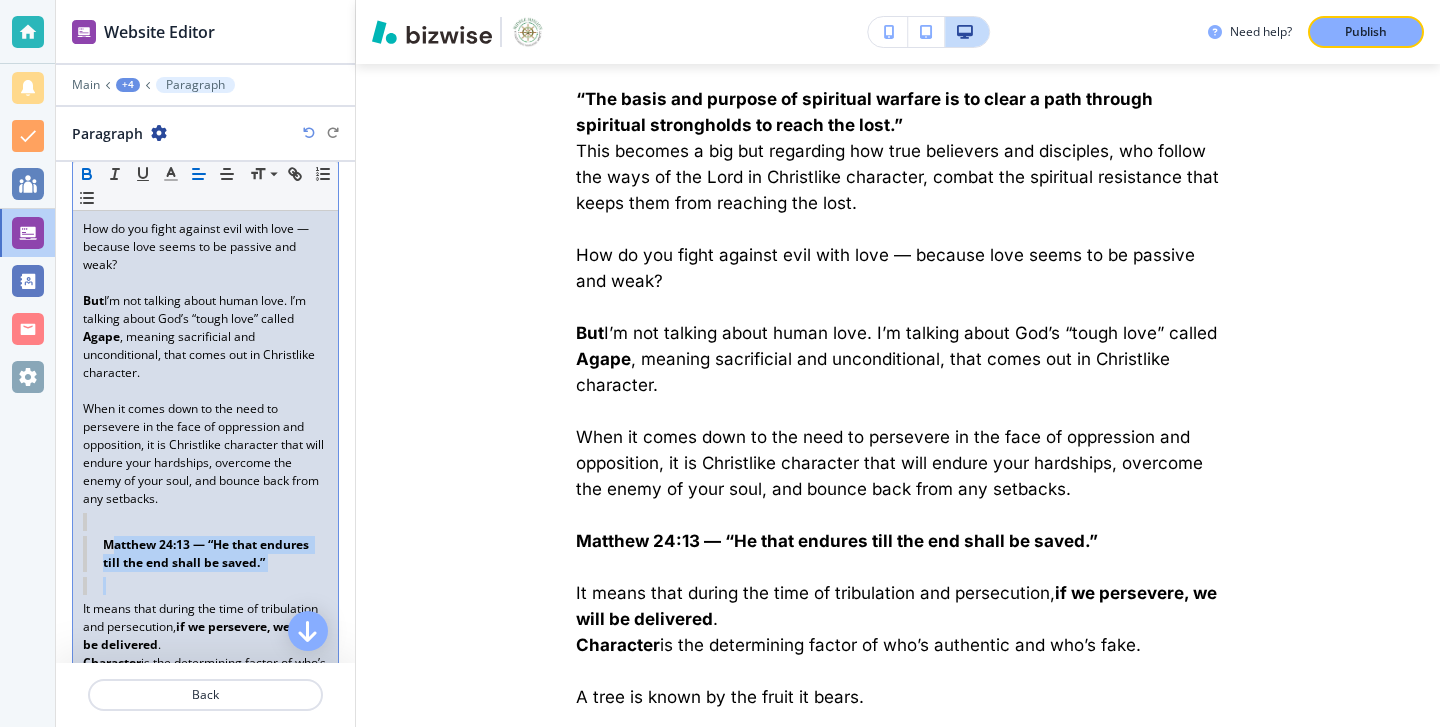 click 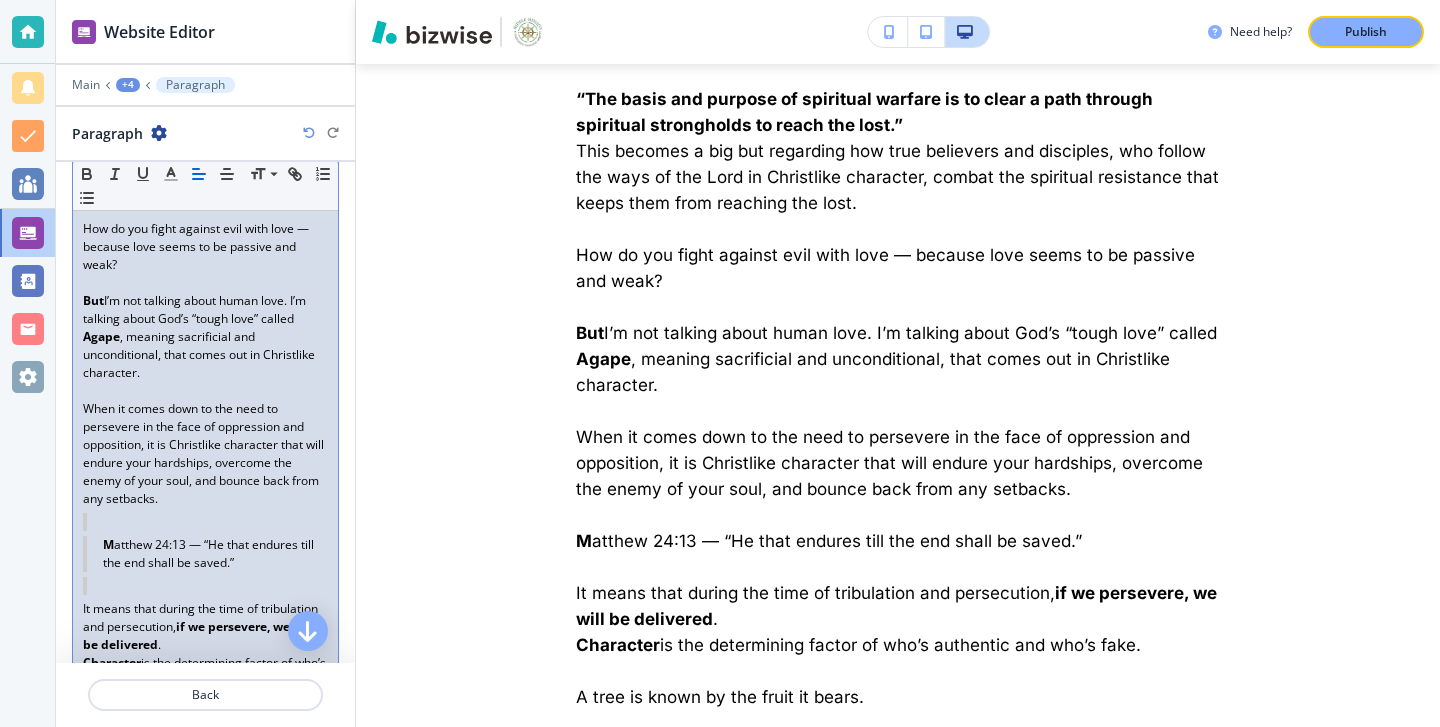 click at bounding box center [205, 522] 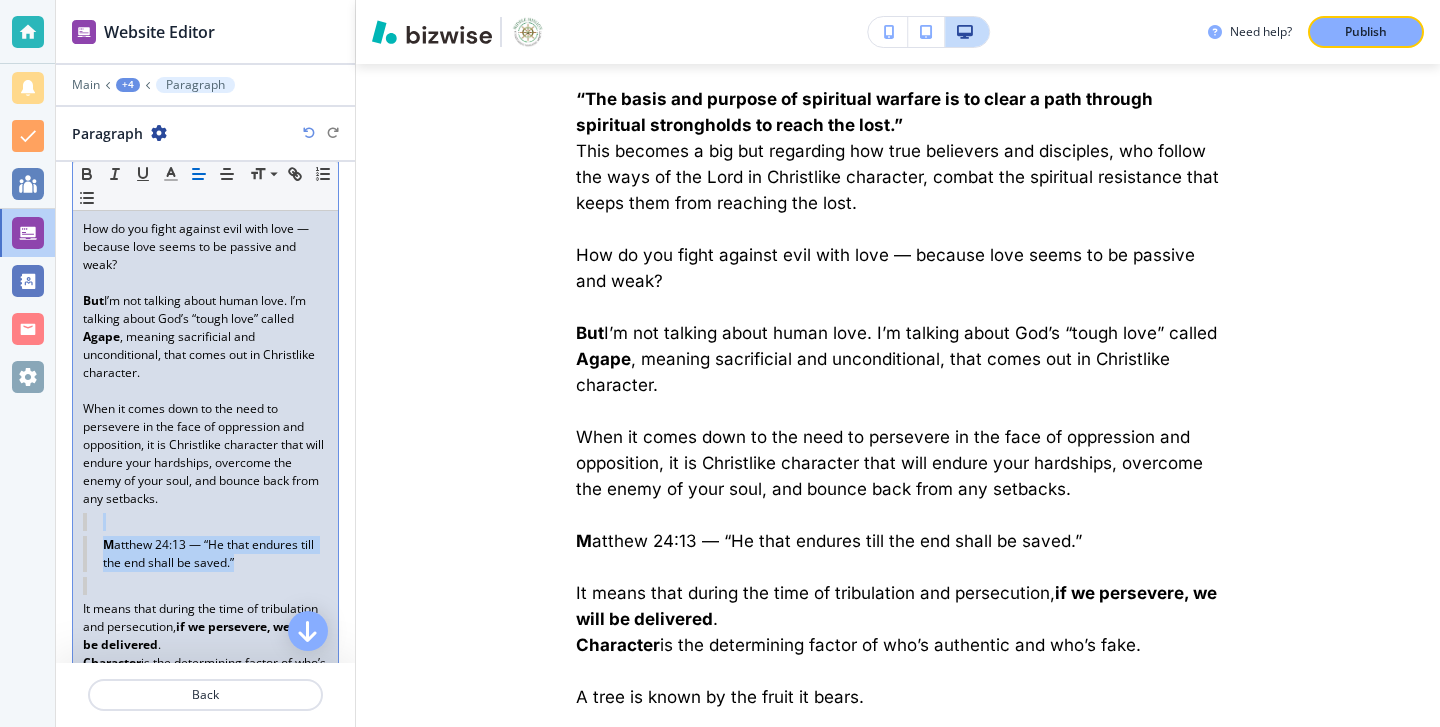 drag, startPoint x: 242, startPoint y: 615, endPoint x: 75, endPoint y: 583, distance: 170.03824 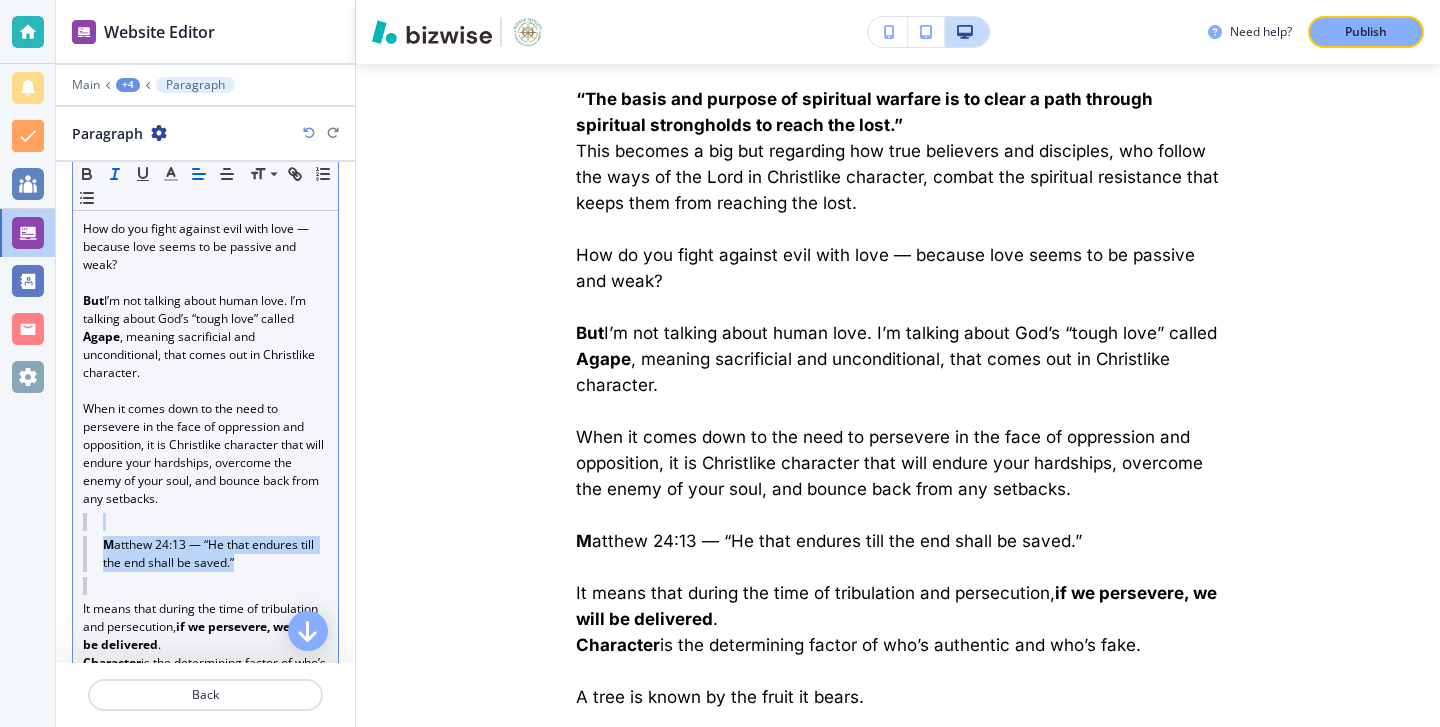 click 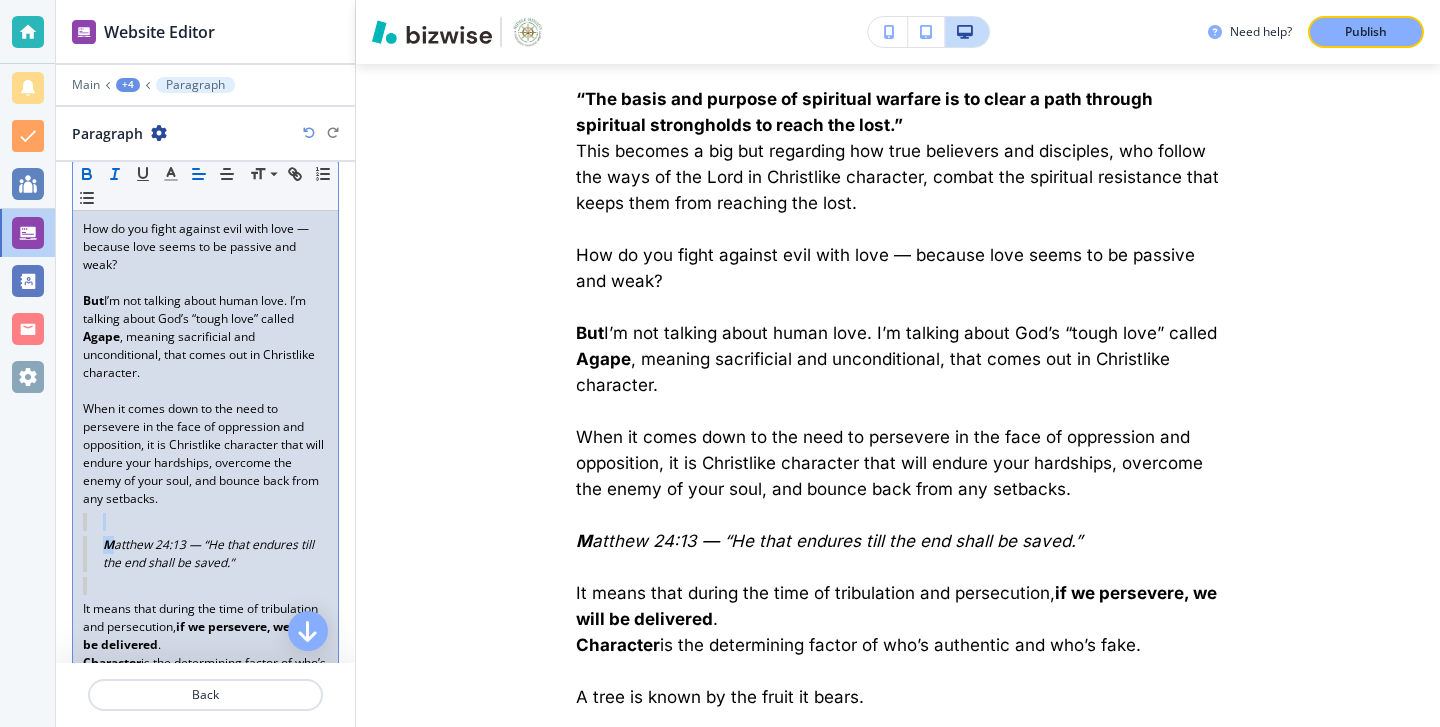 click 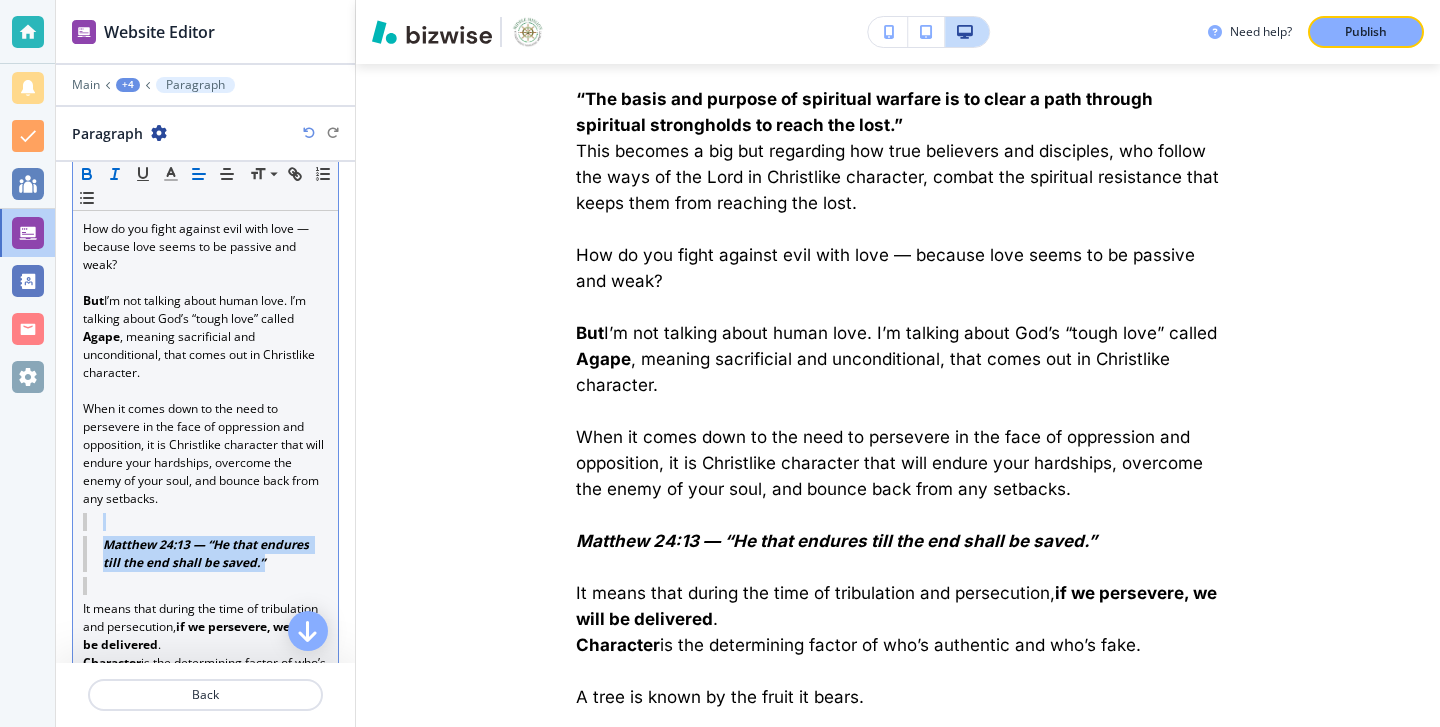 click 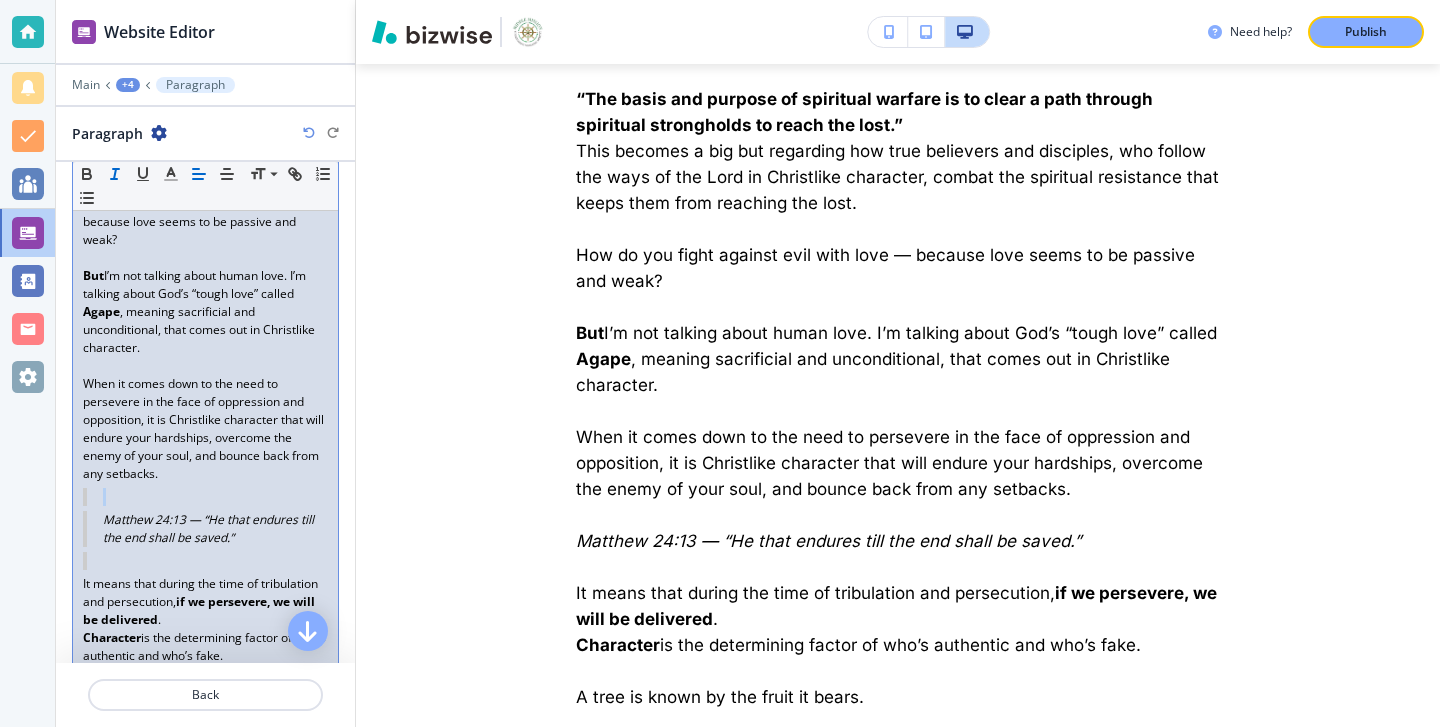 scroll, scrollTop: 8682, scrollLeft: 0, axis: vertical 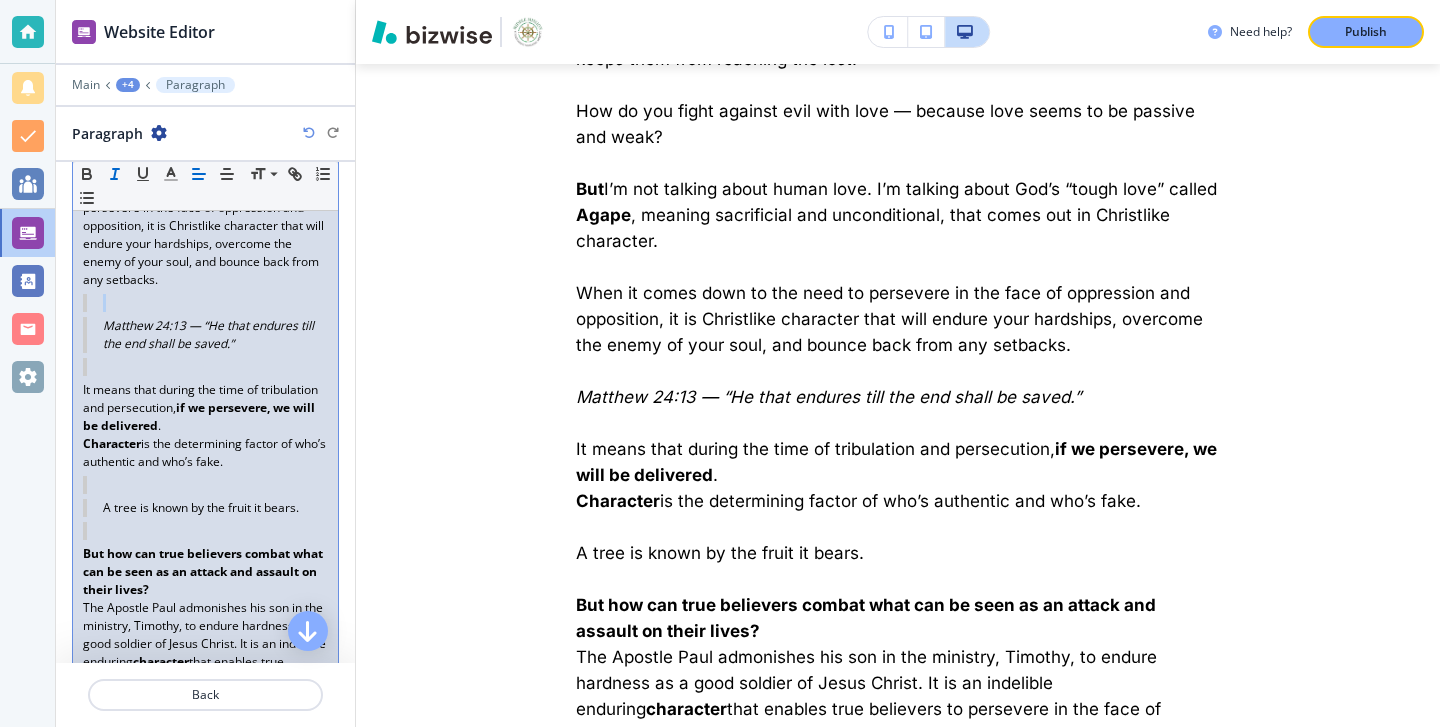 drag, startPoint x: 271, startPoint y: 510, endPoint x: 90, endPoint y: 427, distance: 199.12308 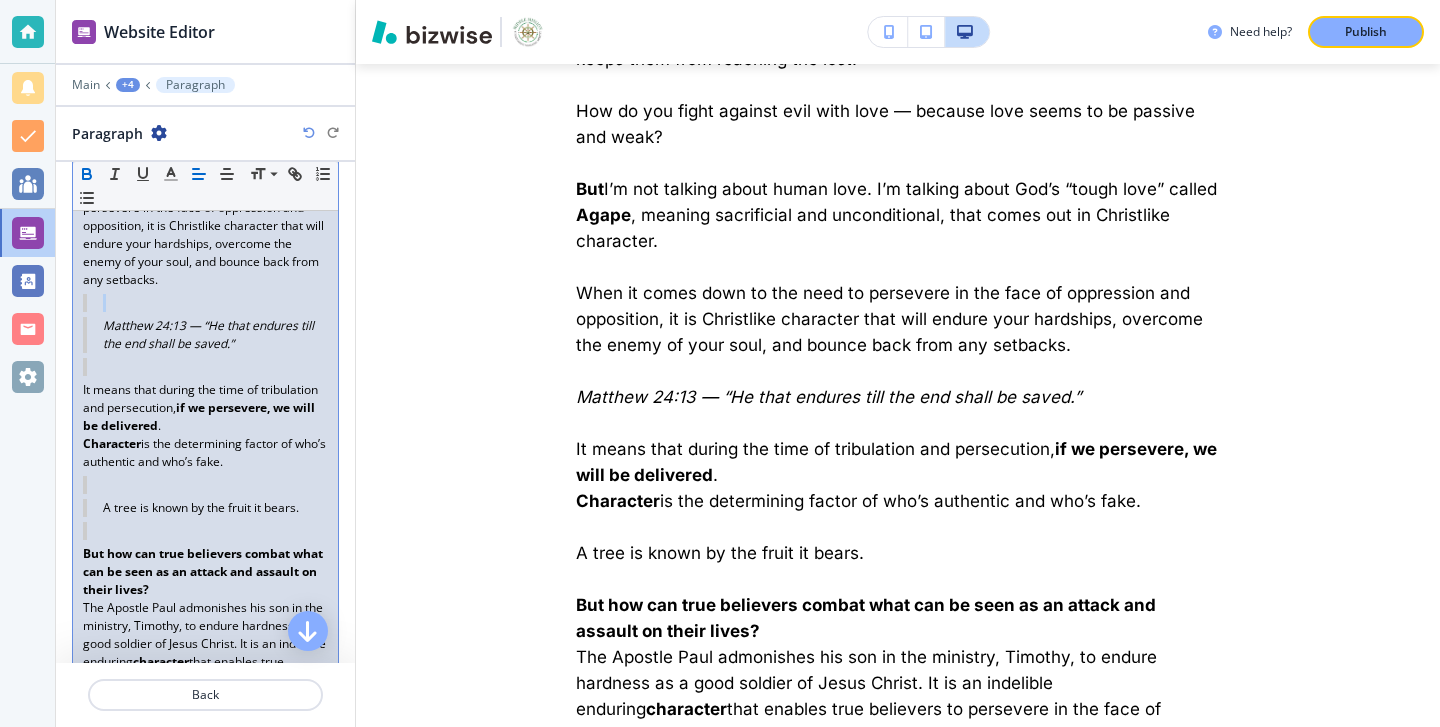 click 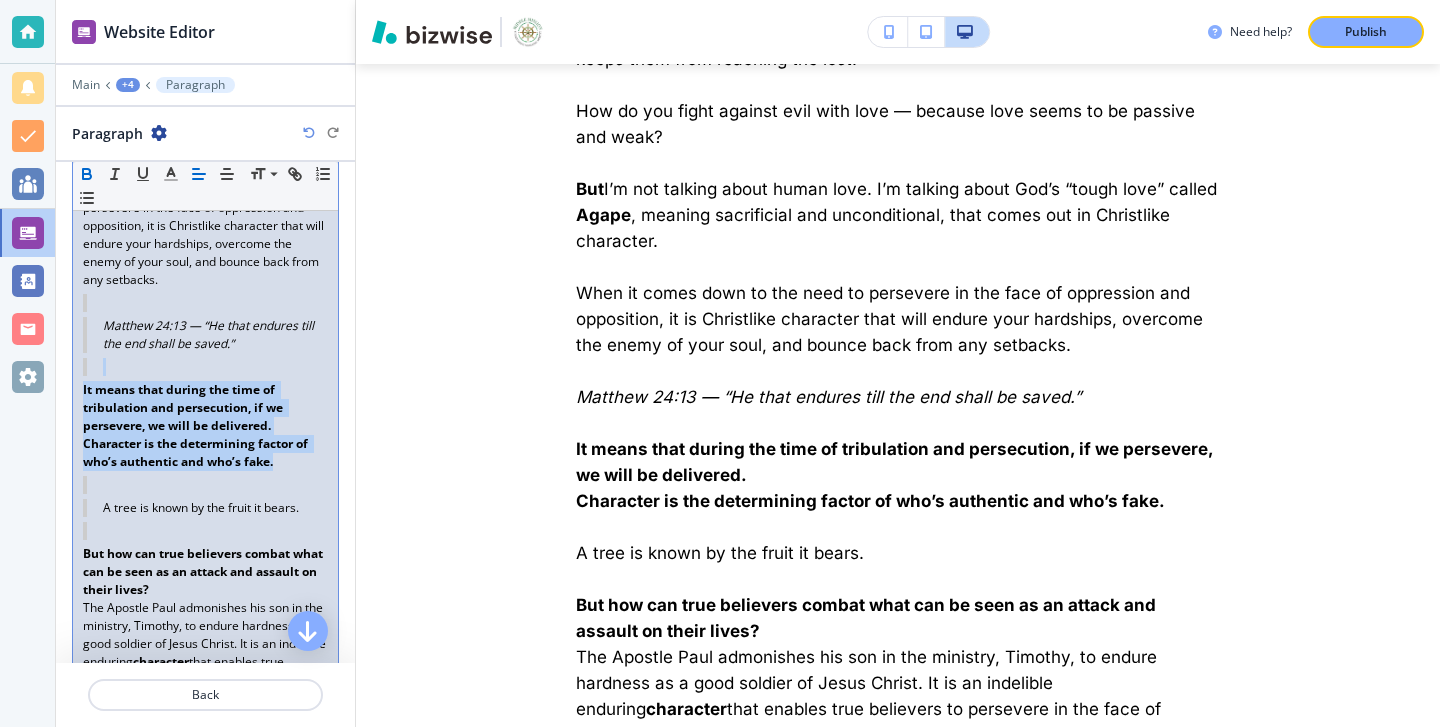 click 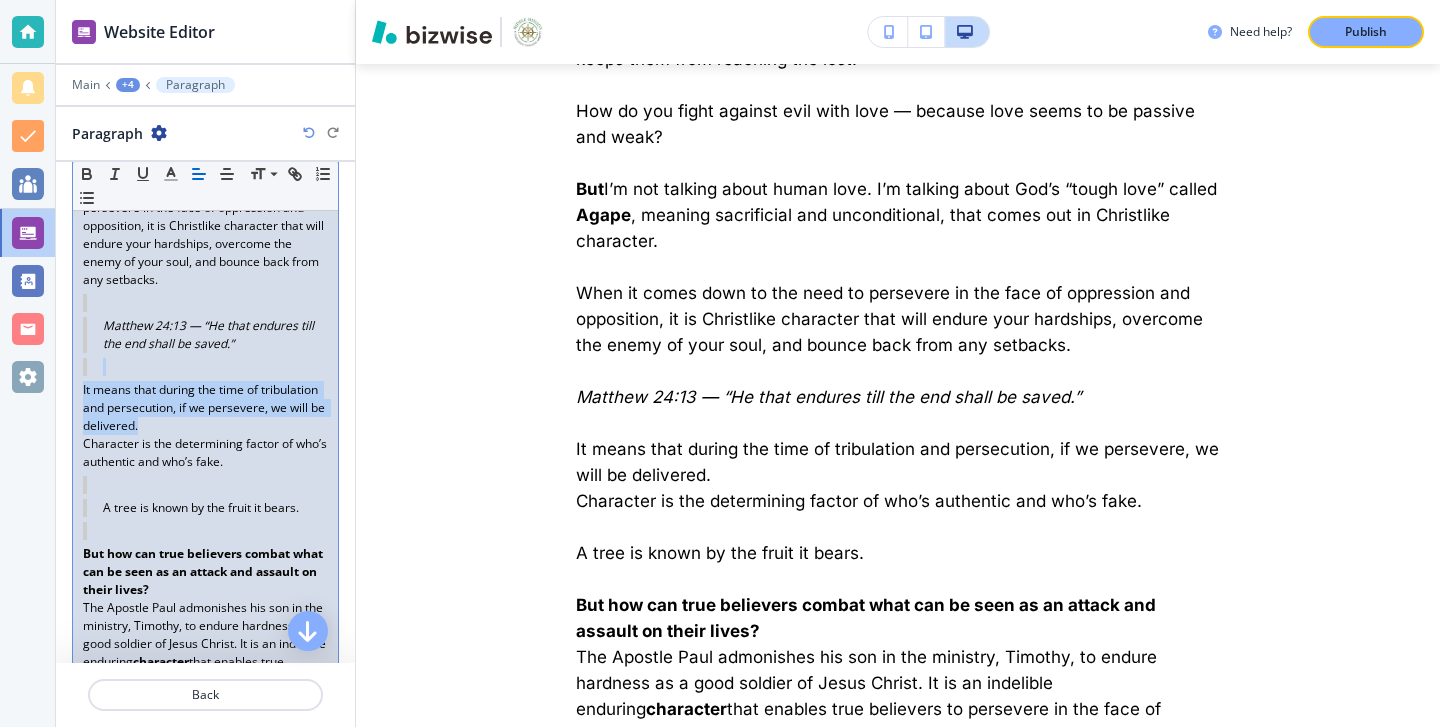 click on "Character is the determining factor of who’s authentic and who’s fake." at bounding box center [205, 453] 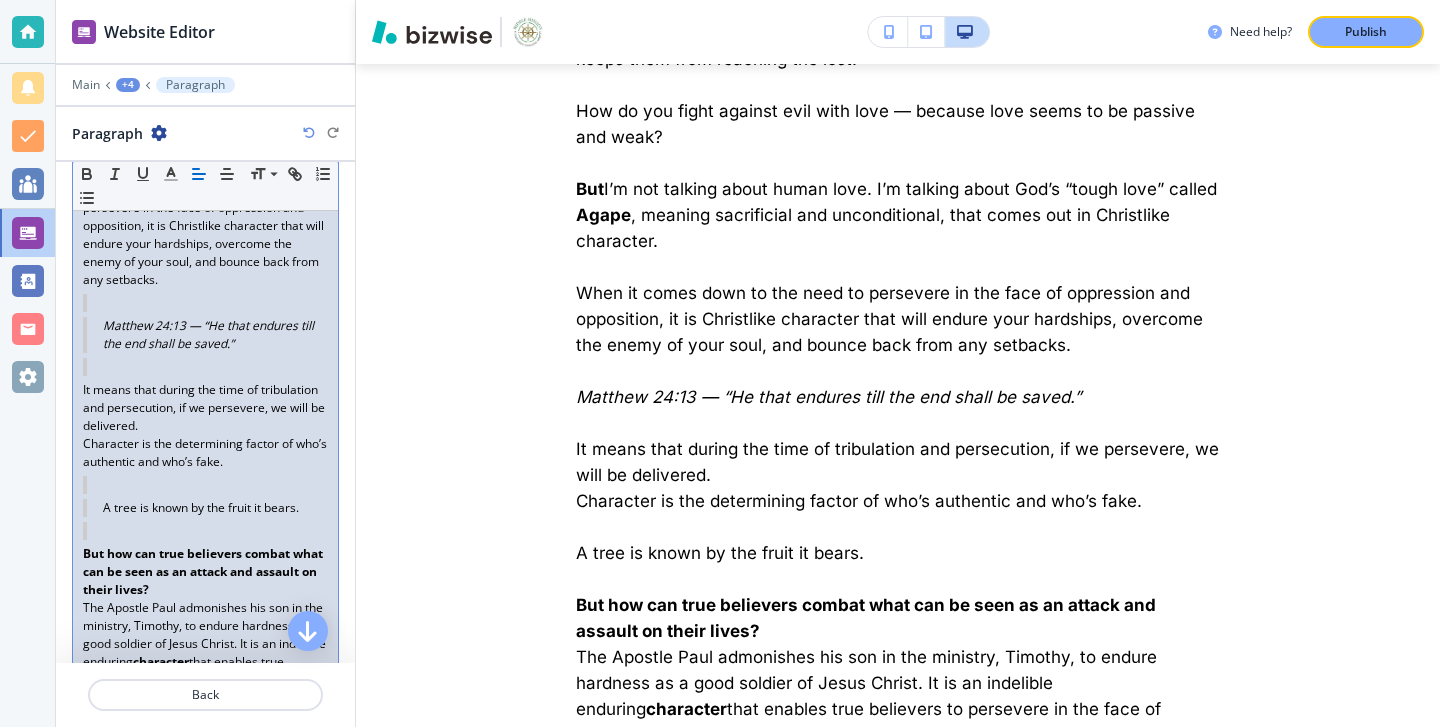 click on "It means that during the time of tribulation and persecution, if we persevere, we will be delivered." at bounding box center (205, 408) 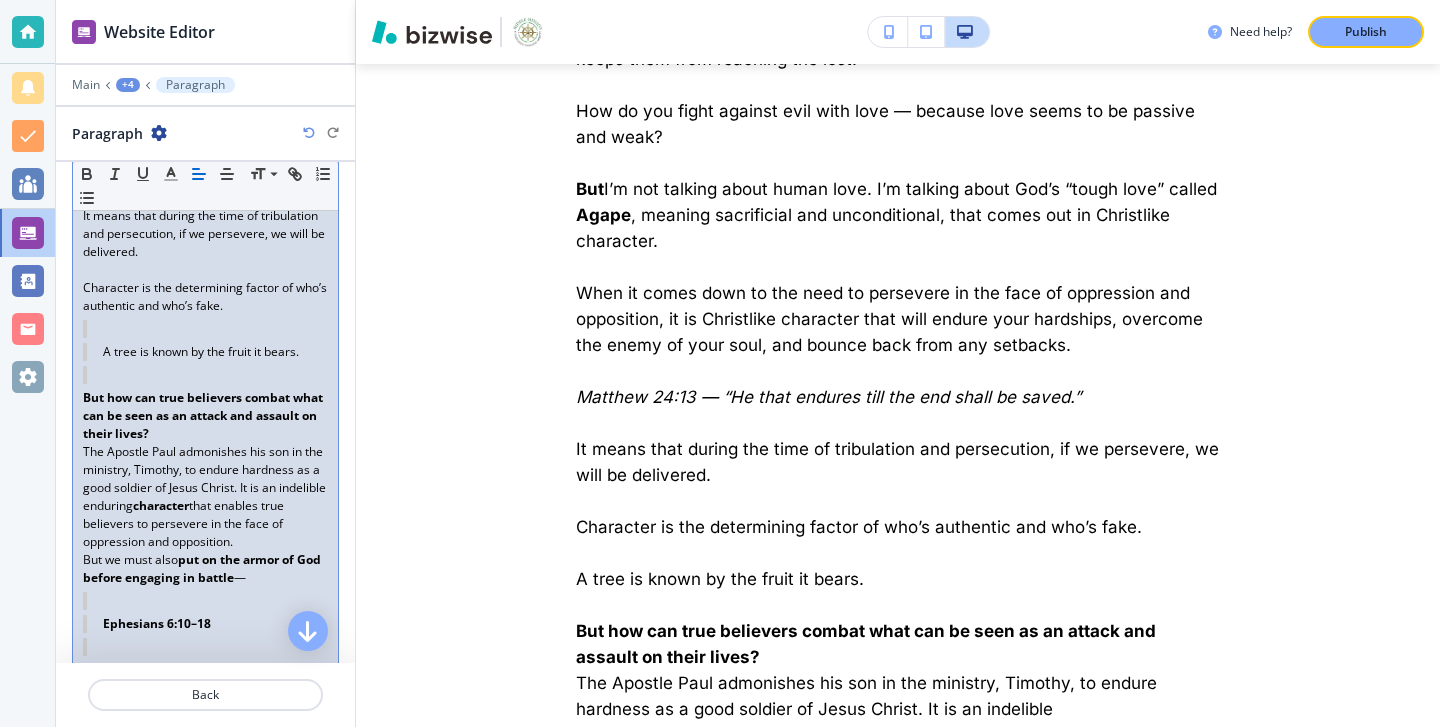 scroll, scrollTop: 9059, scrollLeft: 0, axis: vertical 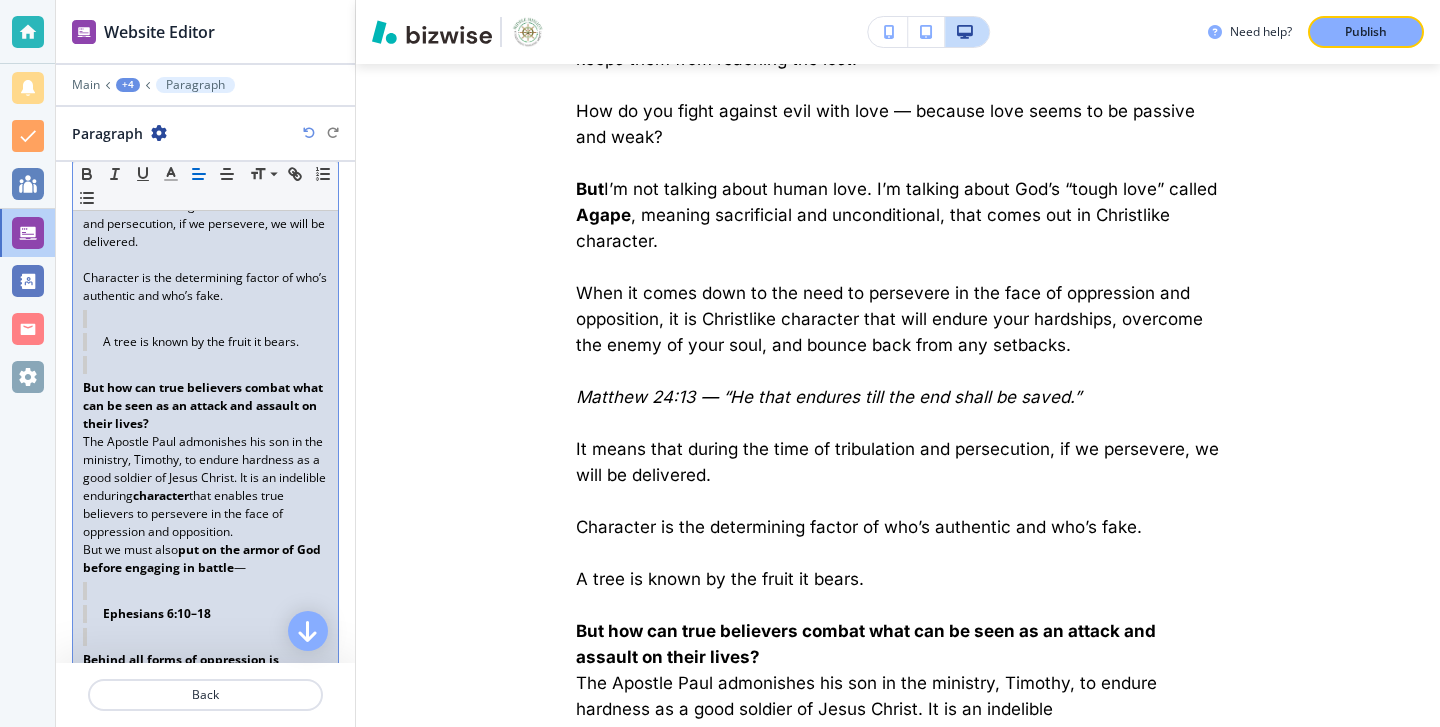 click on "But how can true believers combat what can be seen as an attack and assault on their lives?" at bounding box center [205, 406] 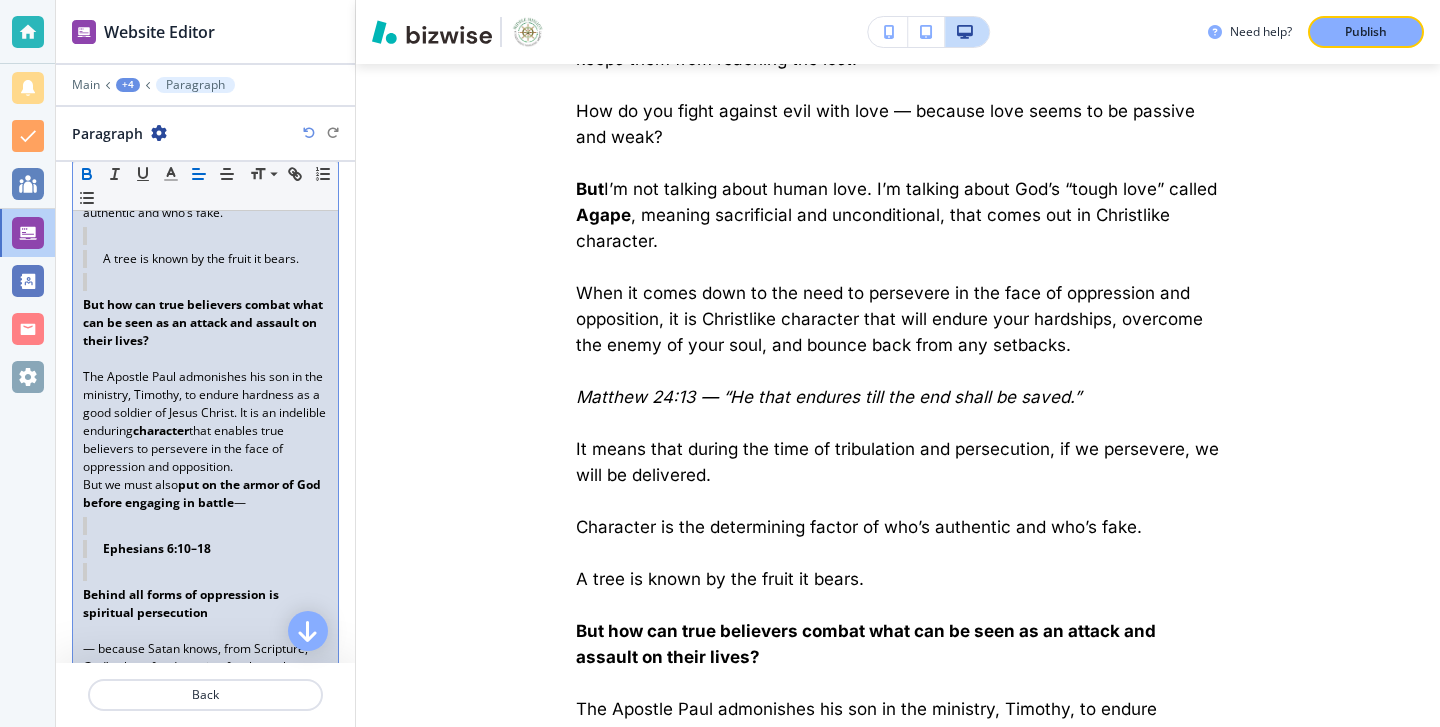 scroll, scrollTop: 9159, scrollLeft: 0, axis: vertical 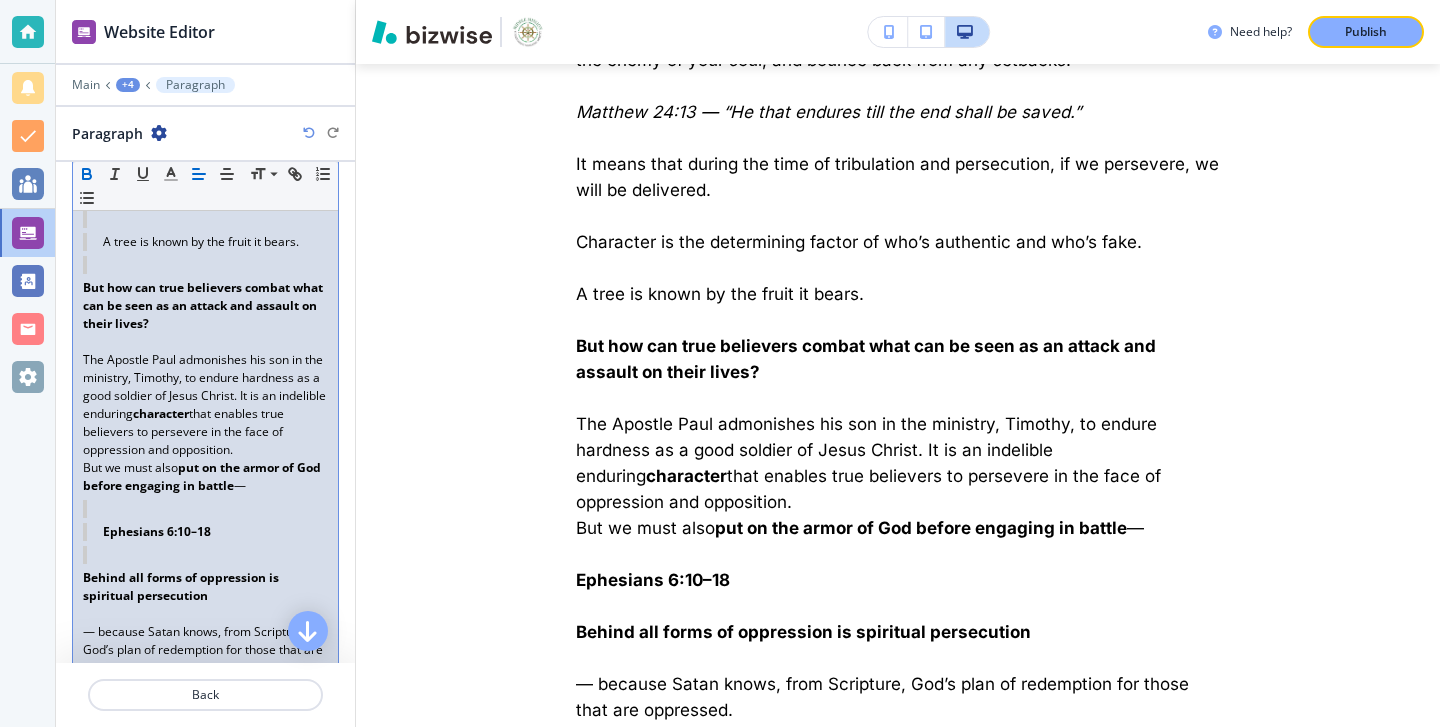 click on "The Apostle Paul admonishes his son in the ministry, Timothy, to endure hardness as a good soldier of Jesus Christ. It is an indelible enduring  character  that enables true believers to persevere in the face of oppression and opposition." at bounding box center [205, 405] 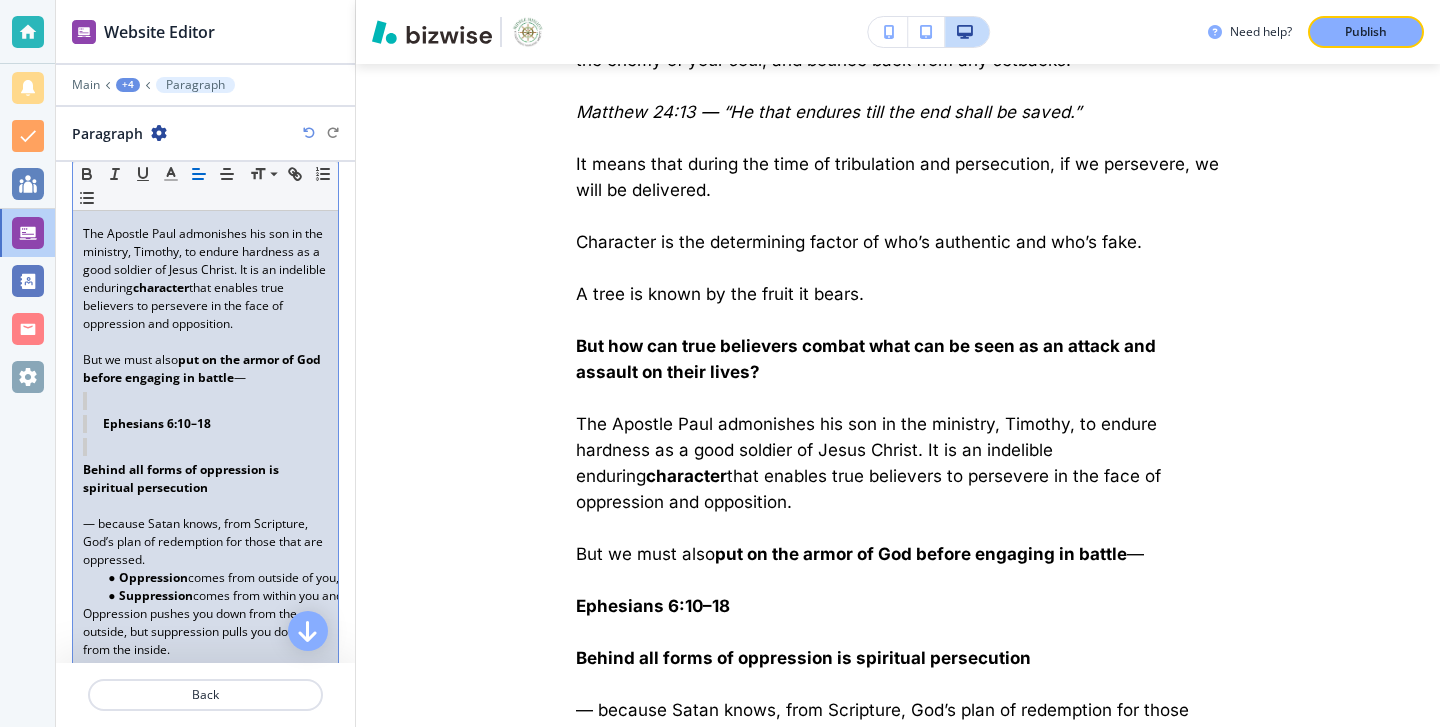 scroll, scrollTop: 9277, scrollLeft: 0, axis: vertical 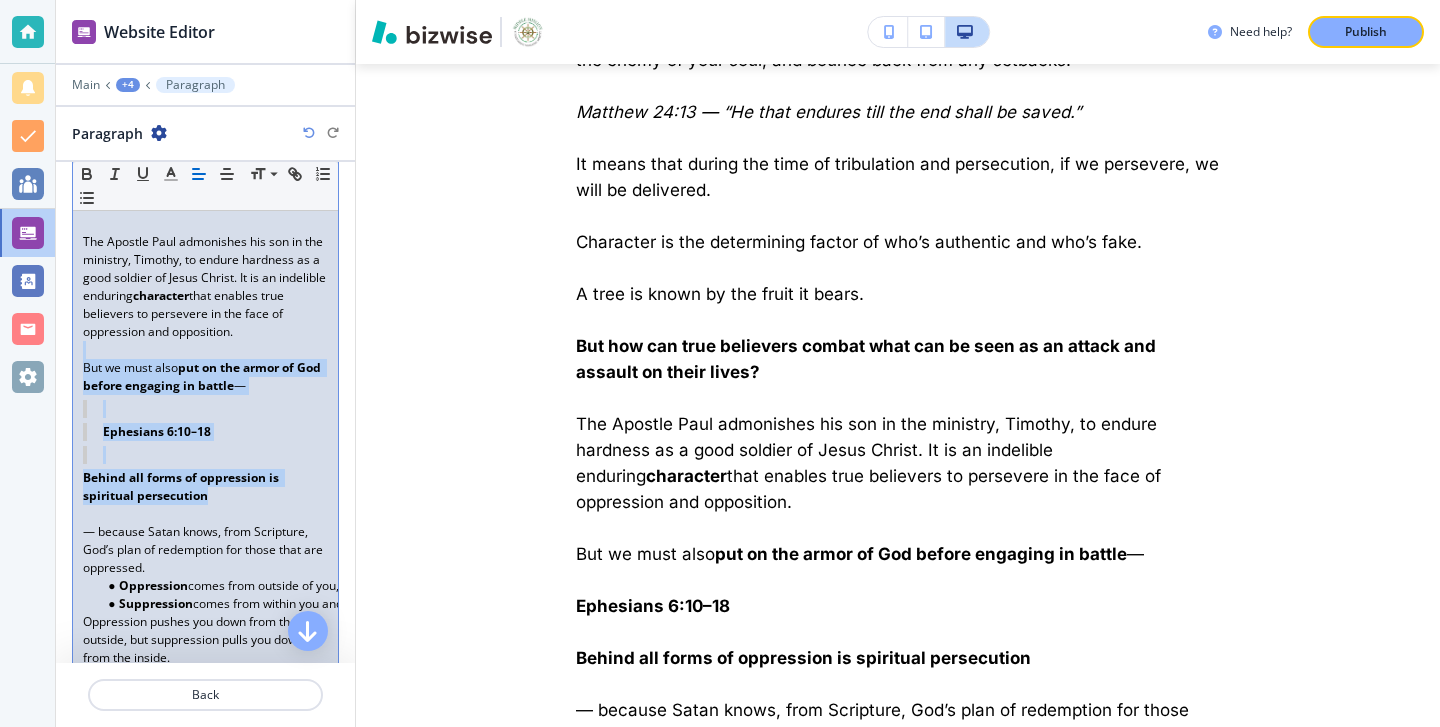 drag, startPoint x: 253, startPoint y: 542, endPoint x: 86, endPoint y: 410, distance: 212.8685 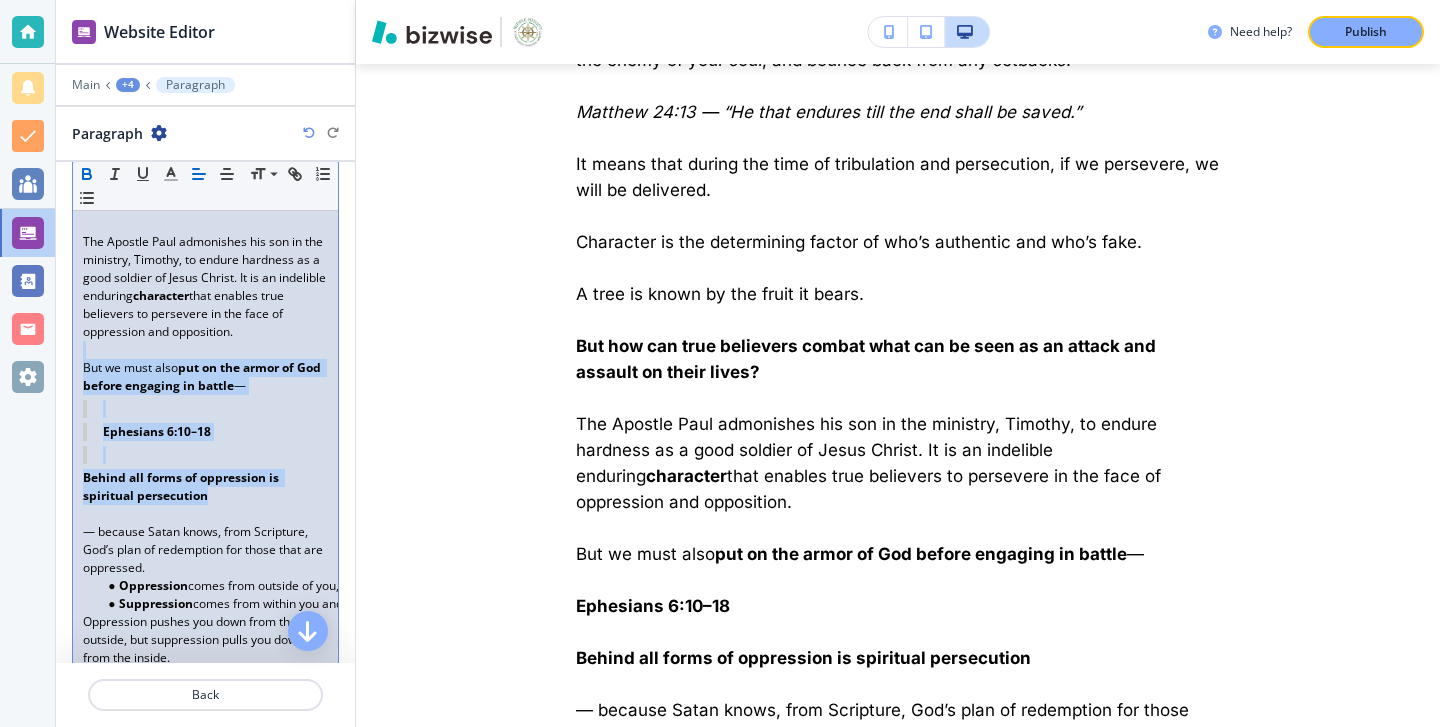 click 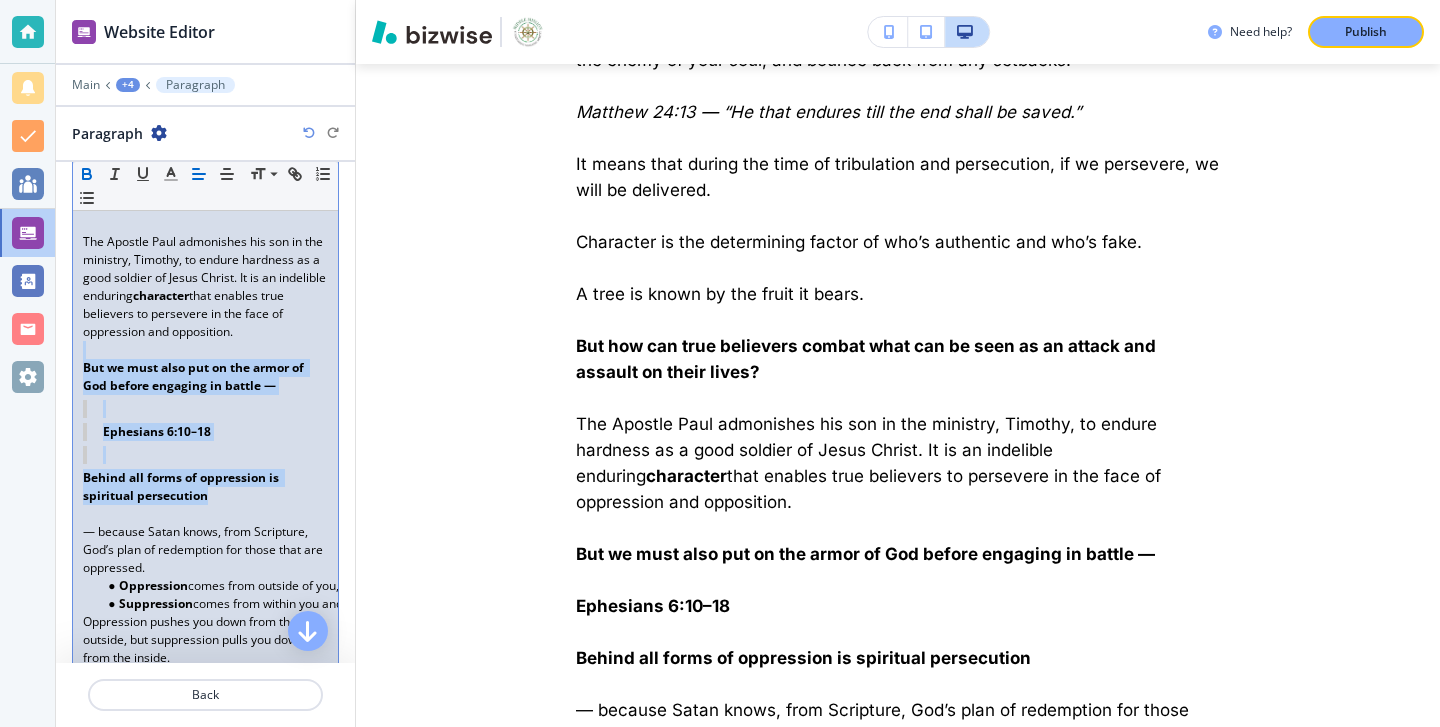 click 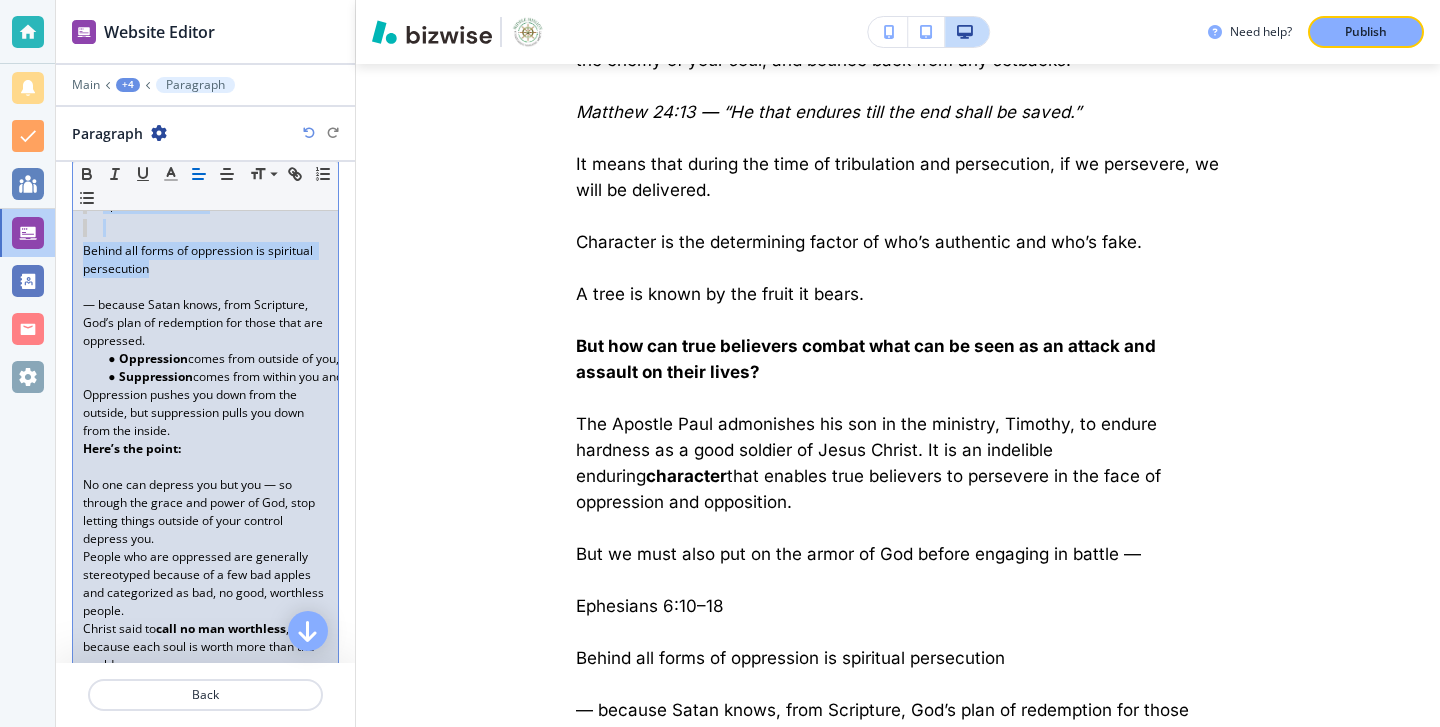 scroll, scrollTop: 9494, scrollLeft: 0, axis: vertical 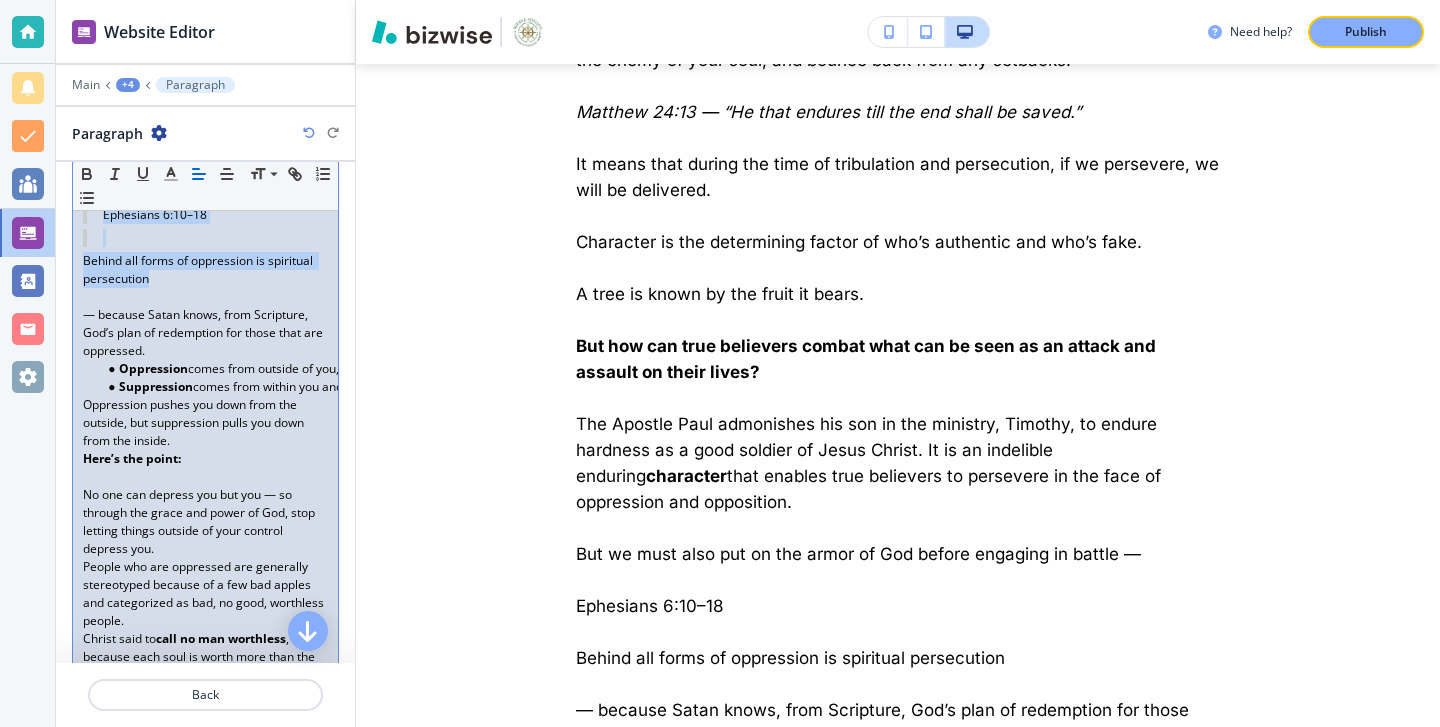 click on "Behind all forms of oppression is spiritual persecution" at bounding box center (205, 270) 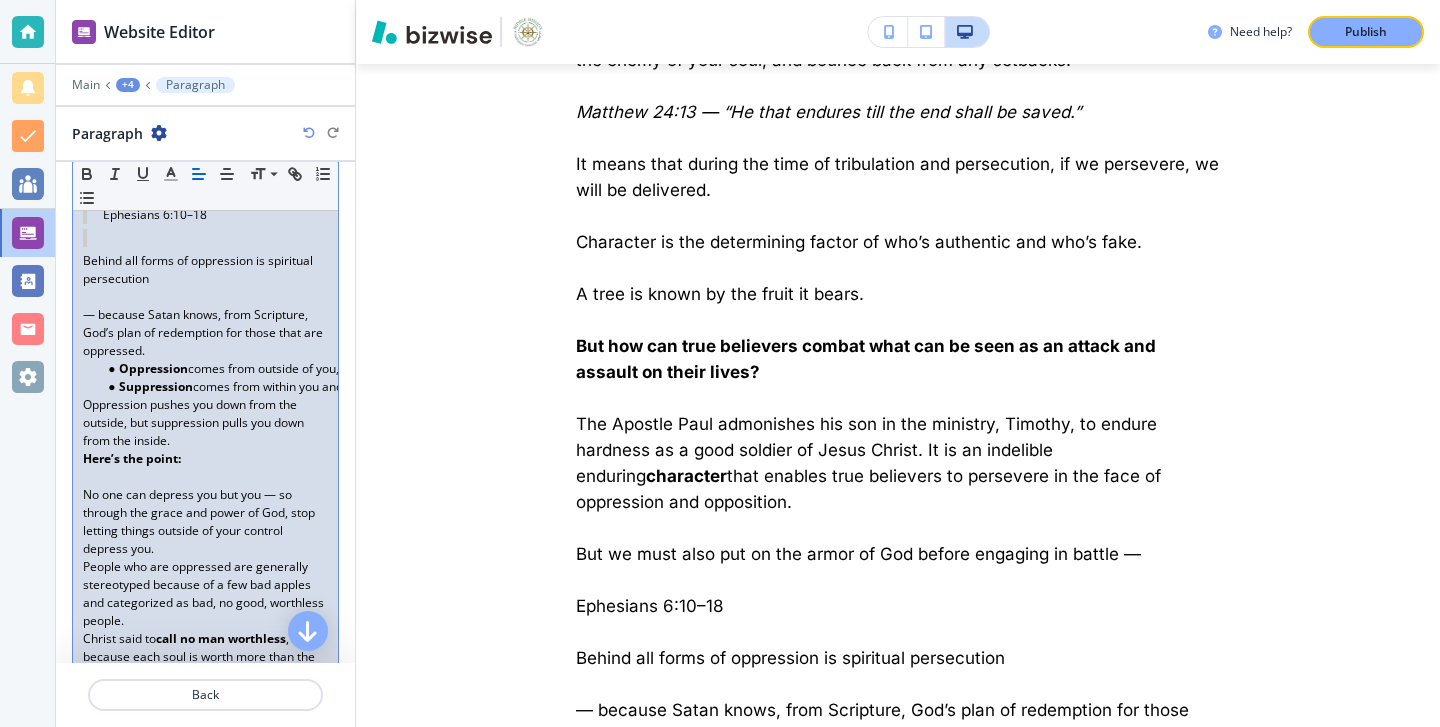 click on "Behind all forms of oppression is spiritual persecution" at bounding box center (205, 270) 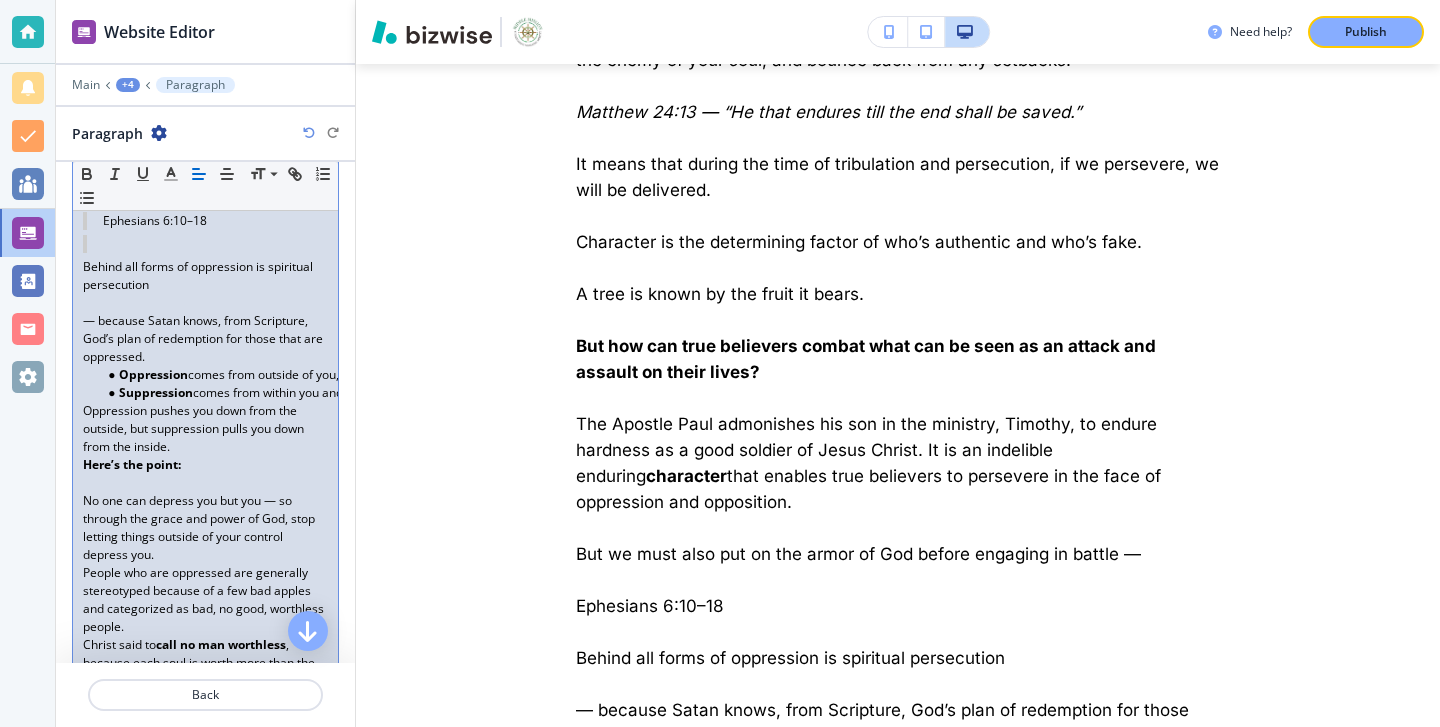 scroll, scrollTop: 9493, scrollLeft: 0, axis: vertical 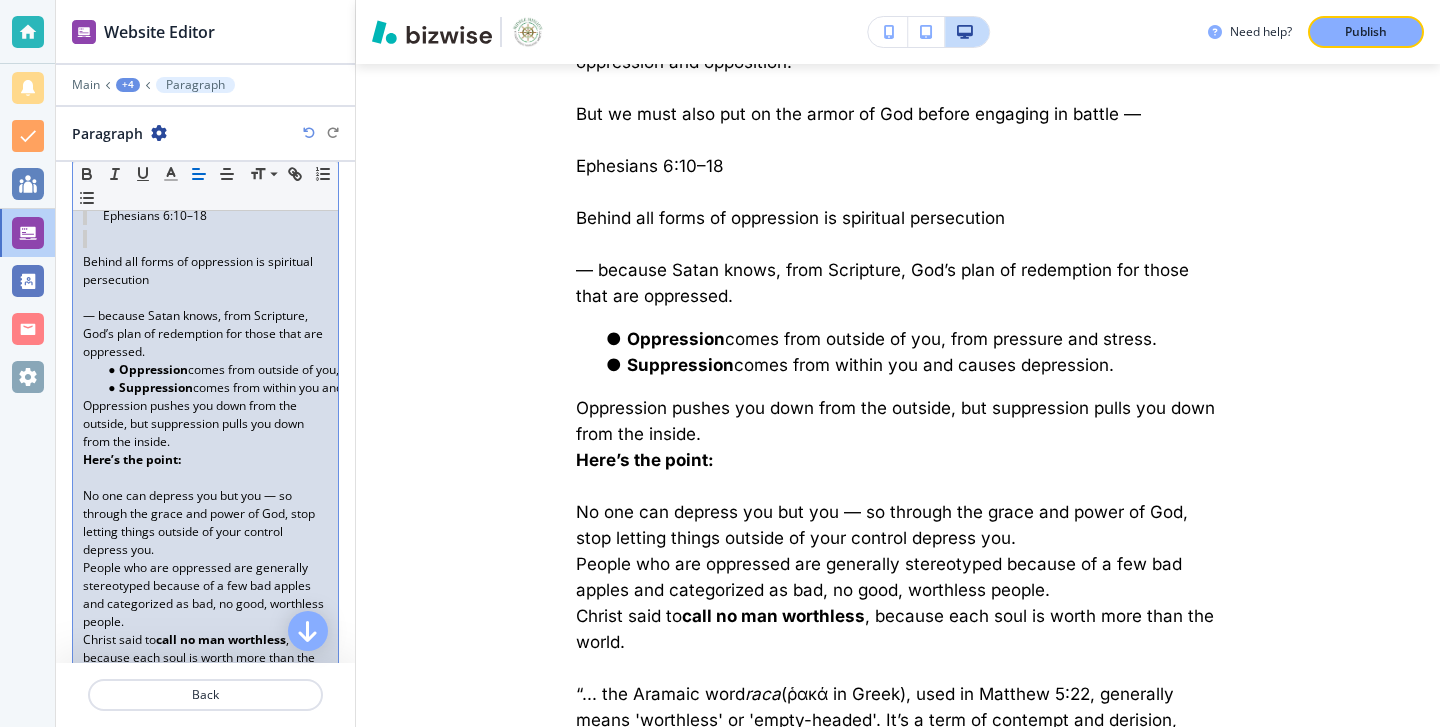 click at bounding box center (205, 239) 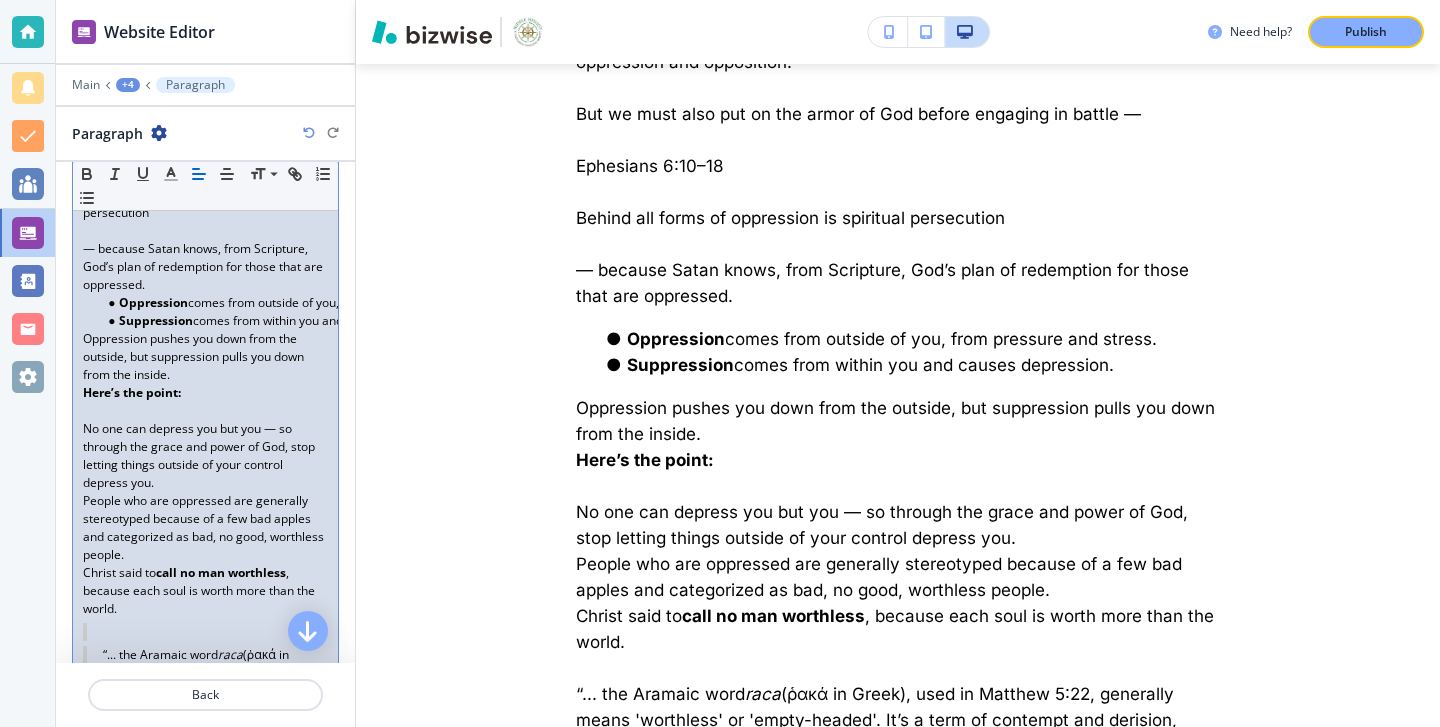 scroll, scrollTop: 9571, scrollLeft: 0, axis: vertical 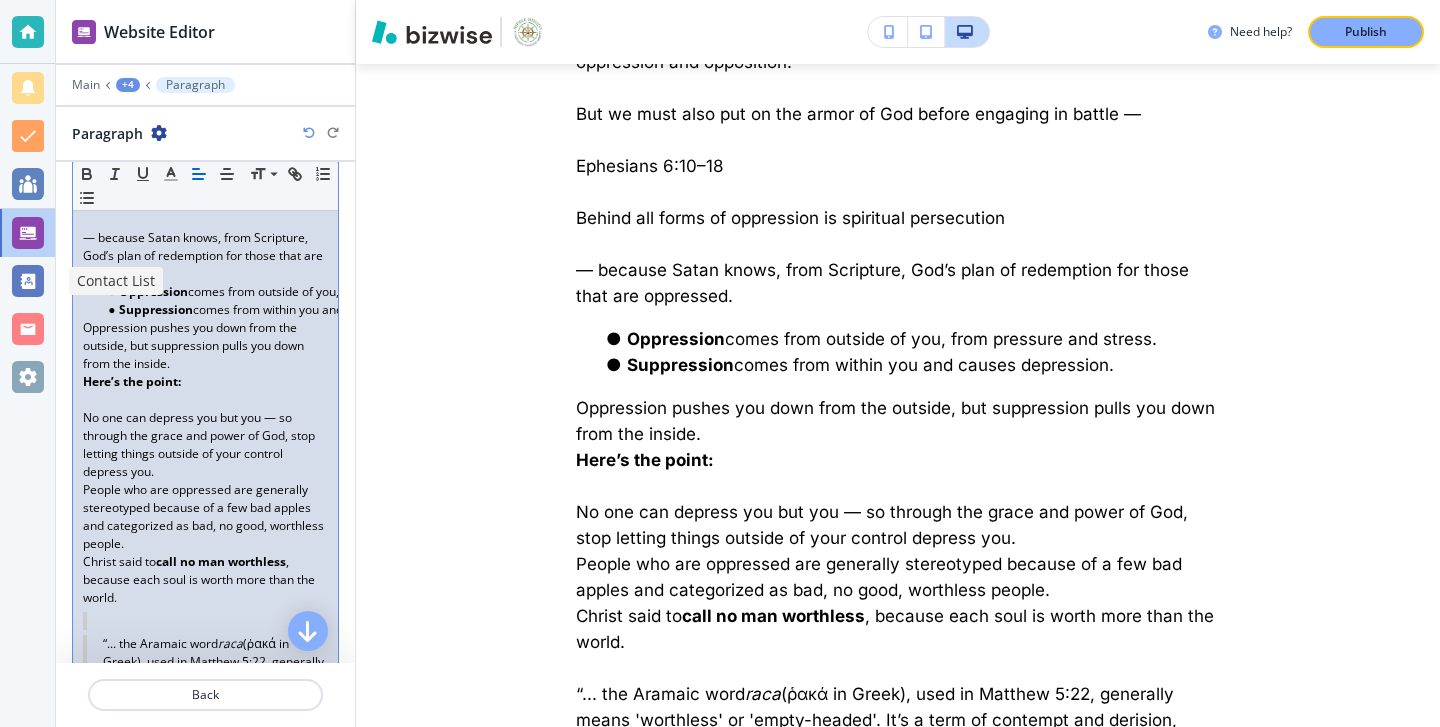 click on "Contact List" at bounding box center (116, 281) 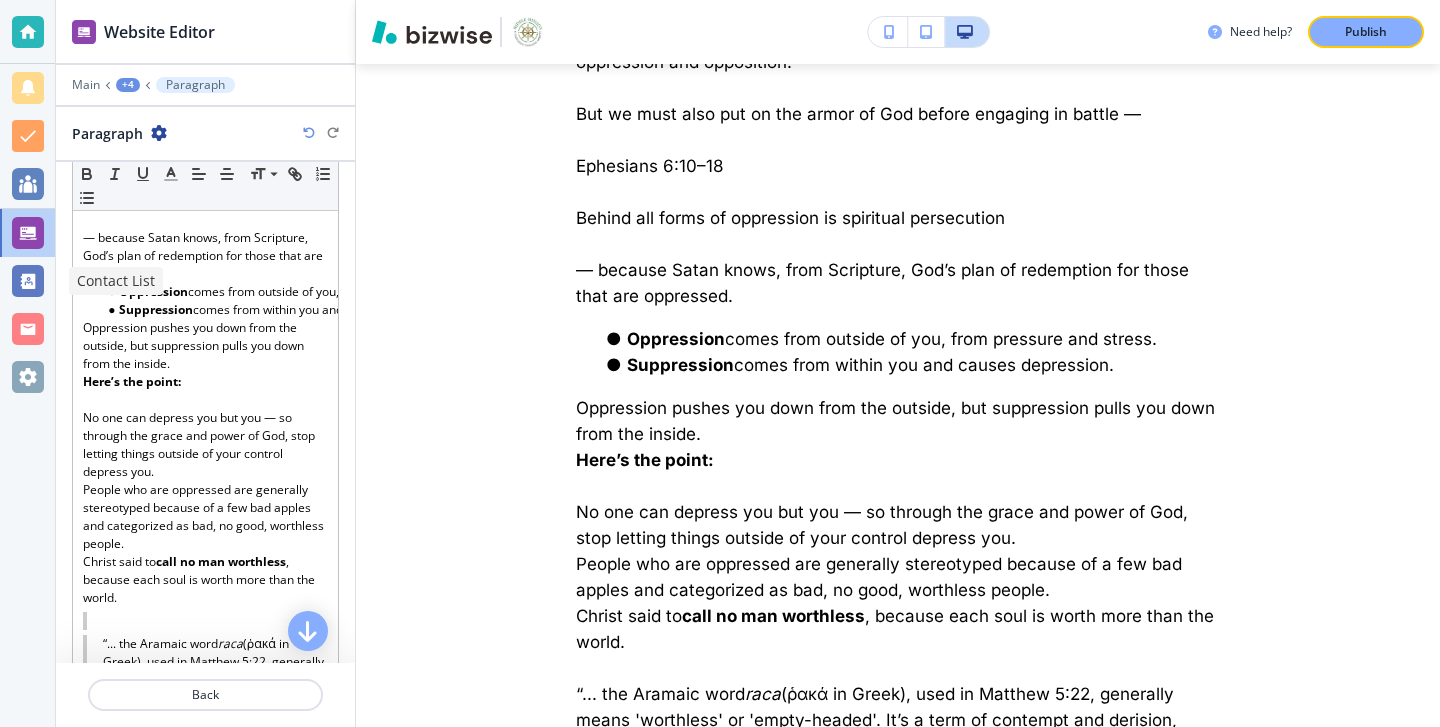 click on "Contact List" at bounding box center [116, 281] 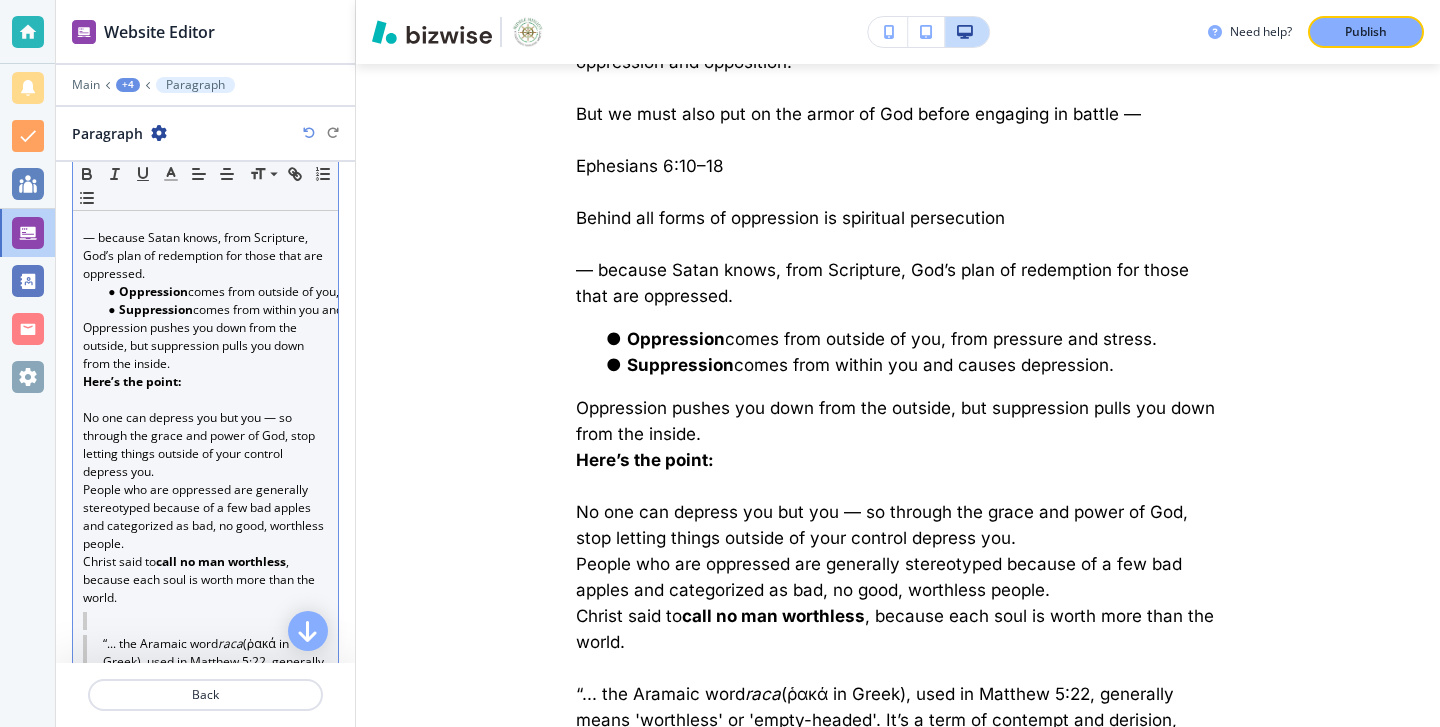 click at bounding box center (205, 220) 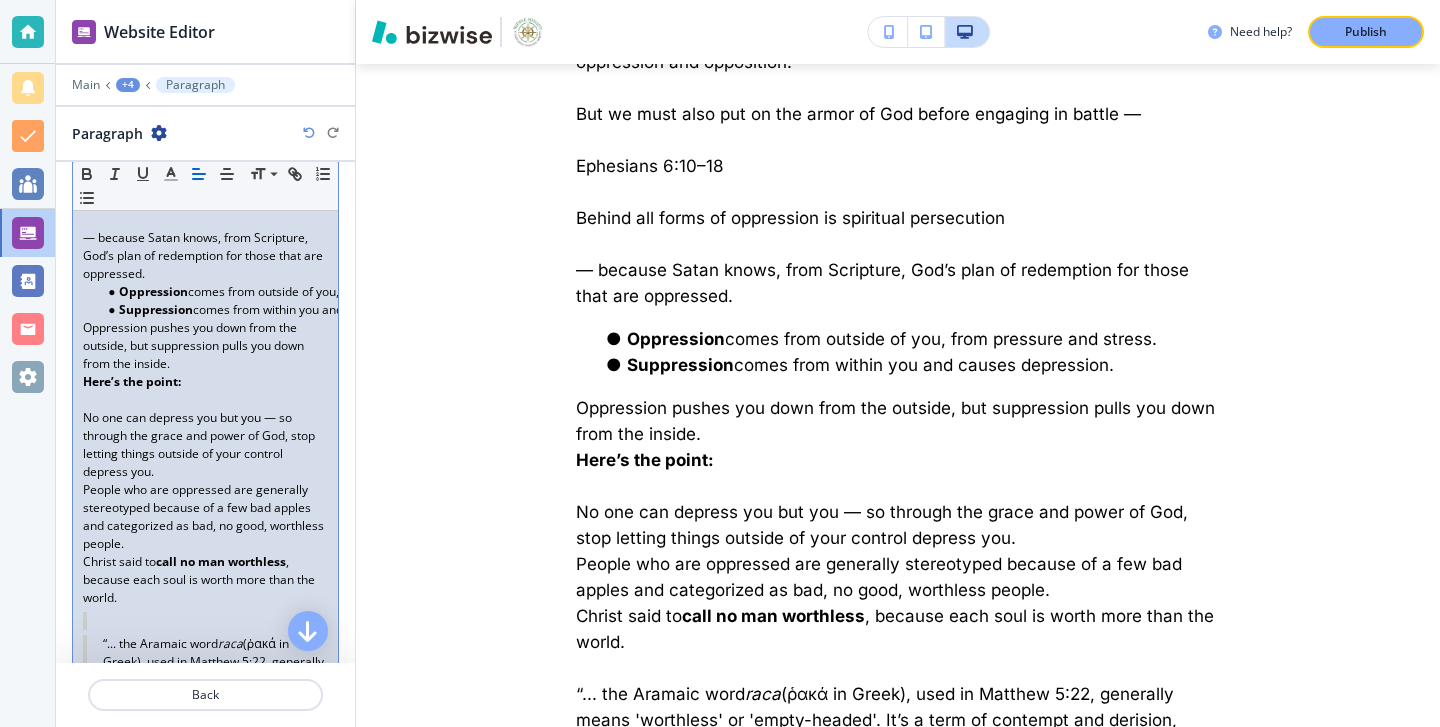 scroll, scrollTop: 9672, scrollLeft: 0, axis: vertical 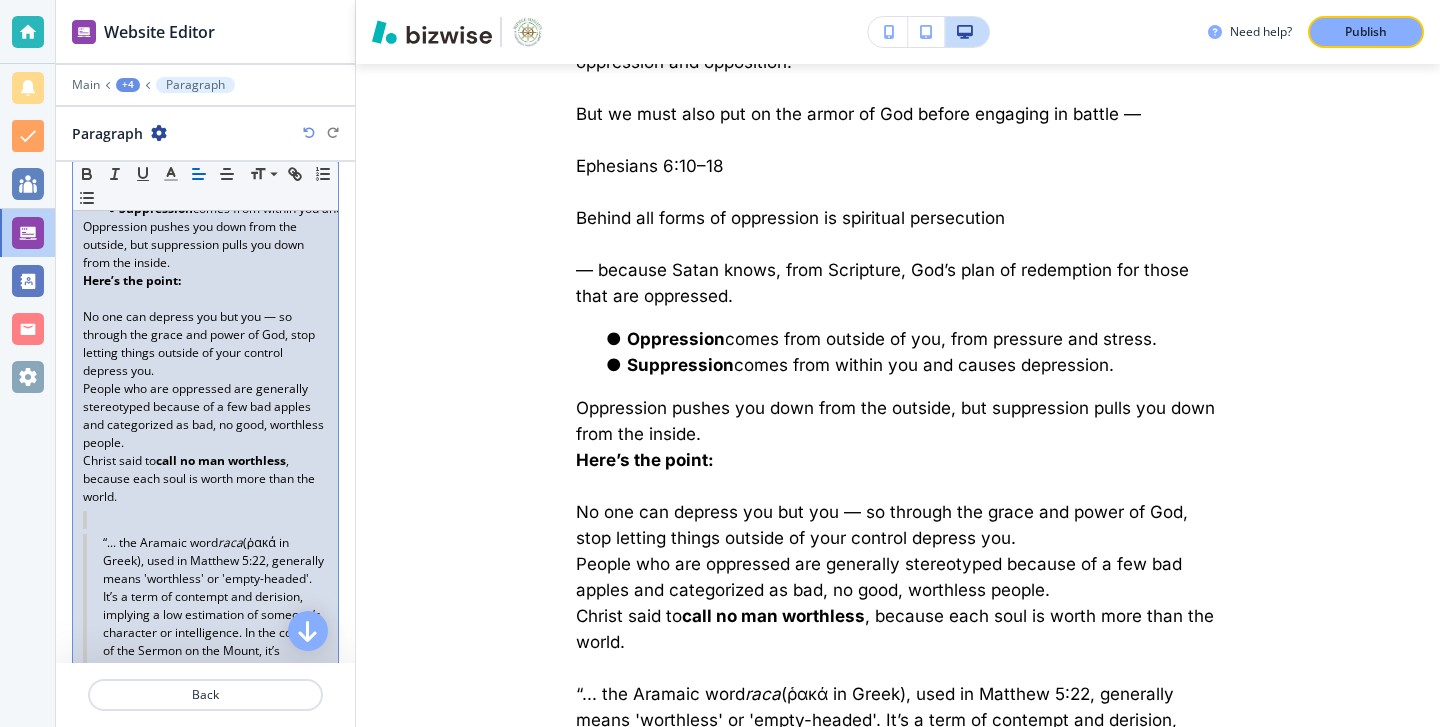 click on "Oppression pushes you down from the outside, but suppression pulls you down from the inside." at bounding box center [205, 245] 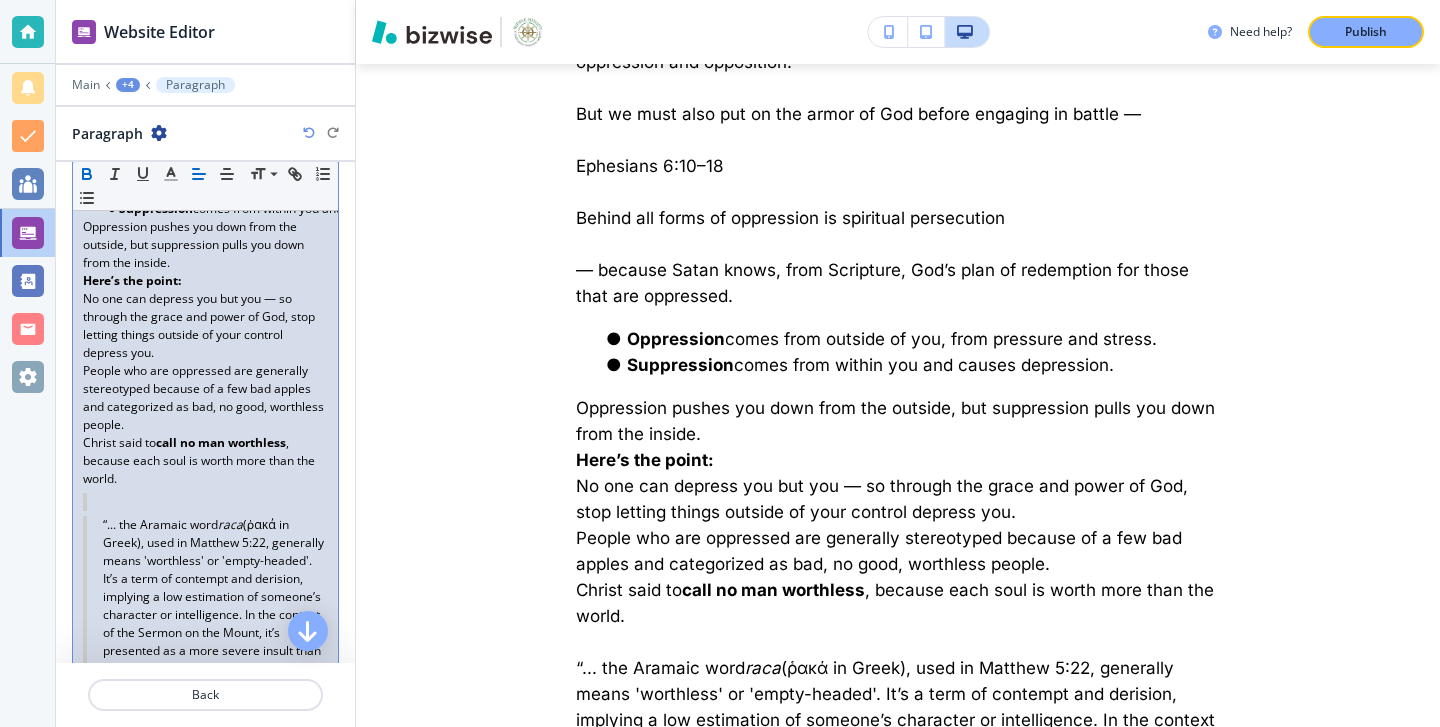 click on "Here’s the point:" at bounding box center [205, 281] 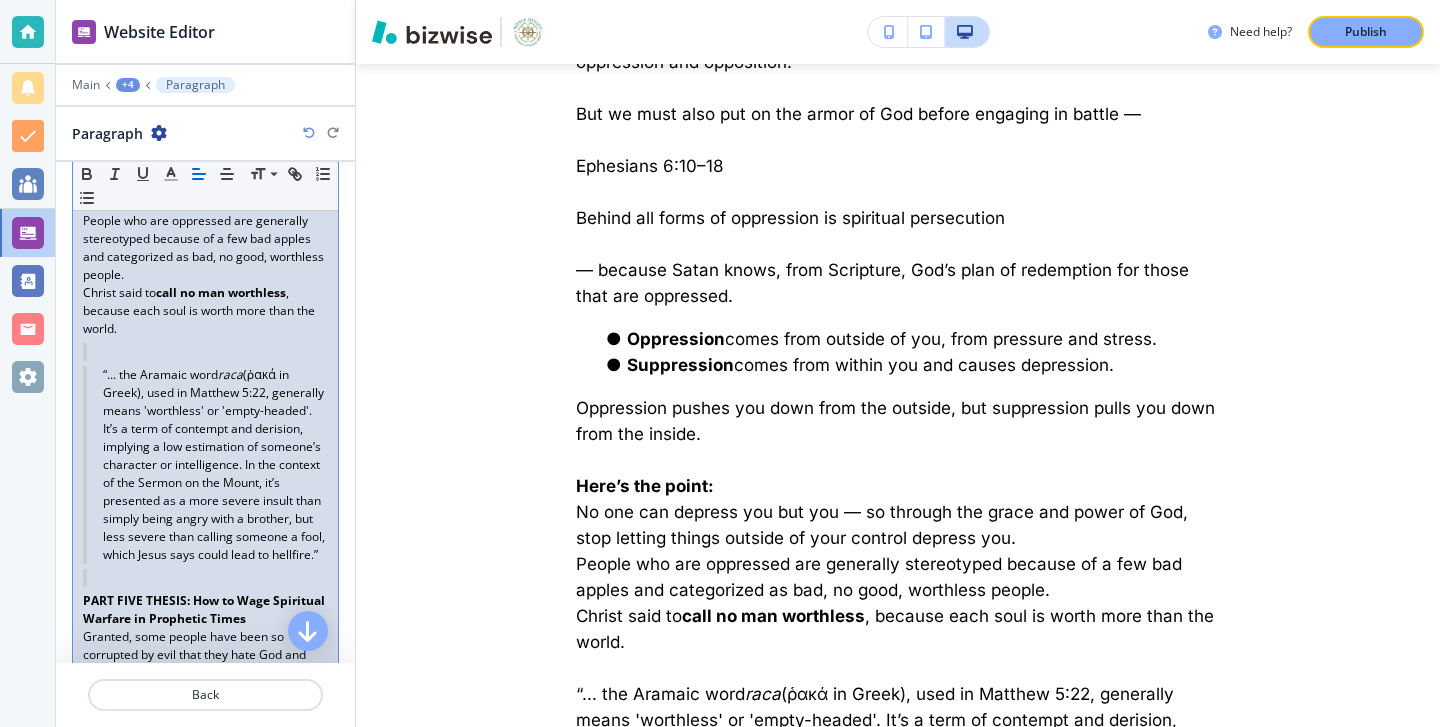 scroll, scrollTop: 9954, scrollLeft: 0, axis: vertical 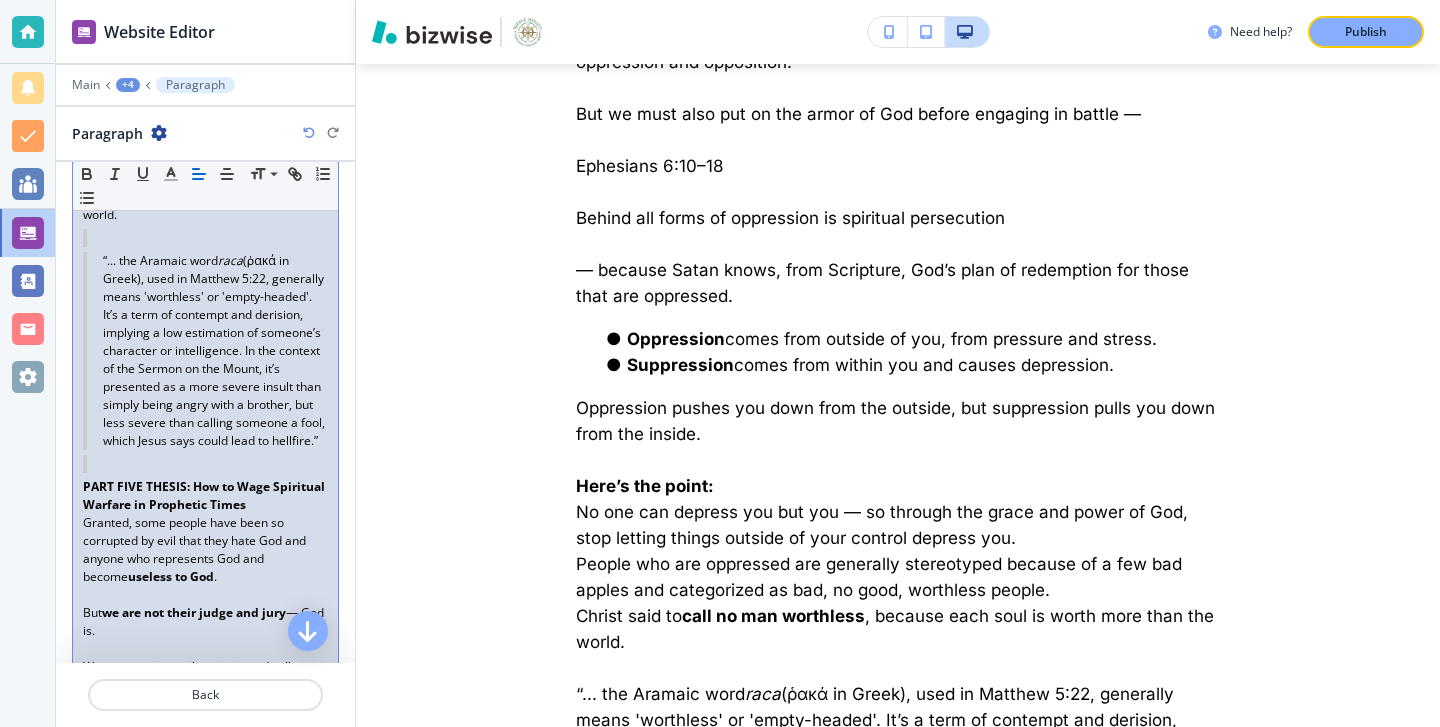 drag, startPoint x: 334, startPoint y: 501, endPoint x: 70, endPoint y: 302, distance: 330.60098 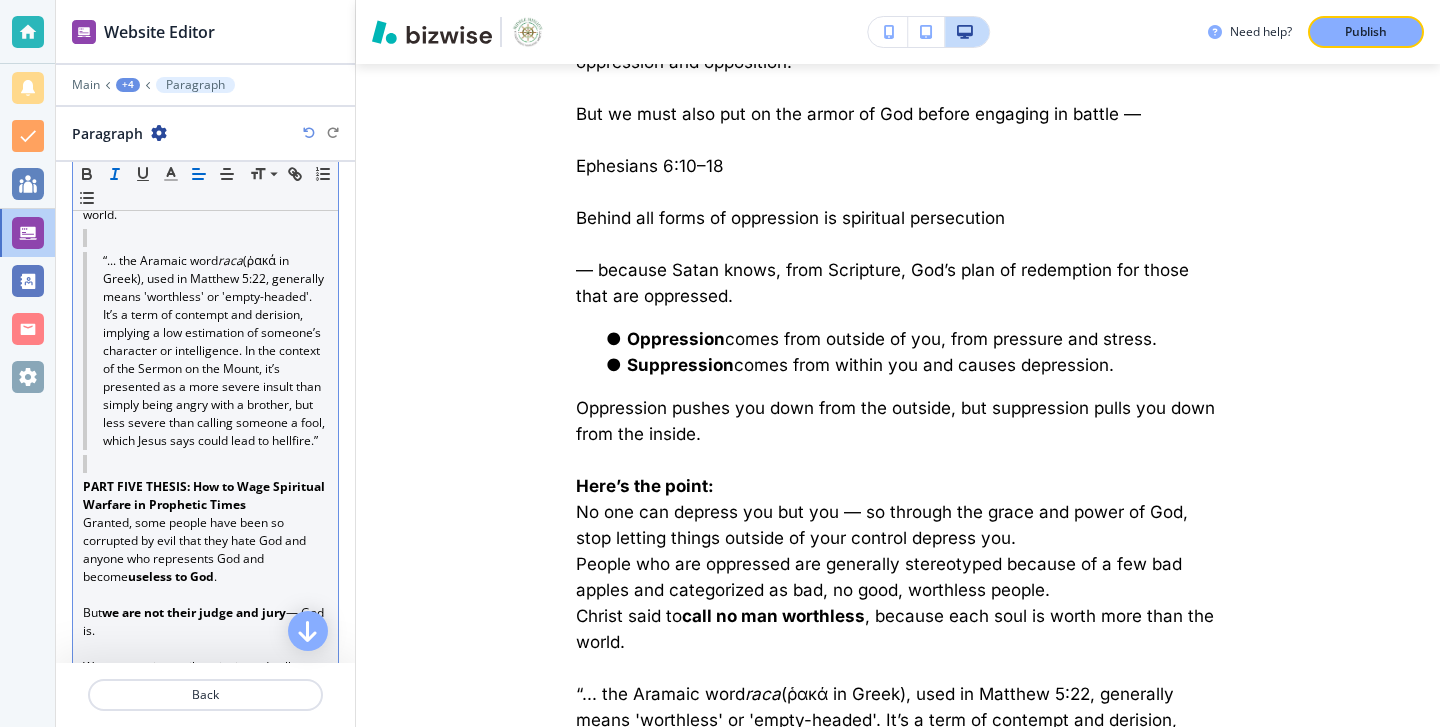 click 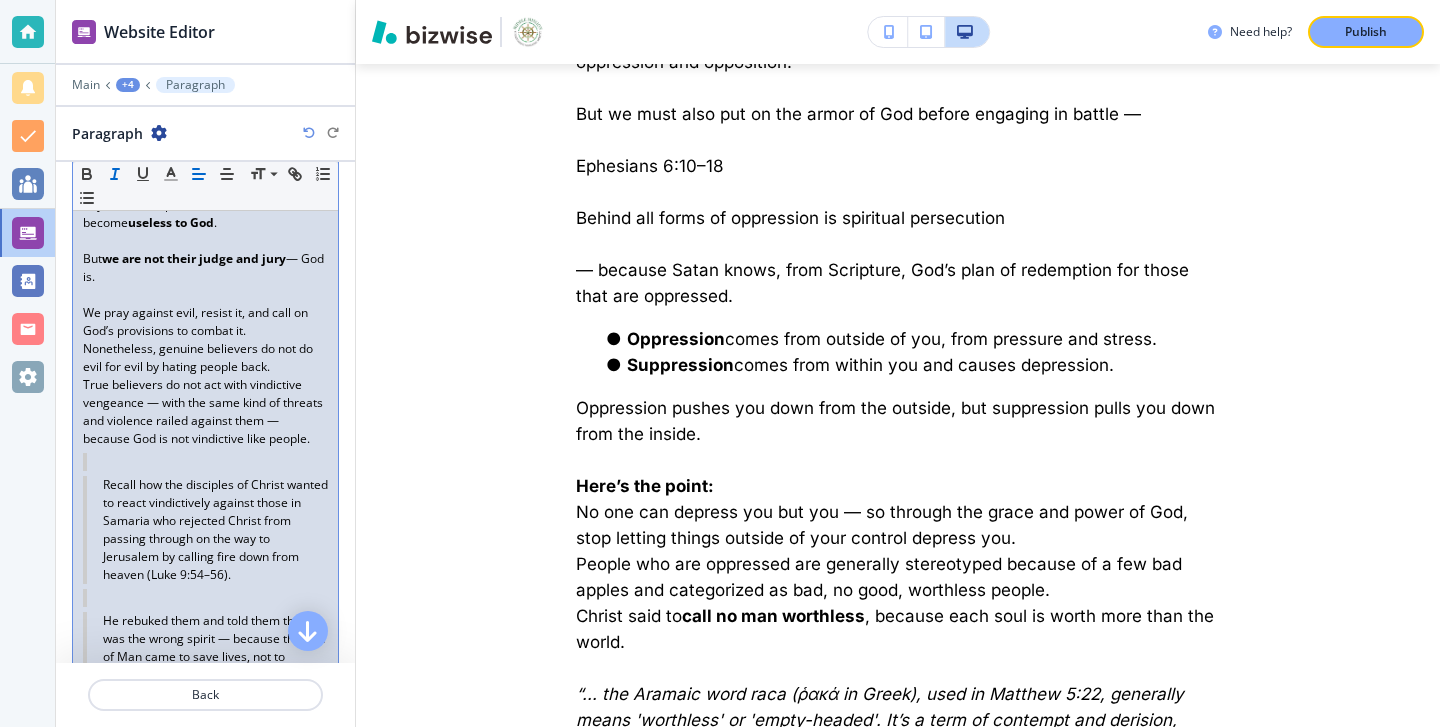 scroll, scrollTop: 10317, scrollLeft: 0, axis: vertical 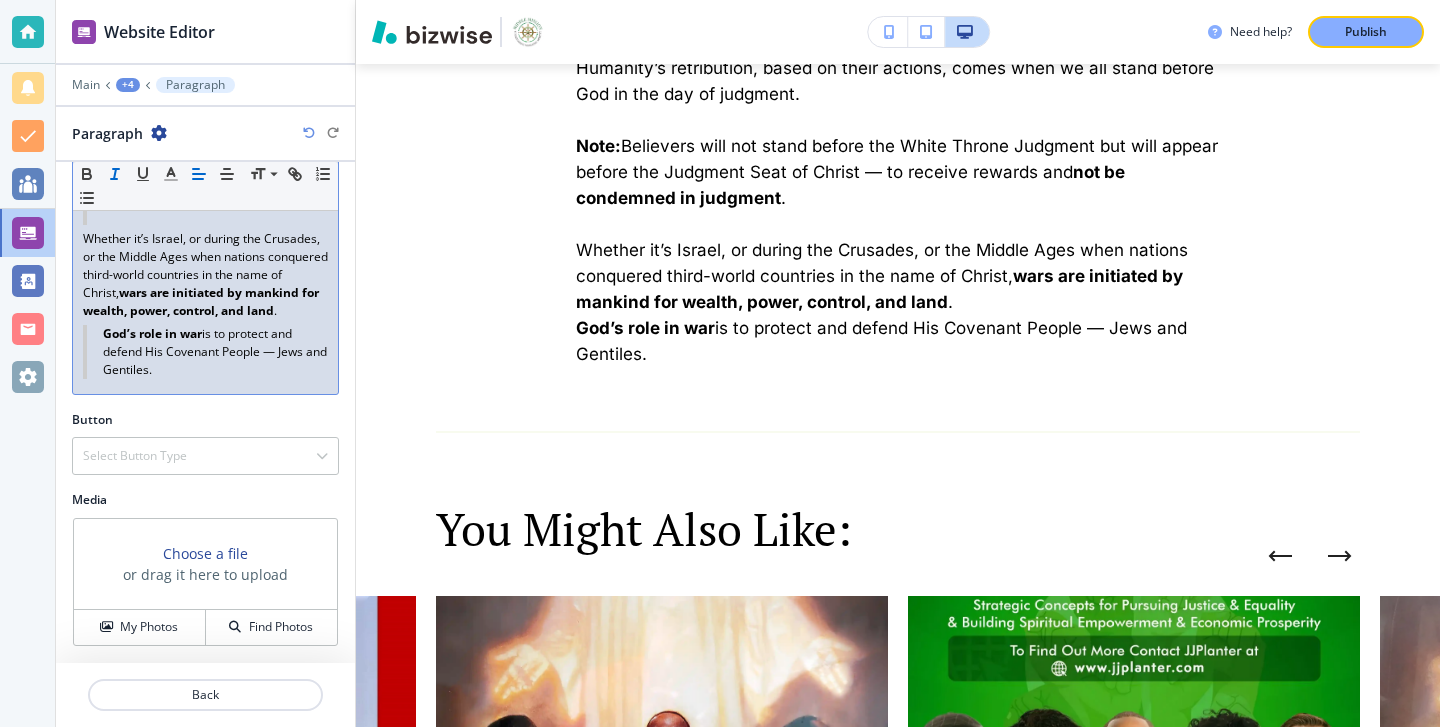click on "Good day and welcome to MIDDLE MISSION ( www.middlemission.org). (You may read on my Blog page and view on my Vlog page all [NUMBER] parts of this life lesson …) Given the nature of the times we live in today (The rise of dictatorships, false prophets and false messiahs’, spiritual anarchy … wars and rumors of war, famines of scarcity in the world … pestilence … natural disasters of wildfires, floods, earthquakes, hurricanes and tornados, and the animal world coming closer to domesticated society, persecution and oppression of the poor …), I will attempt to take you on a solemn spiritual journey through the vehicle of my “Biblical Prophecy Real Talk” model. Opportunities Spiritual Unity An “outpouring” of God’s Spirit to salvage the lost in the World Thus, spiritual warfare leads to Lifestyle-Friendship Evangelism. That is the chief purpose of spiritual warfare: reaching the lost. PREFACE PART I: Opportunities from God Come by Faith (Ephesians 4:1–6 NET) Answer: But ." at bounding box center [205, -5133] 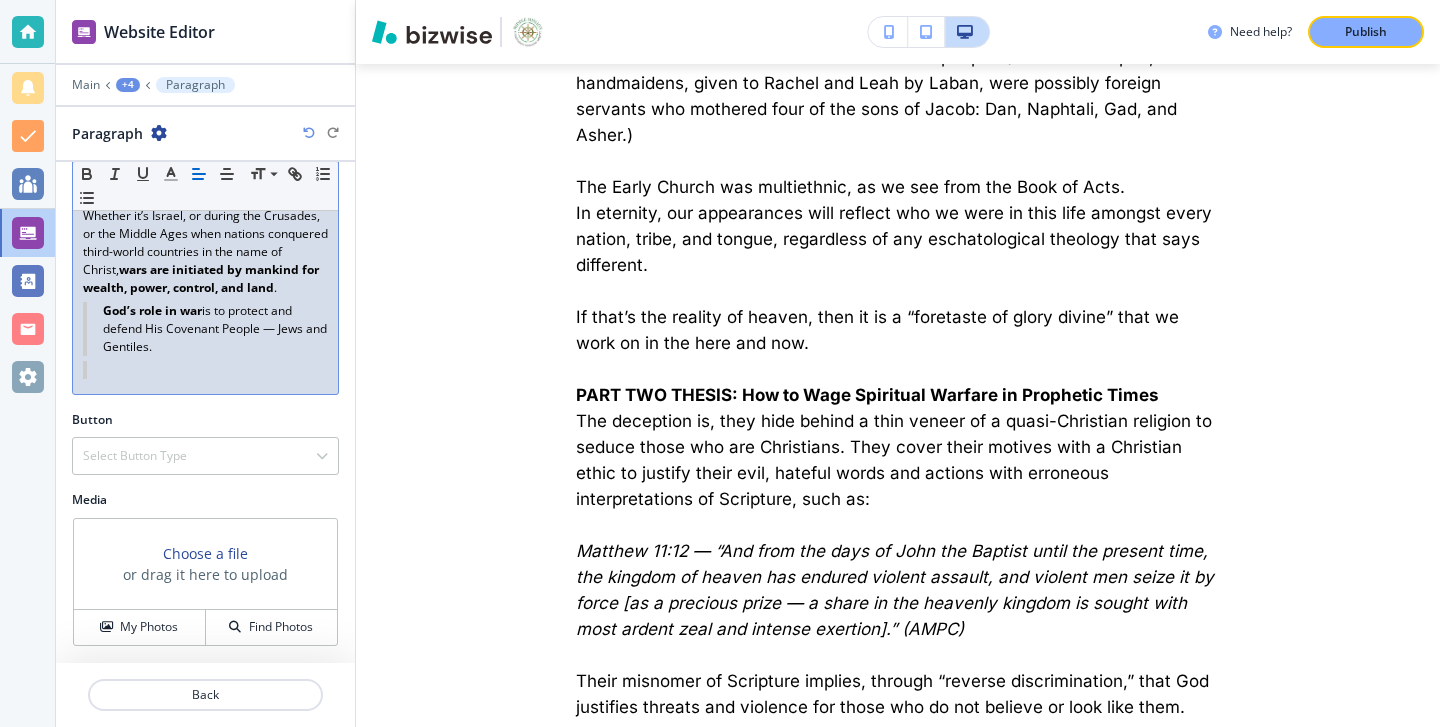 scroll, scrollTop: 5078, scrollLeft: 0, axis: vertical 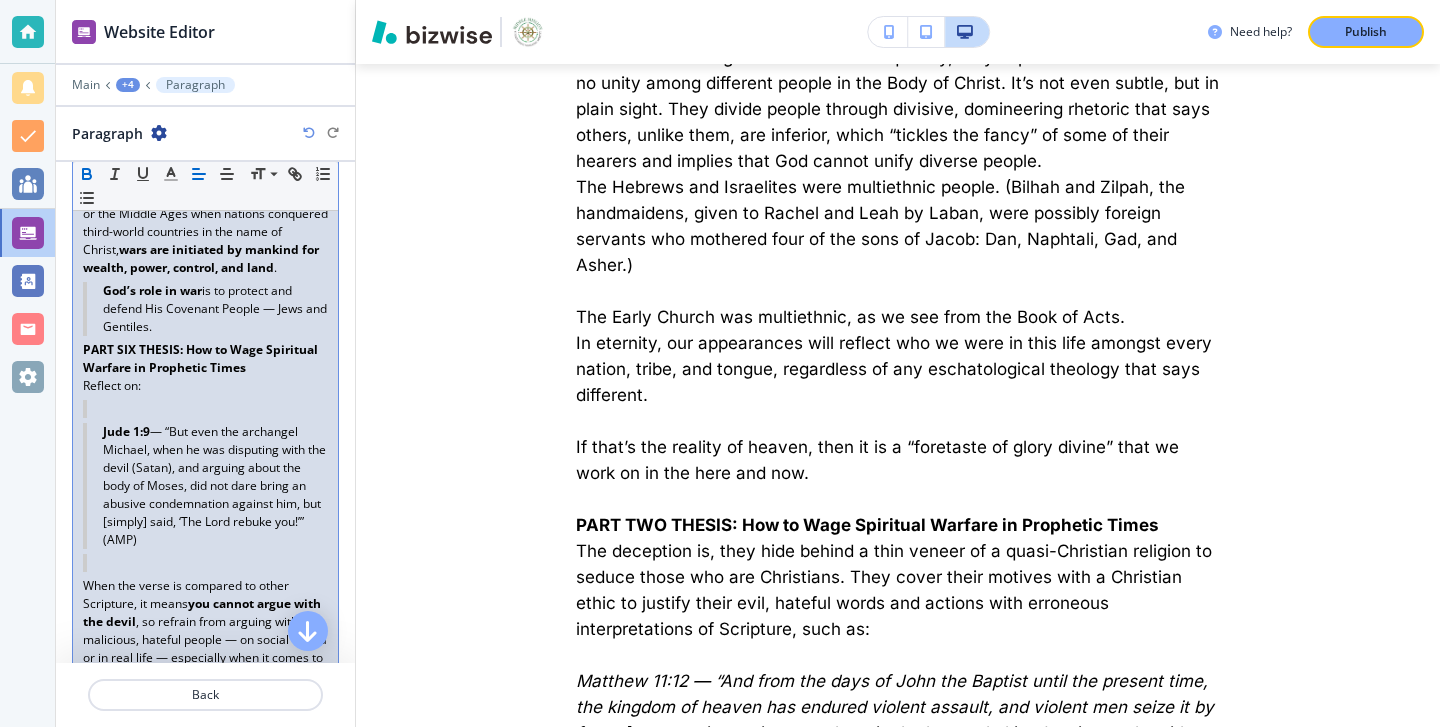 click on "God’s role in war  is to protect and defend His Covenant People — Jews and Gentiles." at bounding box center (205, 309) 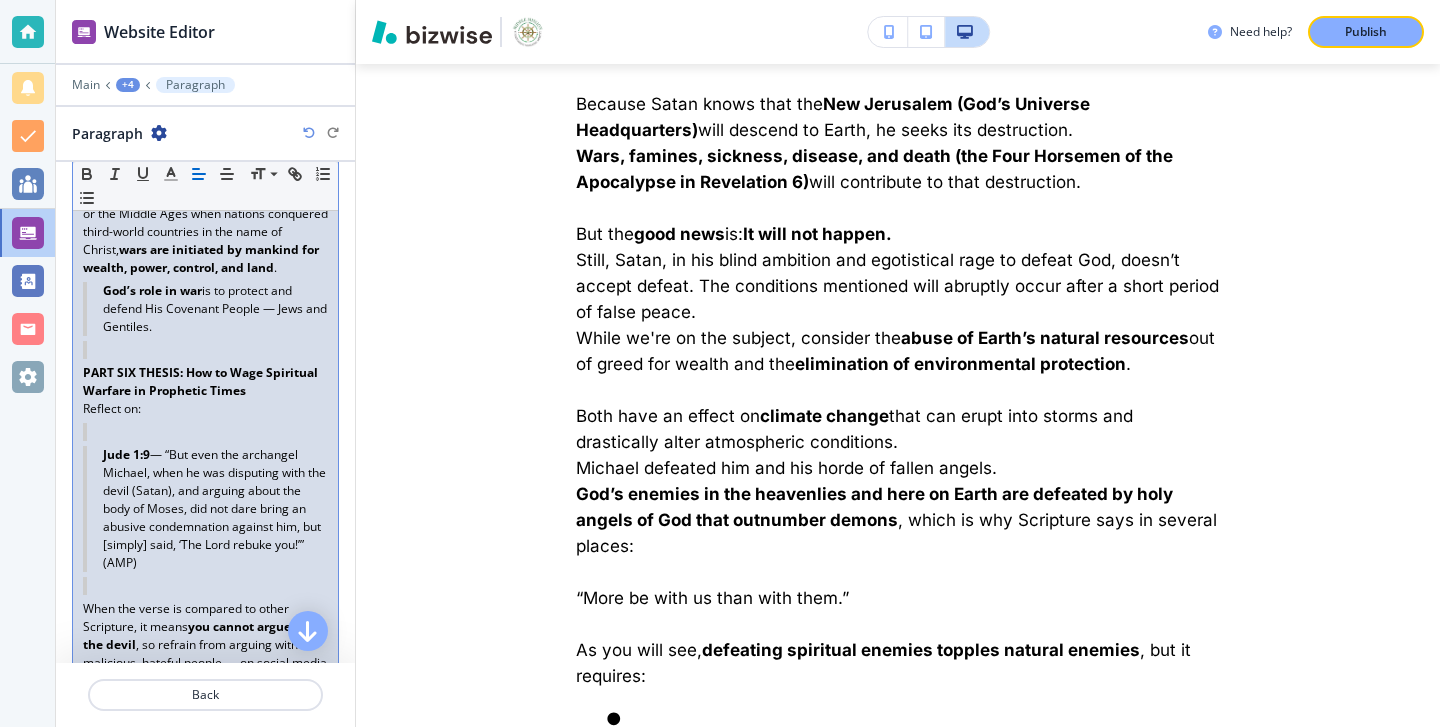 scroll, scrollTop: 11442, scrollLeft: 0, axis: vertical 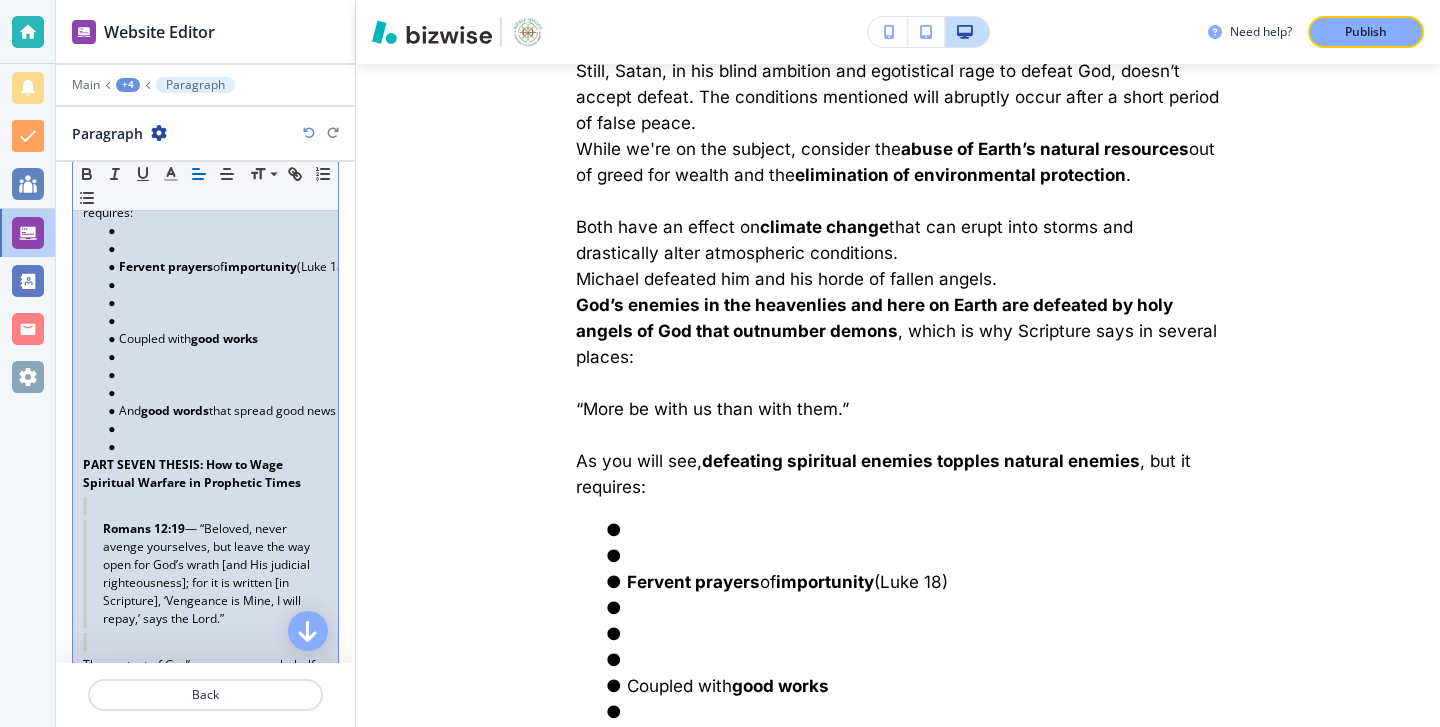 click at bounding box center [214, 393] 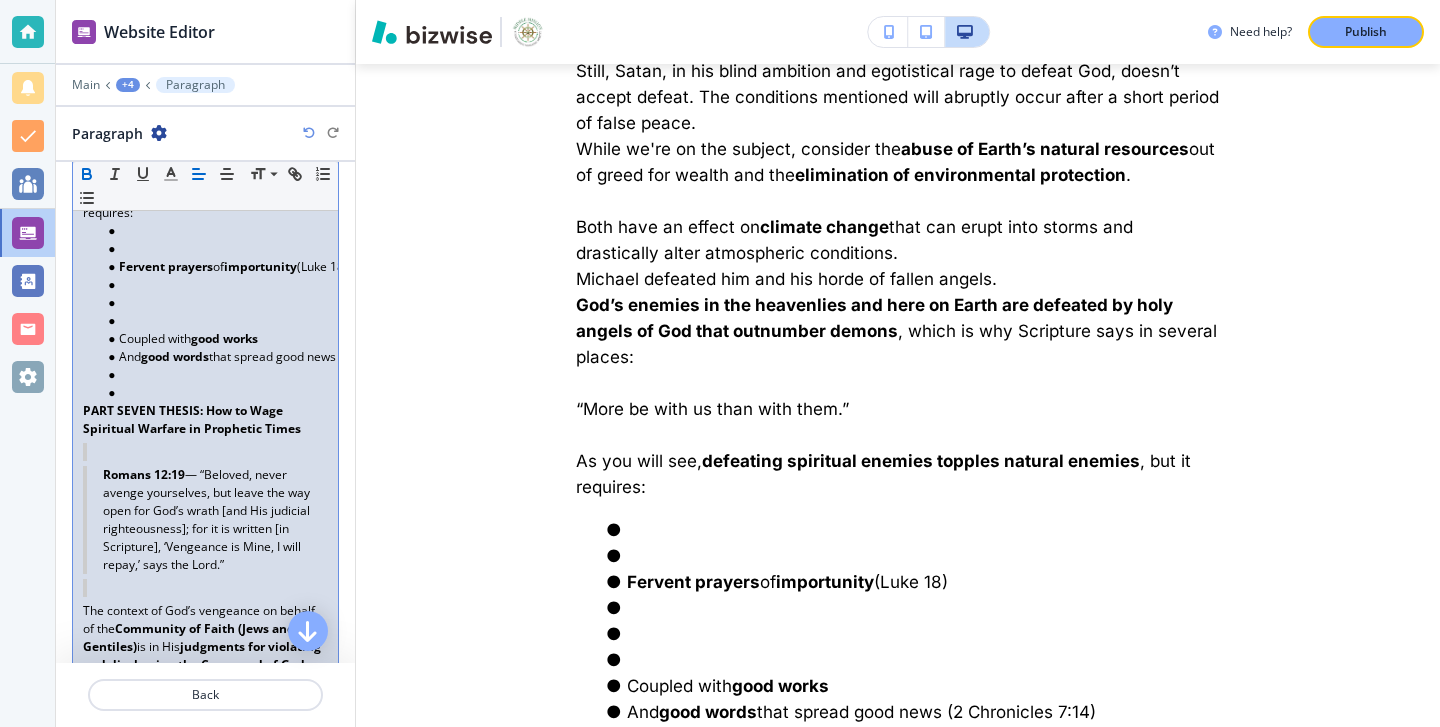 click at bounding box center [214, 393] 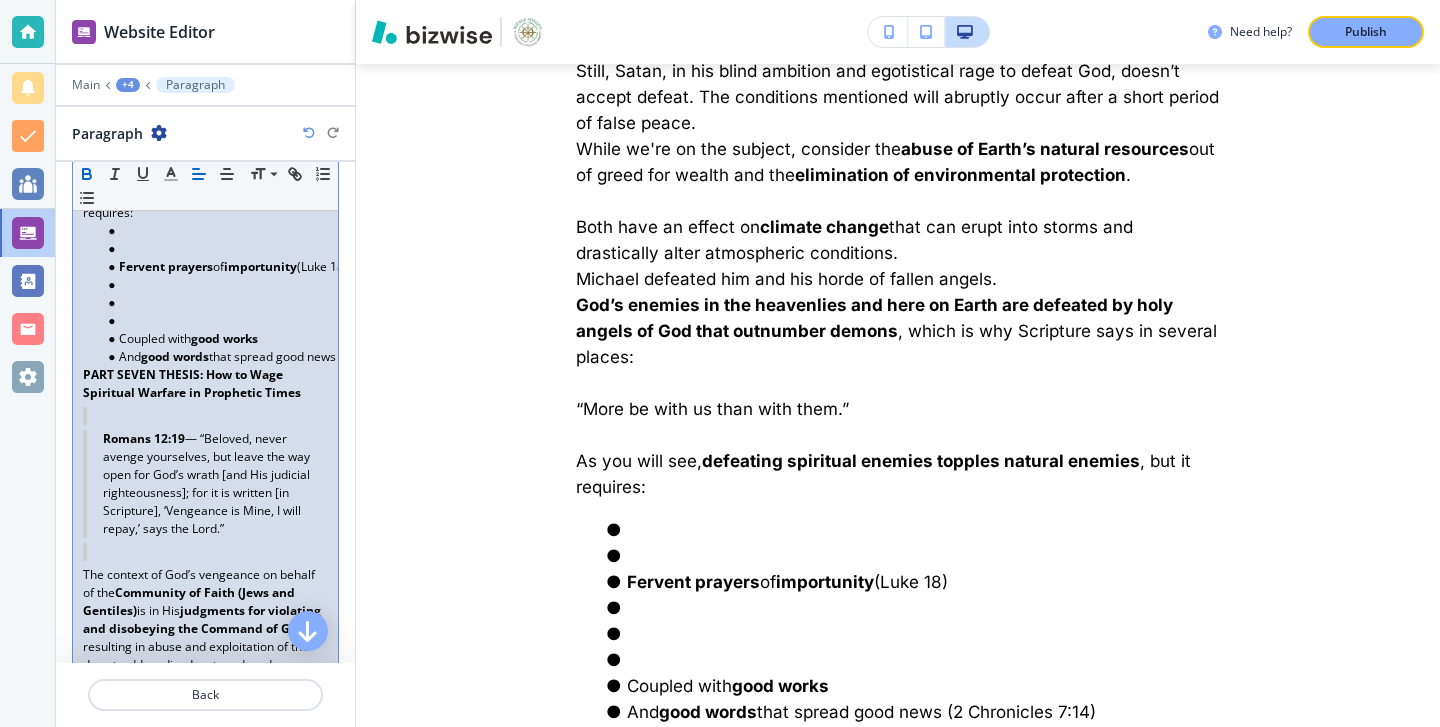 click at bounding box center (214, 303) 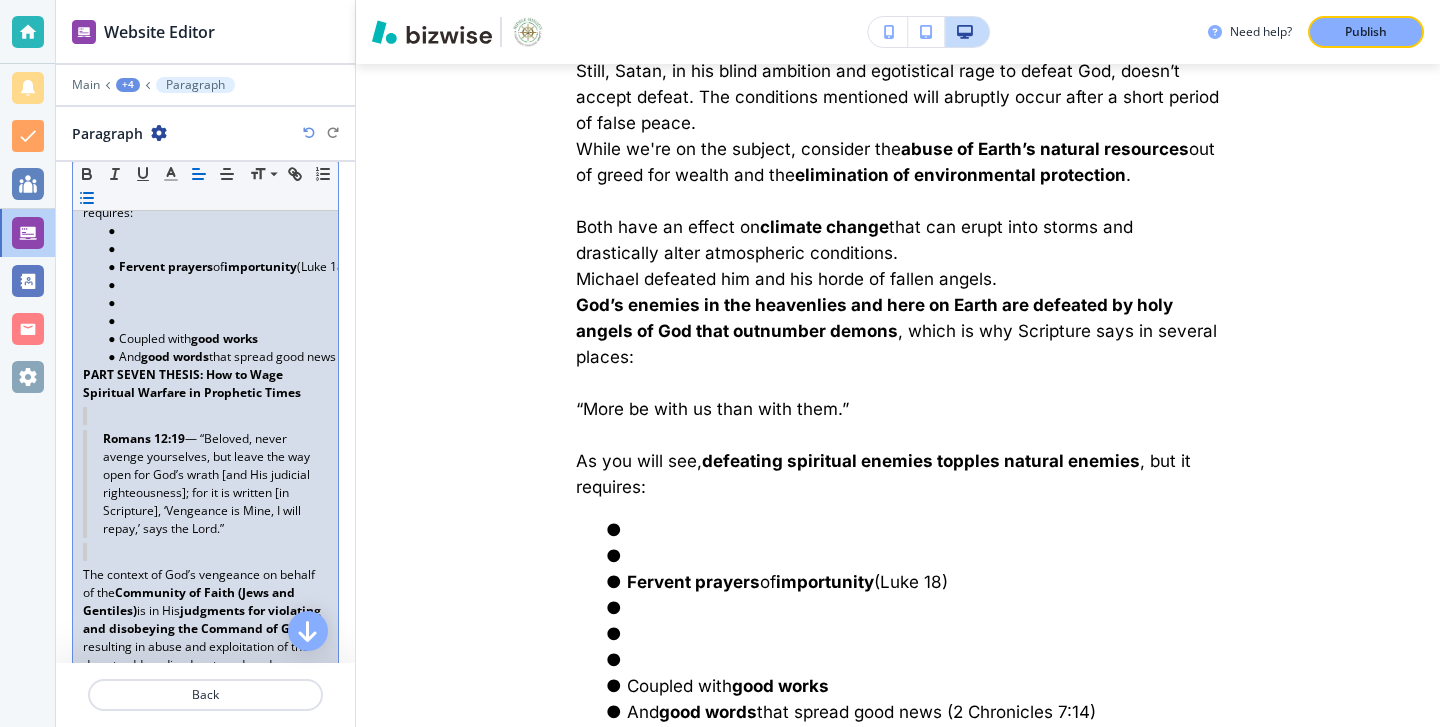 click at bounding box center (214, 321) 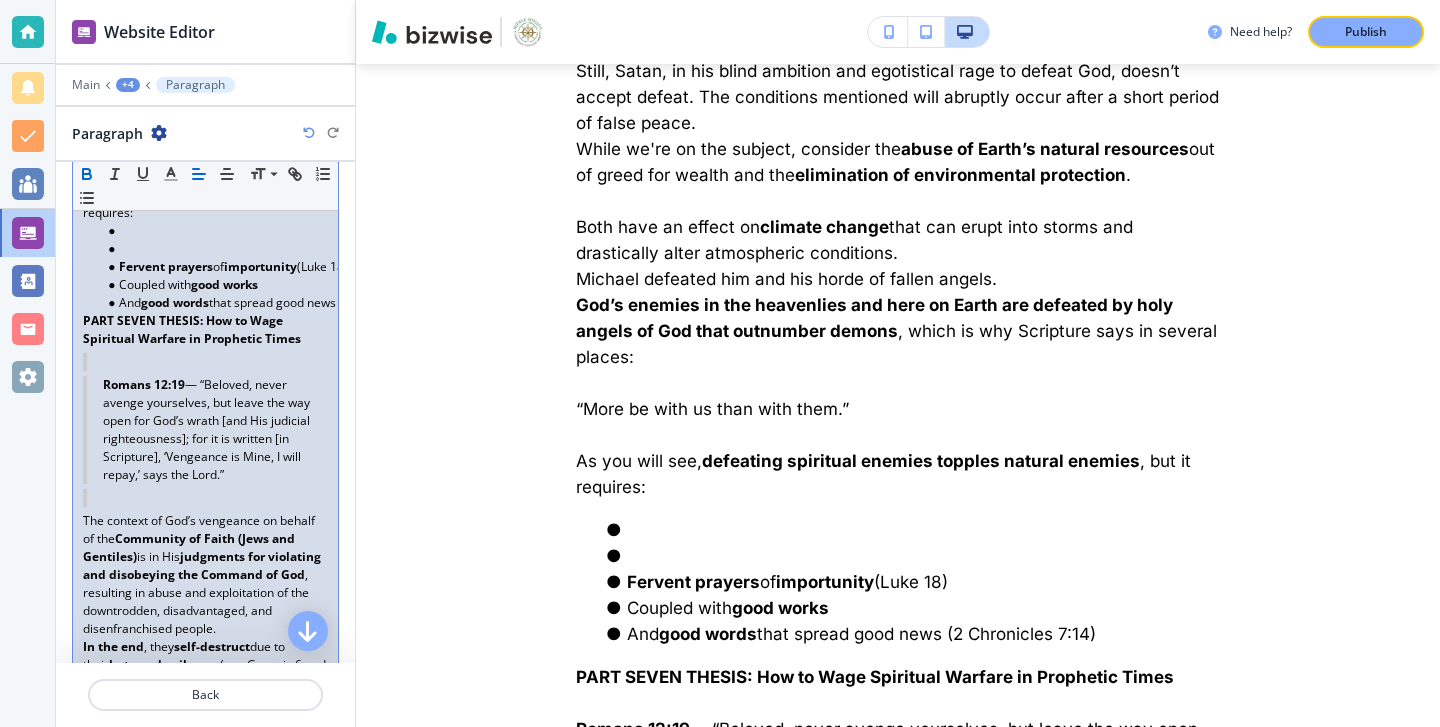 click at bounding box center (214, 249) 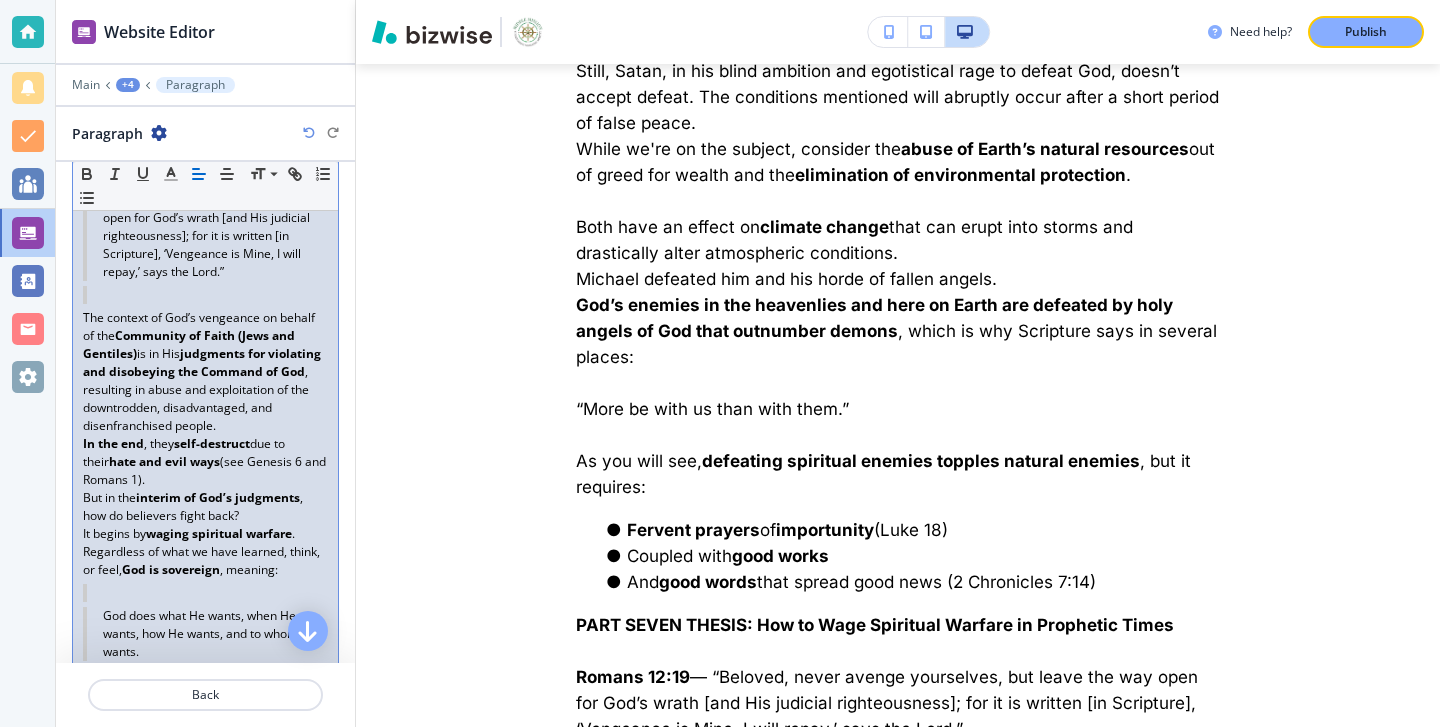 scroll, scrollTop: 12801, scrollLeft: 0, axis: vertical 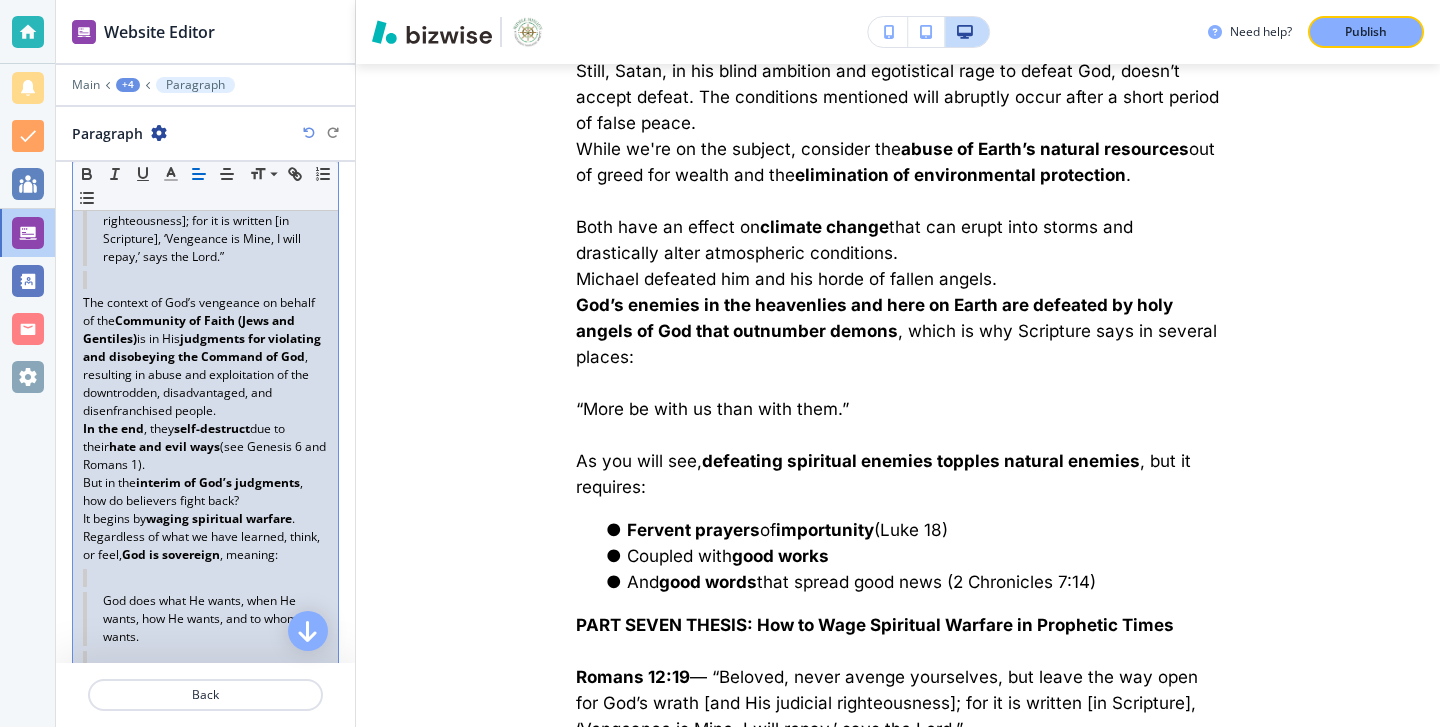click on "The context of God’s vengeance on behalf of the Community of Faith (Jews and Gentiles) is in His judgments for violating and disobeying the Command of God, resulting in abuse and exploitation of the downtrodden, disadvantaged, and disenfranchised people." at bounding box center (205, 357) 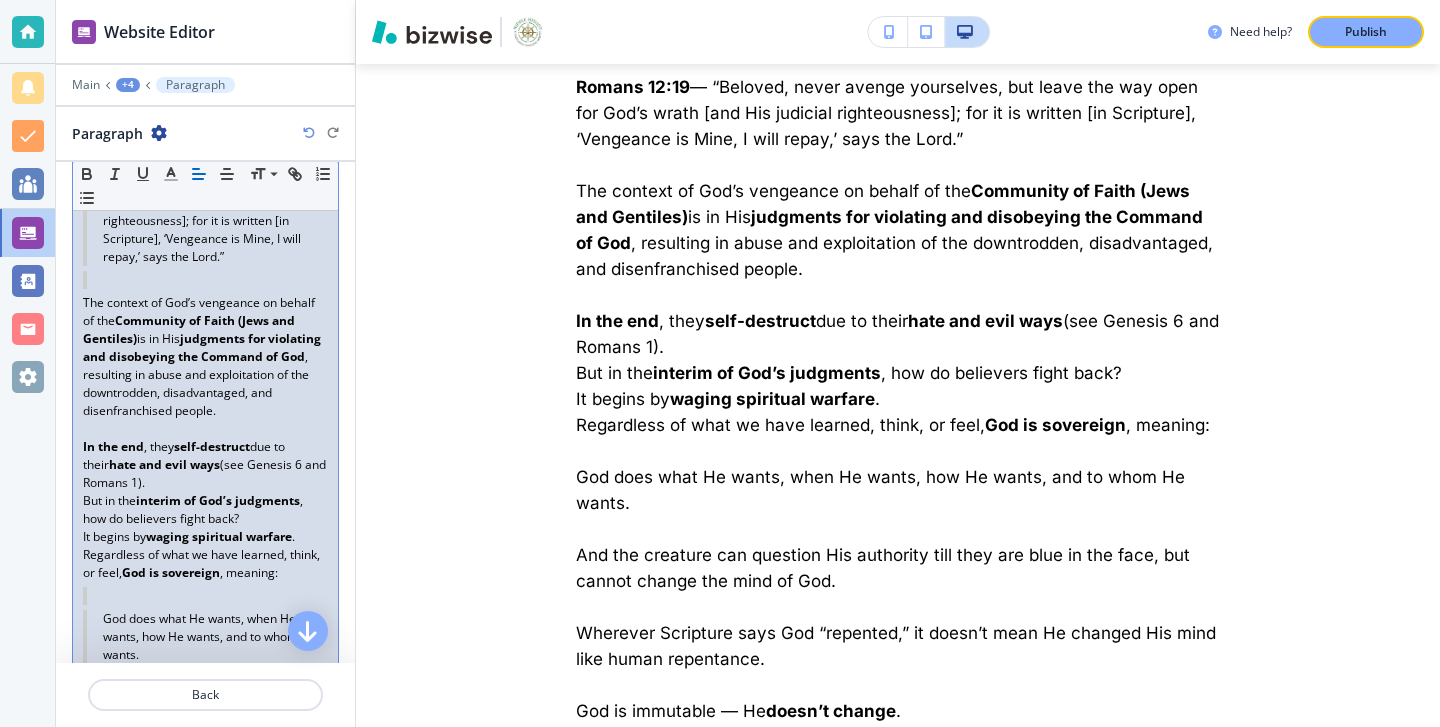 scroll, scrollTop: 12027, scrollLeft: 0, axis: vertical 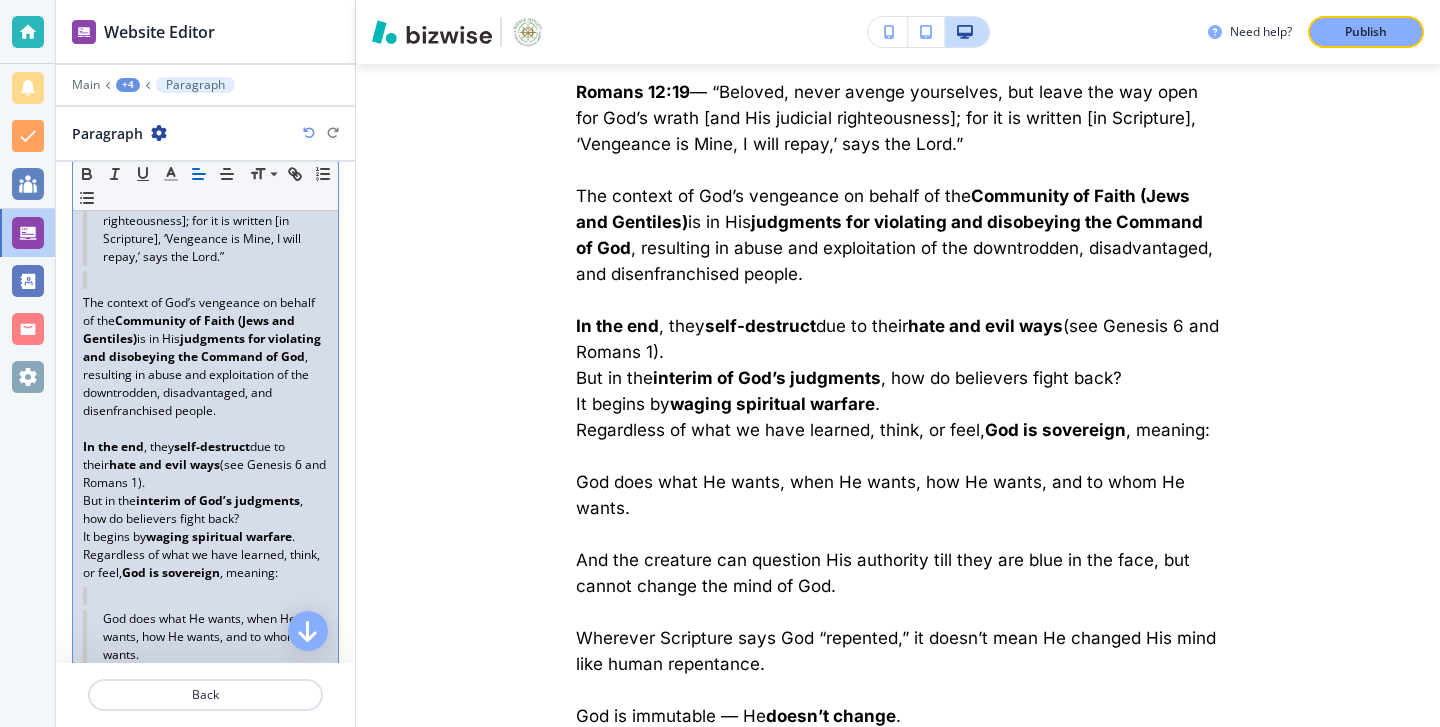 click on "In the end , they  self-destruct  due to their  hate and evil ways  (see Genesis 6 and Romans 1)." at bounding box center (205, 465) 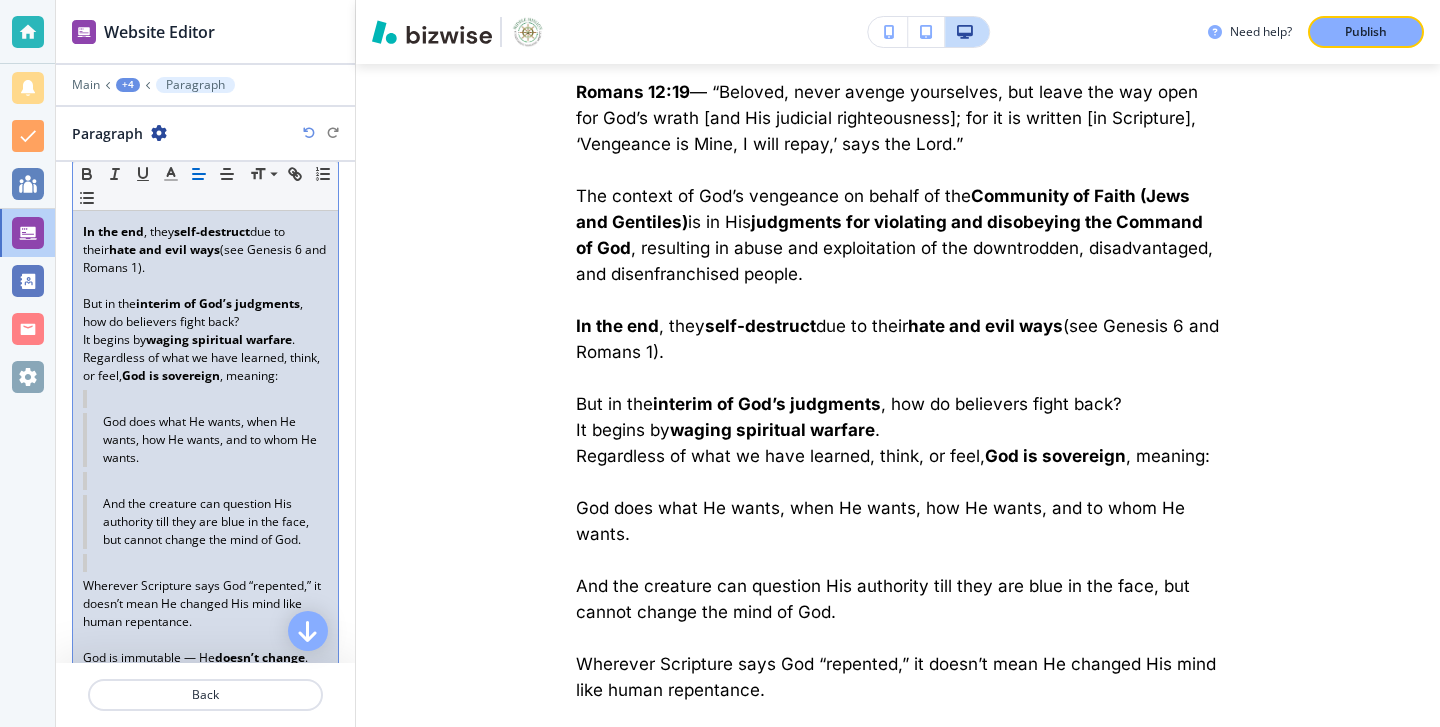 scroll, scrollTop: 13027, scrollLeft: 0, axis: vertical 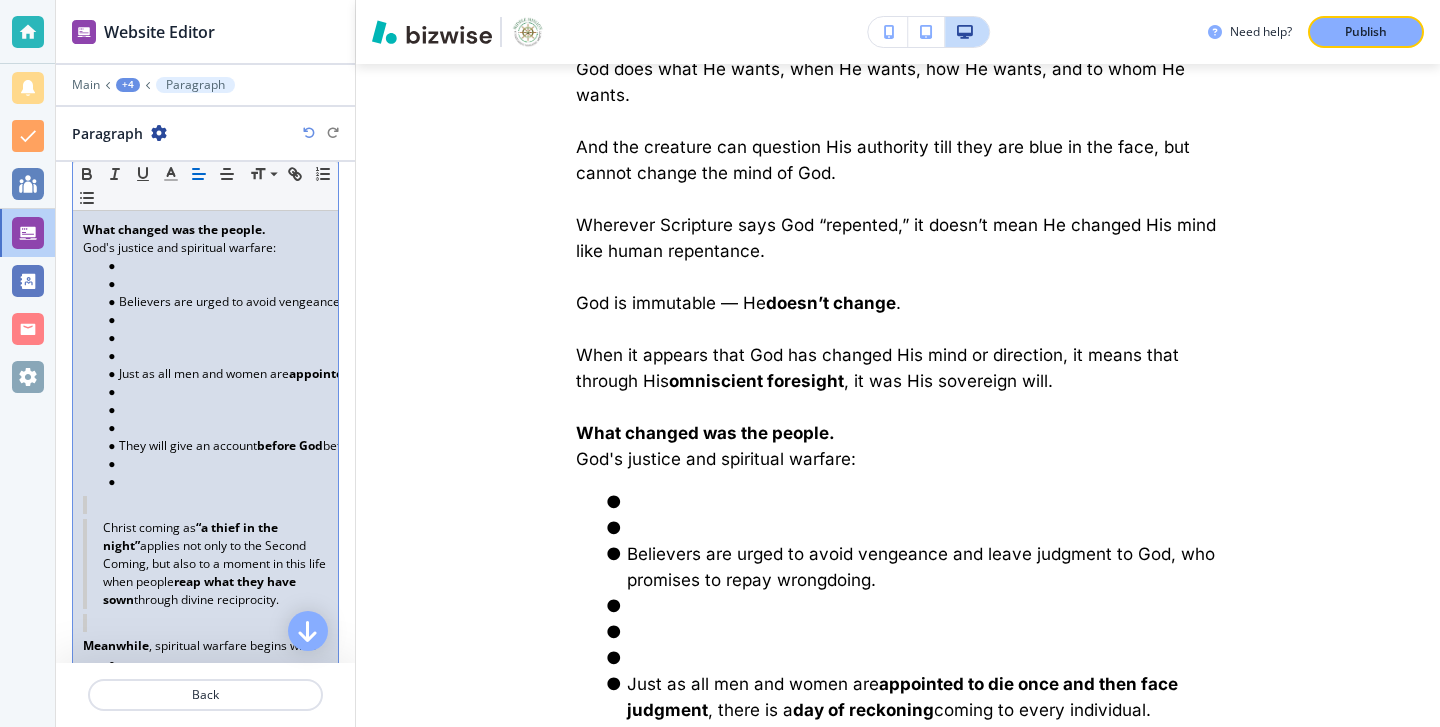 click at bounding box center [214, 482] 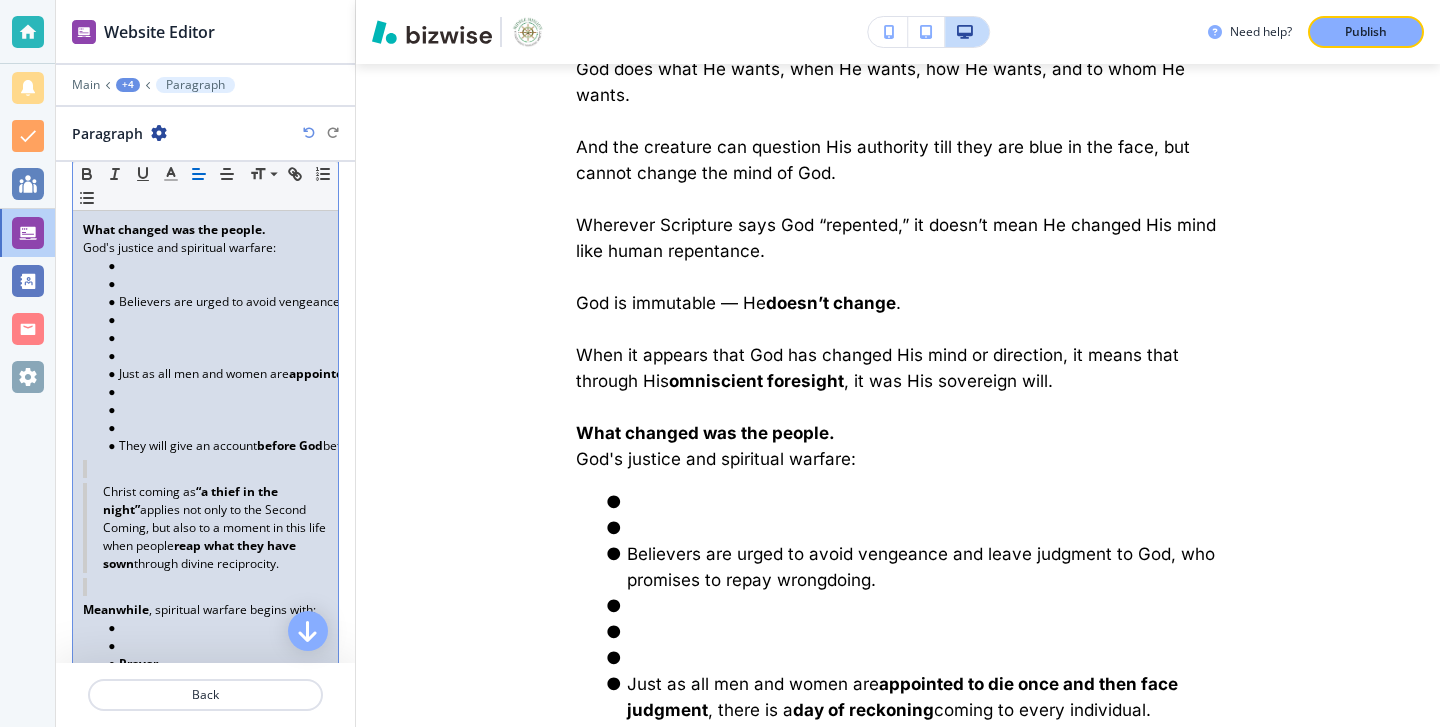 click at bounding box center [214, 410] 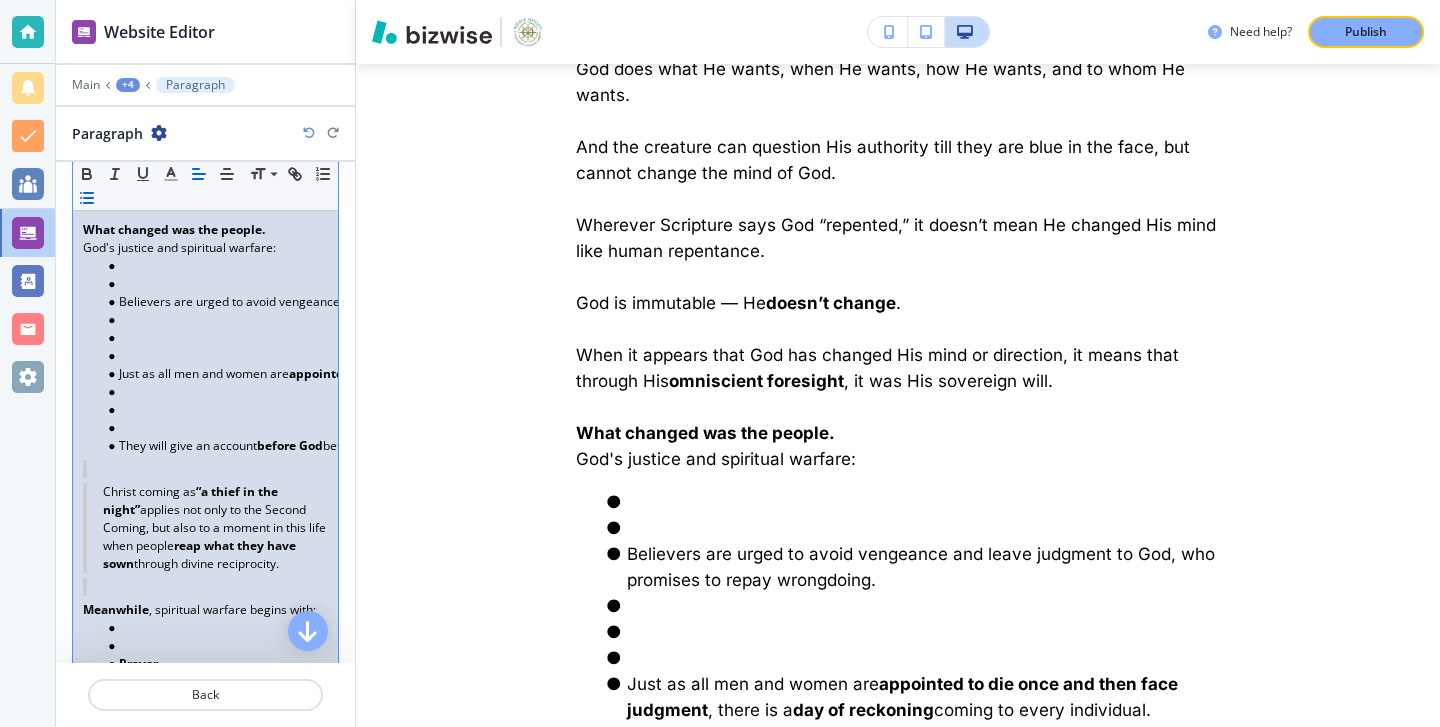 click at bounding box center [214, 428] 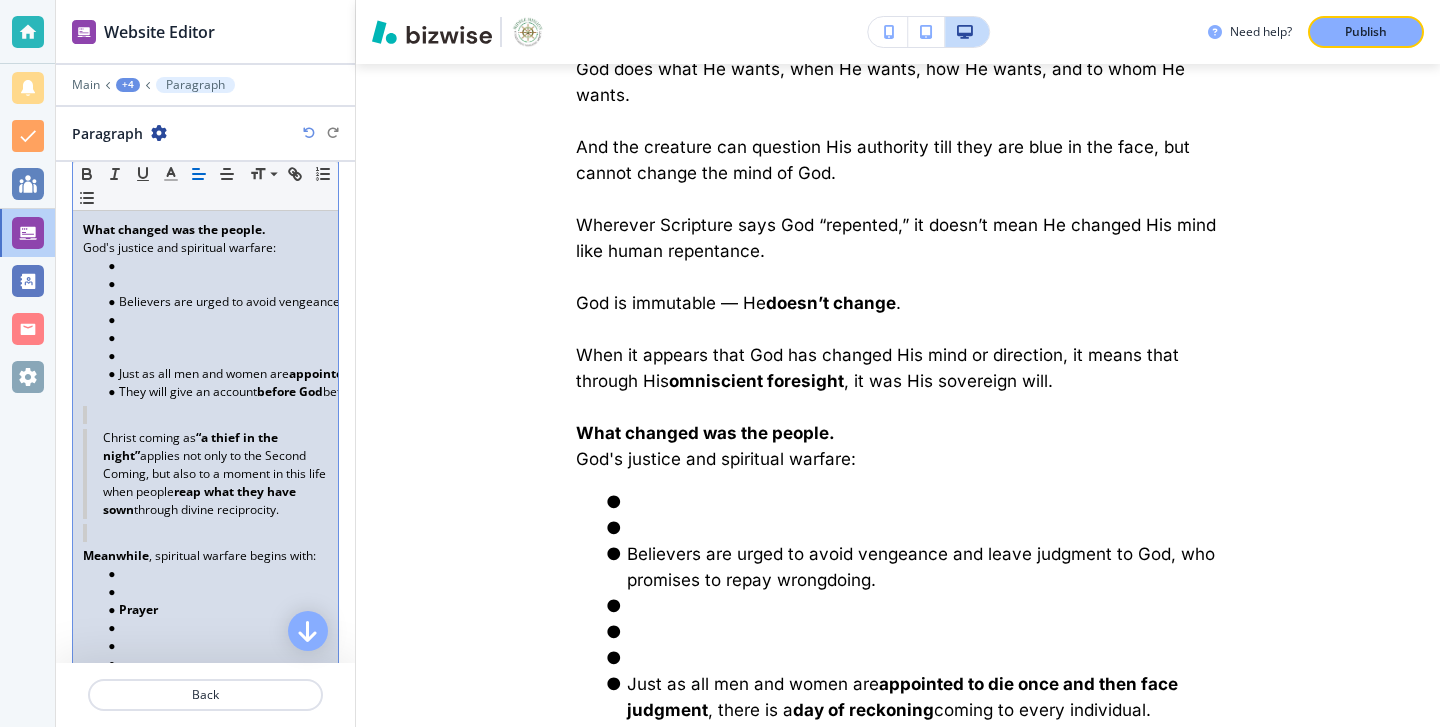 click at bounding box center [214, 356] 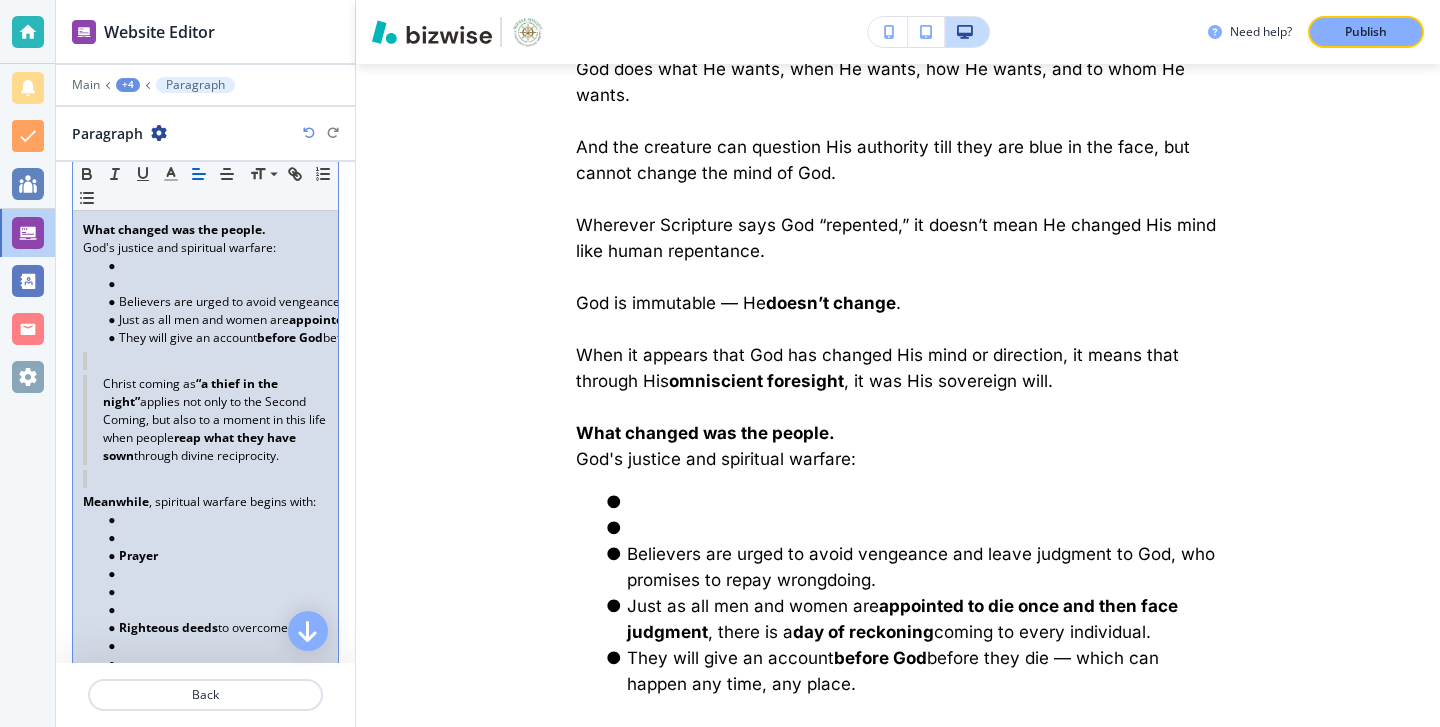 click at bounding box center [214, 284] 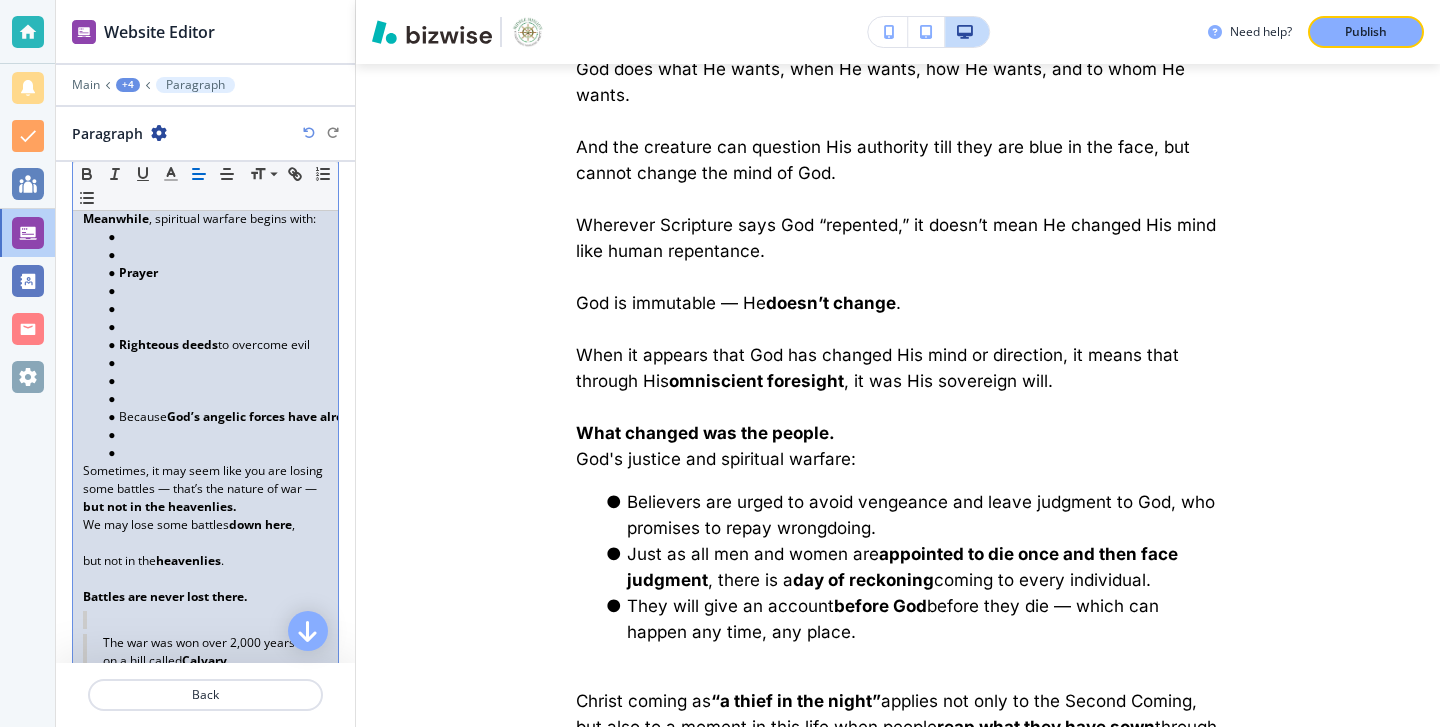 scroll, scrollTop: 13851, scrollLeft: 0, axis: vertical 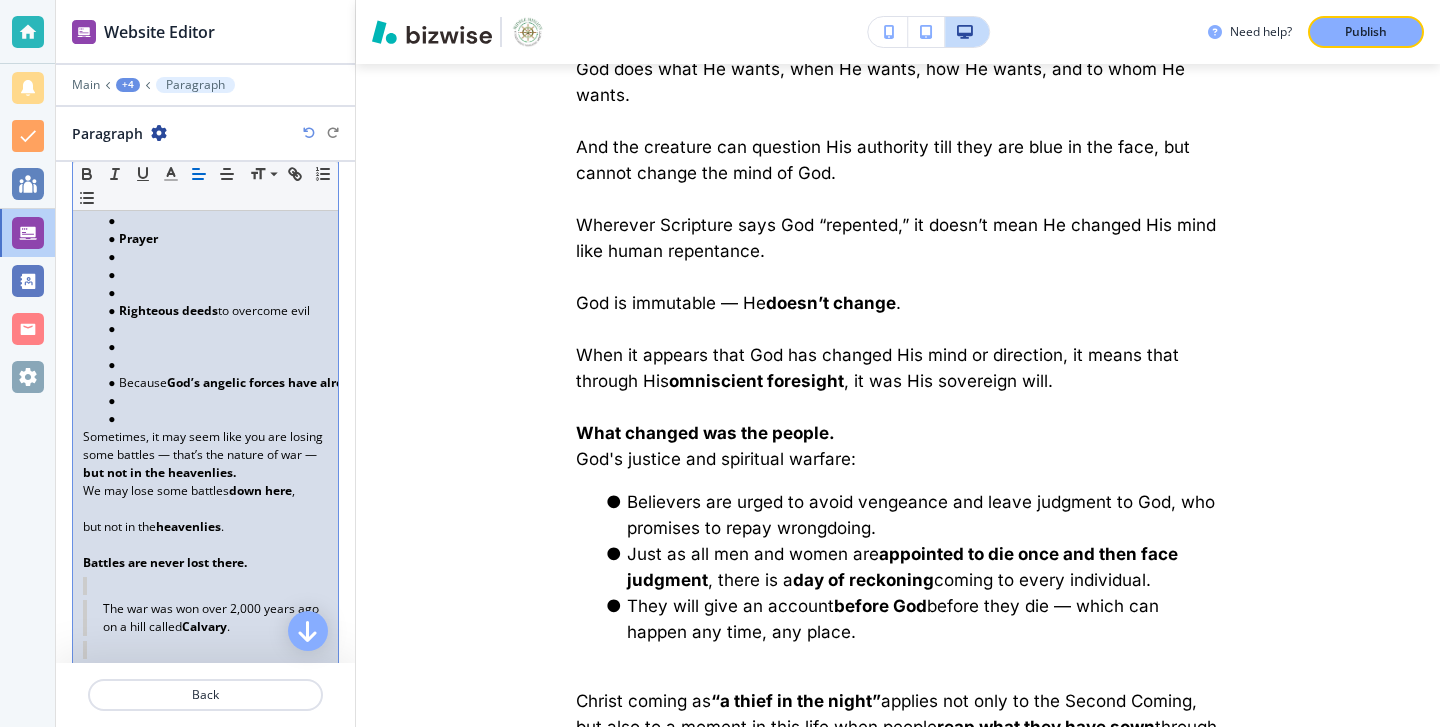 click at bounding box center (214, 419) 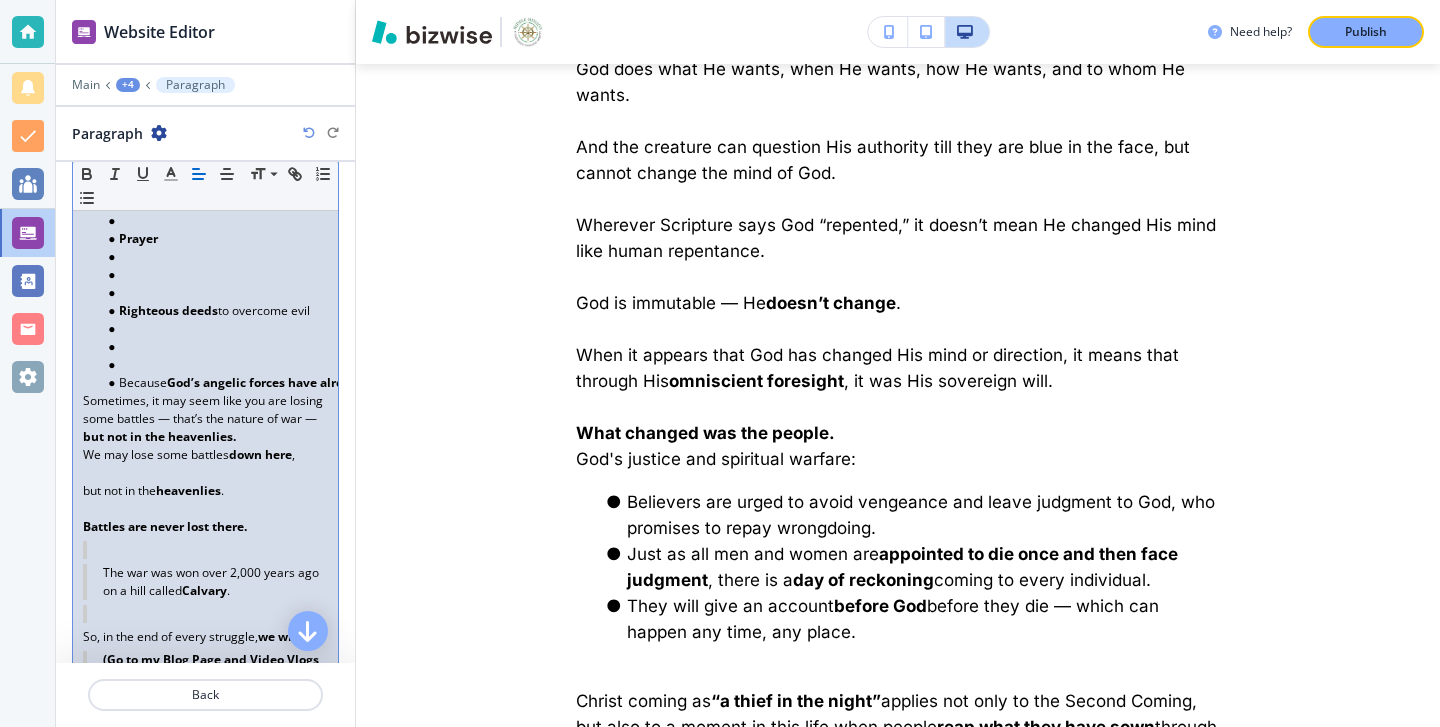 click at bounding box center (214, 365) 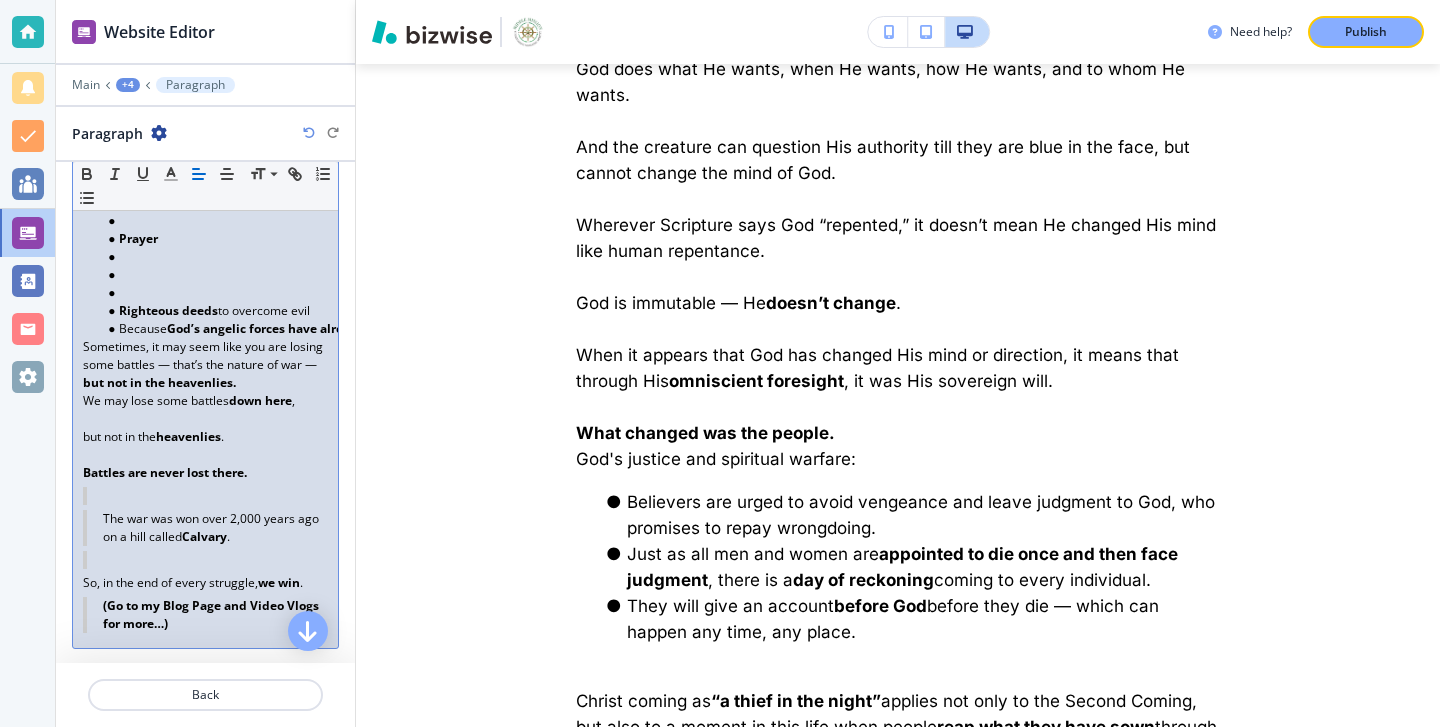 click at bounding box center [214, 293] 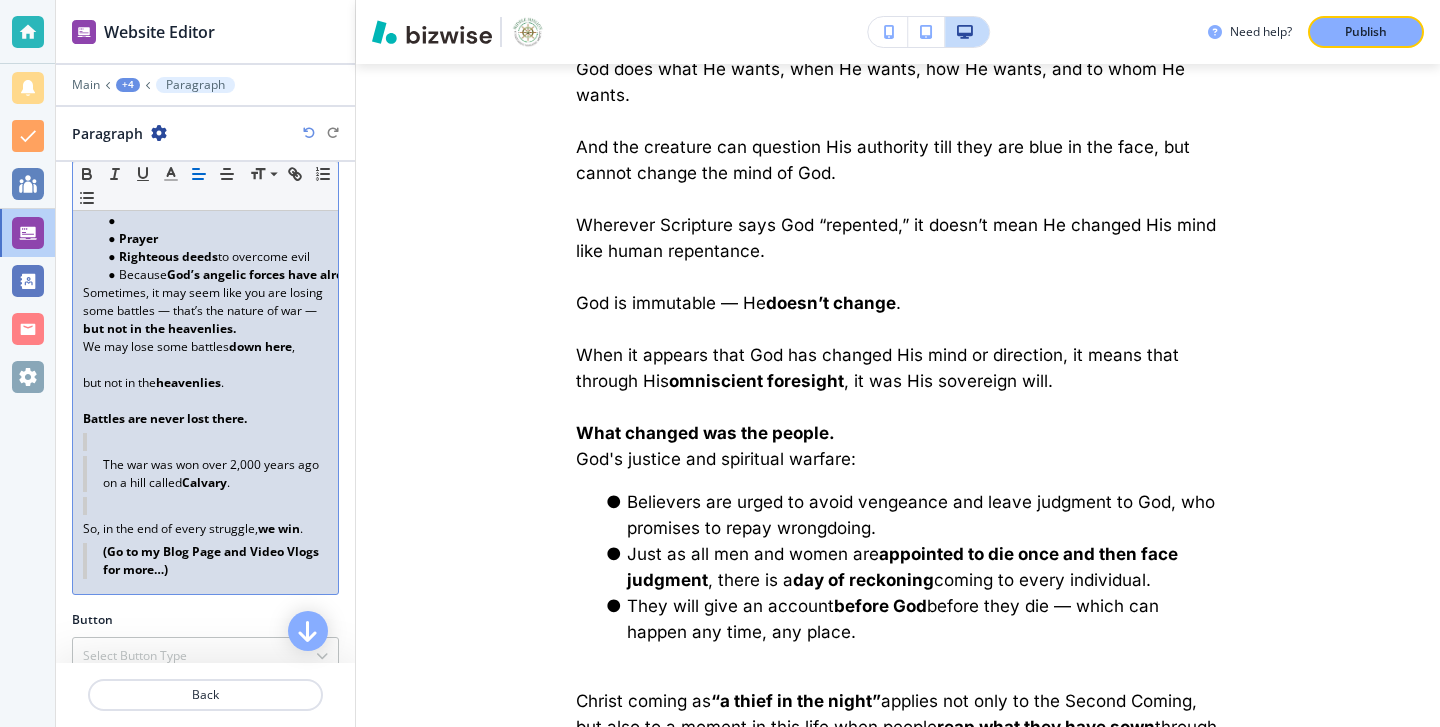 click at bounding box center [214, 221] 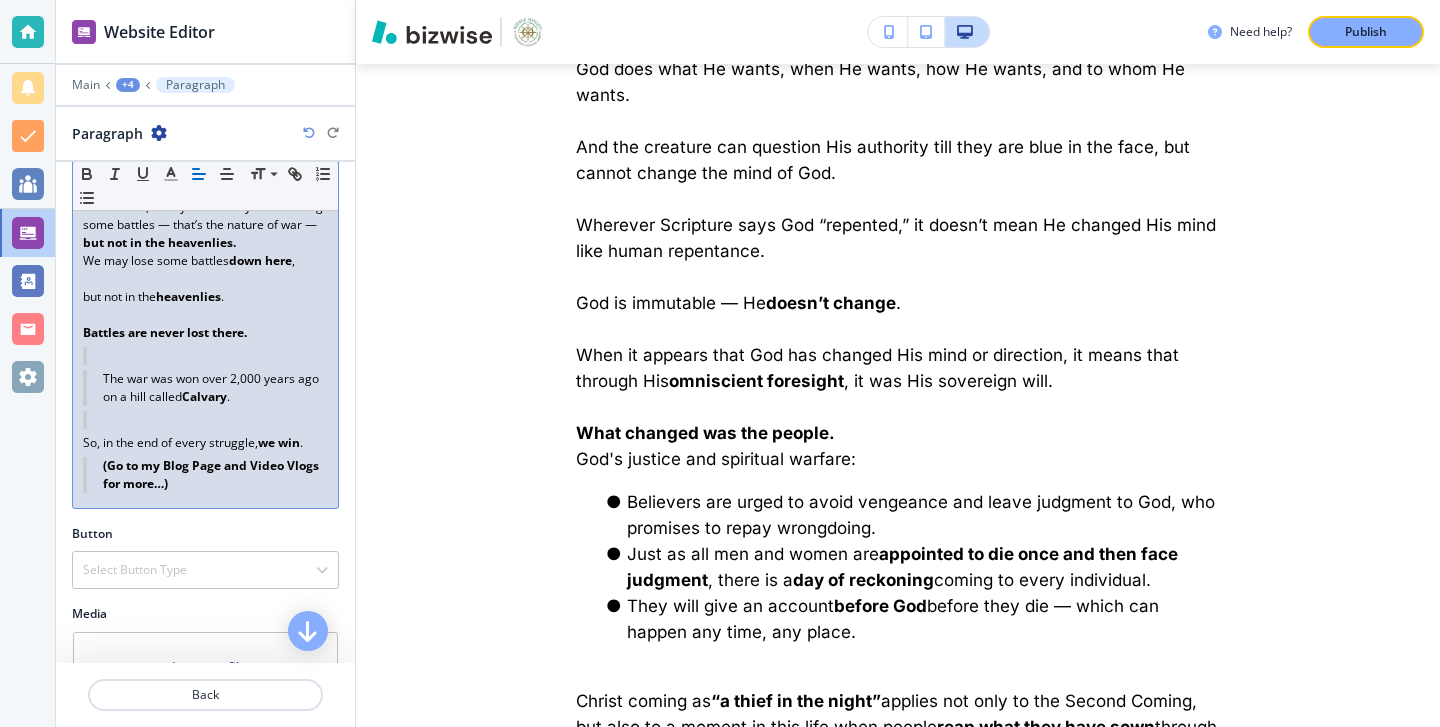 scroll, scrollTop: 13947, scrollLeft: 0, axis: vertical 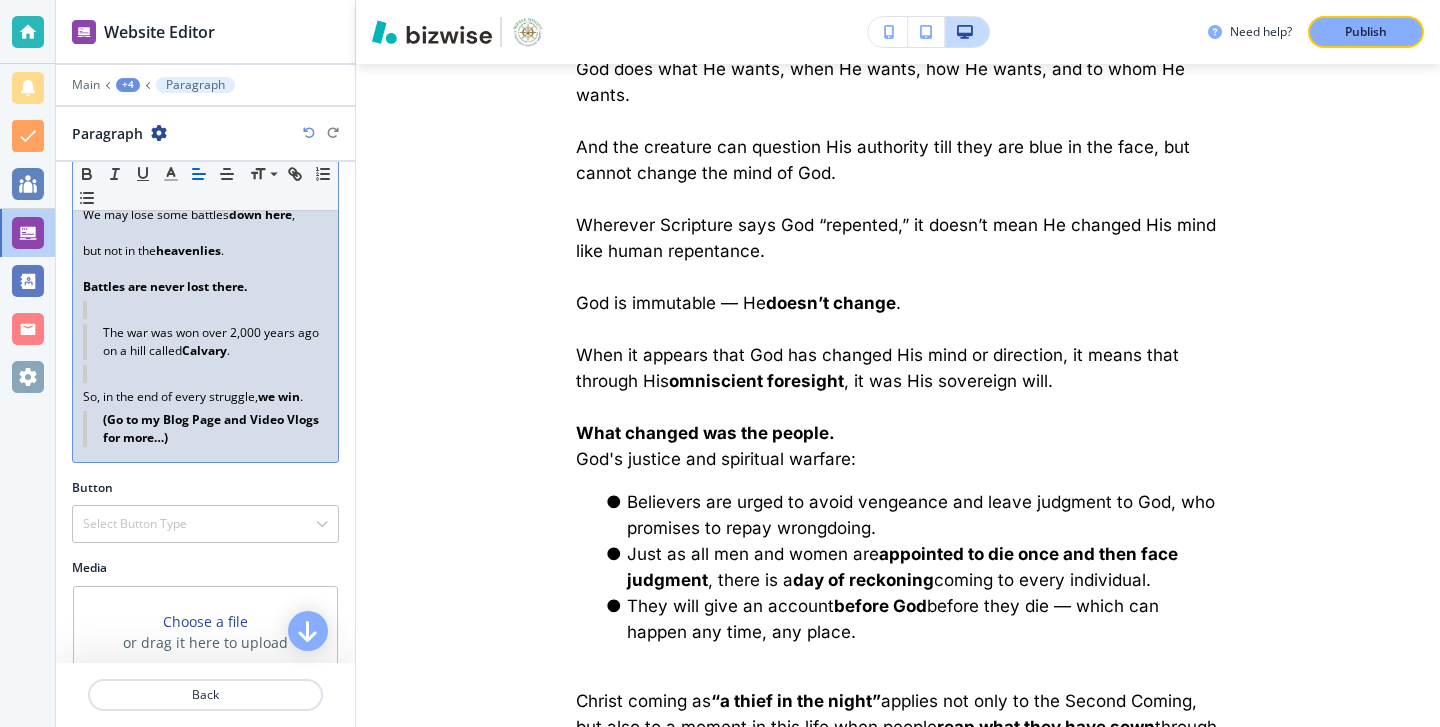 click at bounding box center [205, 233] 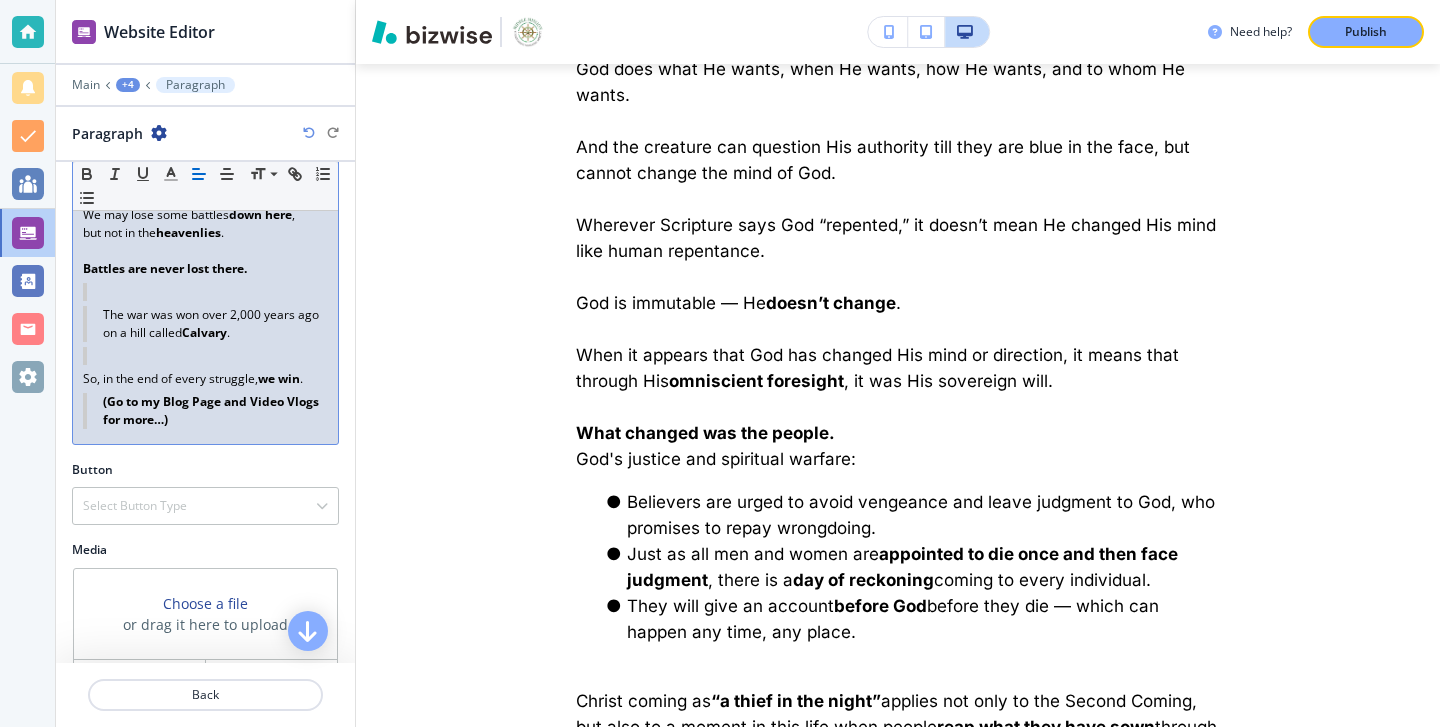 click on "Battles are never lost there." at bounding box center (165, 268) 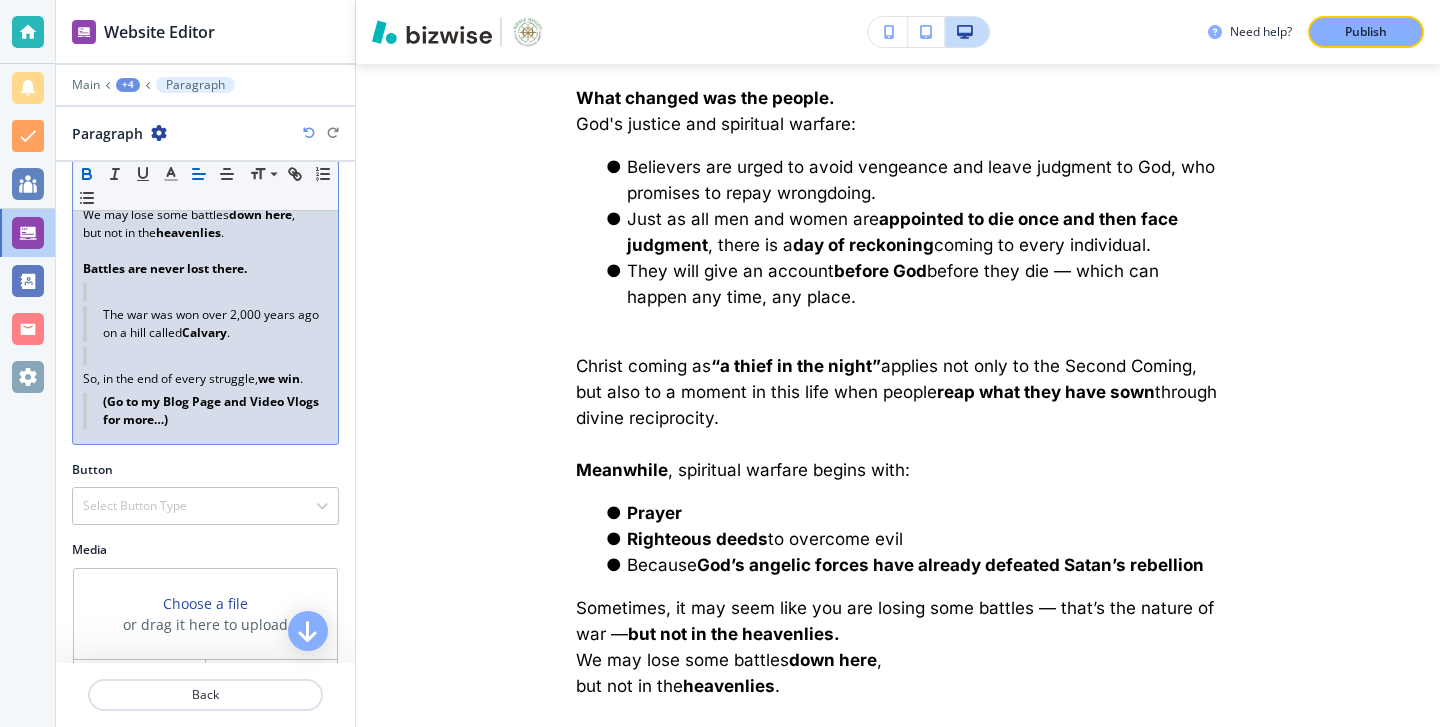 scroll, scrollTop: 12755, scrollLeft: 0, axis: vertical 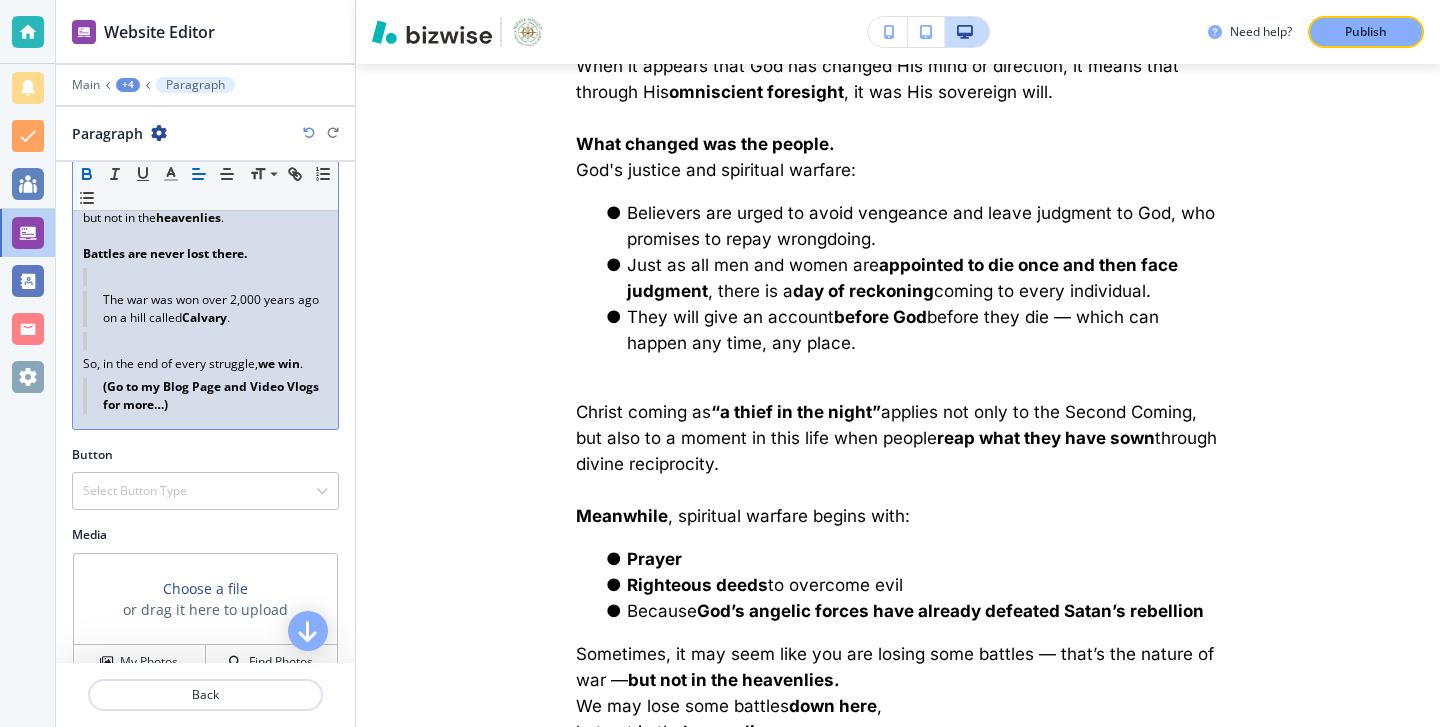 click at bounding box center (205, 277) 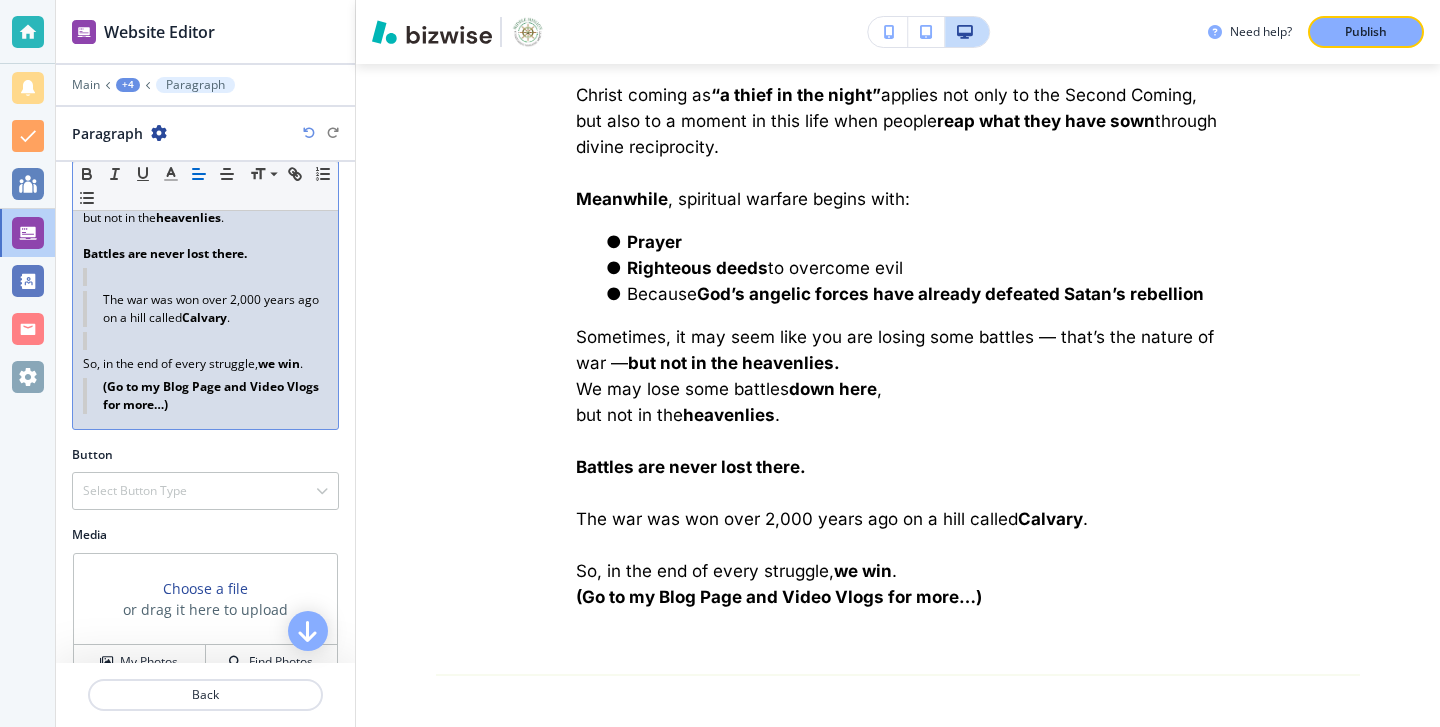 scroll, scrollTop: 13150, scrollLeft: 0, axis: vertical 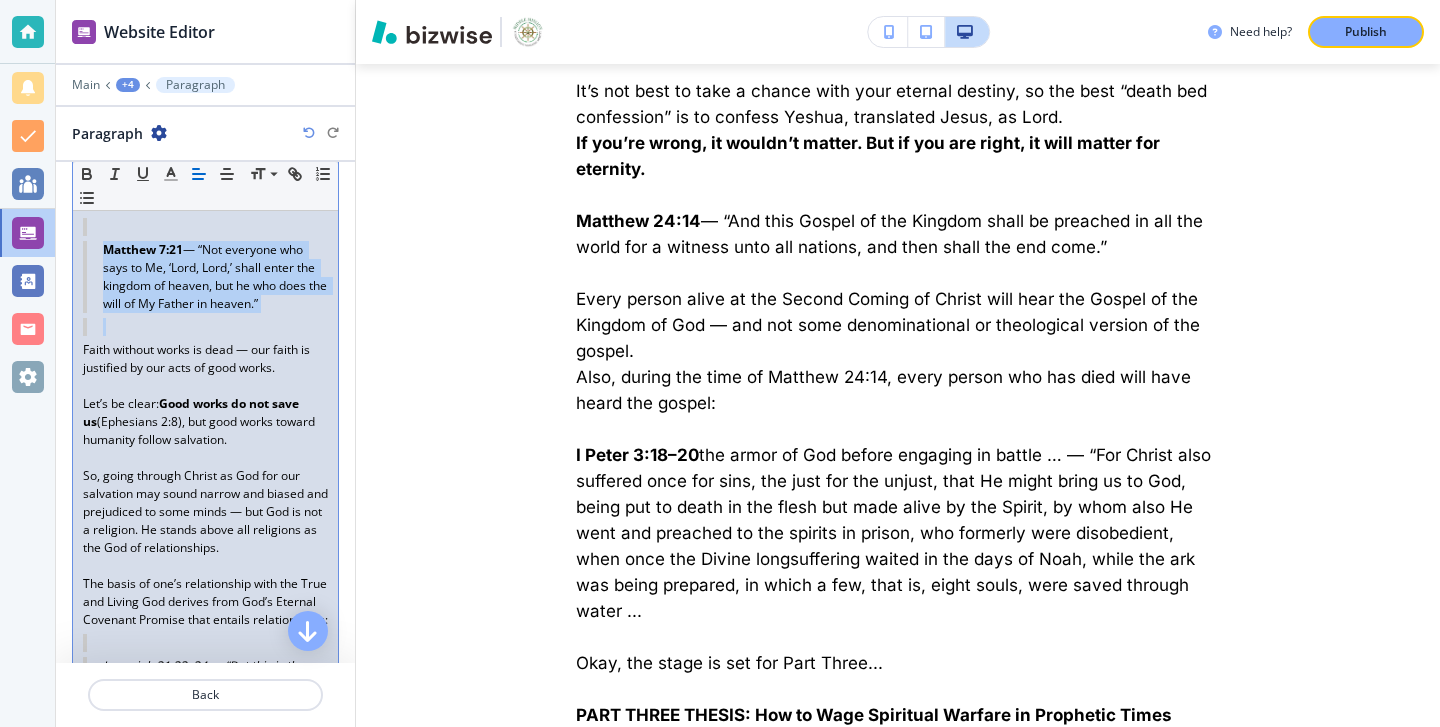 drag, startPoint x: 105, startPoint y: 282, endPoint x: 288, endPoint y: 350, distance: 195.22551 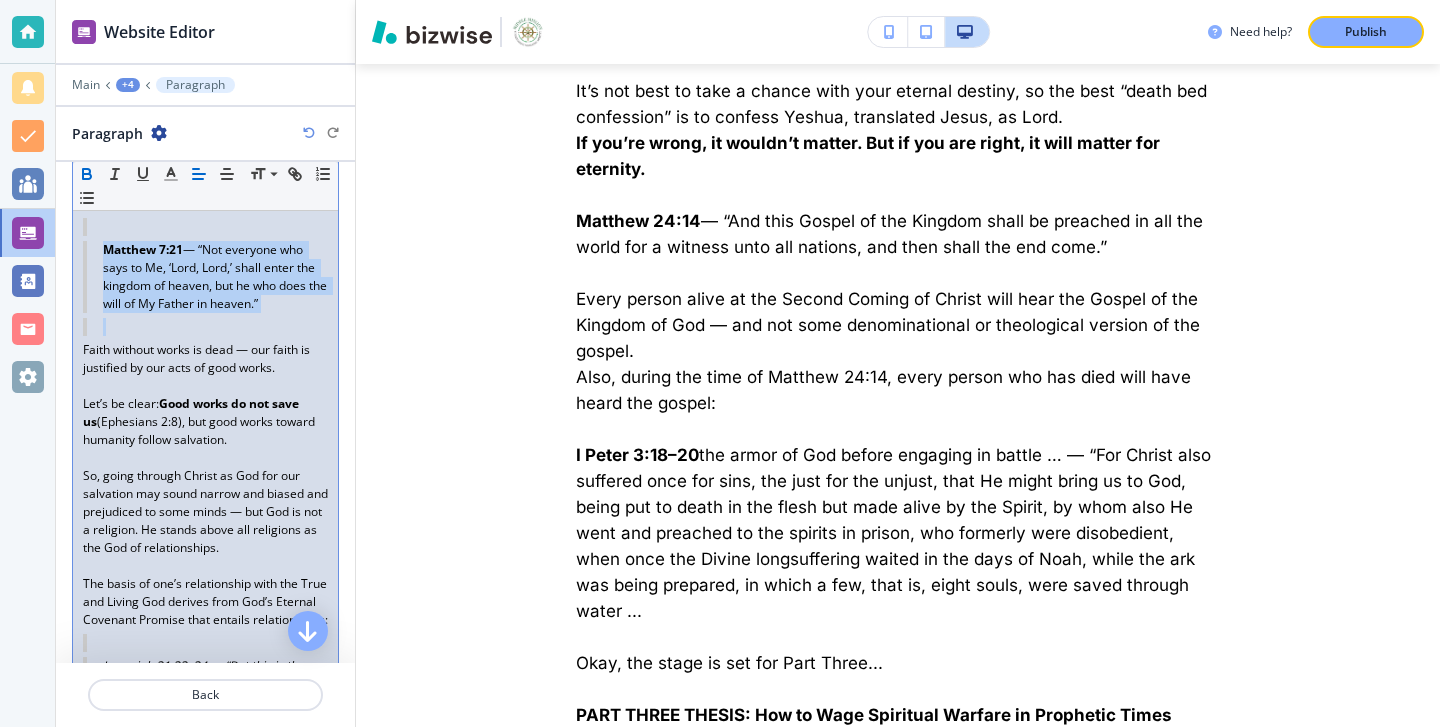 click at bounding box center [87, 174] 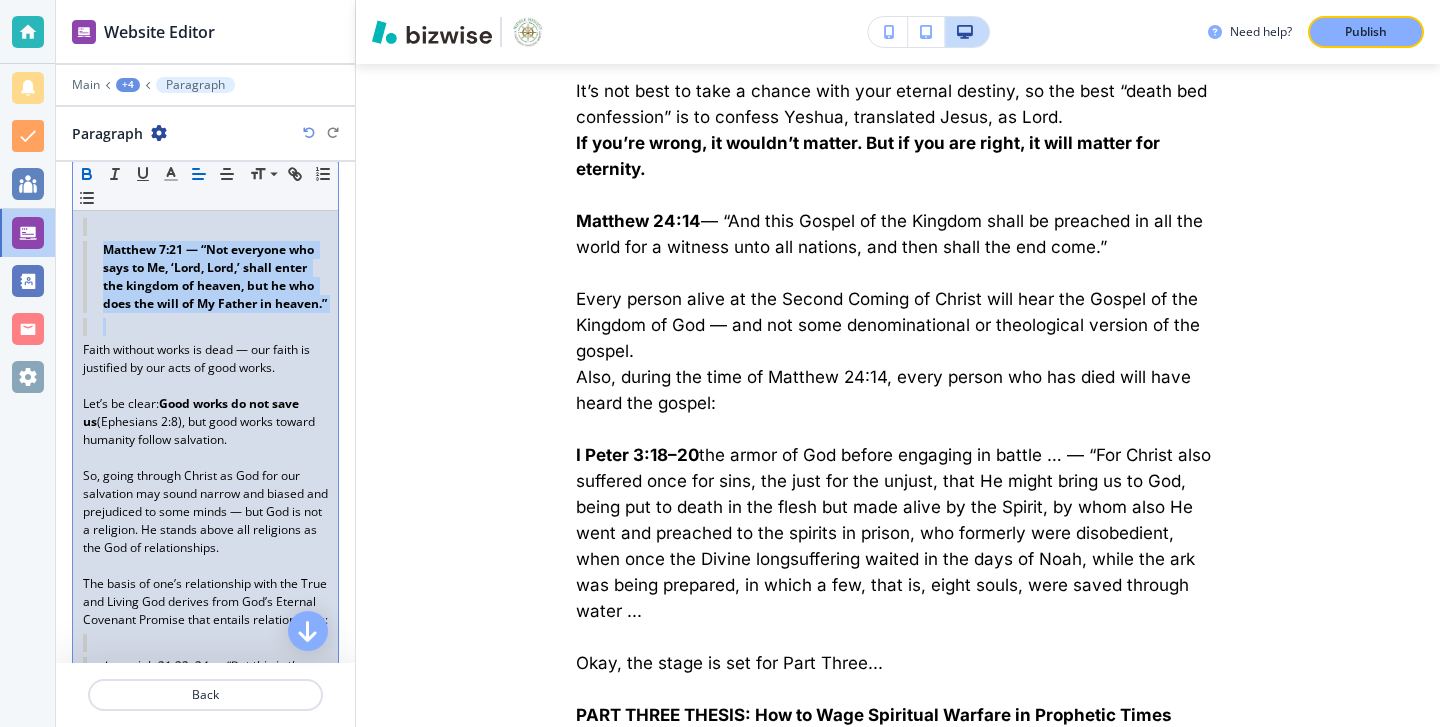 click at bounding box center [87, 174] 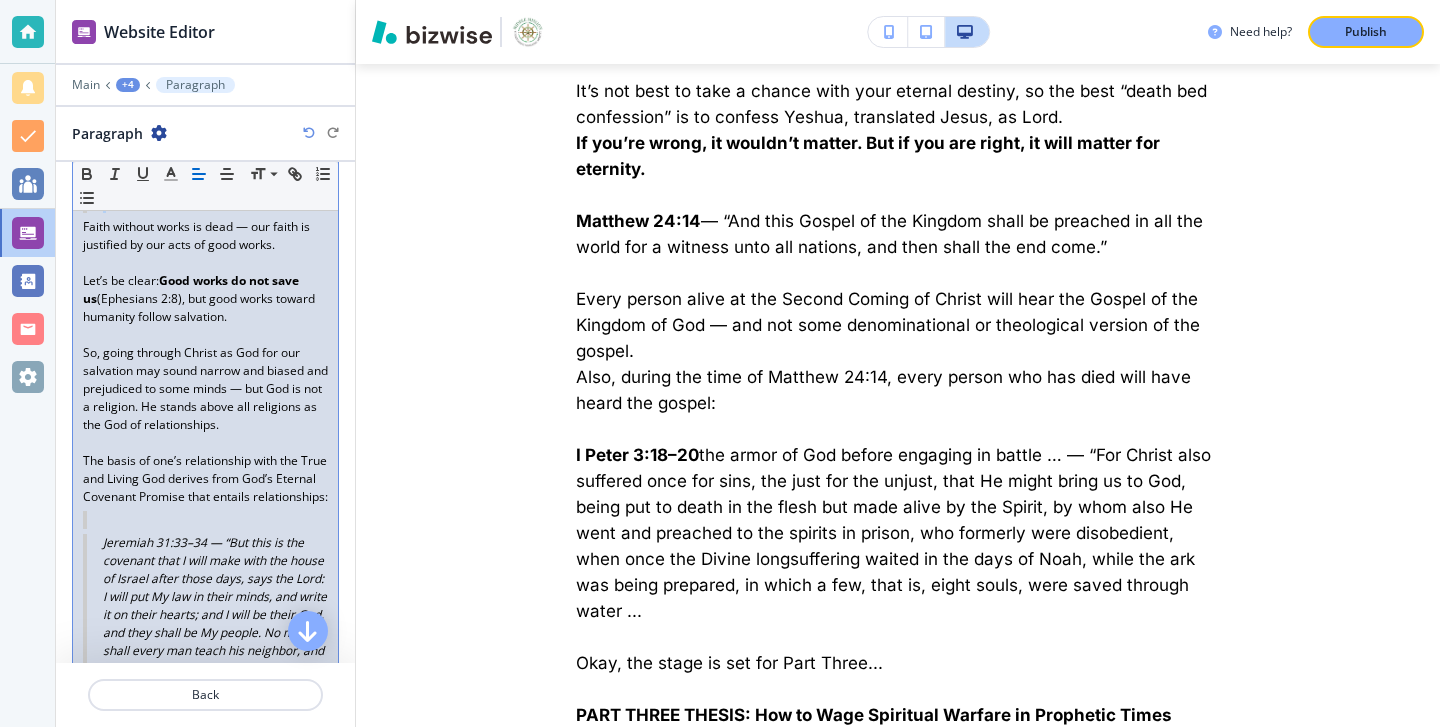 scroll, scrollTop: 7630, scrollLeft: 0, axis: vertical 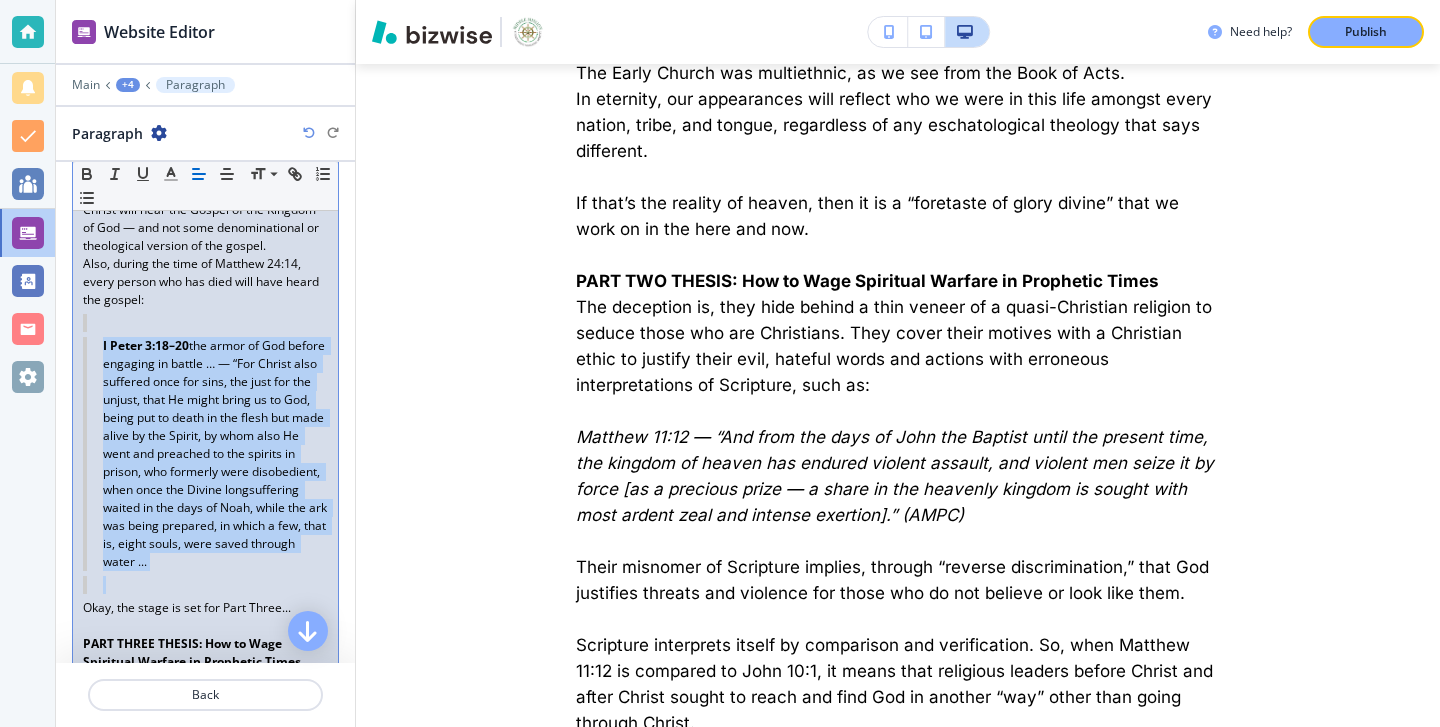 drag, startPoint x: 221, startPoint y: 613, endPoint x: 75, endPoint y: 389, distance: 267.37988 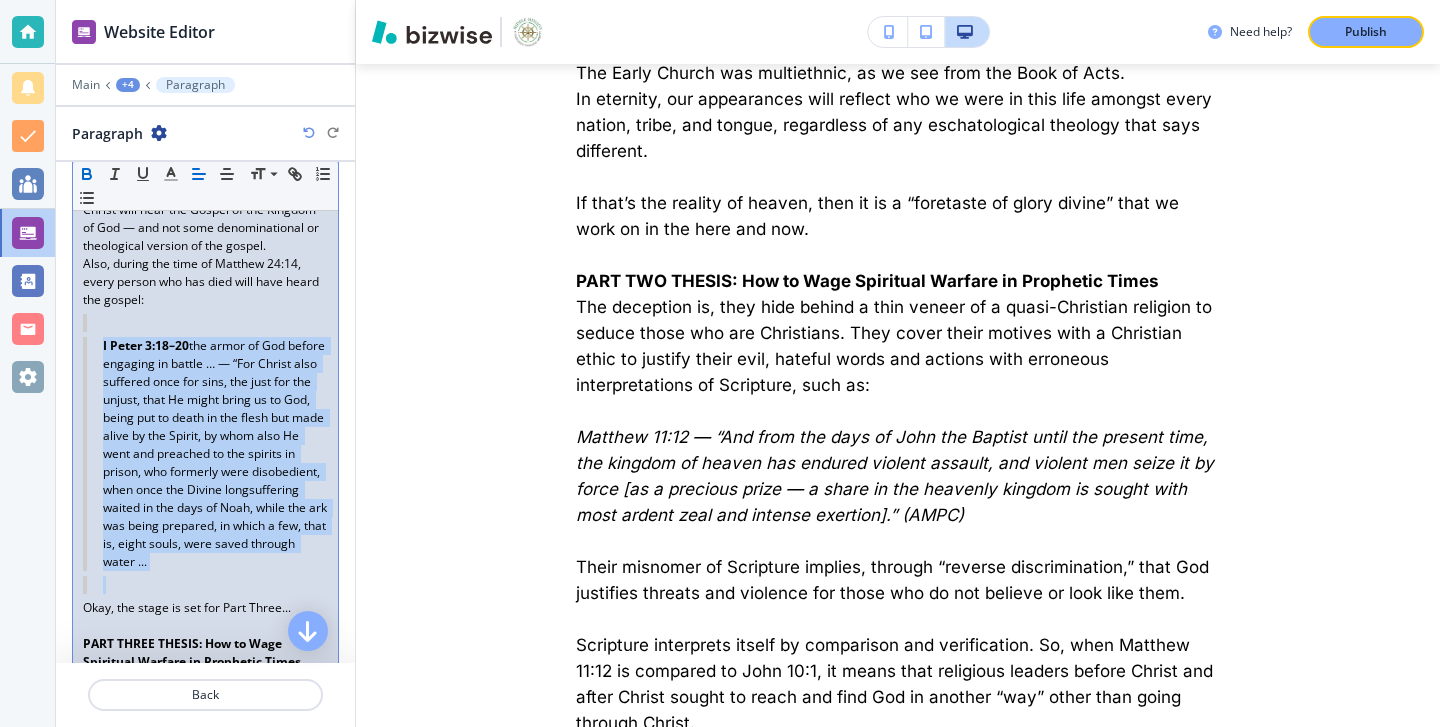 click 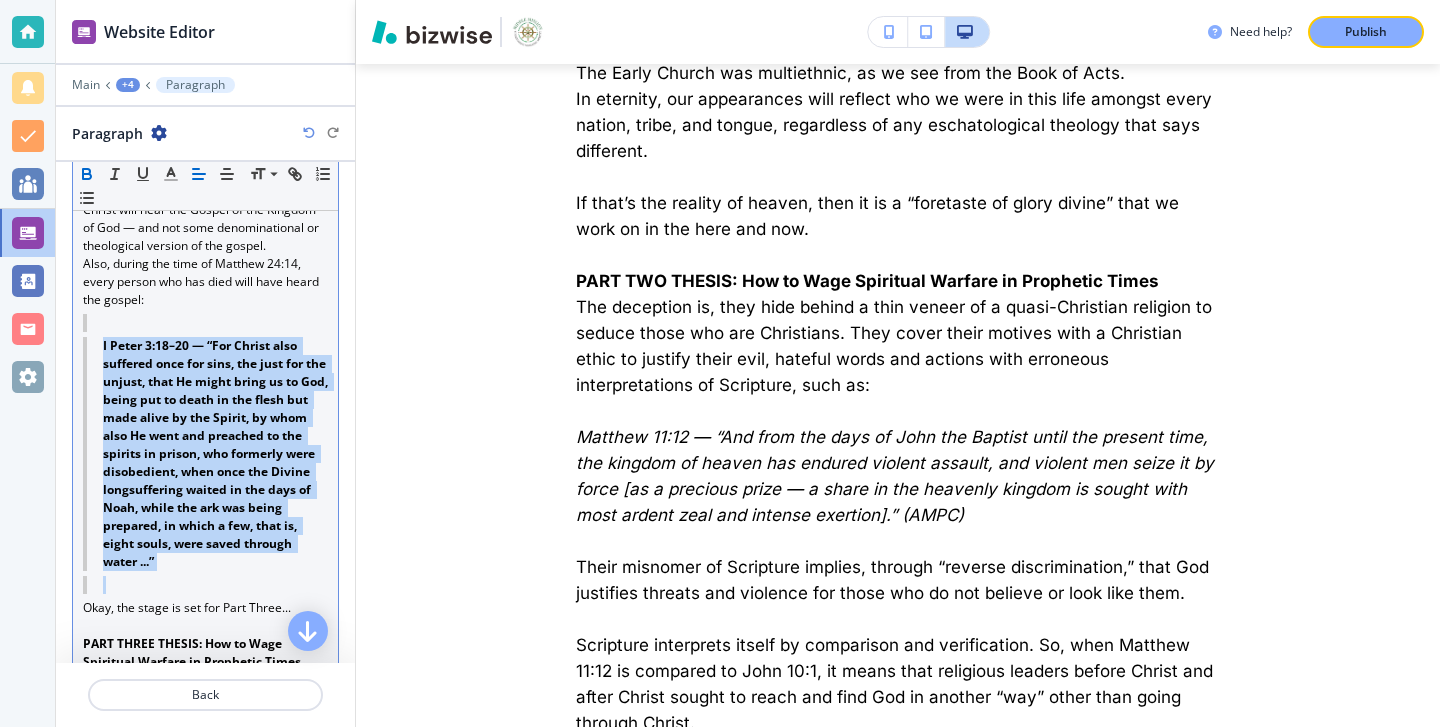 click 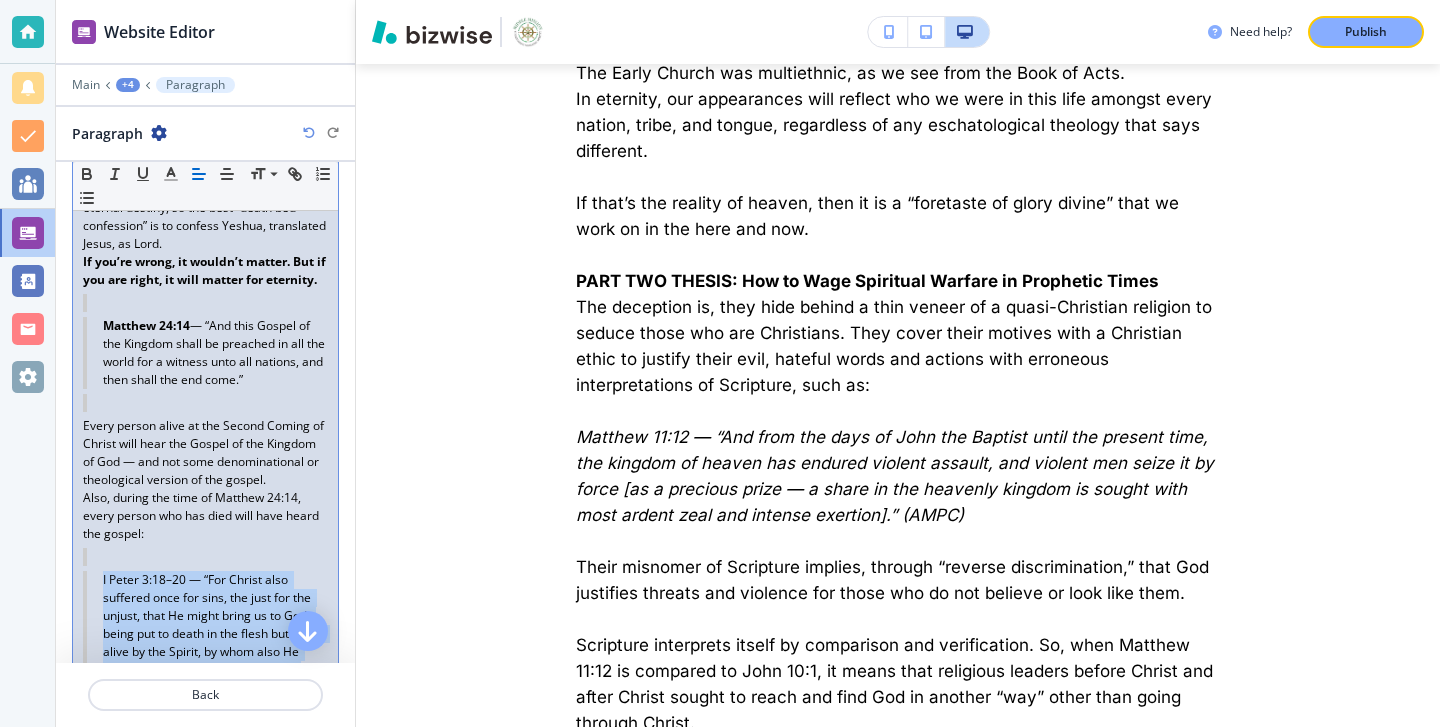 scroll, scrollTop: 6524, scrollLeft: 0, axis: vertical 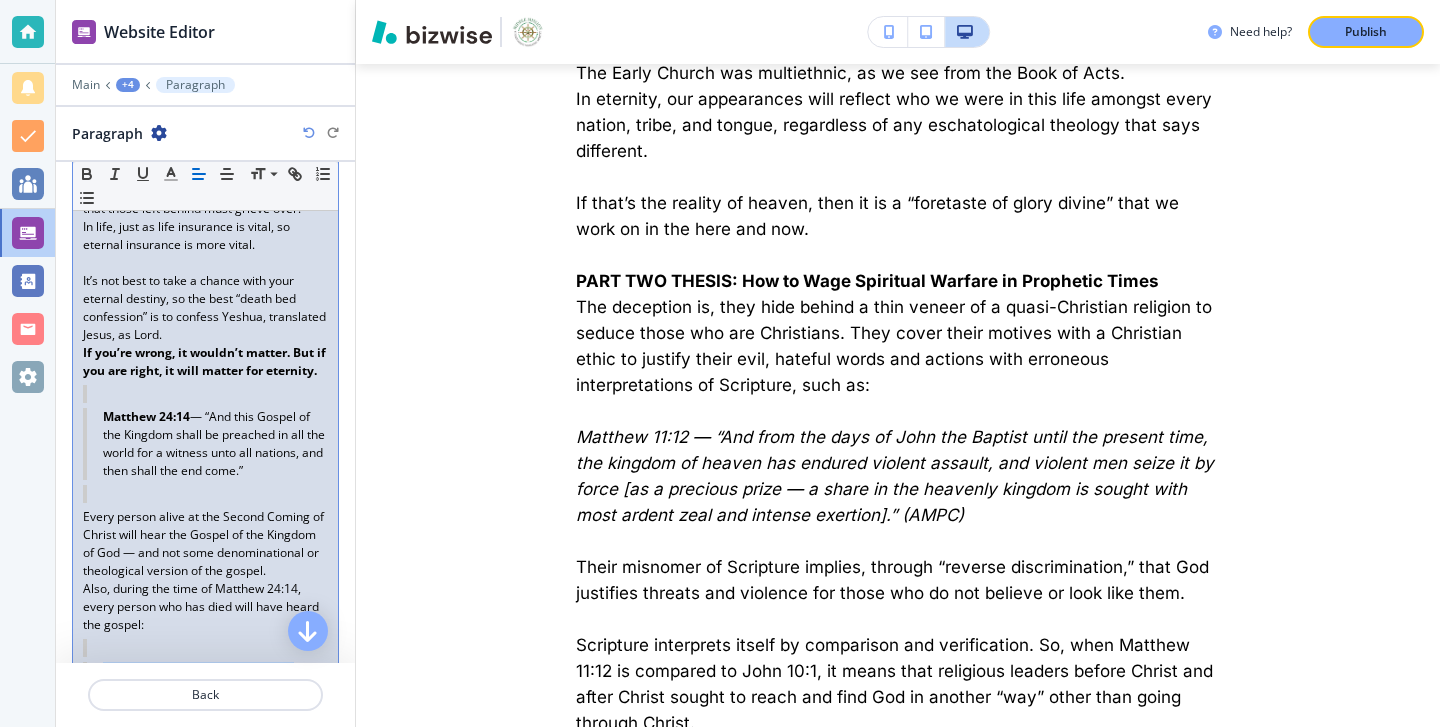 drag, startPoint x: 277, startPoint y: 533, endPoint x: 106, endPoint y: 456, distance: 187.53667 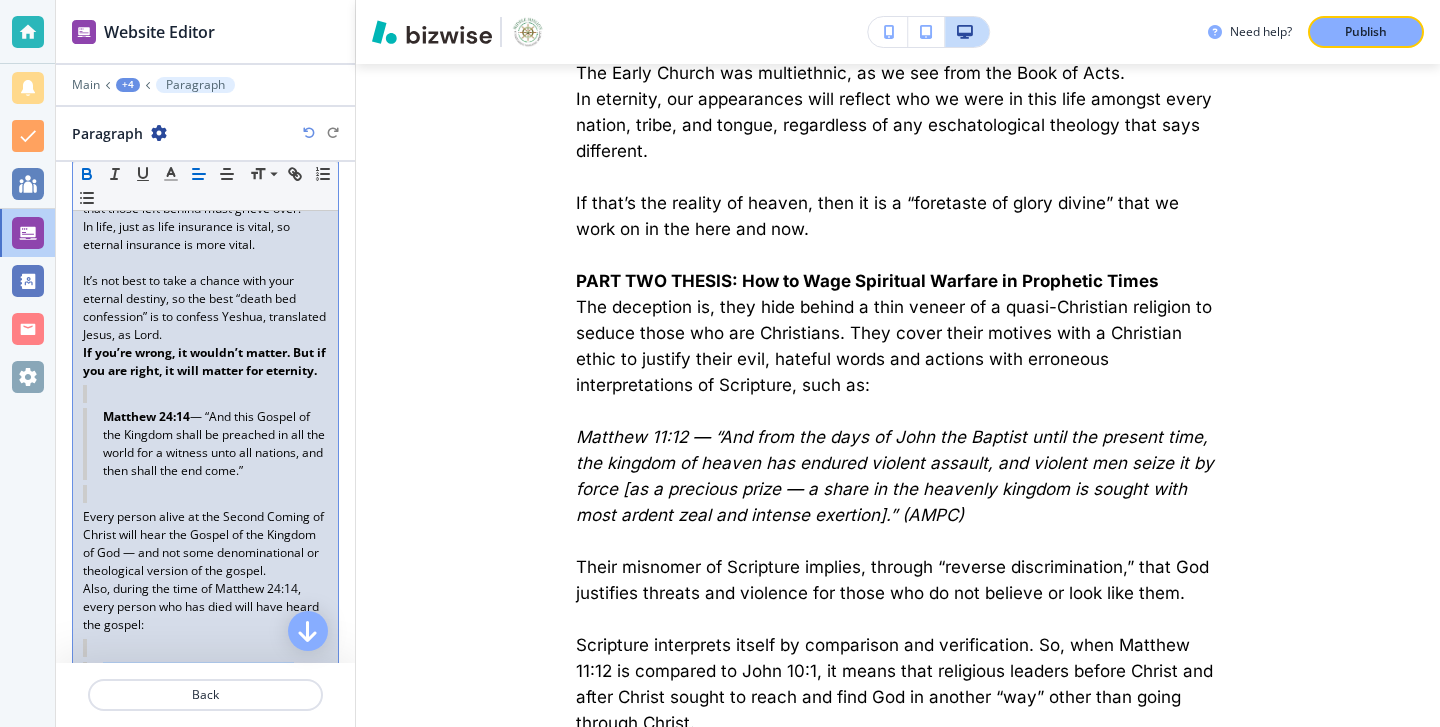 click 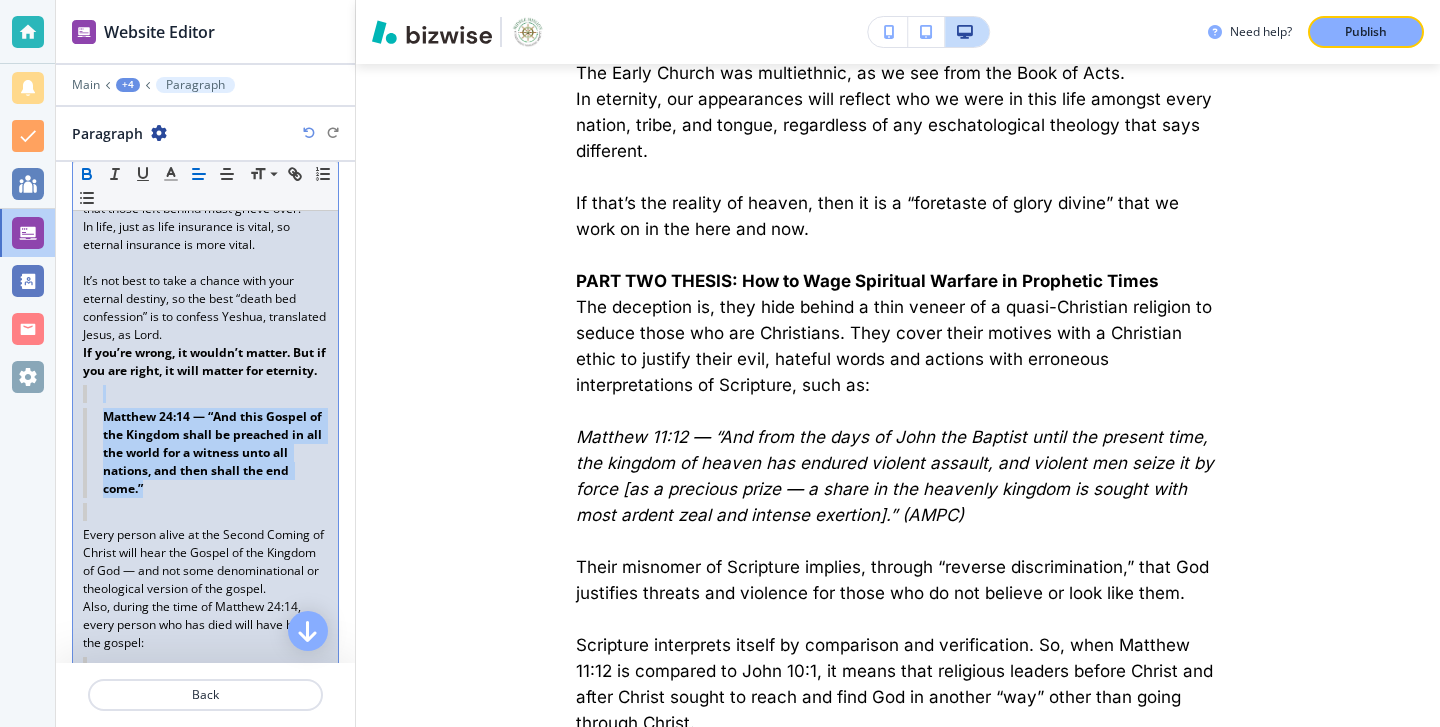 click 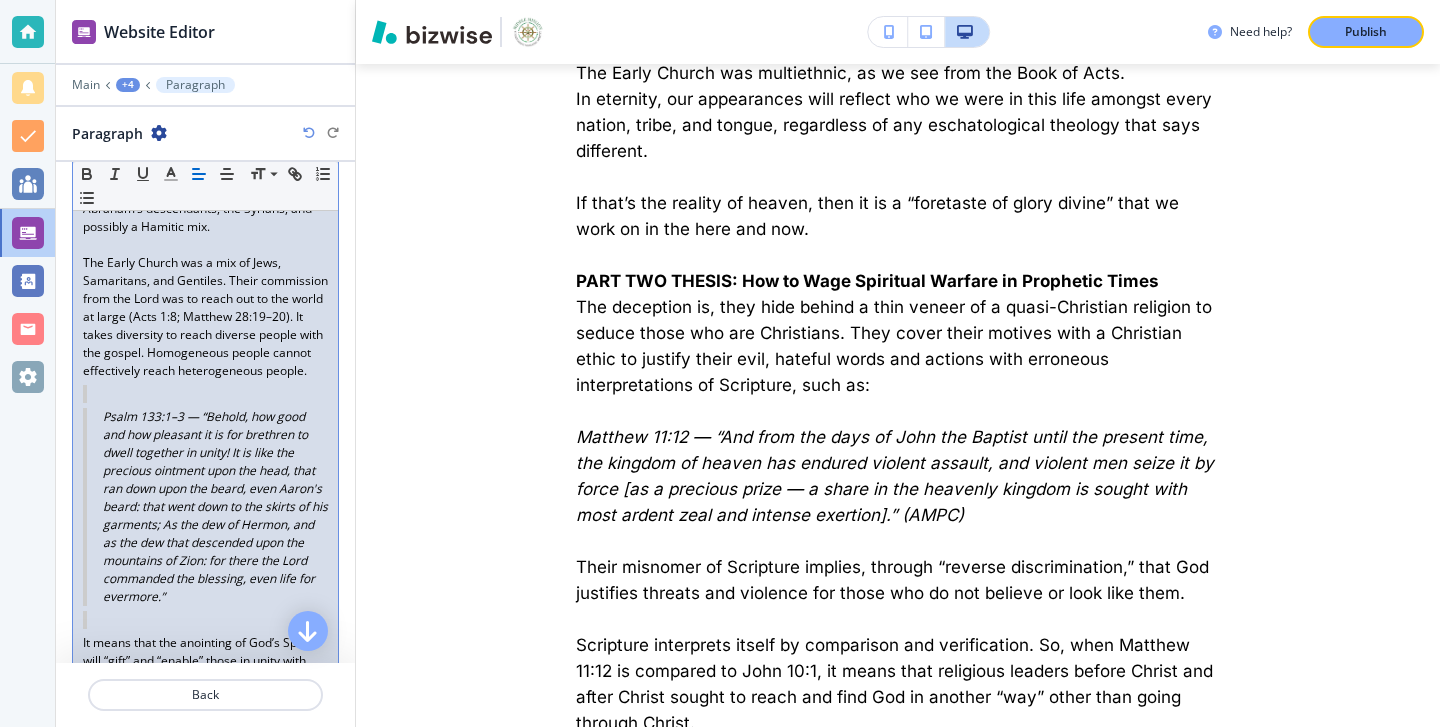 scroll, scrollTop: 3105, scrollLeft: 0, axis: vertical 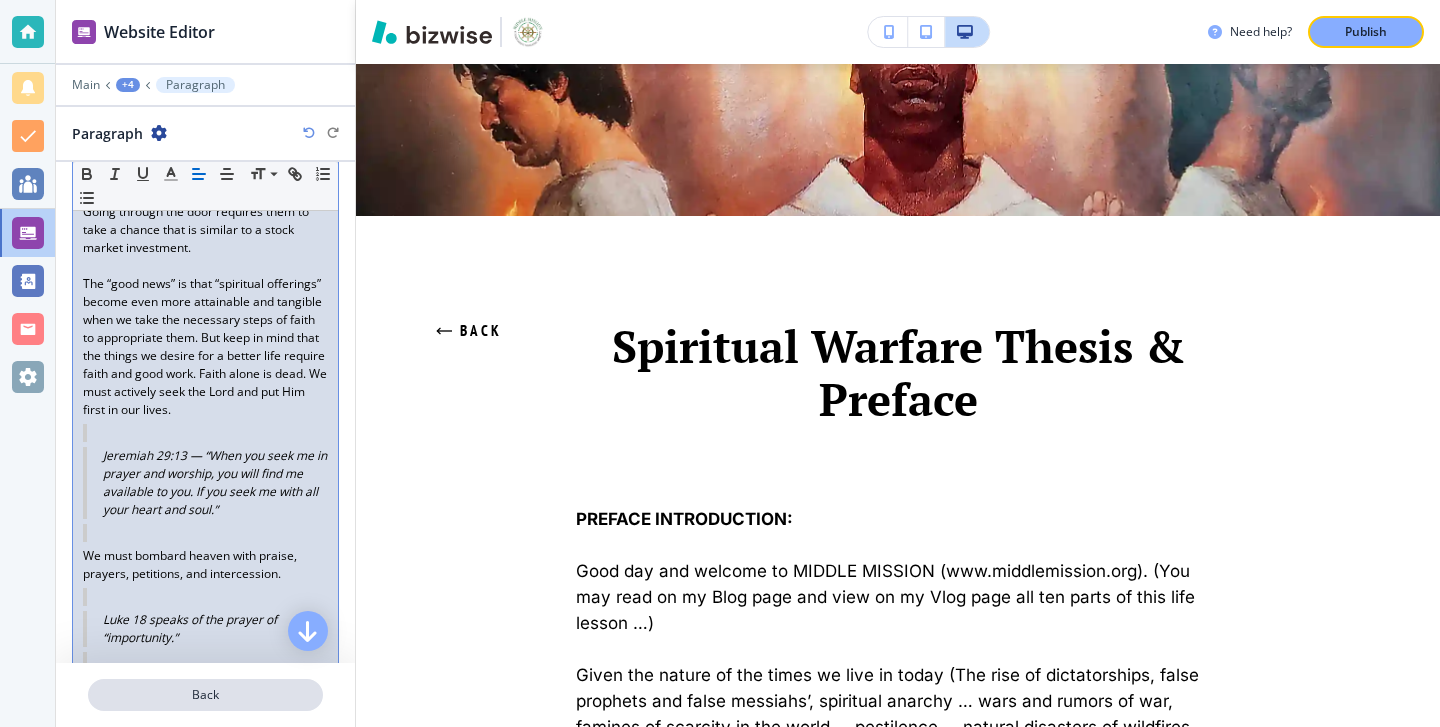 click on "Back" at bounding box center [205, 695] 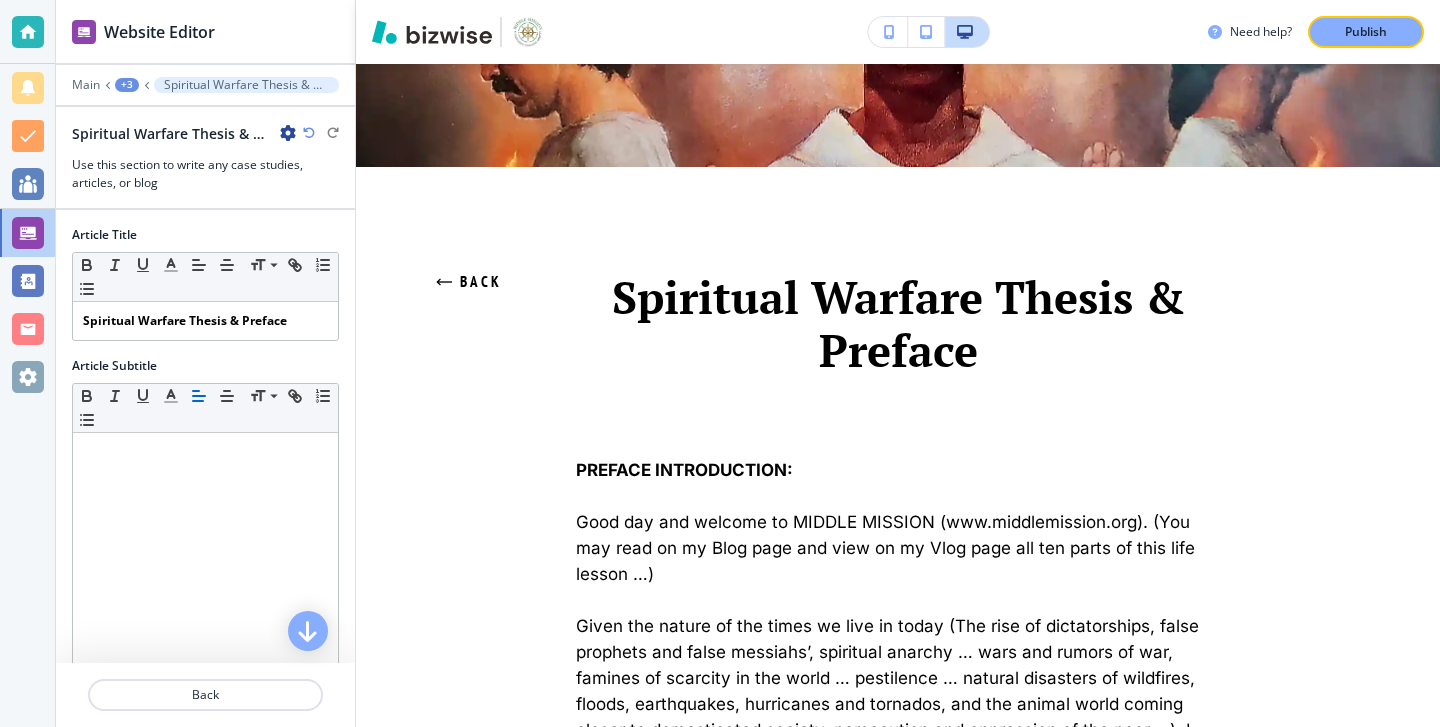 scroll, scrollTop: 224, scrollLeft: 0, axis: vertical 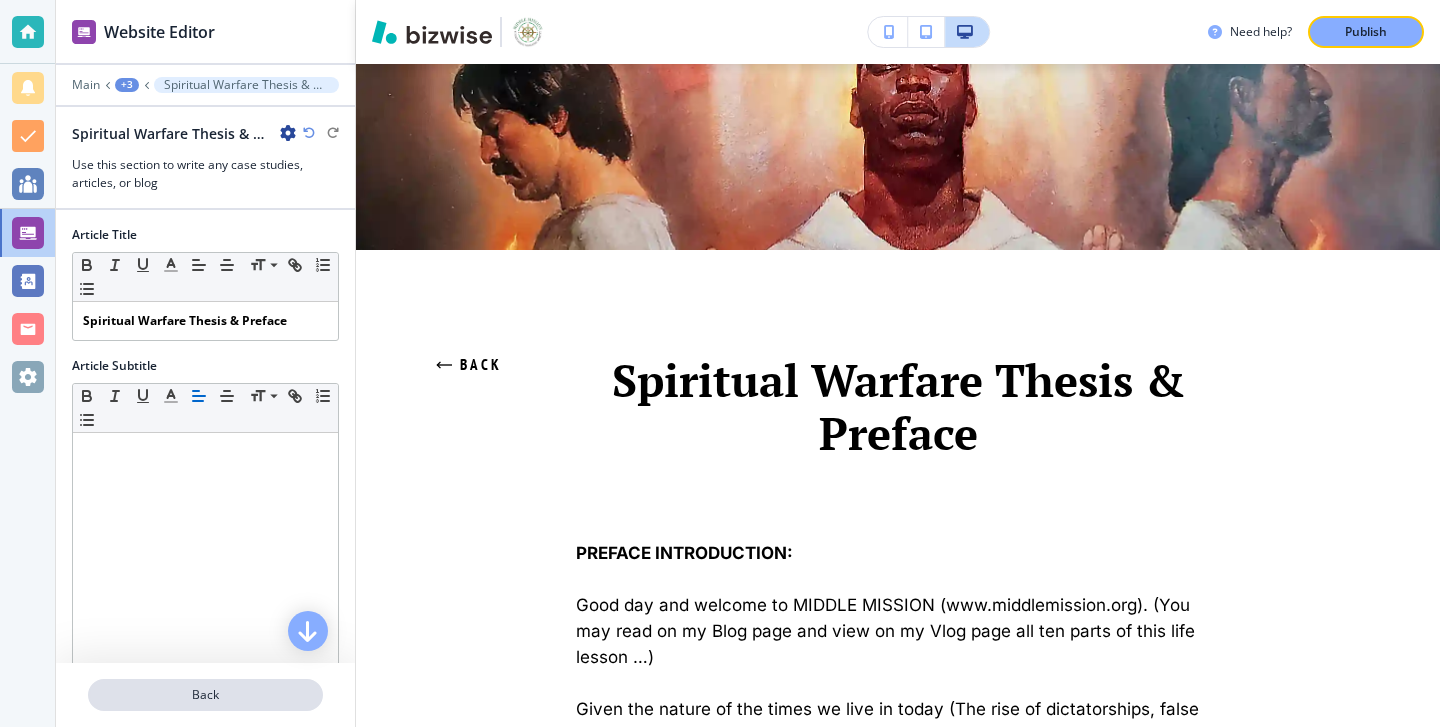 click on "Back" at bounding box center [205, 695] 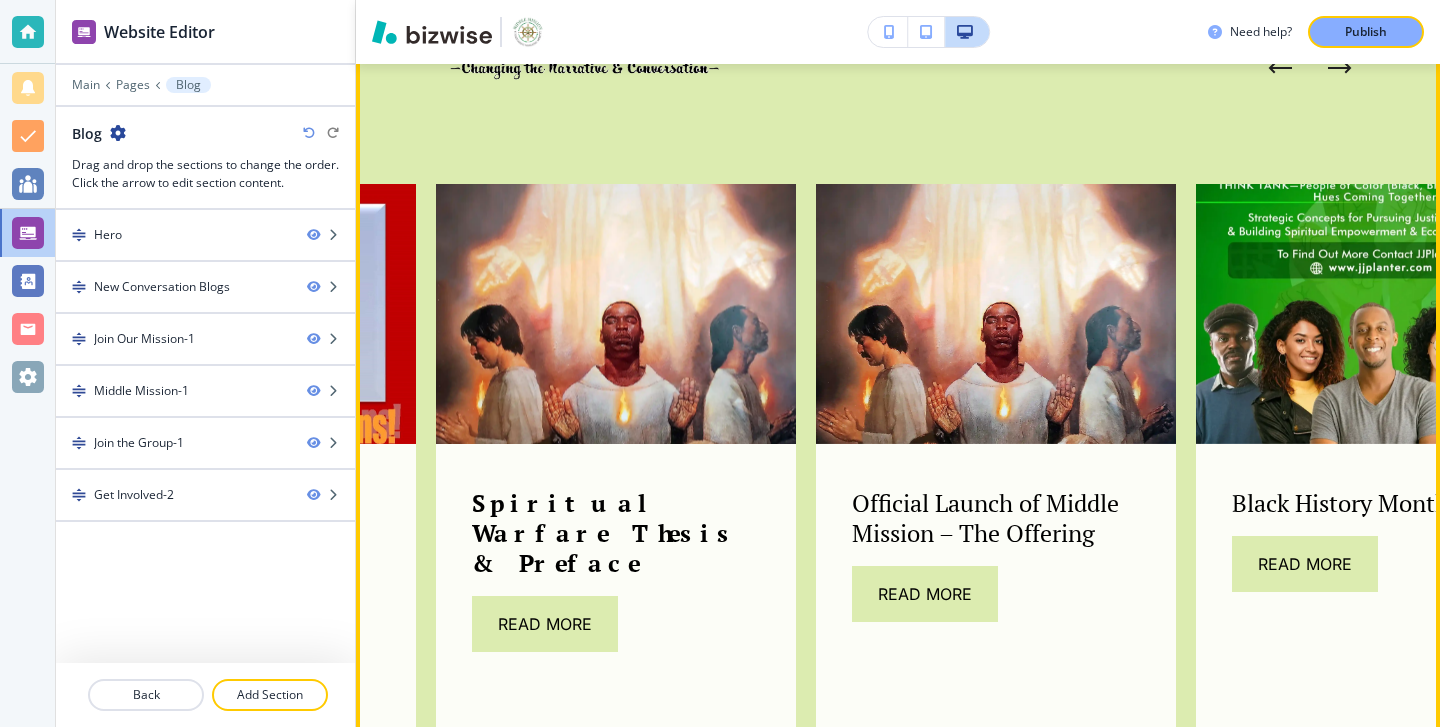 scroll, scrollTop: 1341, scrollLeft: 0, axis: vertical 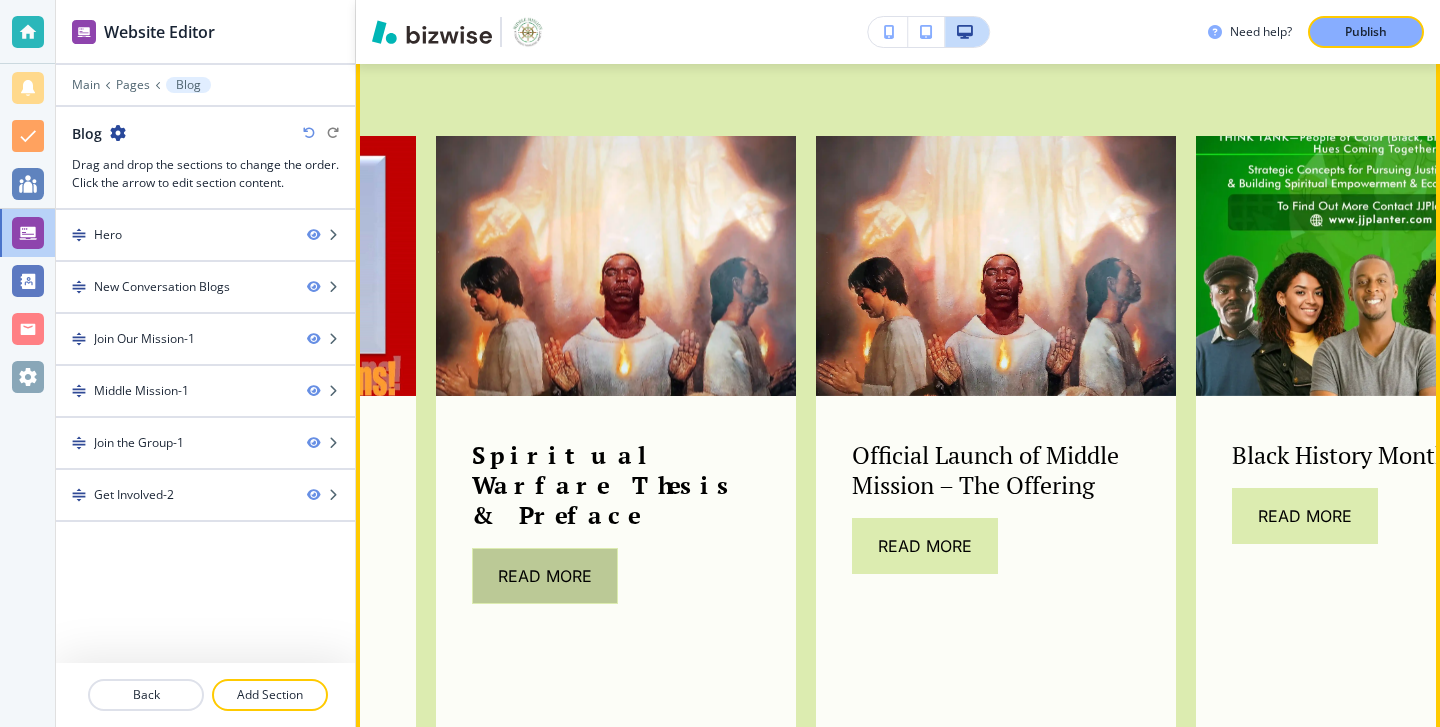 click on "Read More" 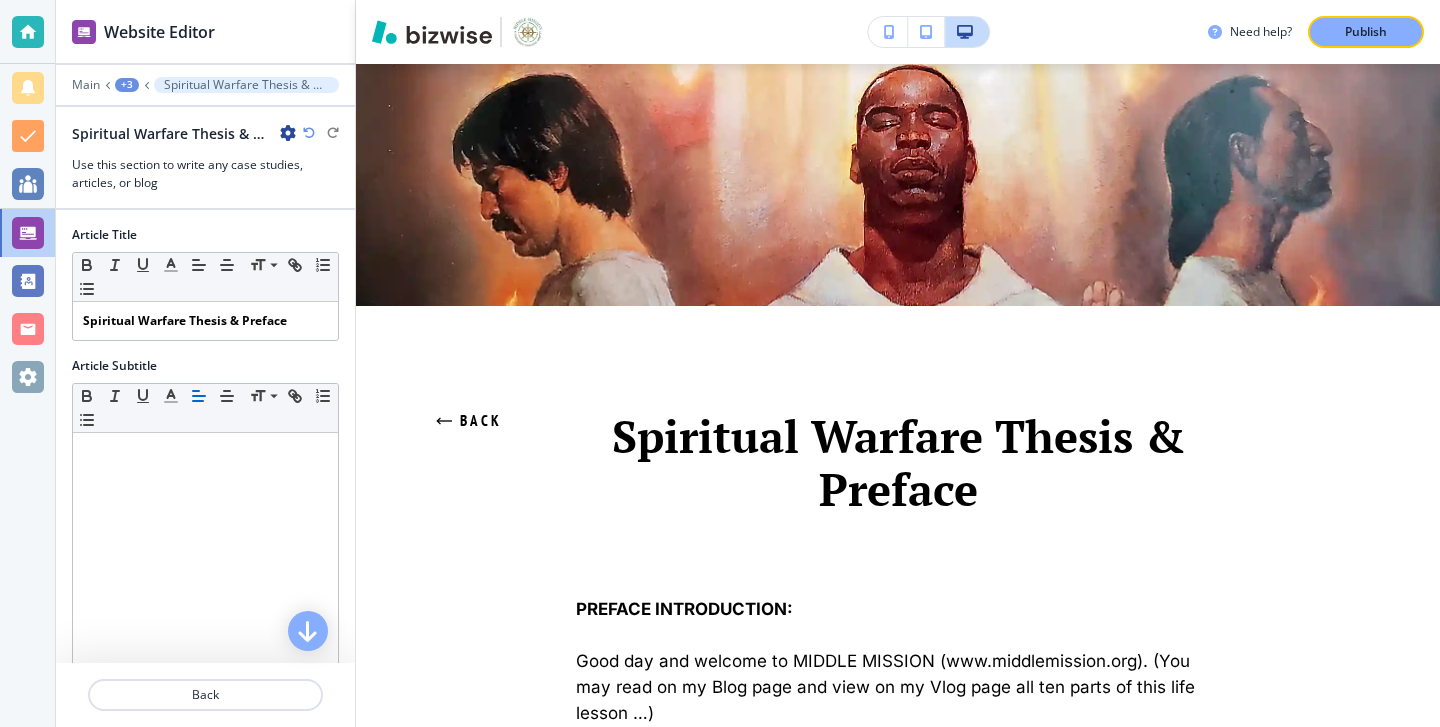 scroll, scrollTop: 90, scrollLeft: 0, axis: vertical 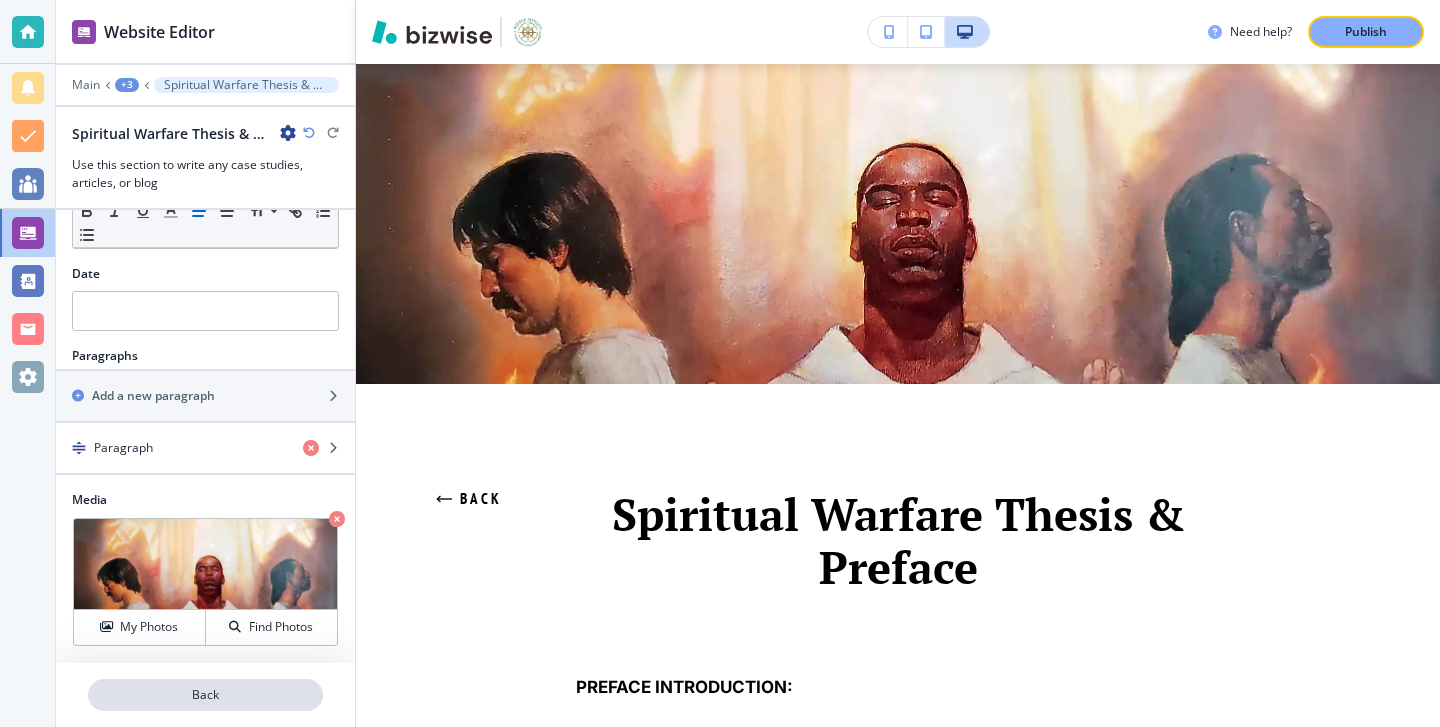 click on "Back" at bounding box center [205, 695] 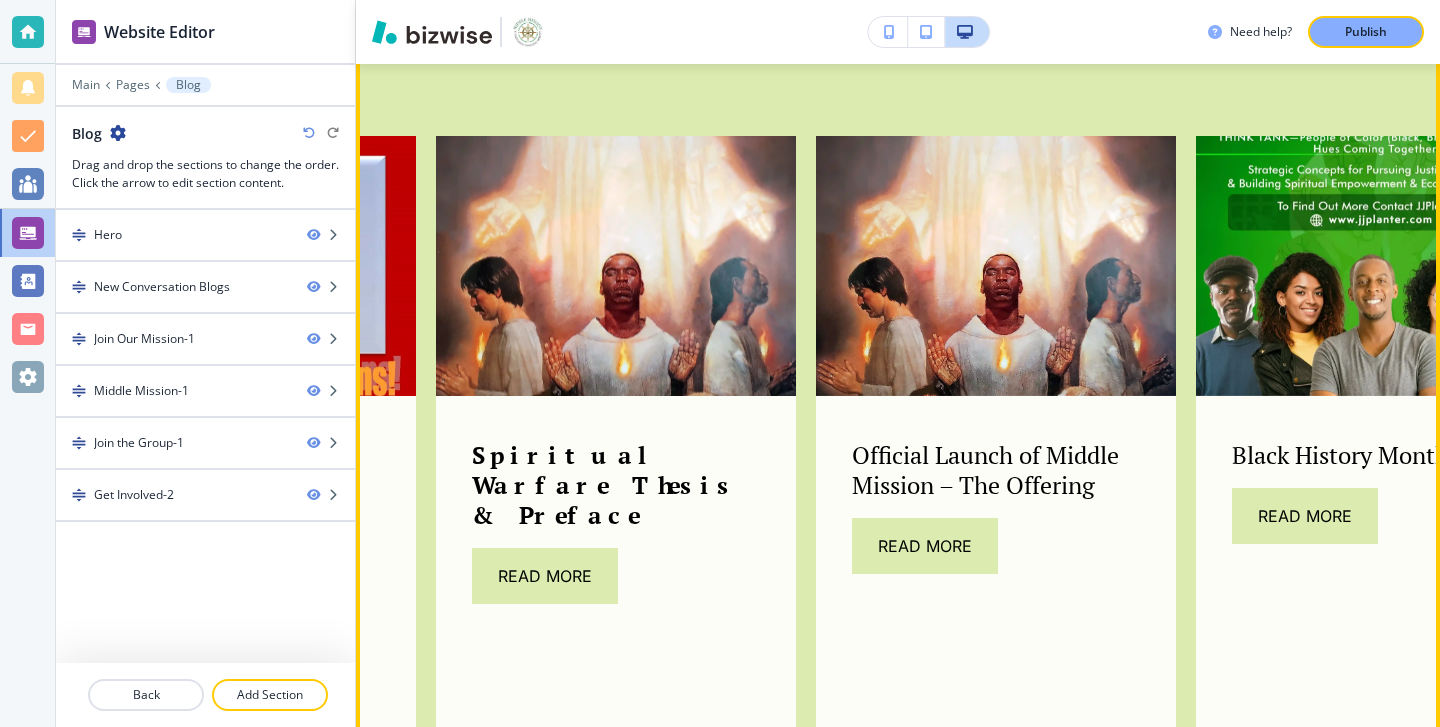scroll, scrollTop: 1393, scrollLeft: 0, axis: vertical 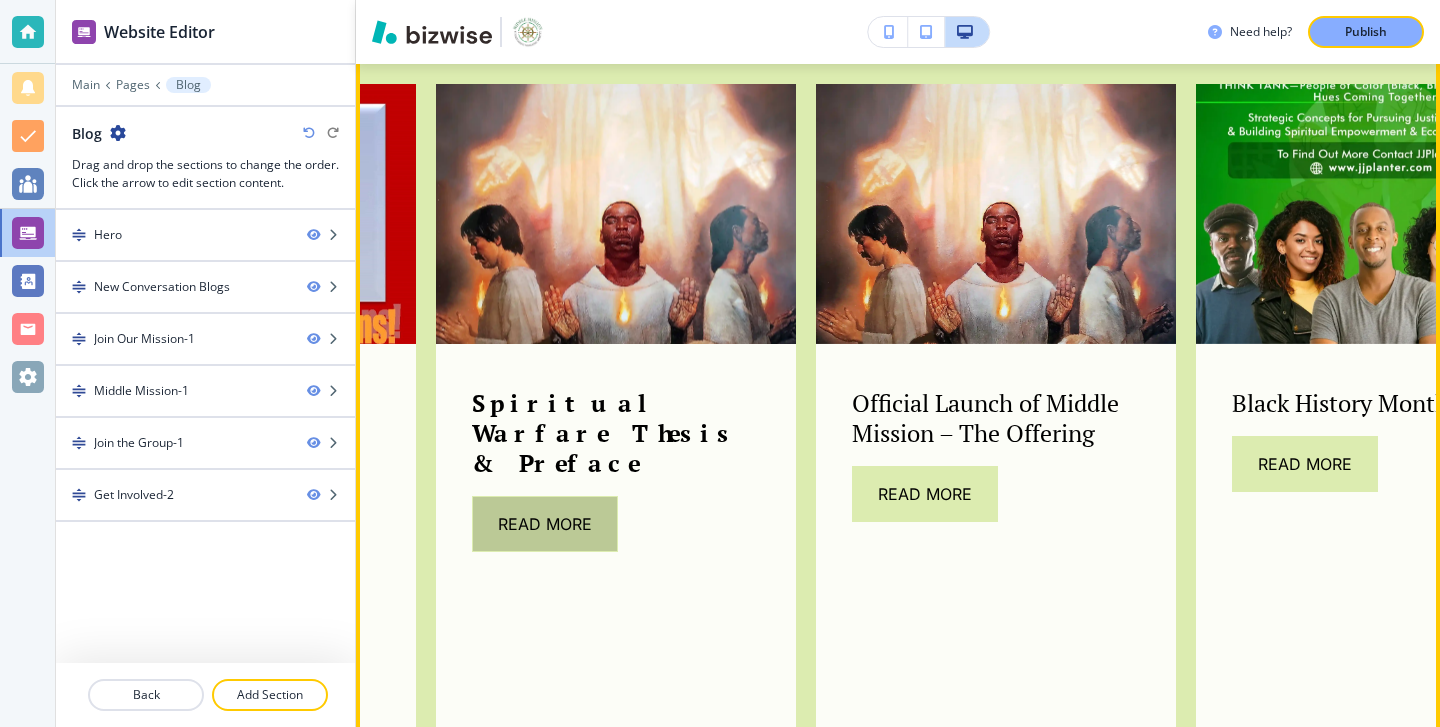 click on "Read More" 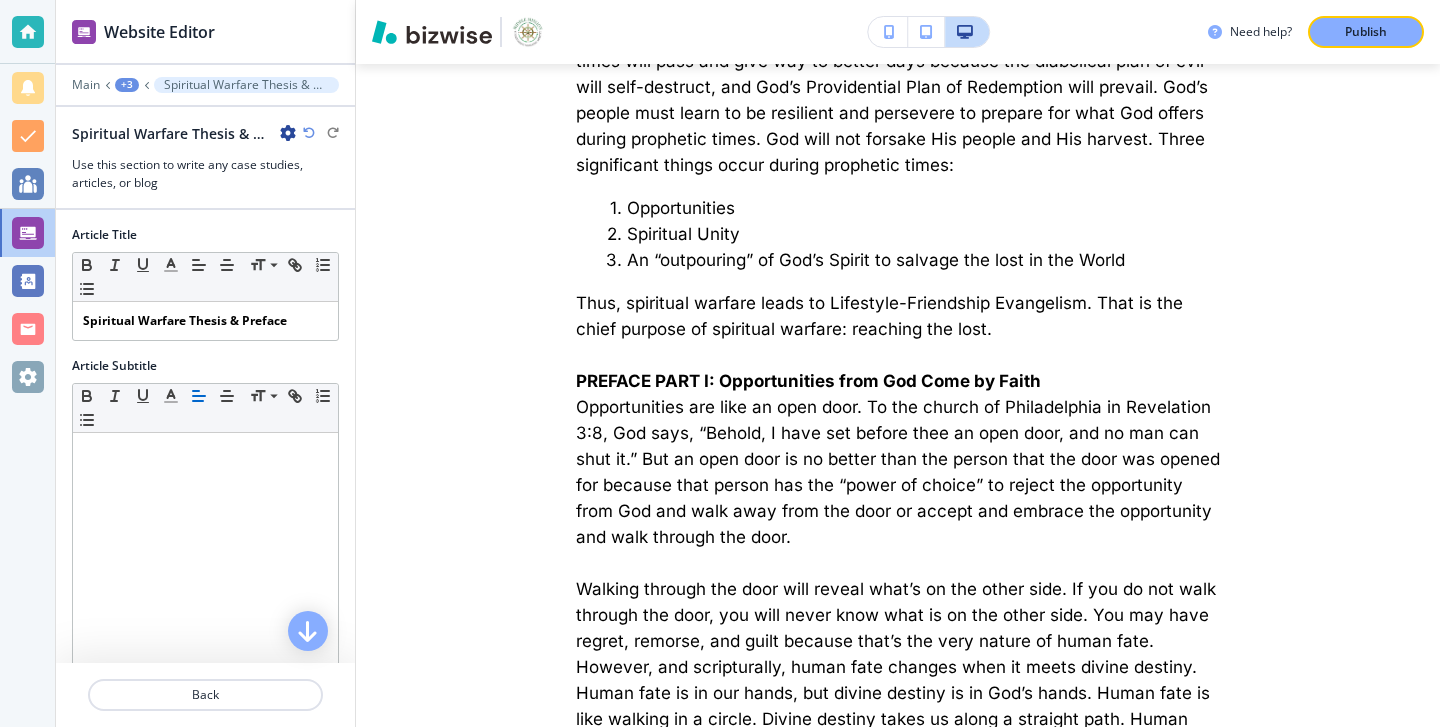 scroll, scrollTop: 1720, scrollLeft: 0, axis: vertical 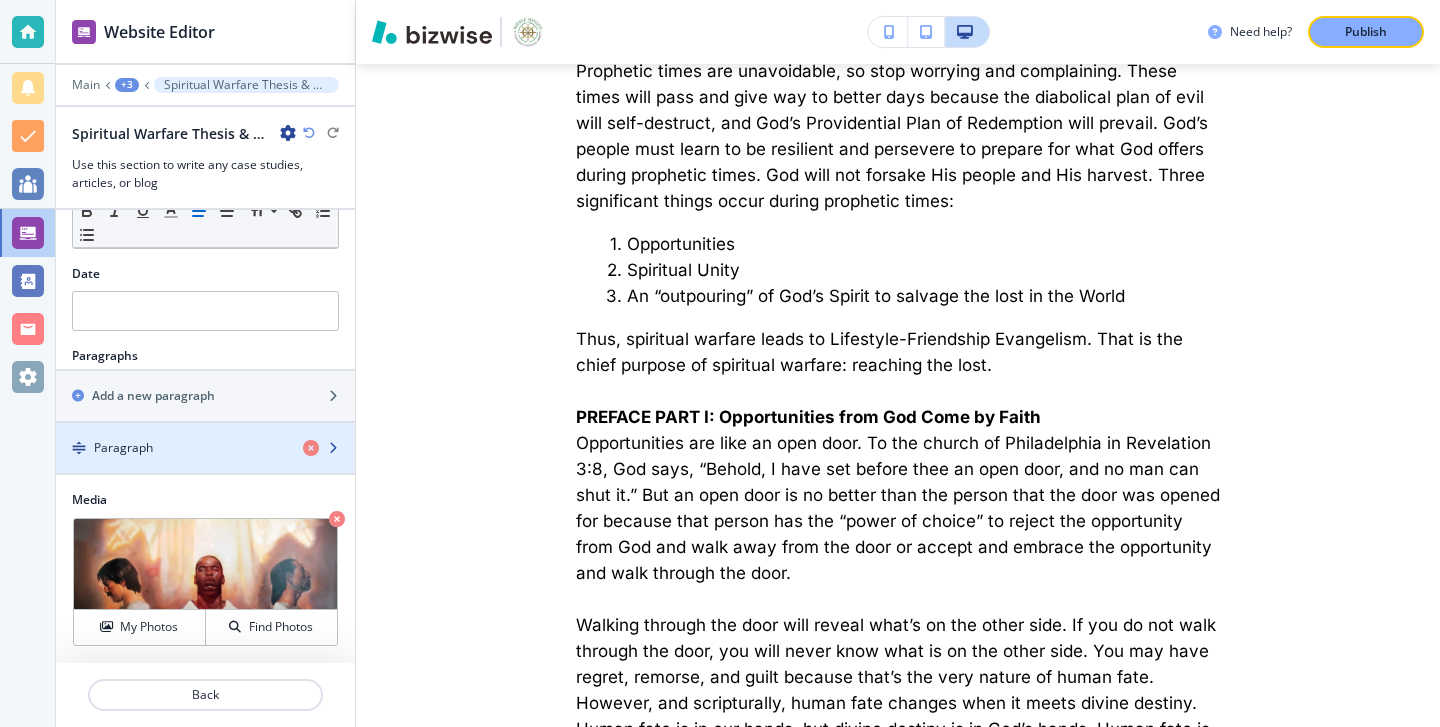 click at bounding box center [205, 465] 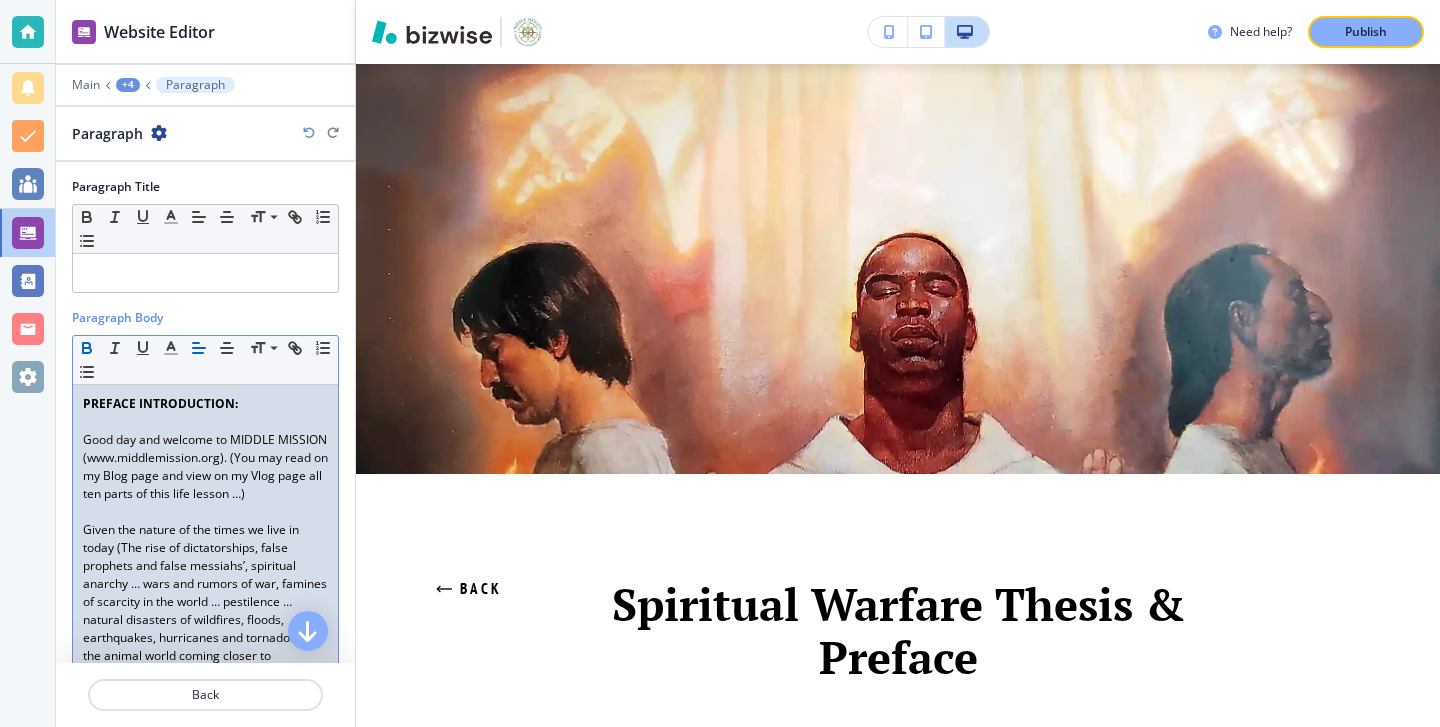 click on "PREFACE INTRODUCTION:" at bounding box center [160, 403] 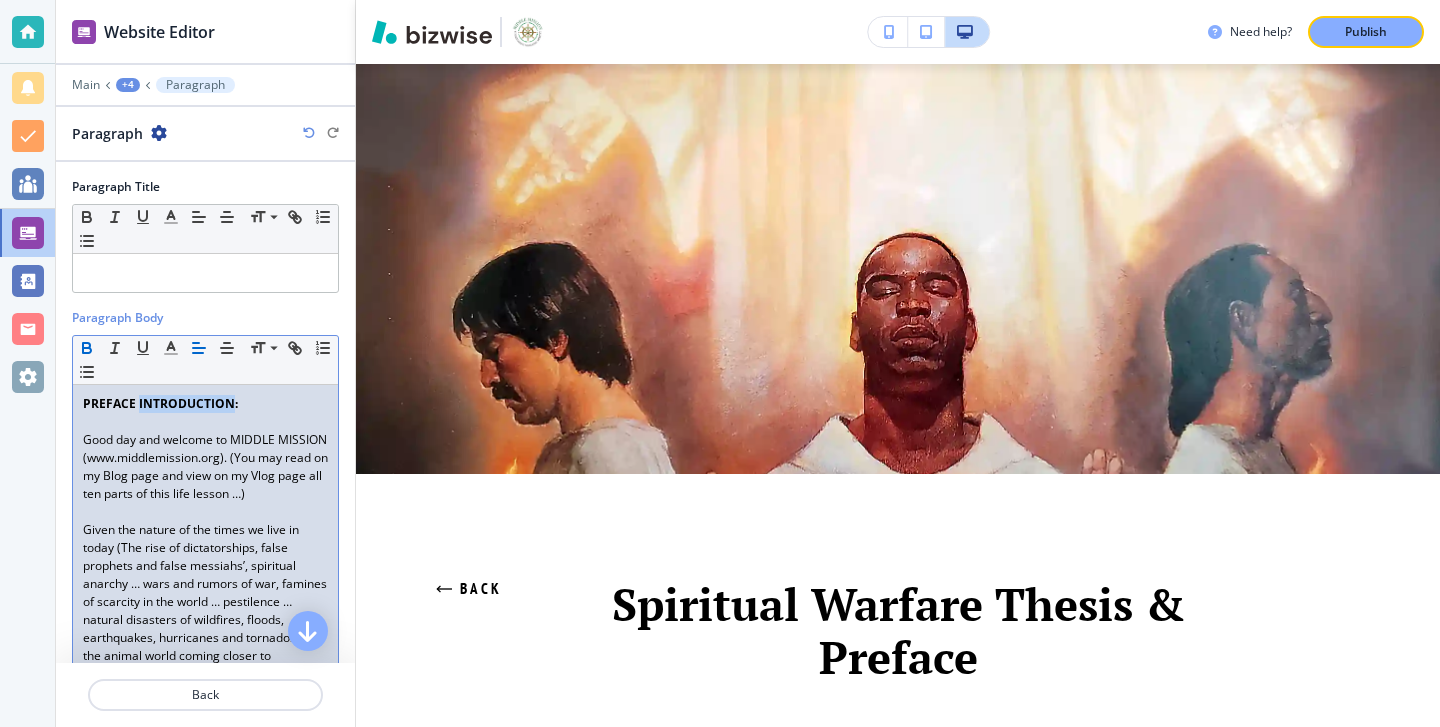 click on "PREFACE INTRODUCTION:" at bounding box center [160, 403] 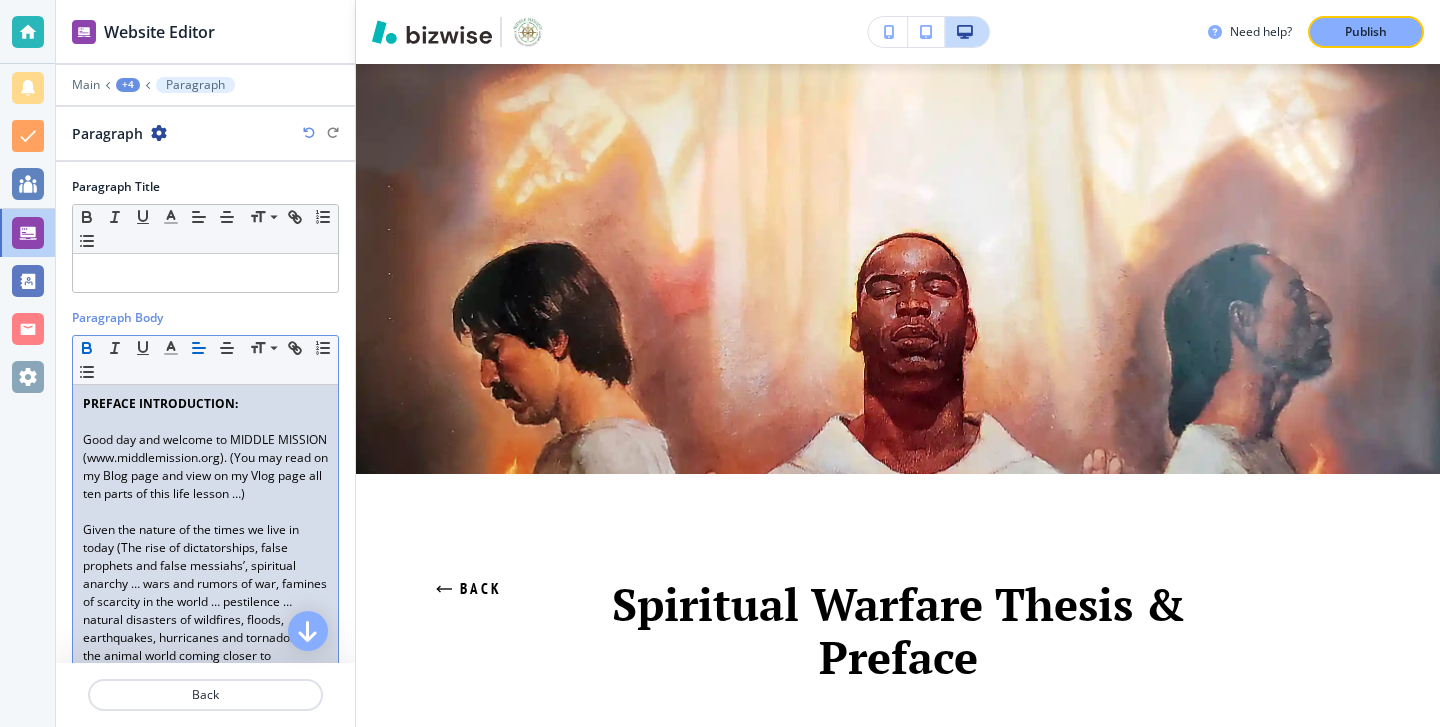 click at bounding box center [205, 422] 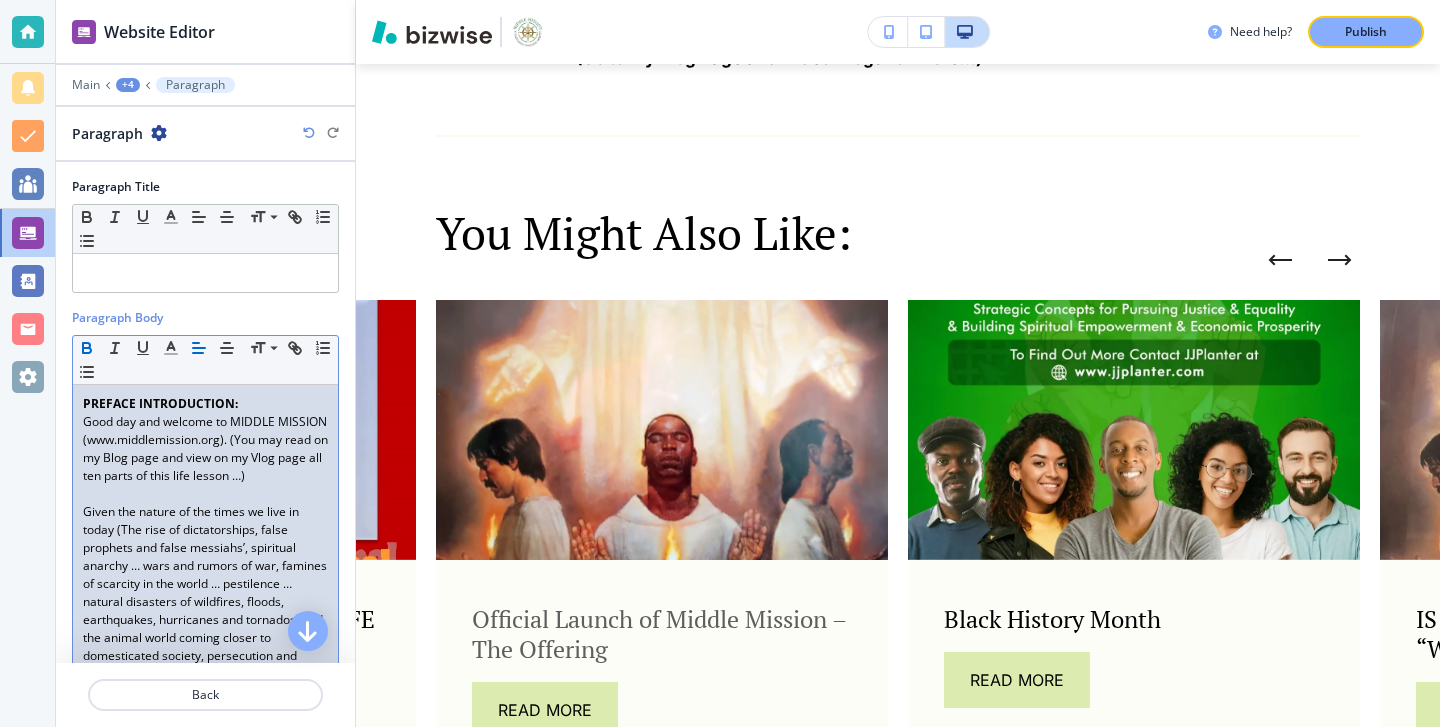 scroll, scrollTop: 13610, scrollLeft: 0, axis: vertical 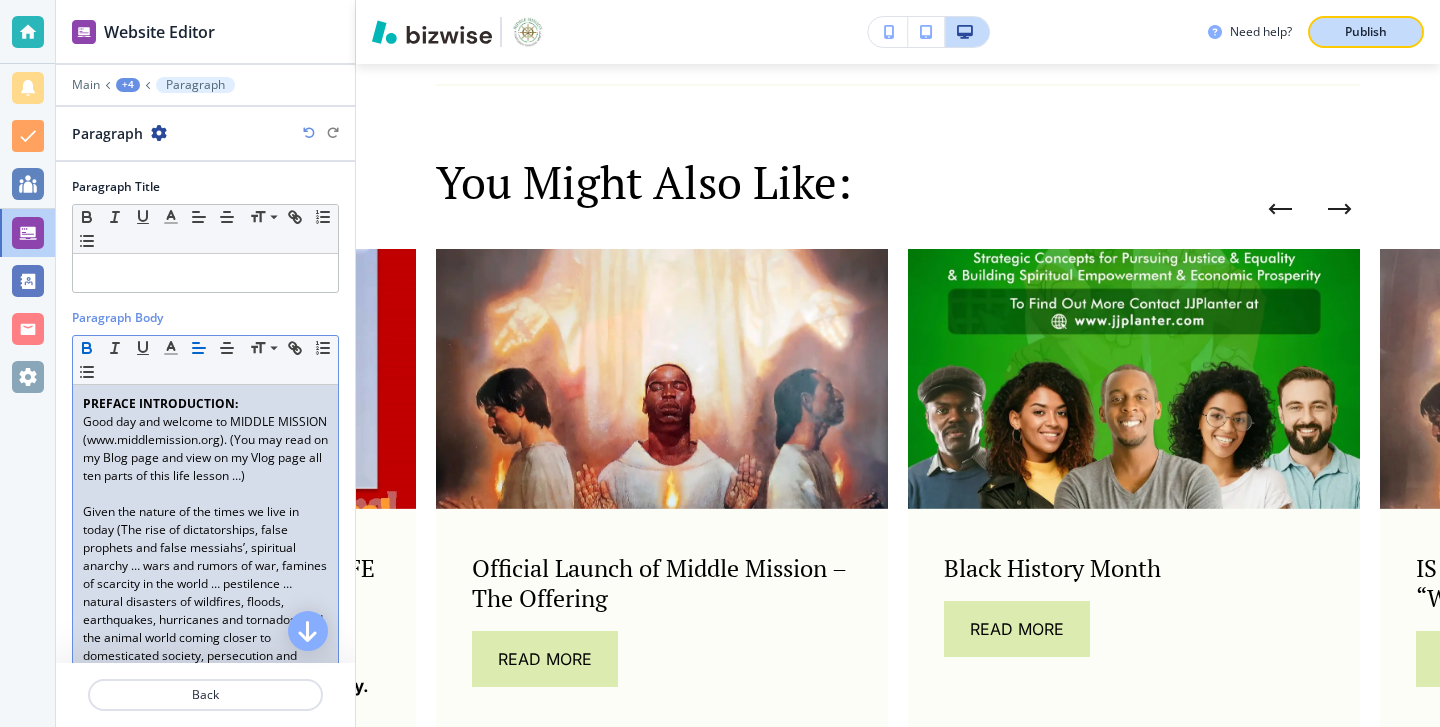 click on "Publish" at bounding box center [1366, 32] 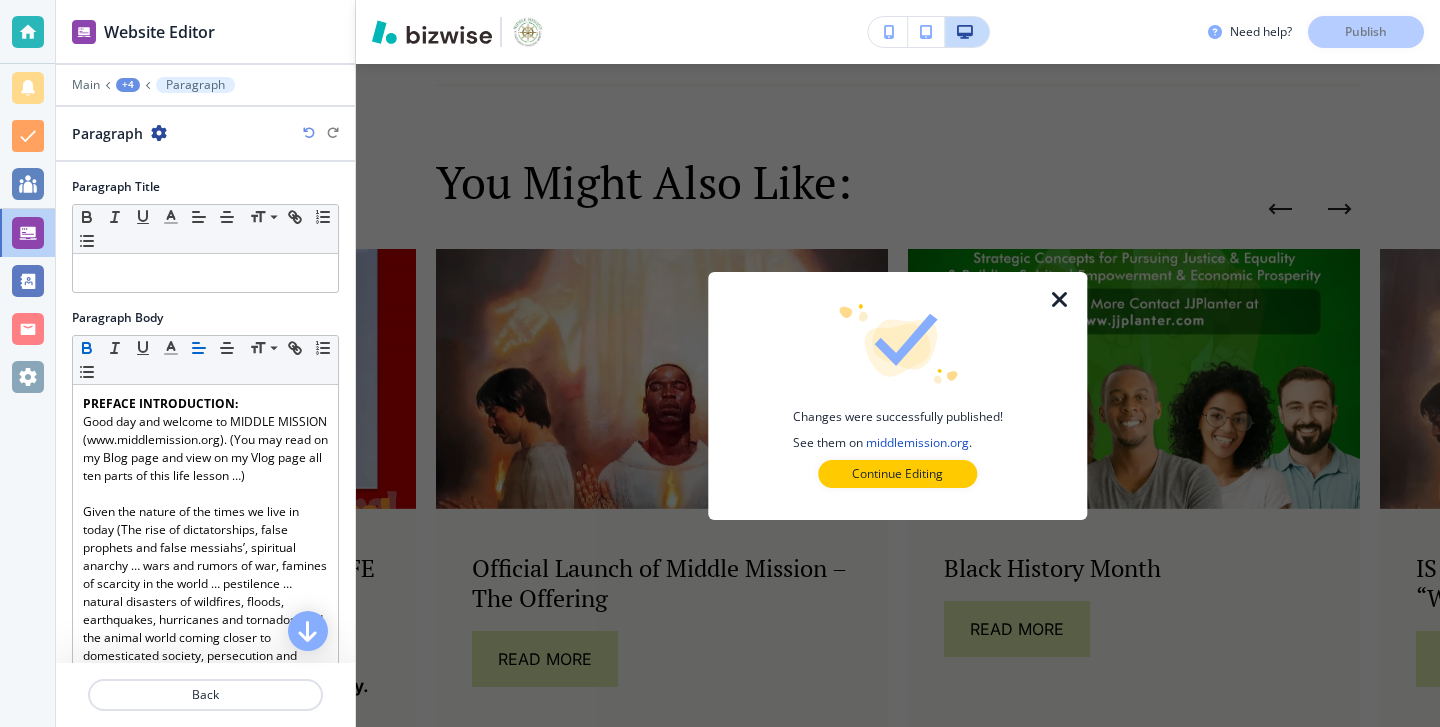 click on "Continue Editing" at bounding box center [897, 474] 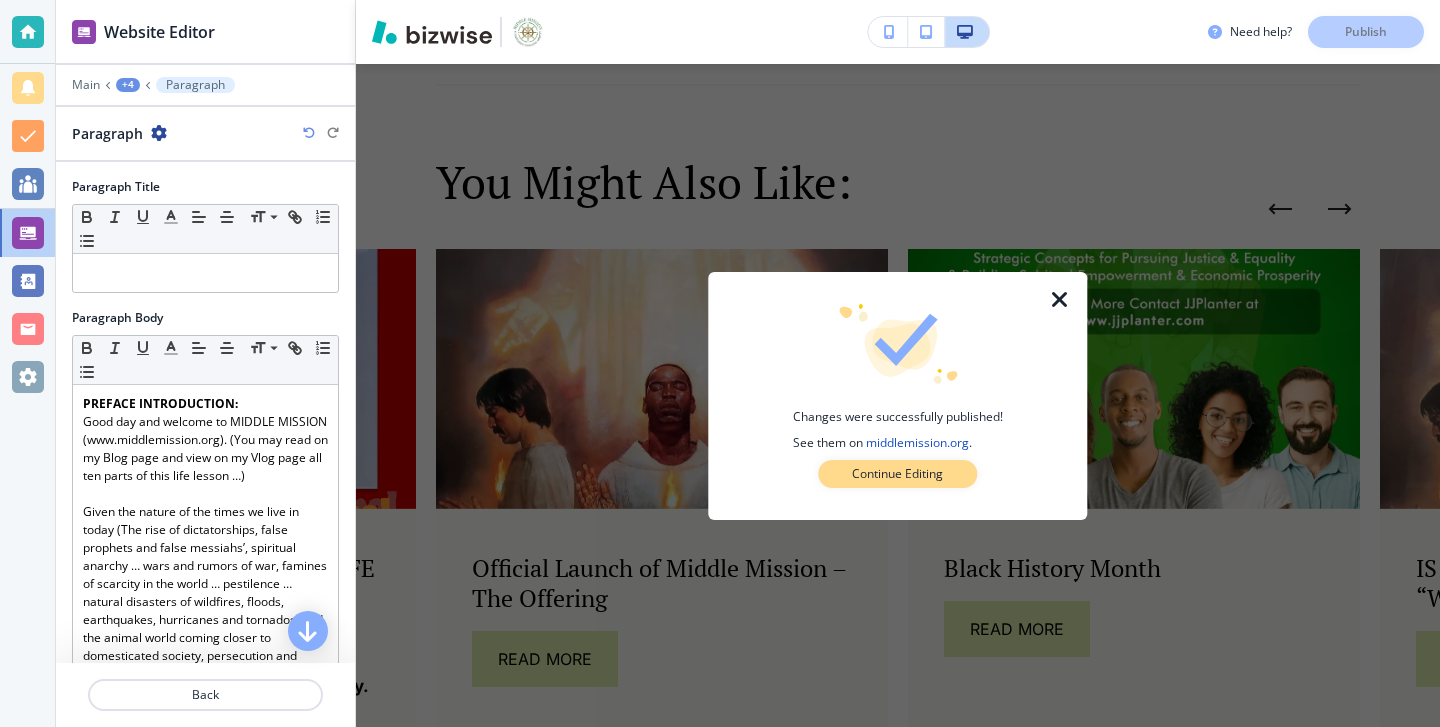 click on "Continue Editing" at bounding box center [897, 474] 